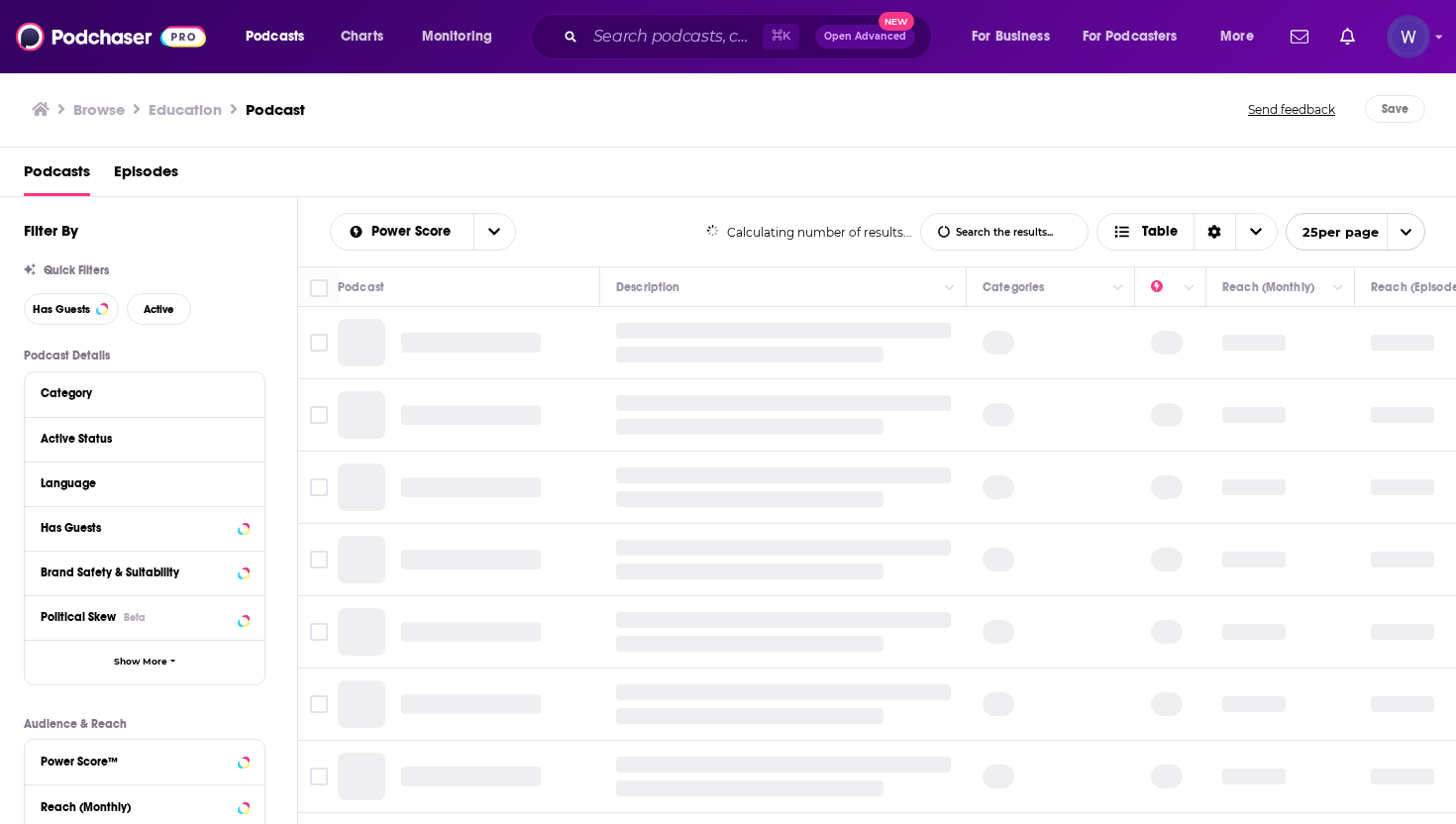 scroll, scrollTop: 0, scrollLeft: 0, axis: both 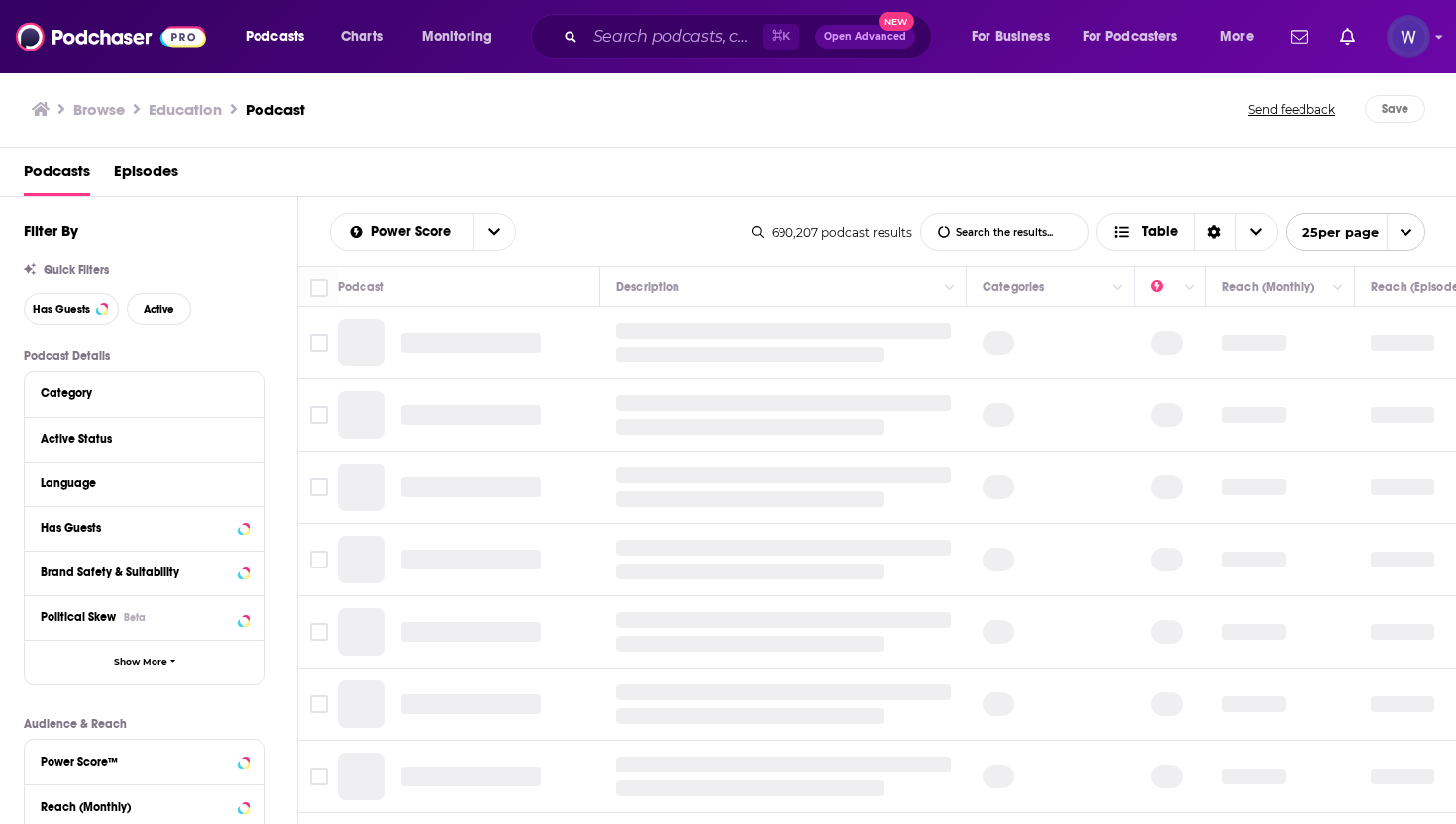 click on "Podcast" at bounding box center [275, 109] 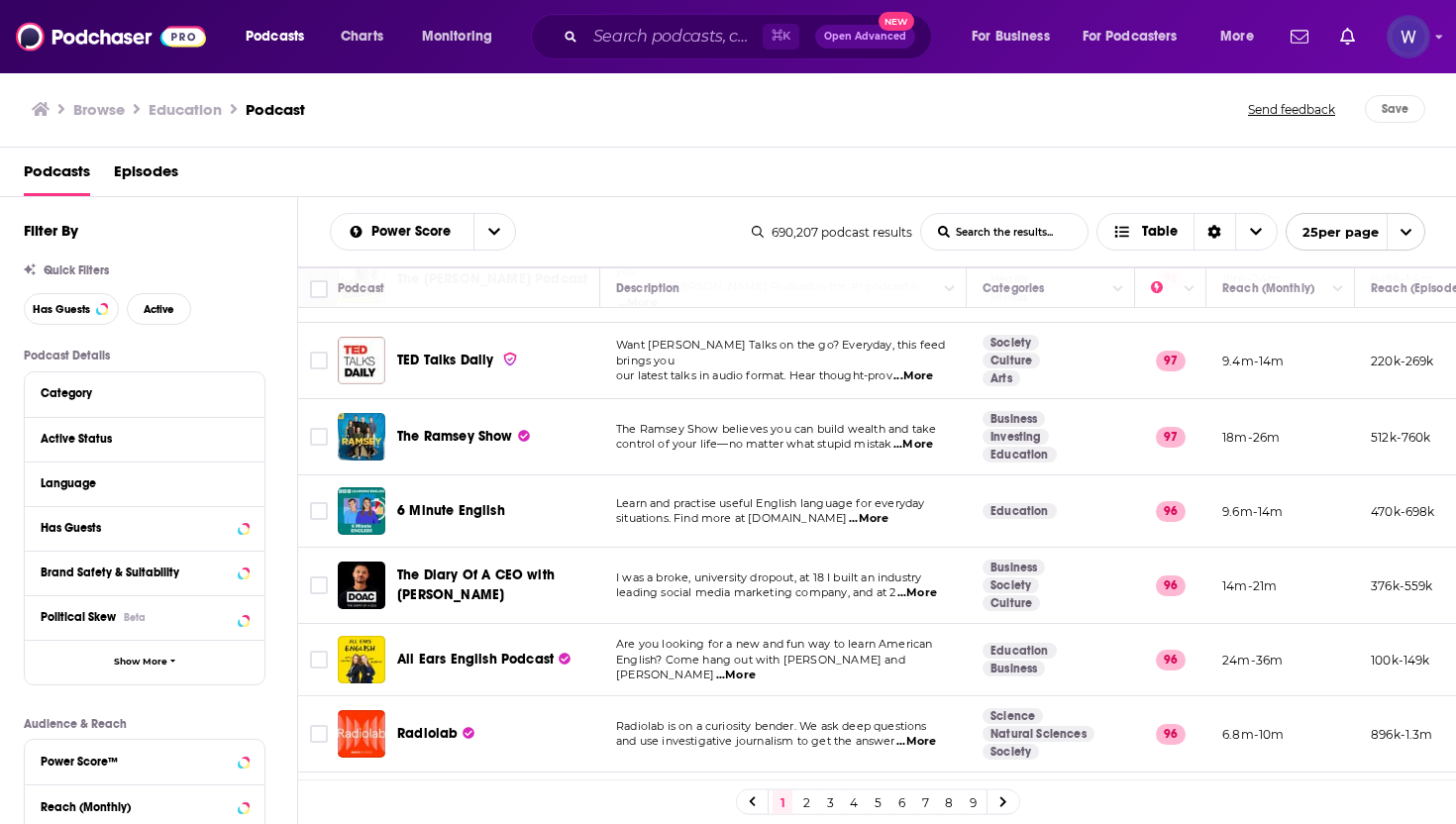 scroll, scrollTop: 0, scrollLeft: 0, axis: both 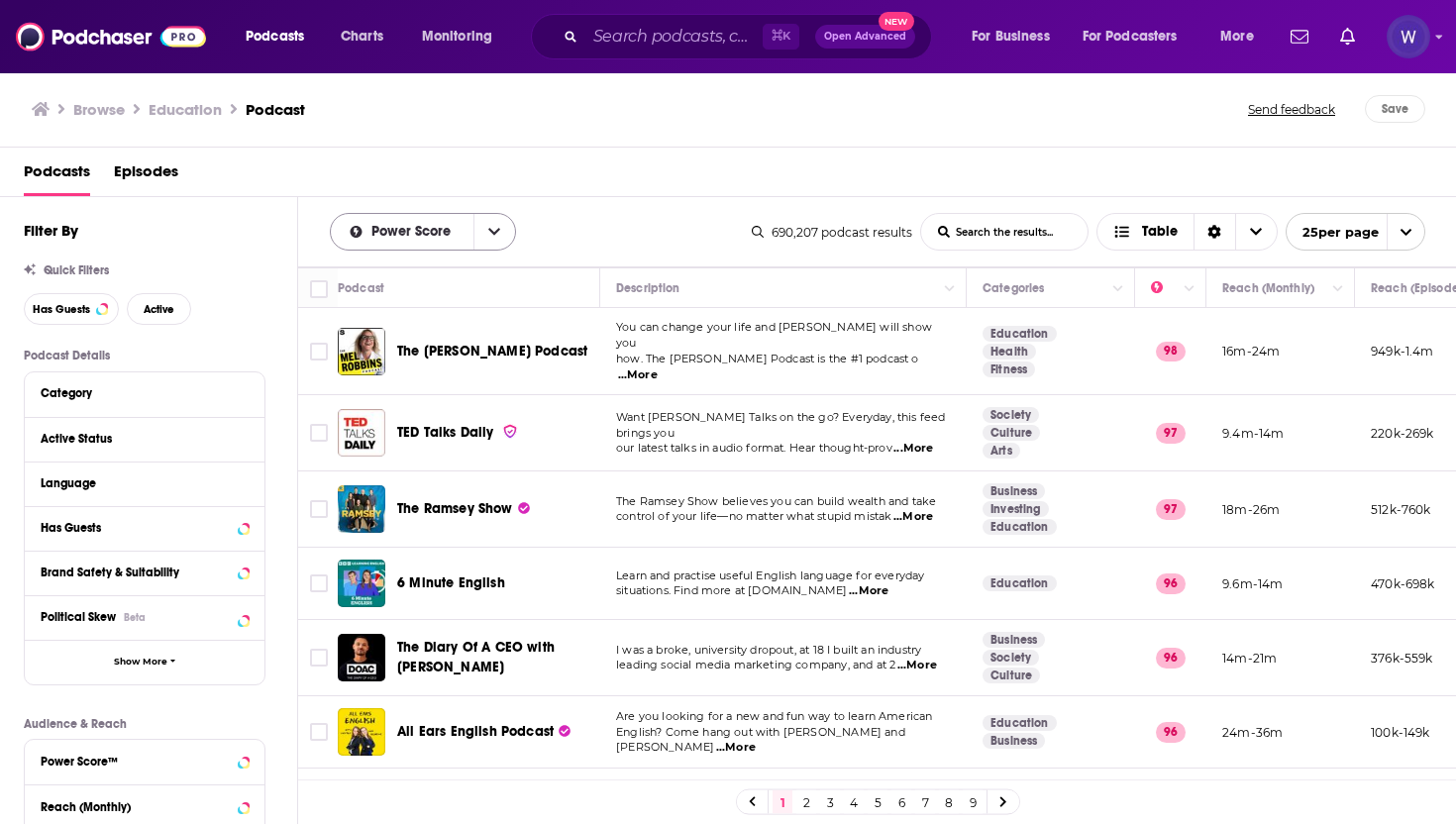 click at bounding box center (494, 232) 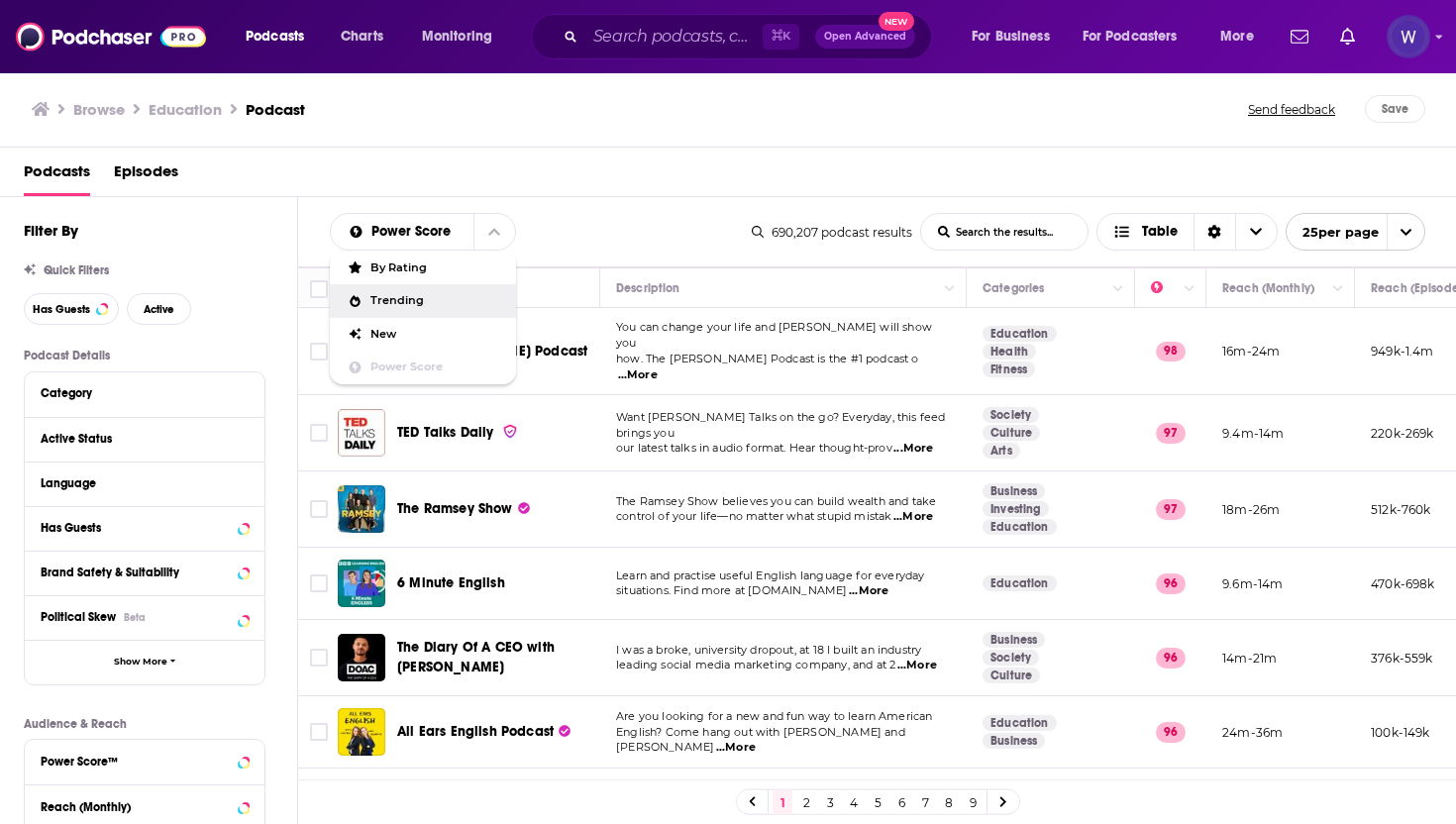 click on "Trending" at bounding box center [435, 300] 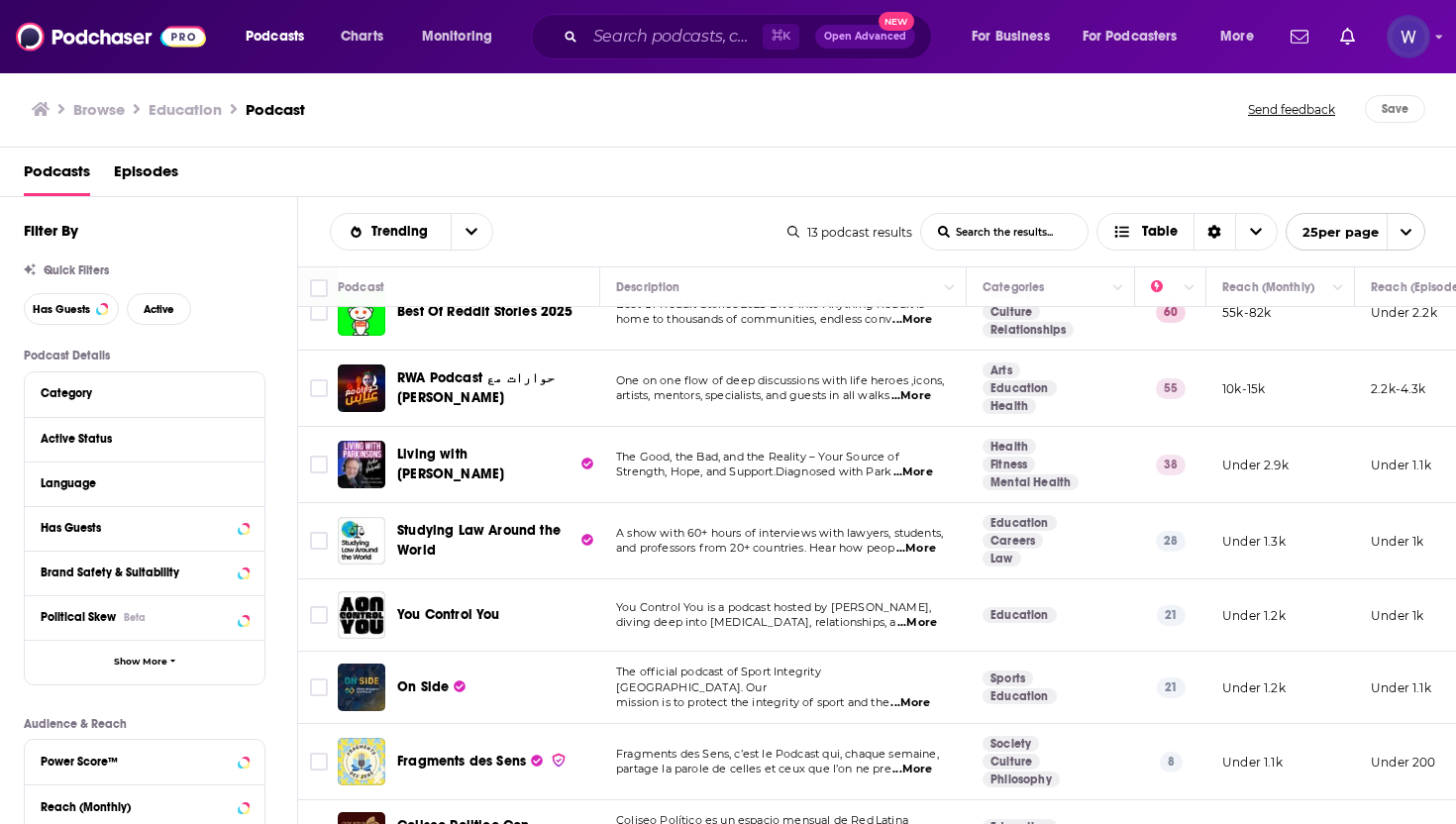 scroll, scrollTop: 0, scrollLeft: 0, axis: both 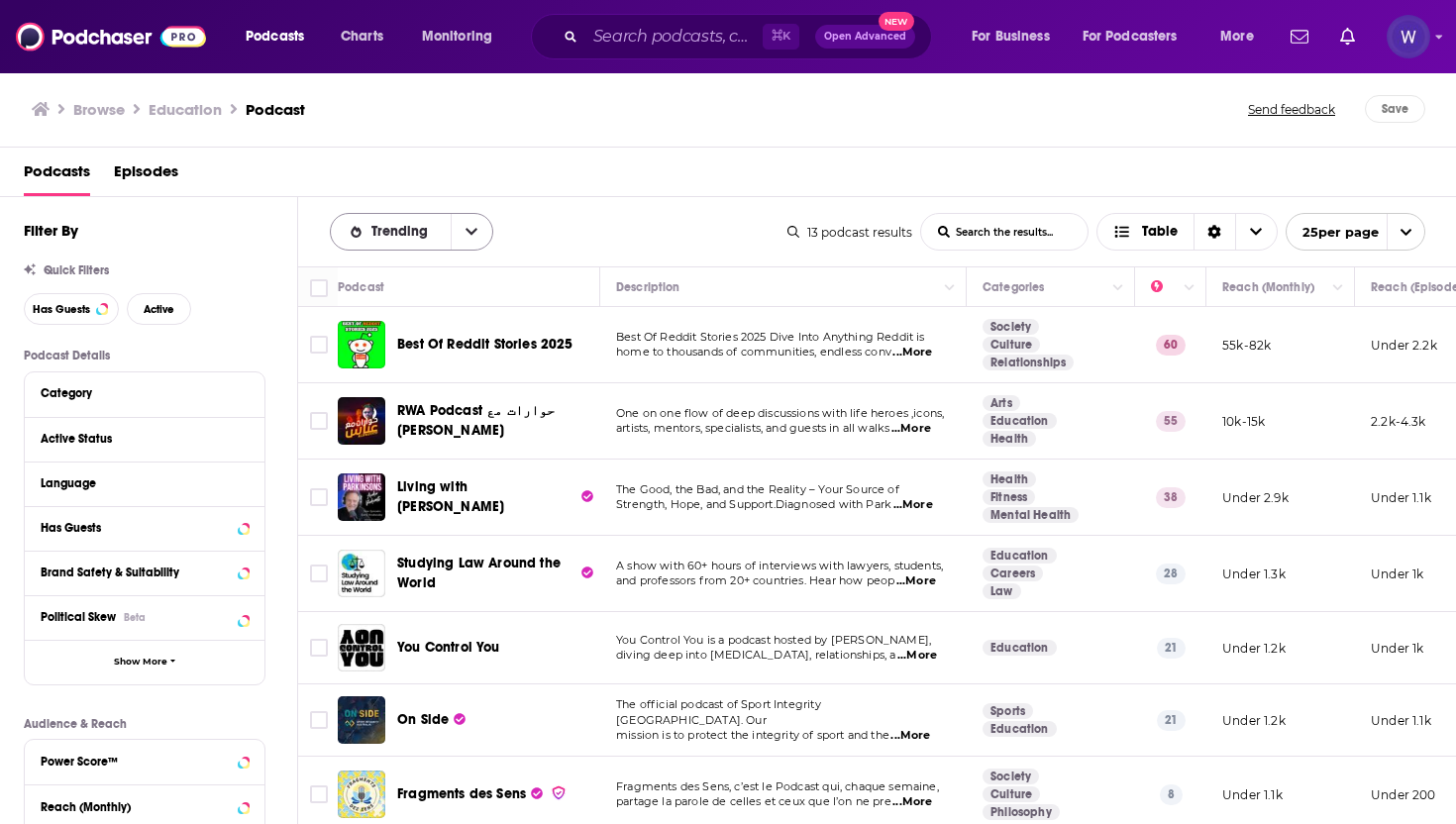 click at bounding box center [471, 232] 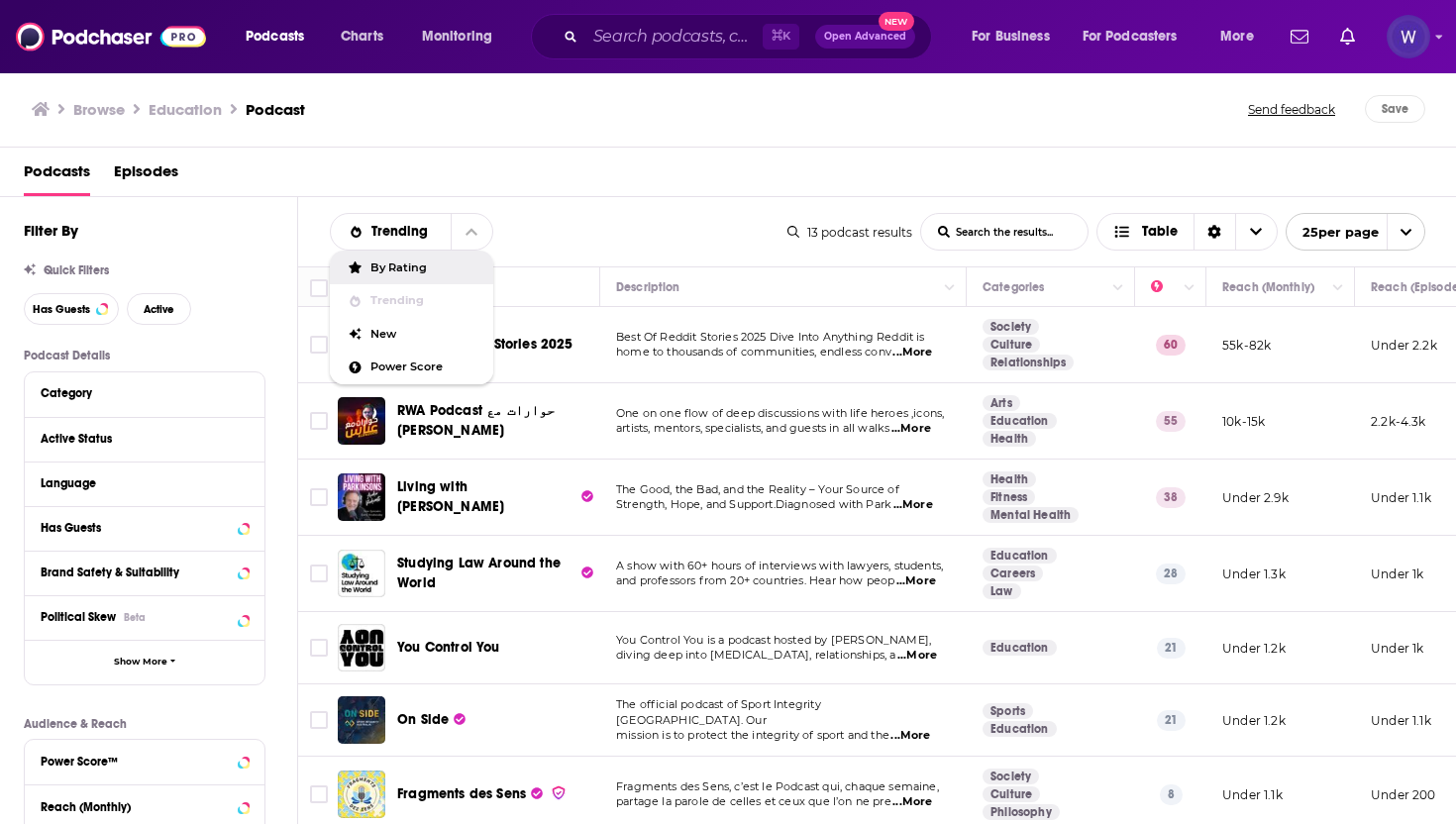 click on "By Rating" at bounding box center [424, 267] 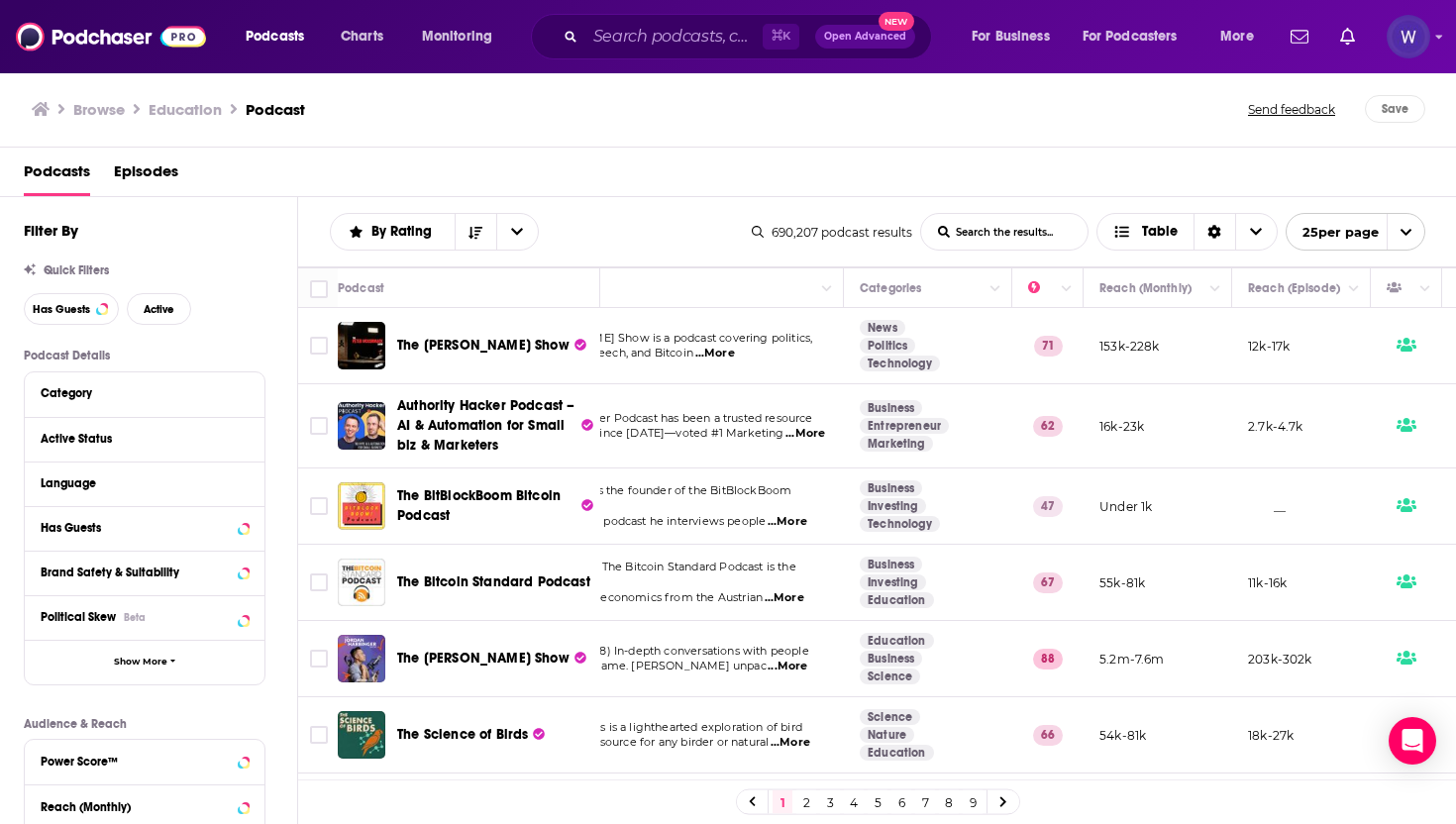 scroll, scrollTop: 0, scrollLeft: 0, axis: both 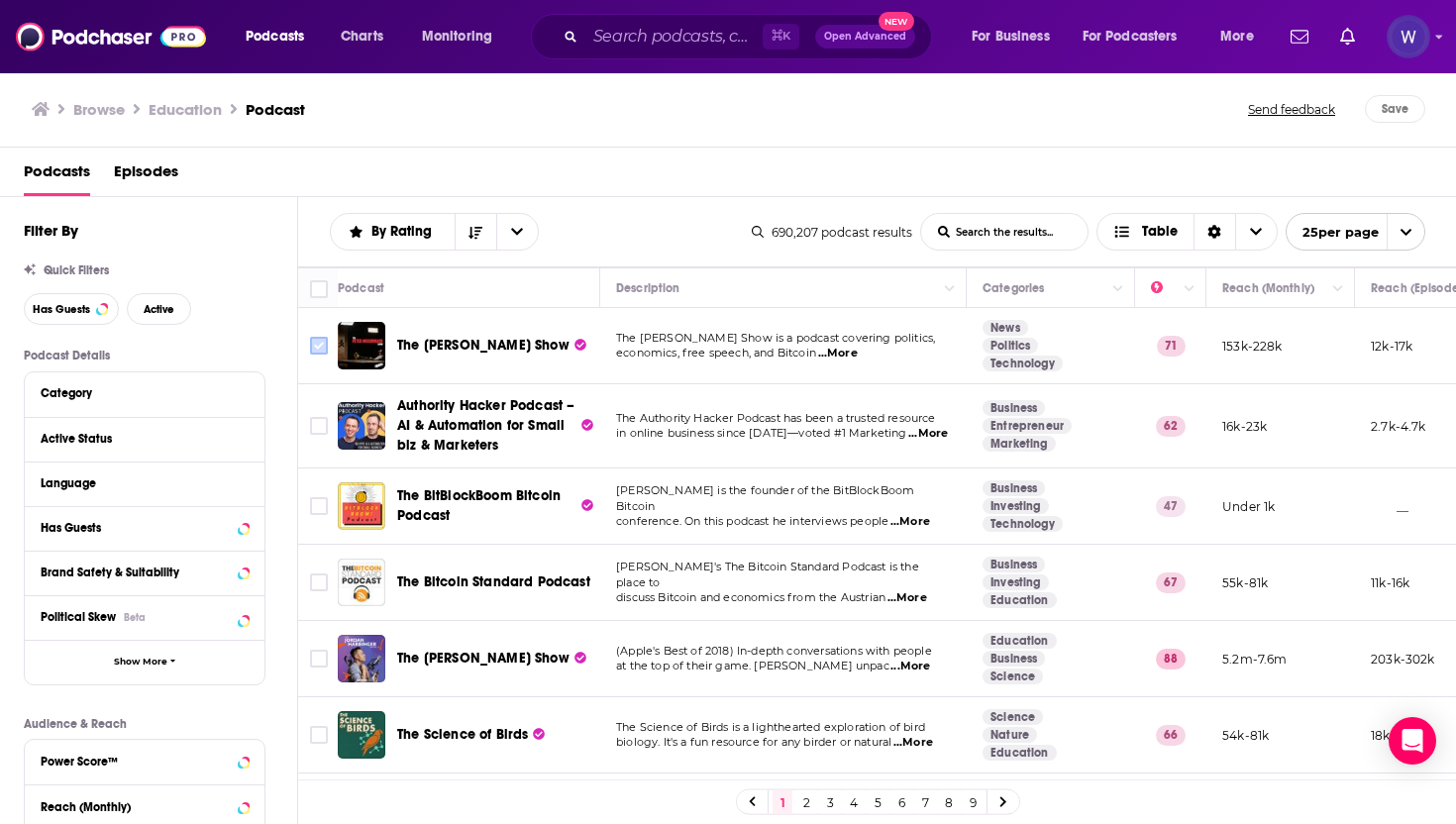 click at bounding box center (319, 346) 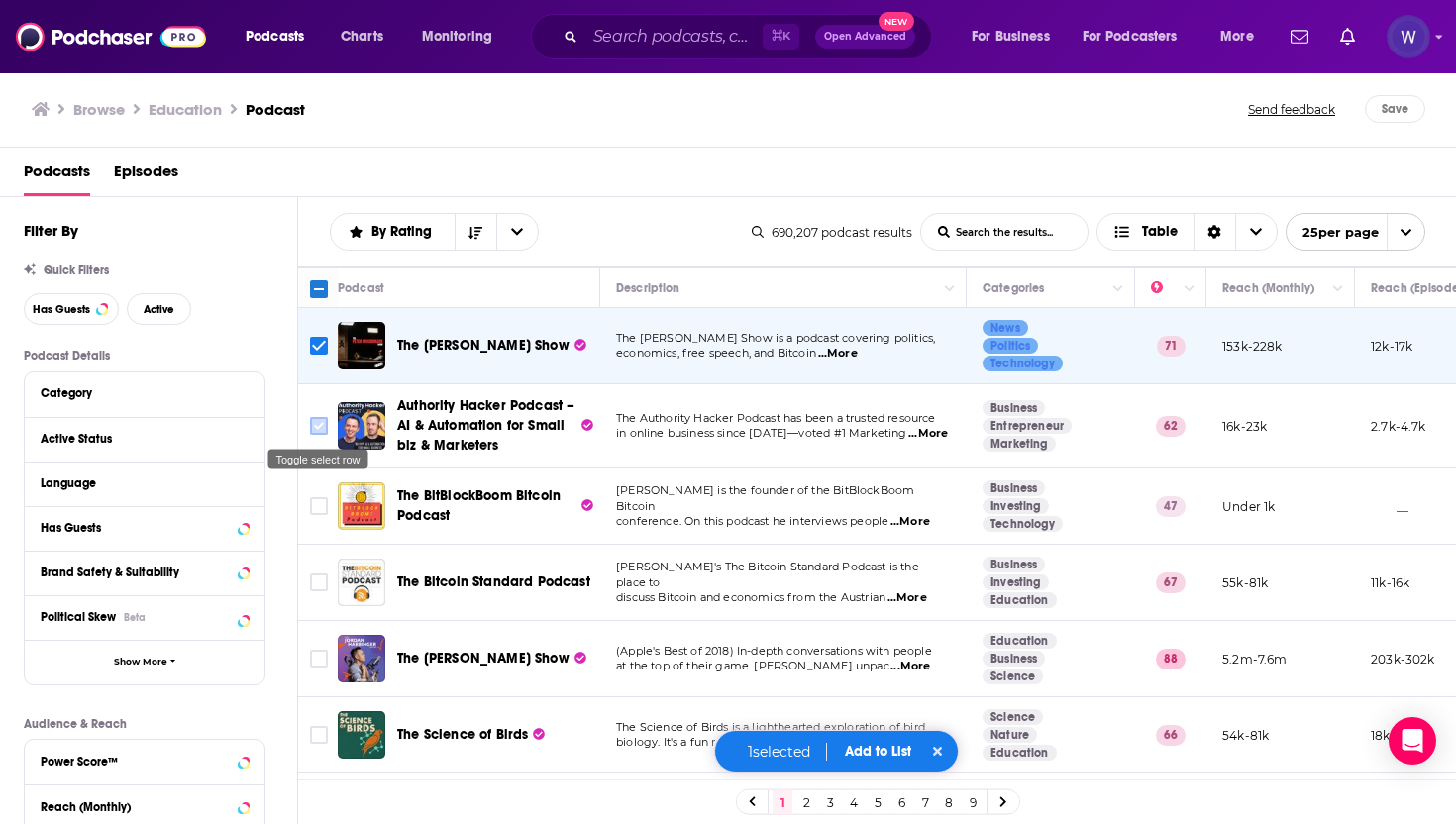 click at bounding box center [319, 426] 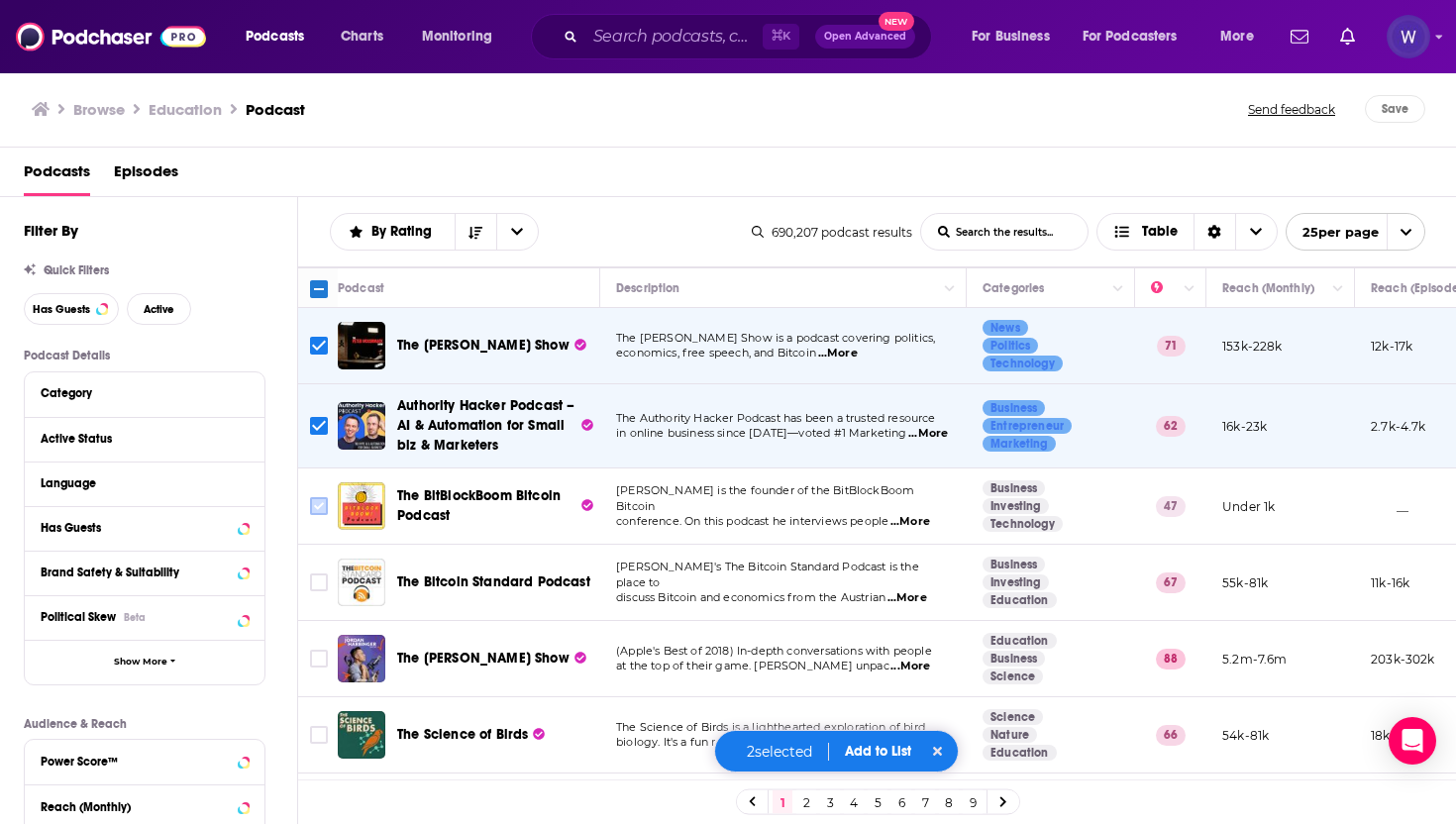 click at bounding box center [319, 506] 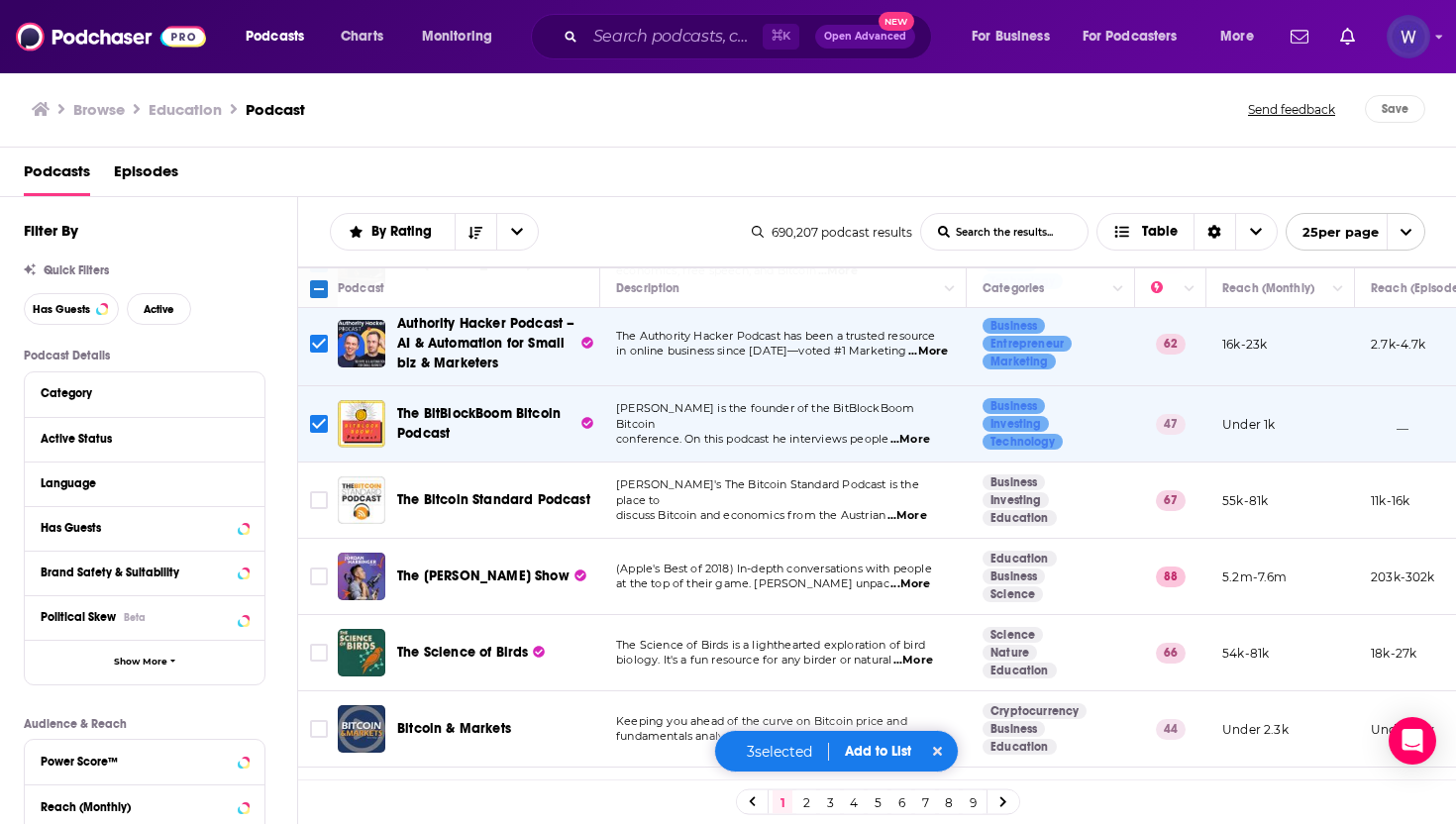 scroll, scrollTop: 83, scrollLeft: 0, axis: vertical 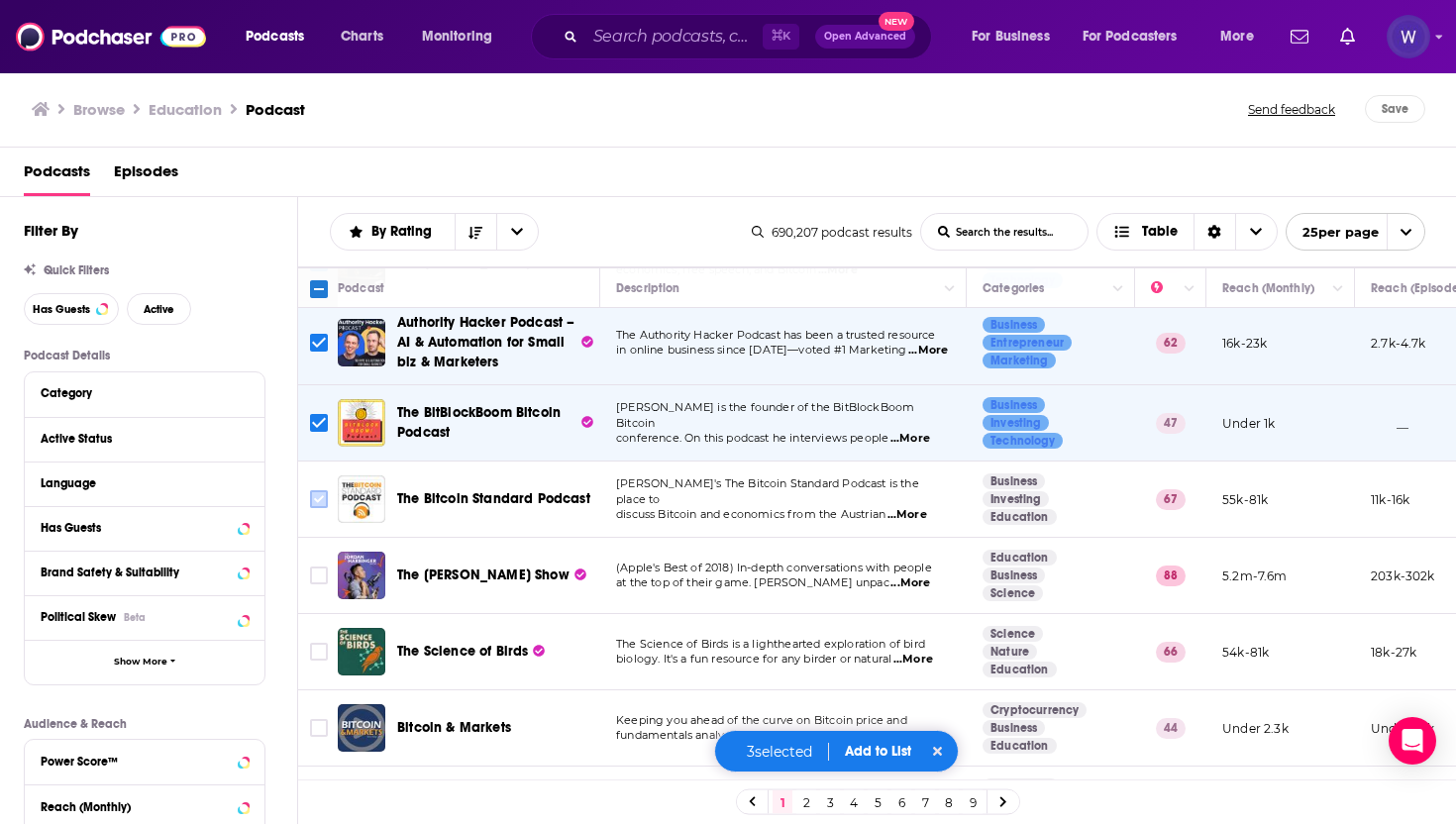 click 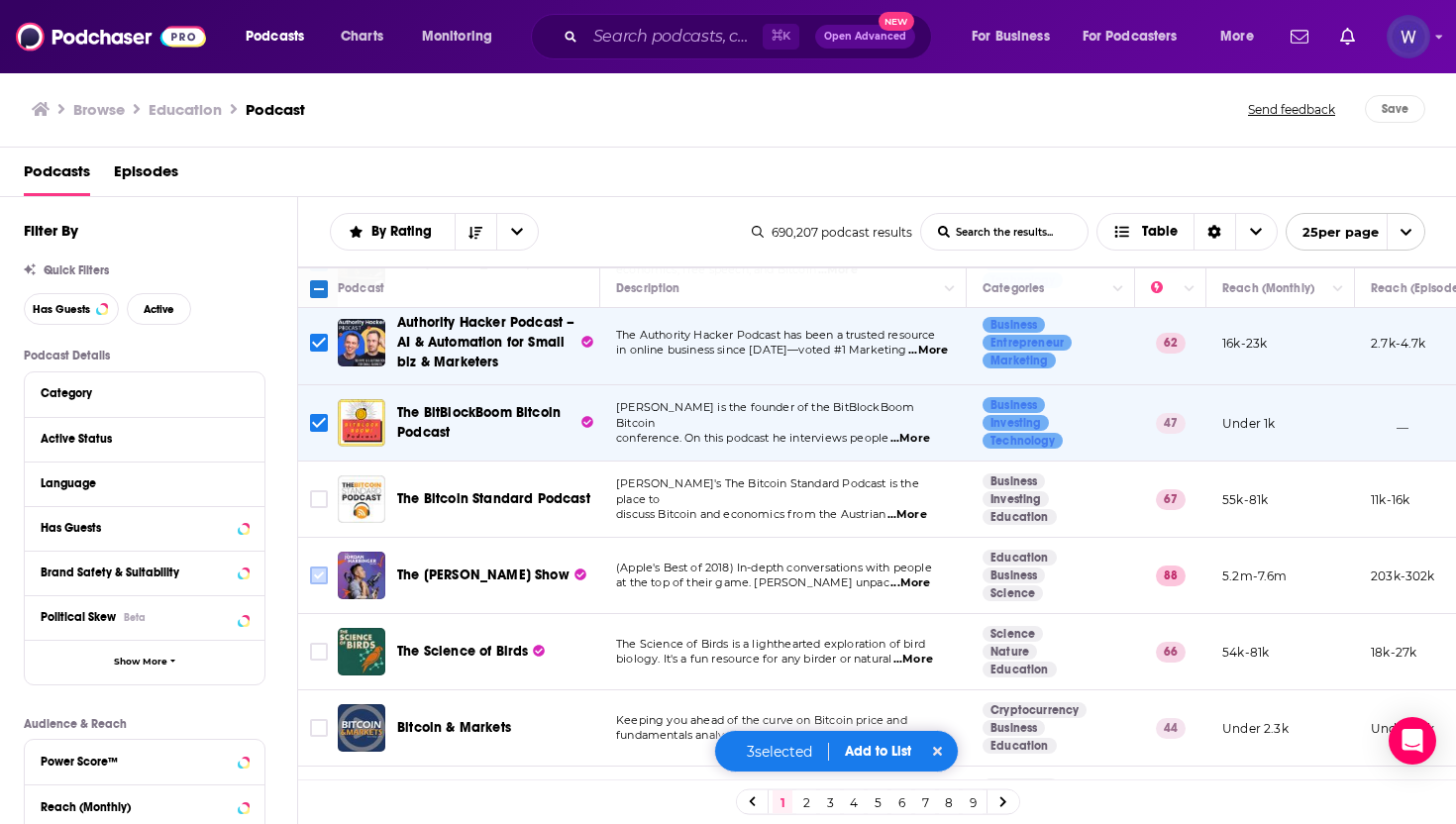 click at bounding box center (319, 575) 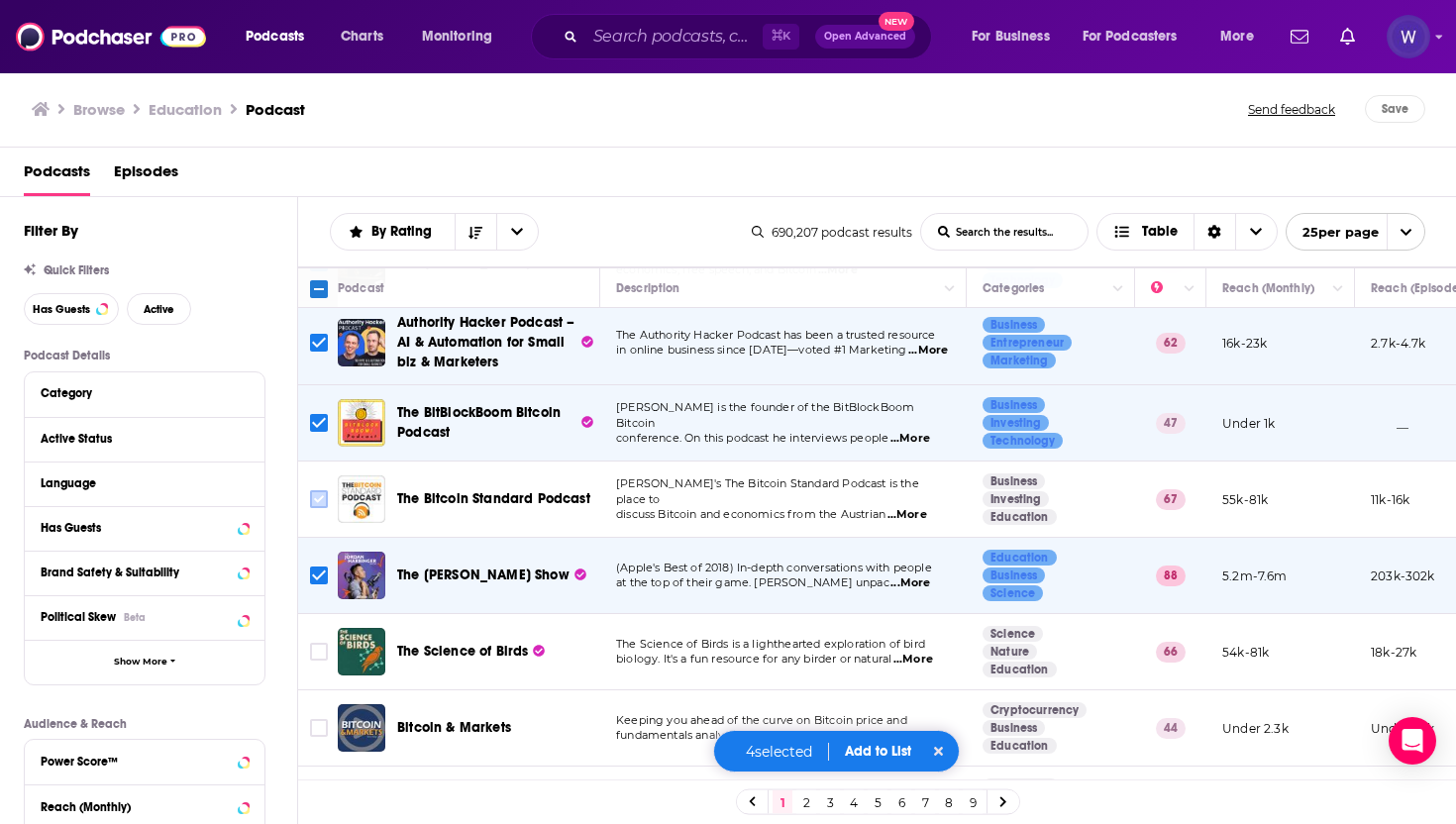 click at bounding box center (319, 499) 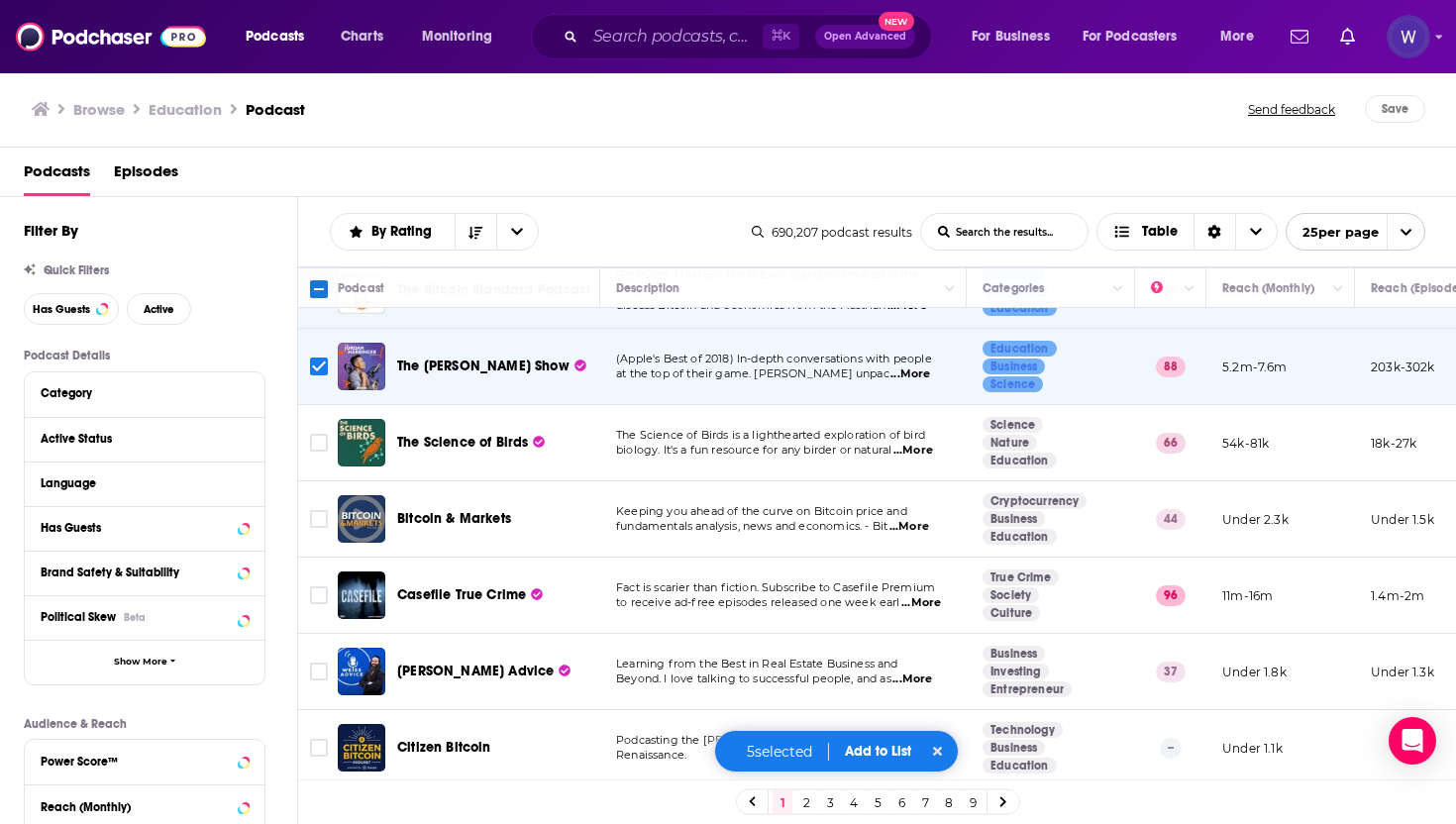 scroll, scrollTop: 294, scrollLeft: 0, axis: vertical 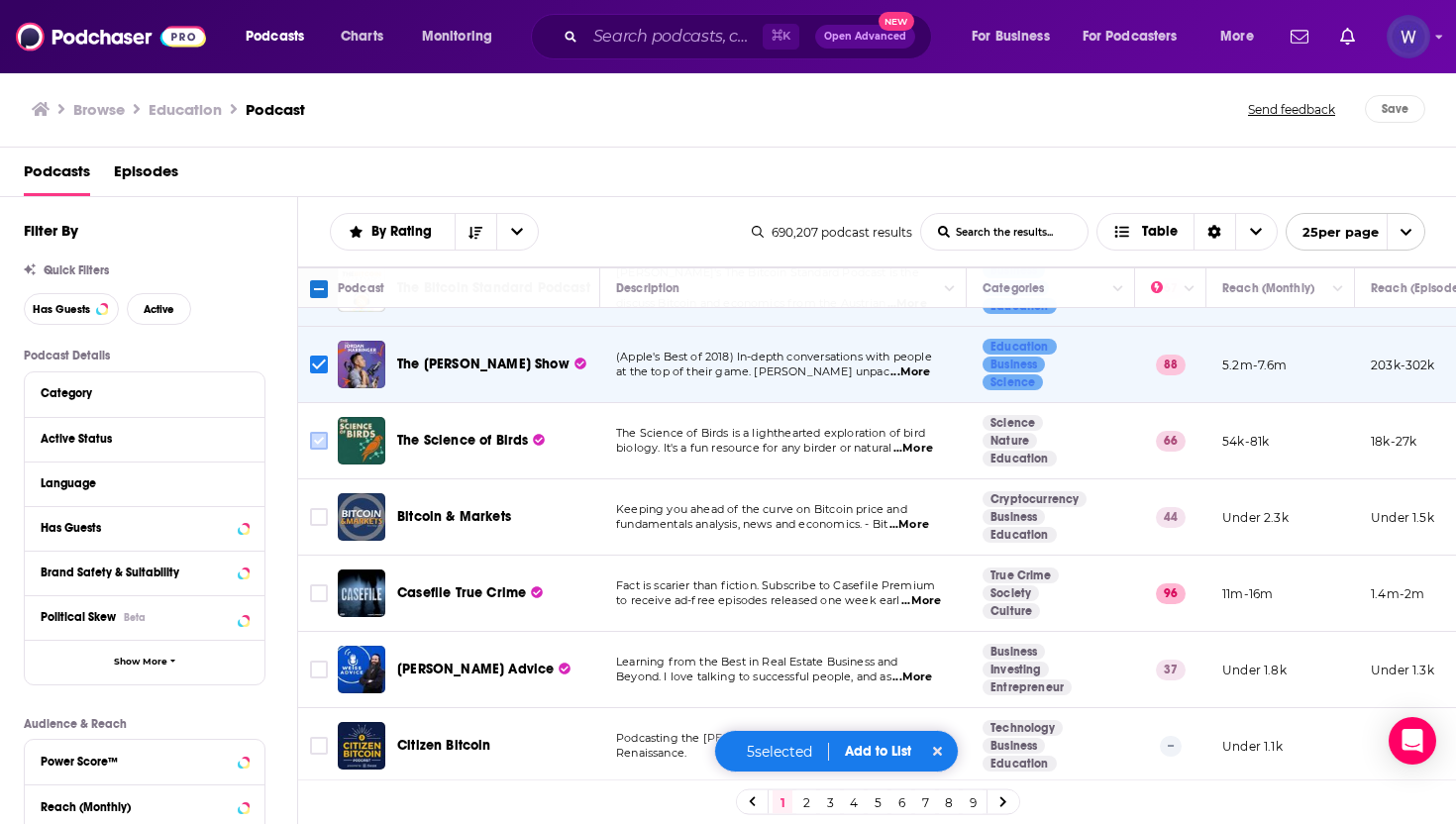 click at bounding box center (319, 441) 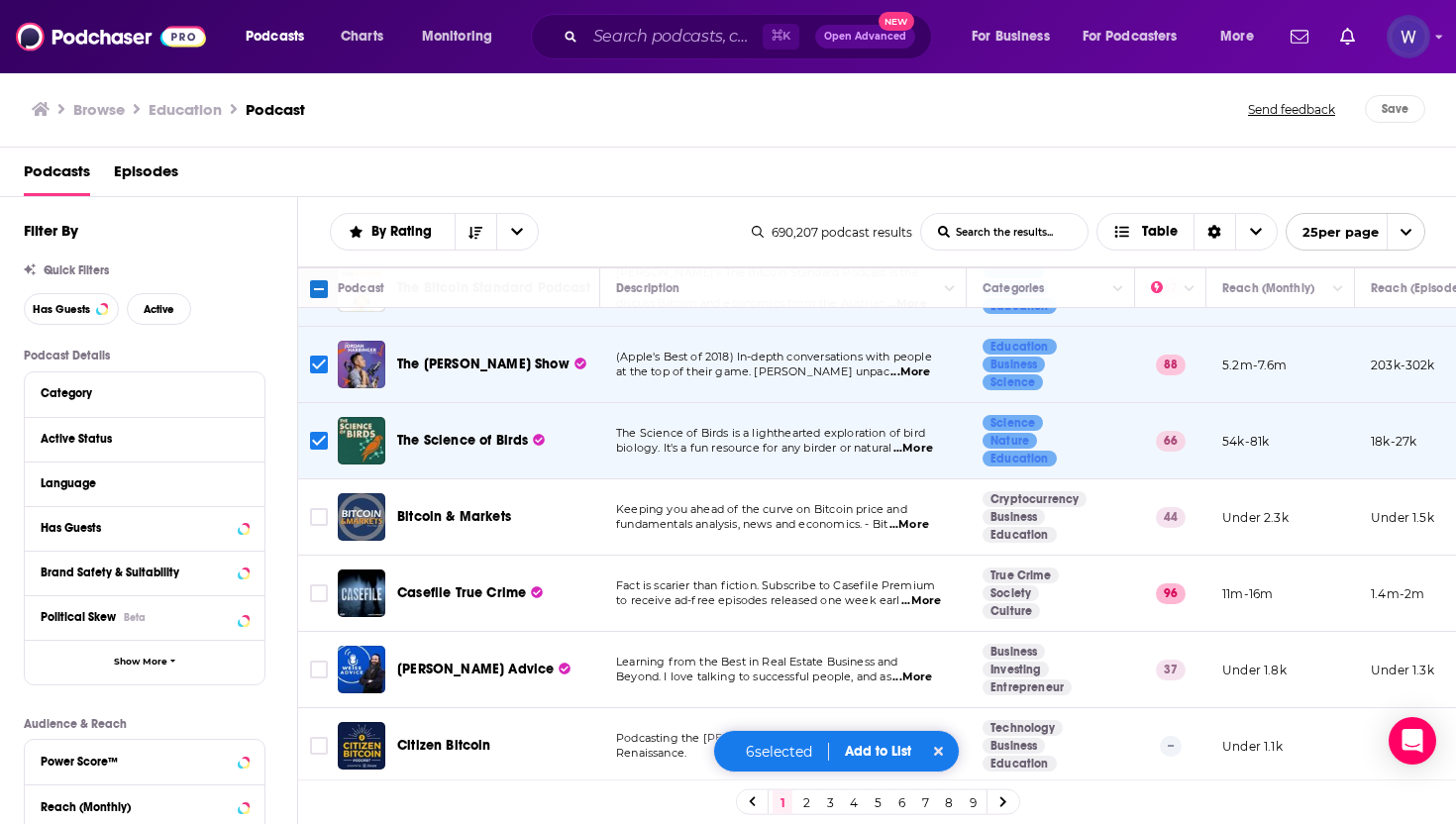 click at bounding box center (319, 364) 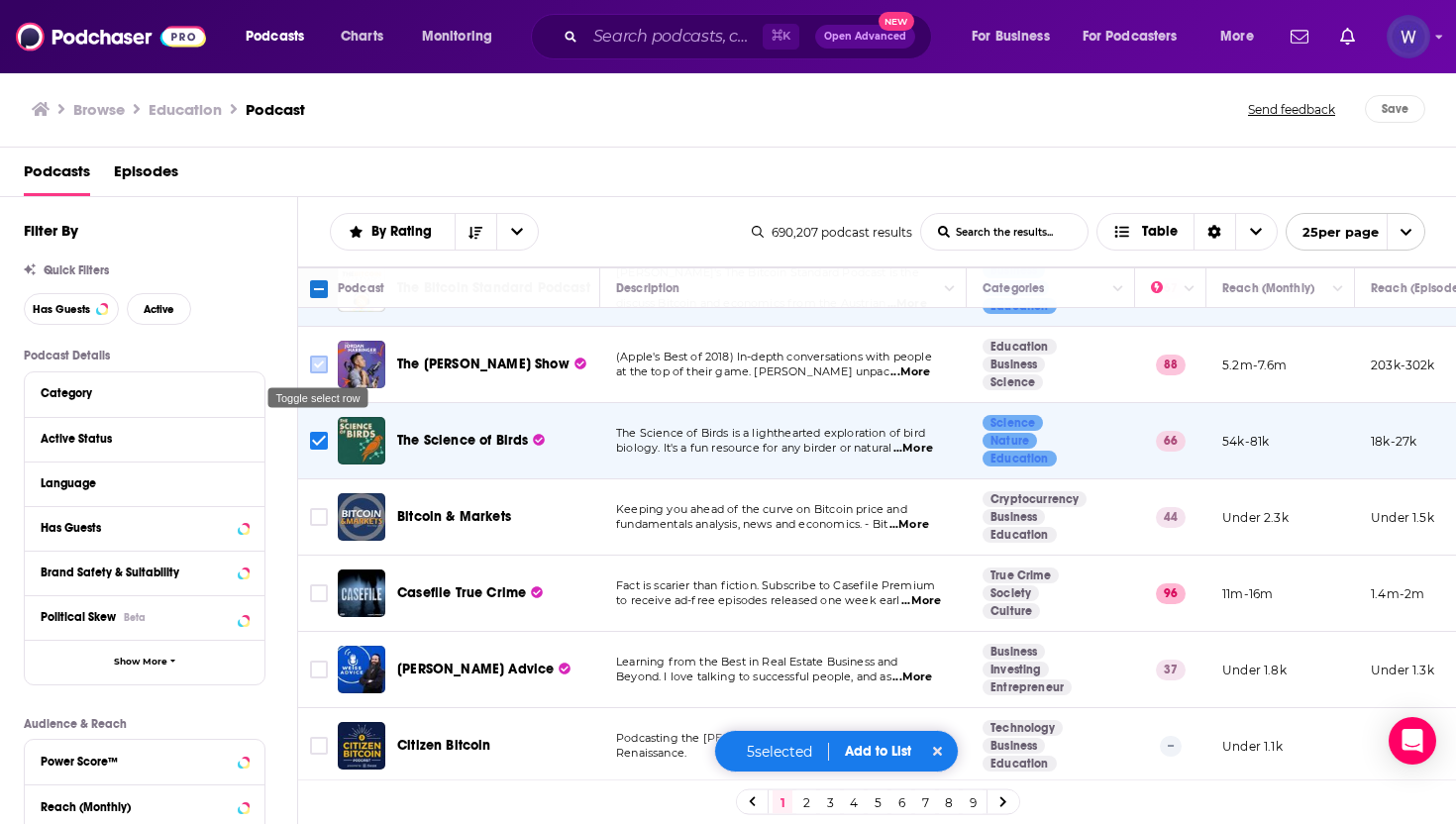 click at bounding box center [319, 364] 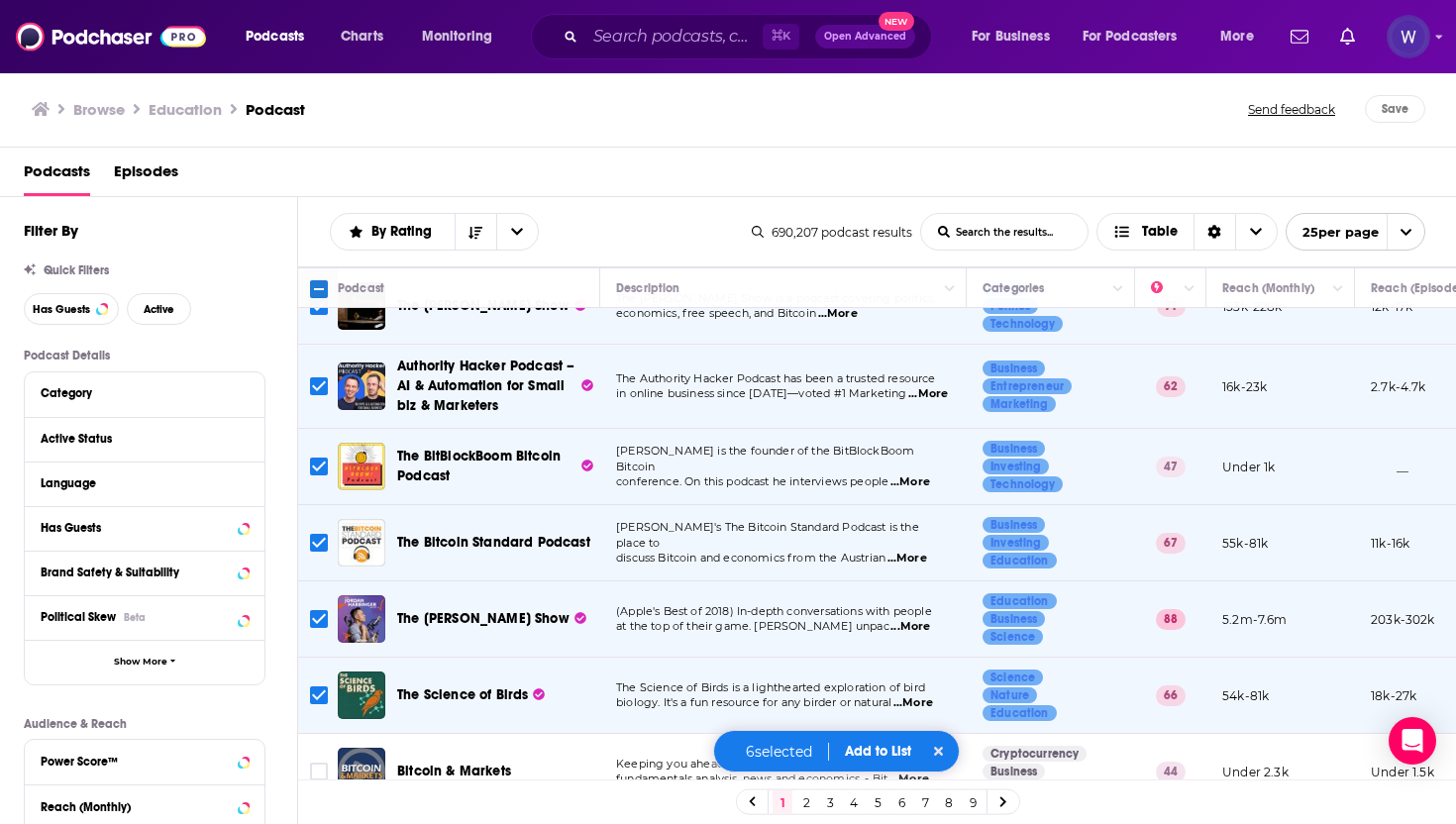 scroll, scrollTop: 0, scrollLeft: 0, axis: both 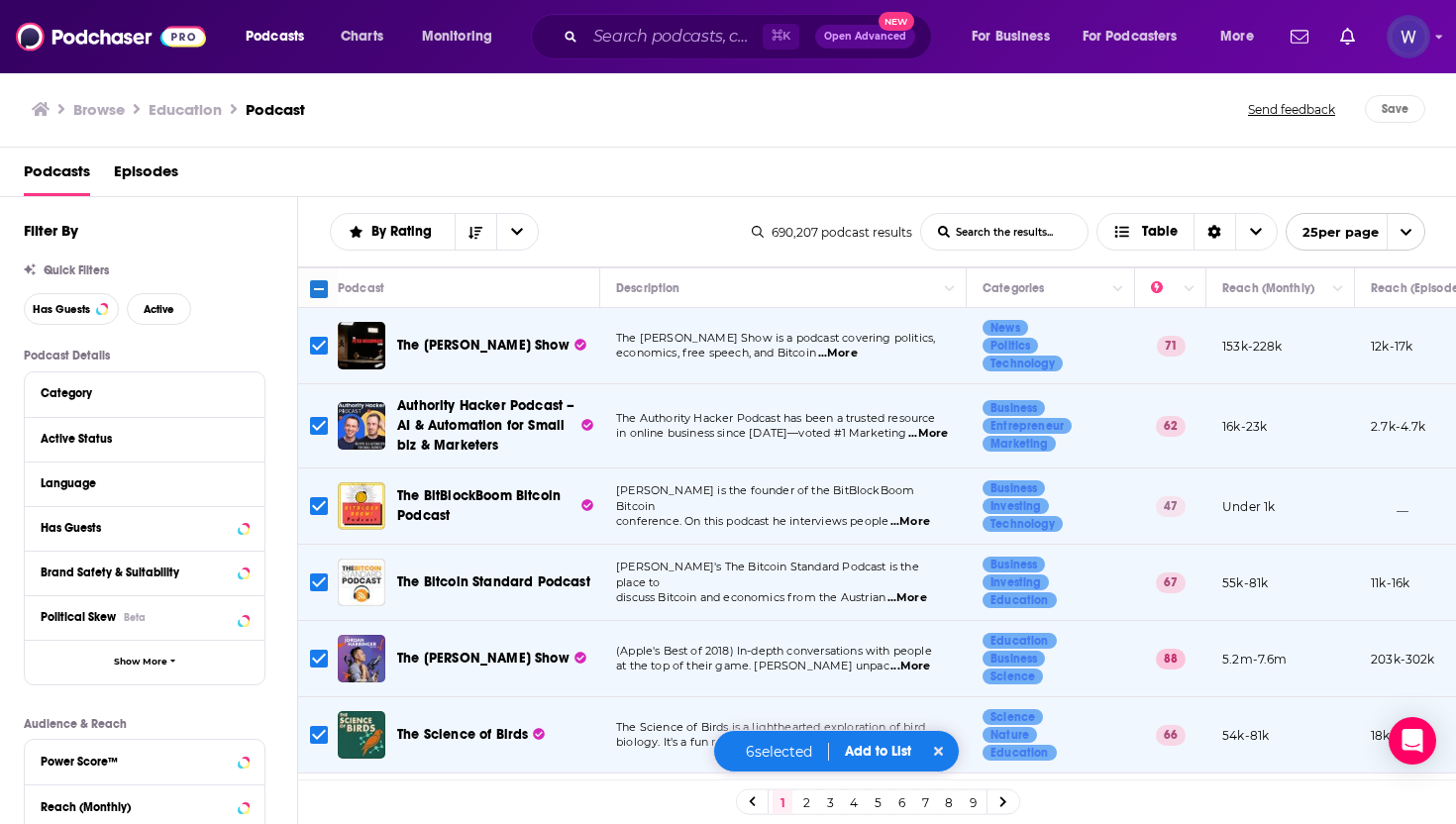 click at bounding box center (319, 582) 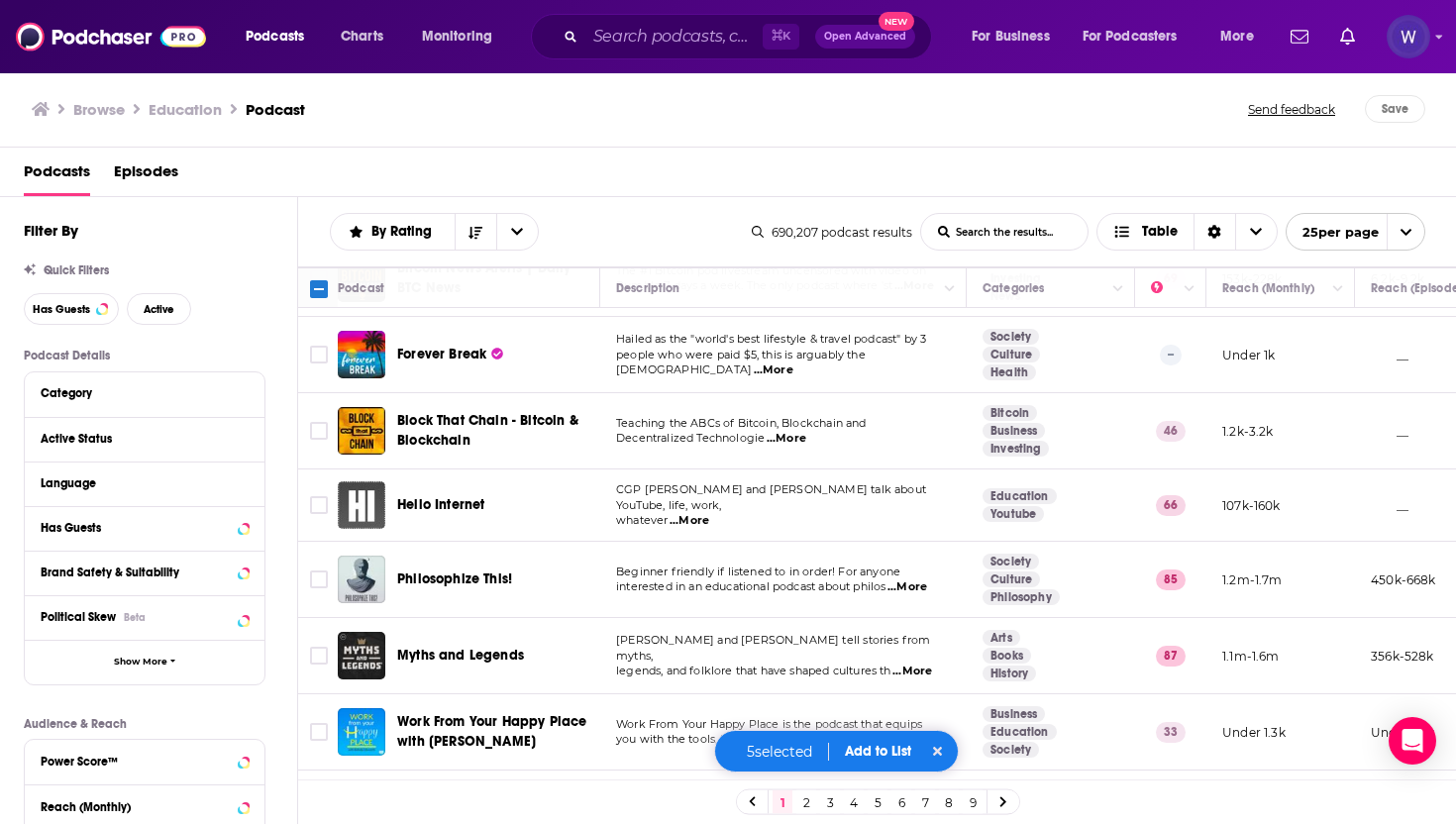 scroll, scrollTop: 996, scrollLeft: 0, axis: vertical 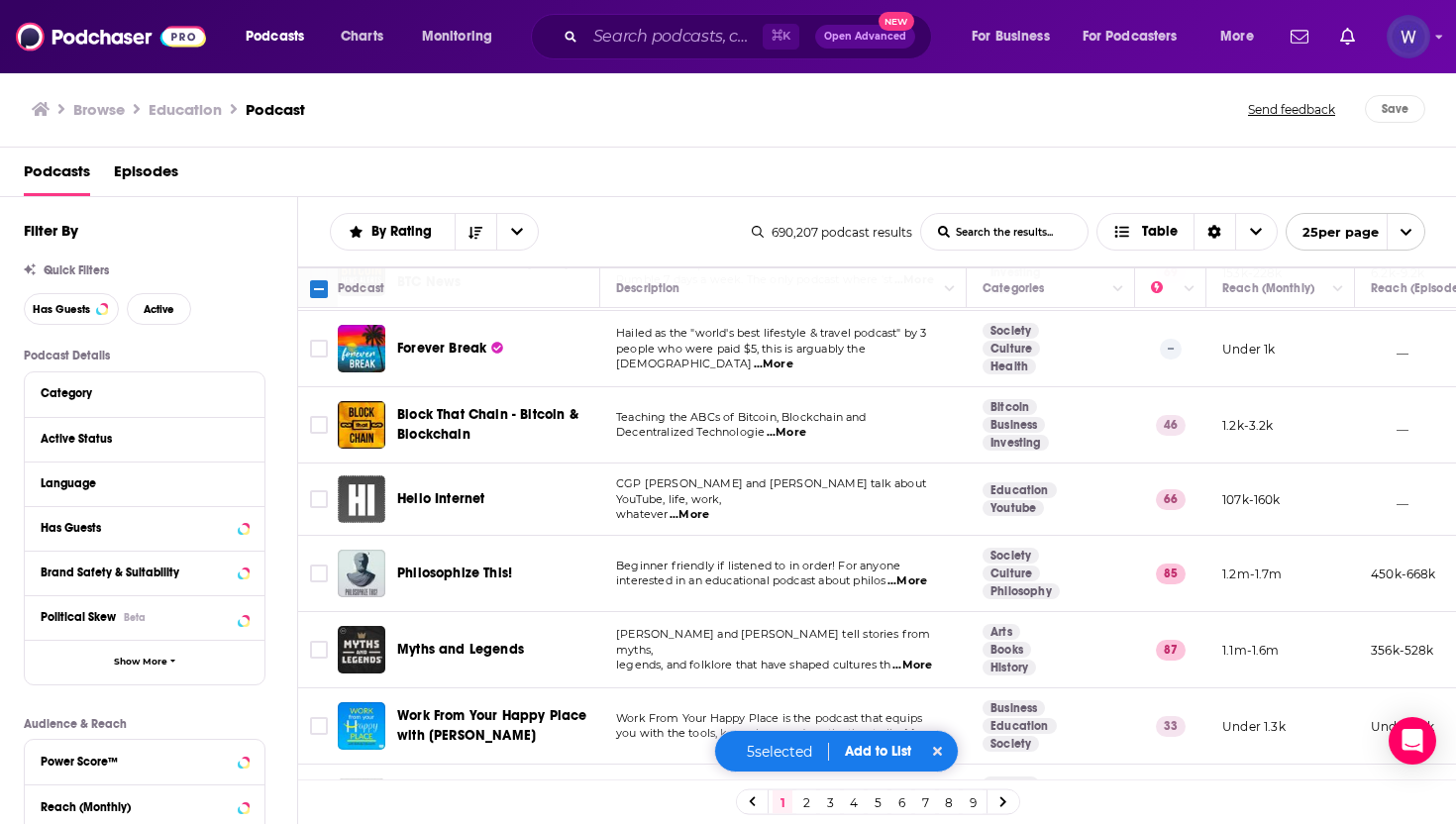 click on "Add to List" at bounding box center [878, 751] 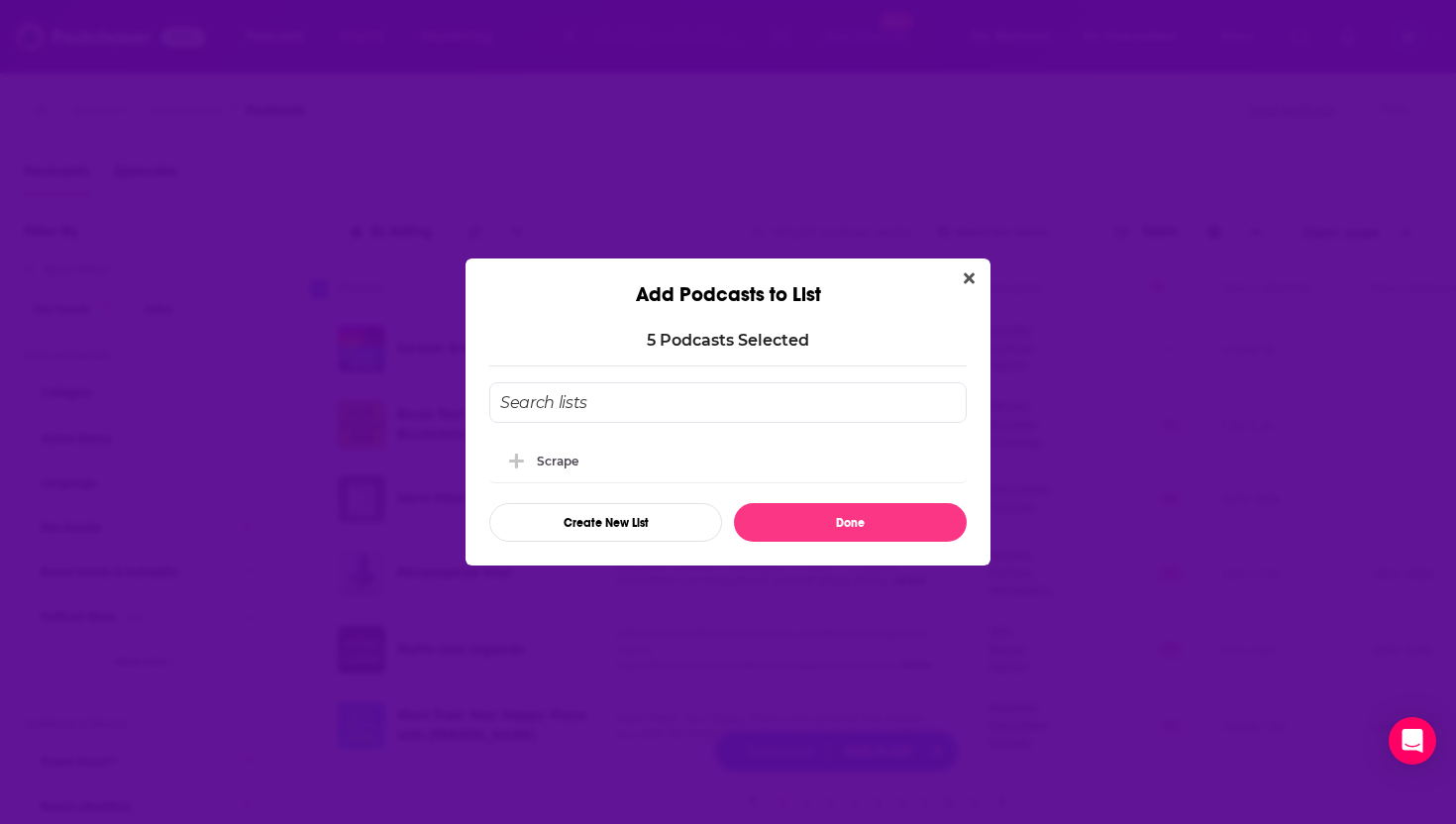 click at bounding box center [728, 402] 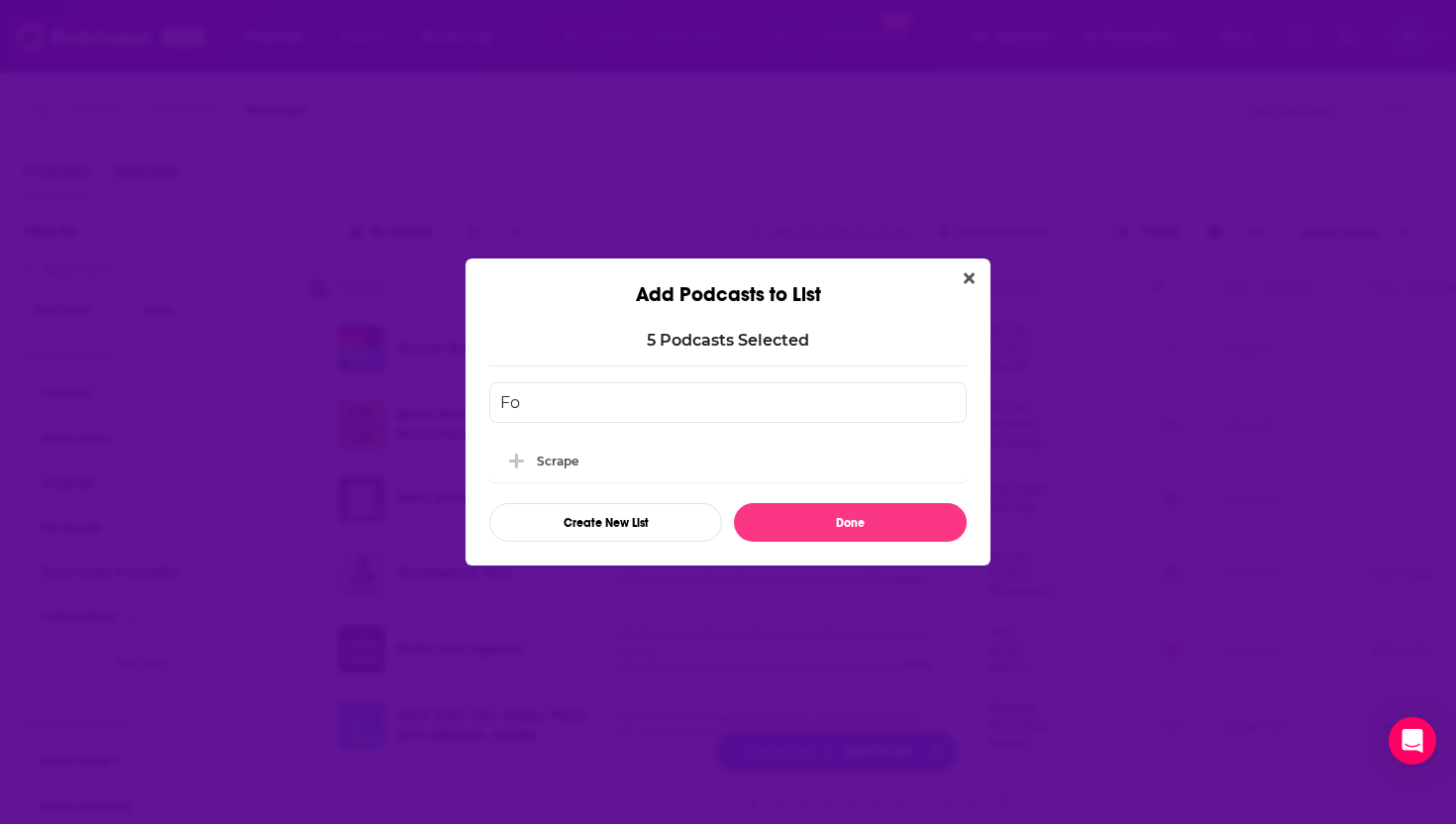 type on "F" 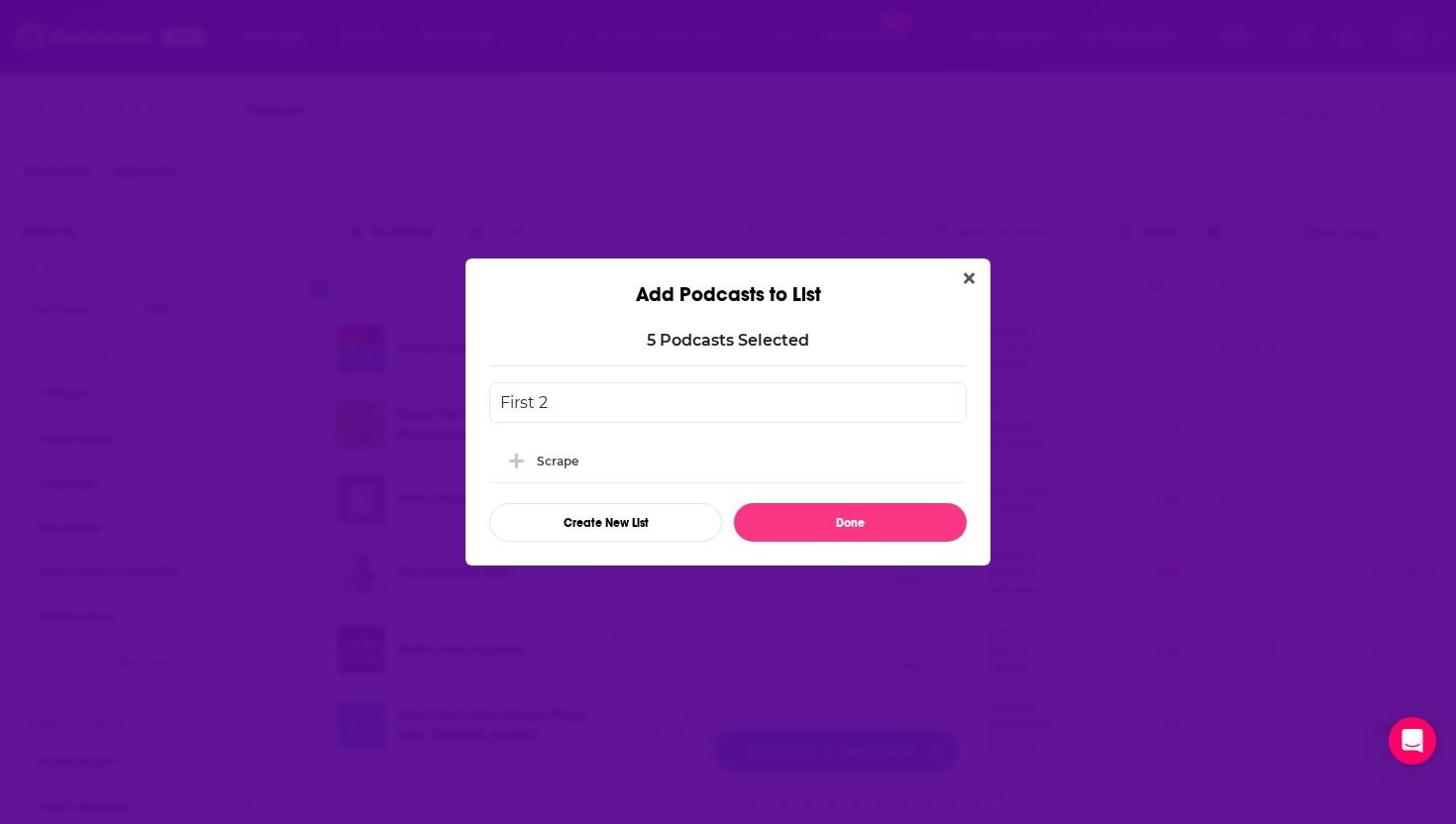 type on "First 20" 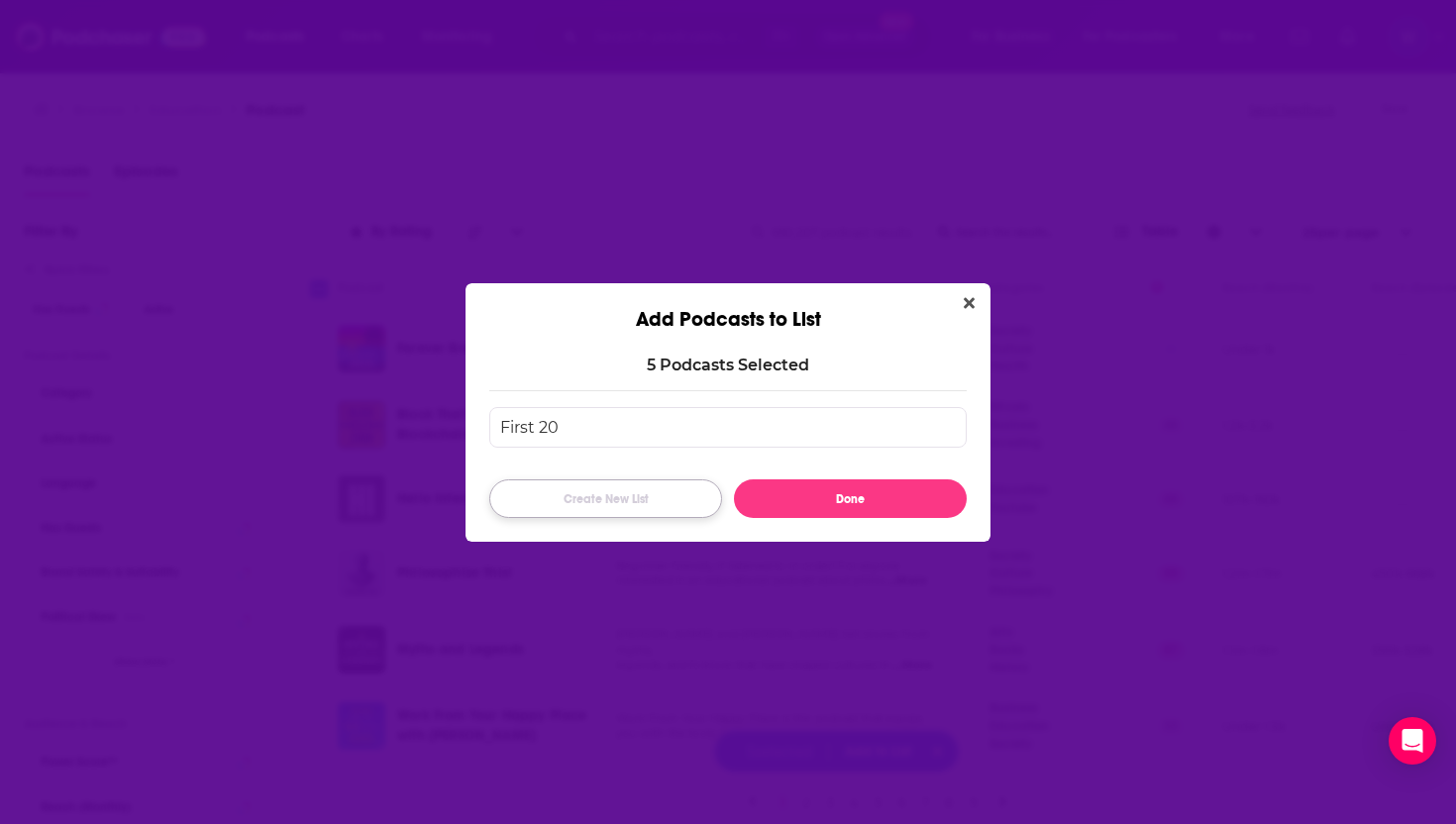 click on "Create New List" at bounding box center [605, 498] 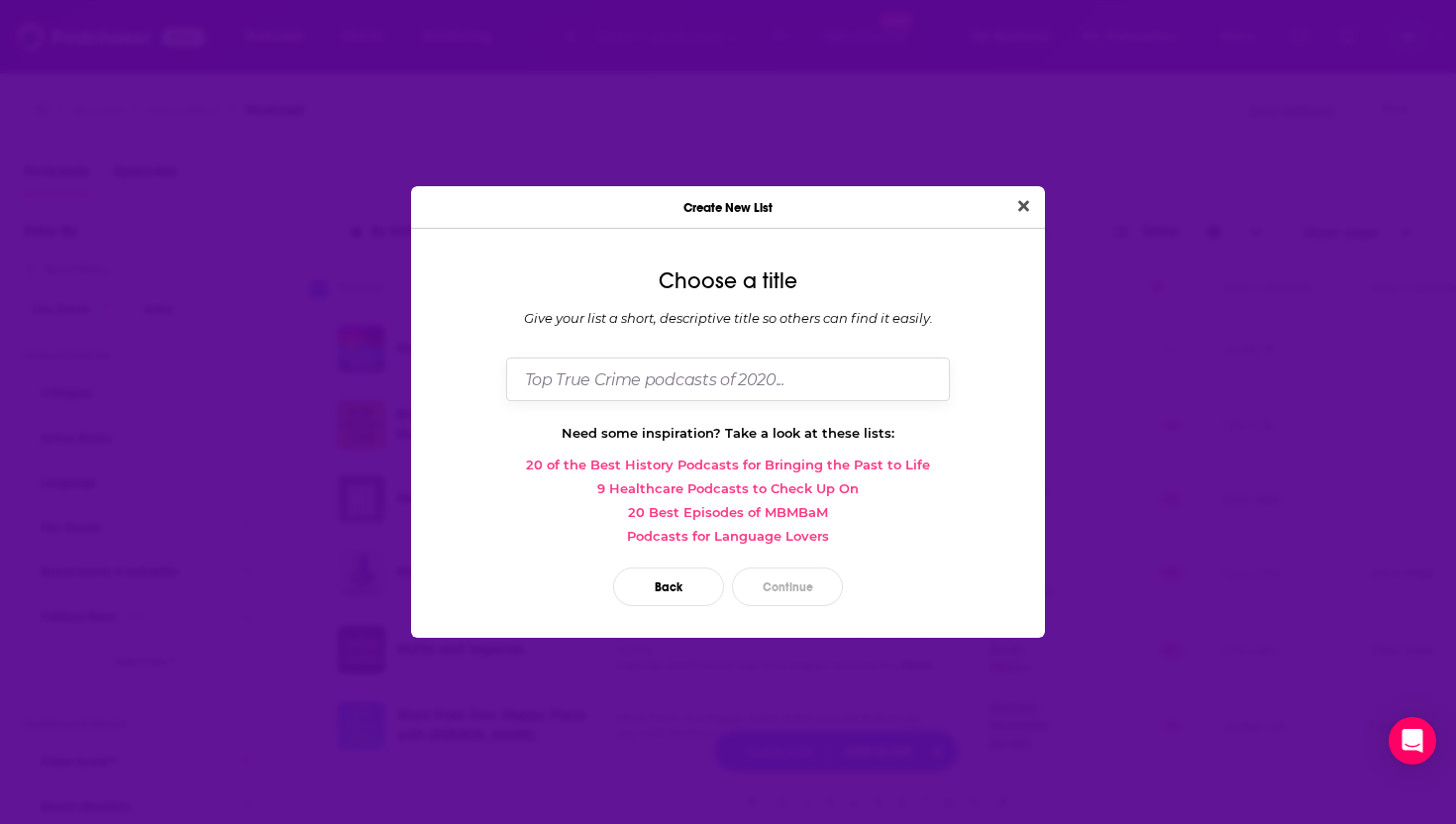 click at bounding box center [728, 378] 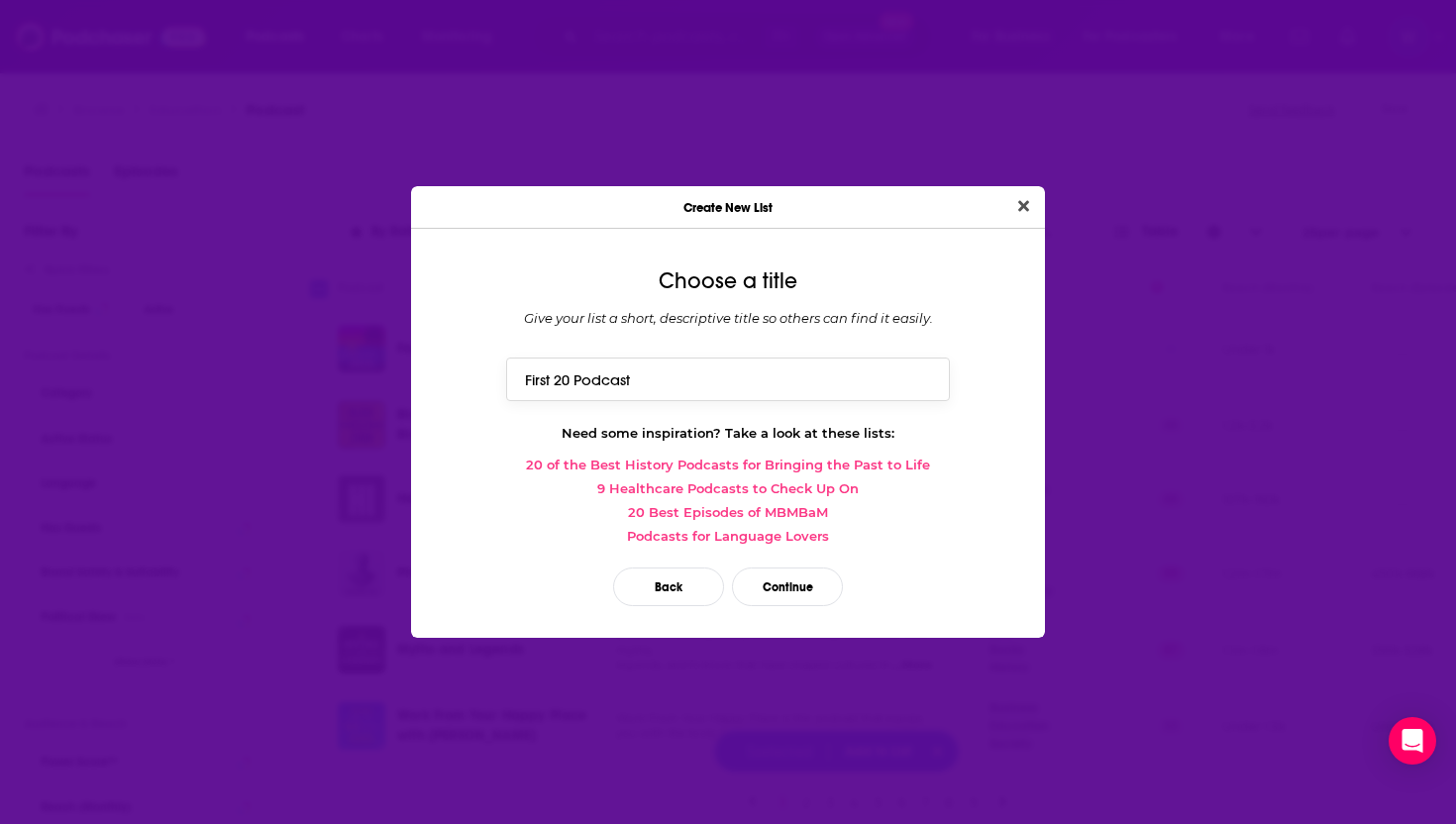 type on "First 20 Podcasts" 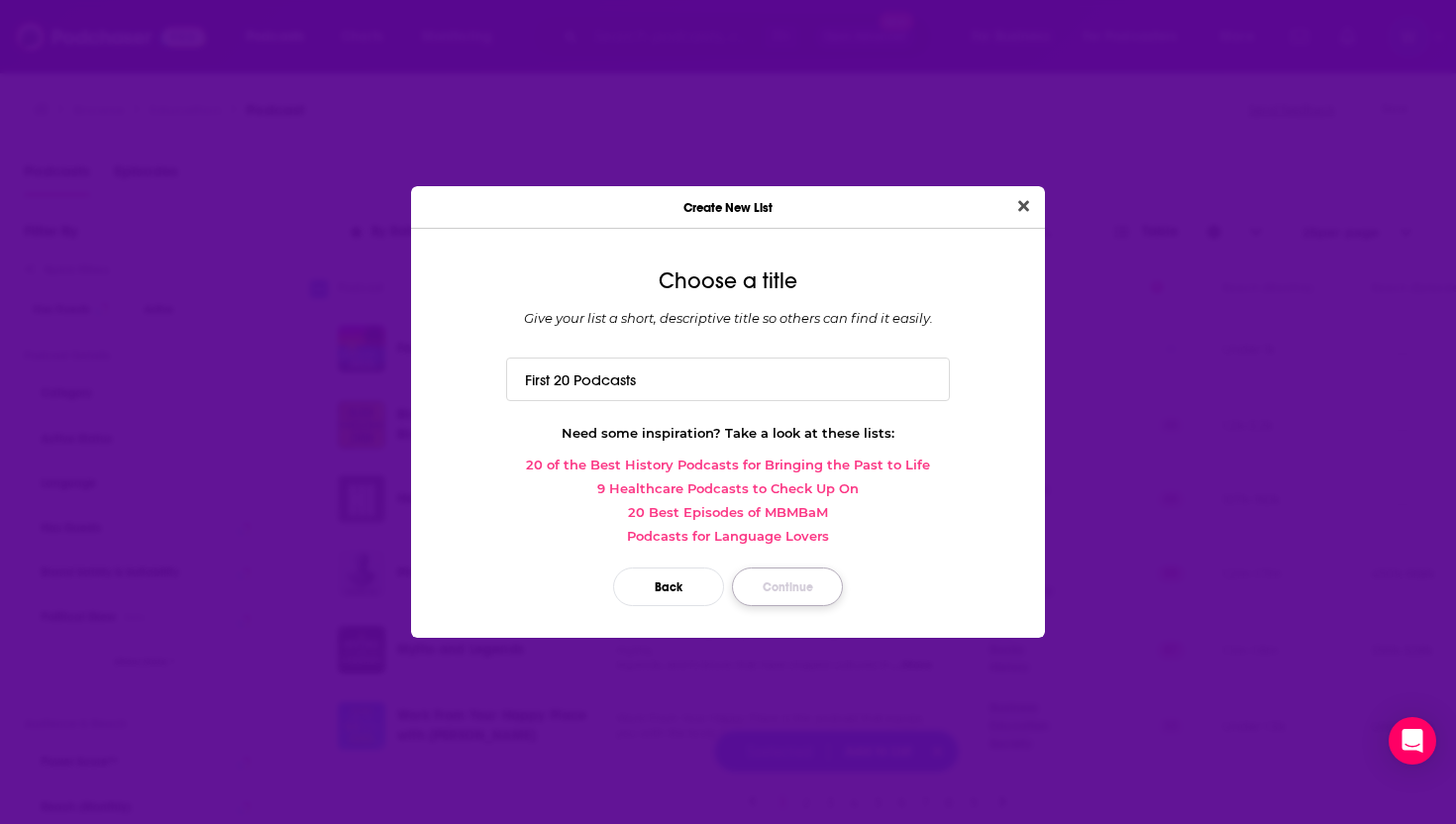 click on "Continue" at bounding box center [787, 586] 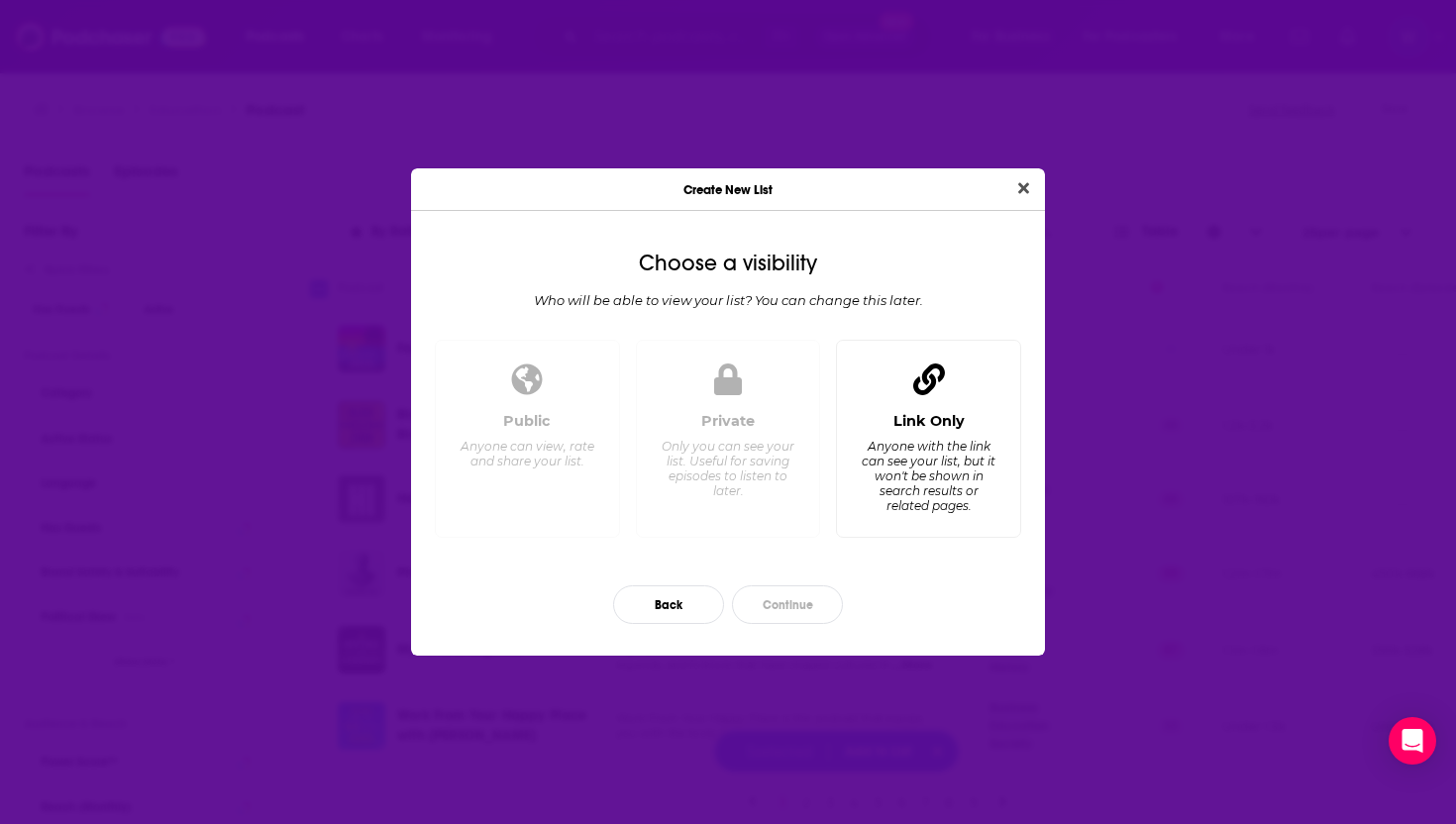 click on "Anyone with the link can see your list, but it won't be shown in search results or related pages." at bounding box center [928, 475] 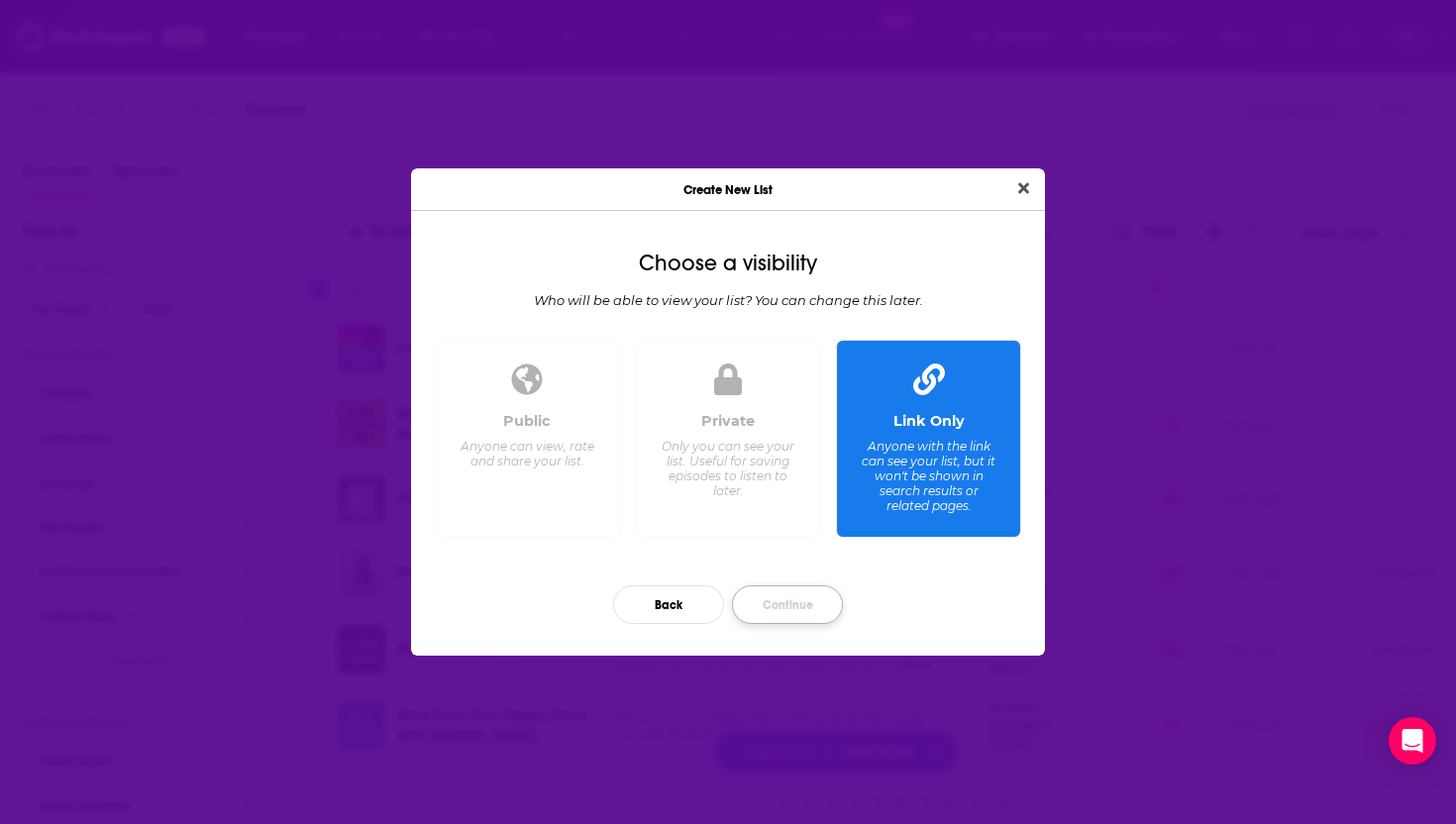 click on "Continue" at bounding box center (787, 604) 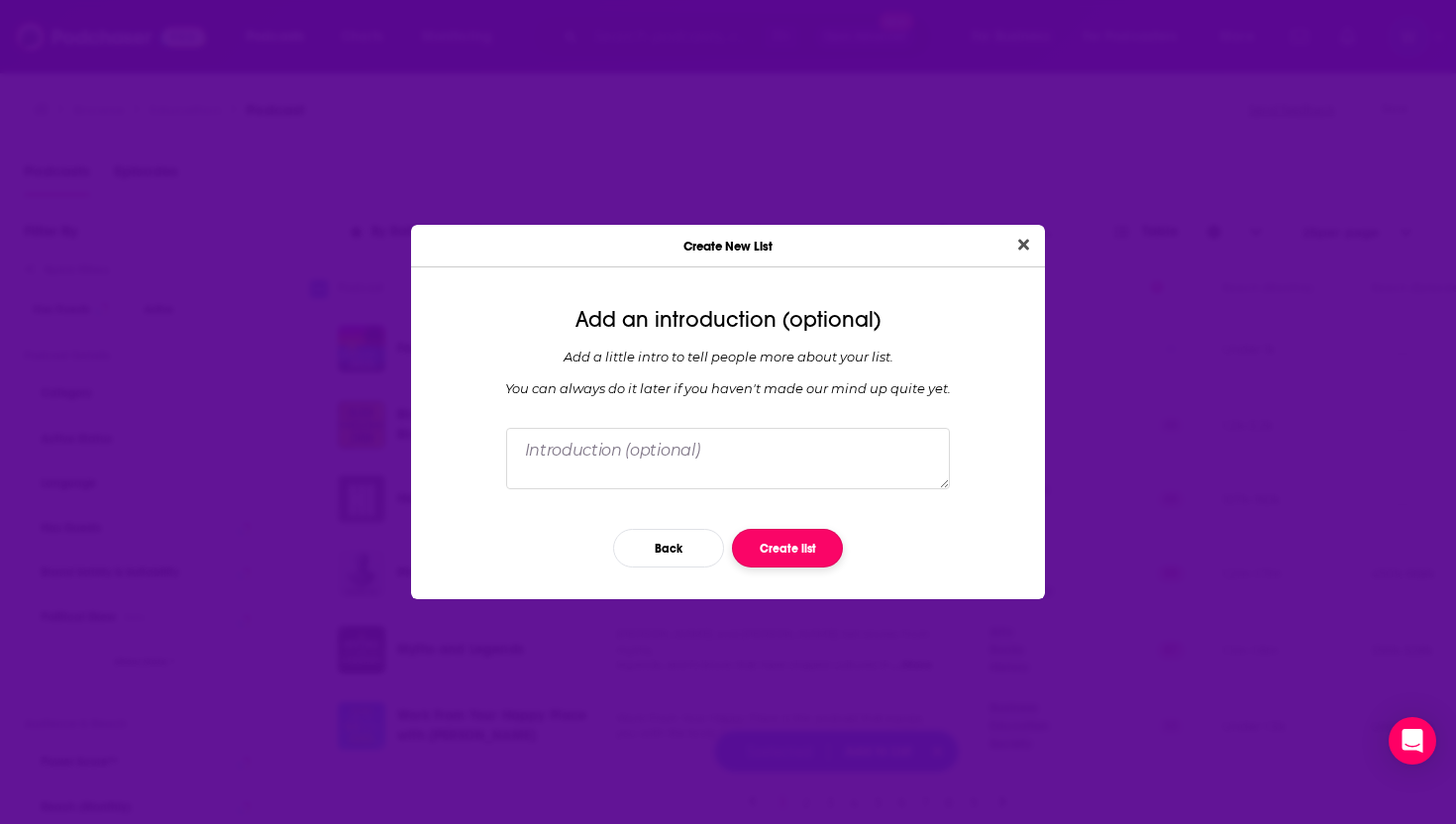 click on "Create list" at bounding box center [787, 548] 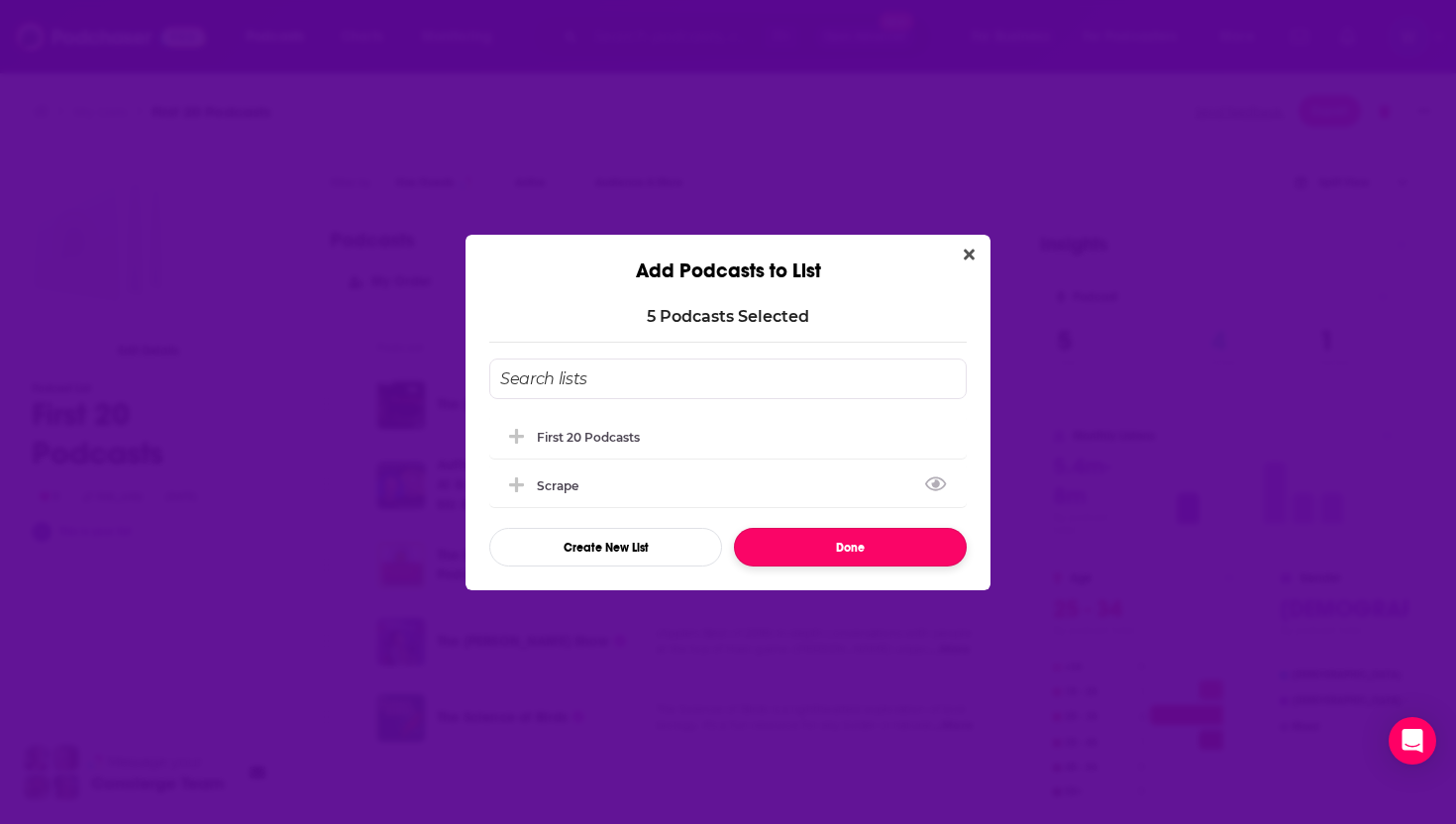 click on "Done" at bounding box center (850, 547) 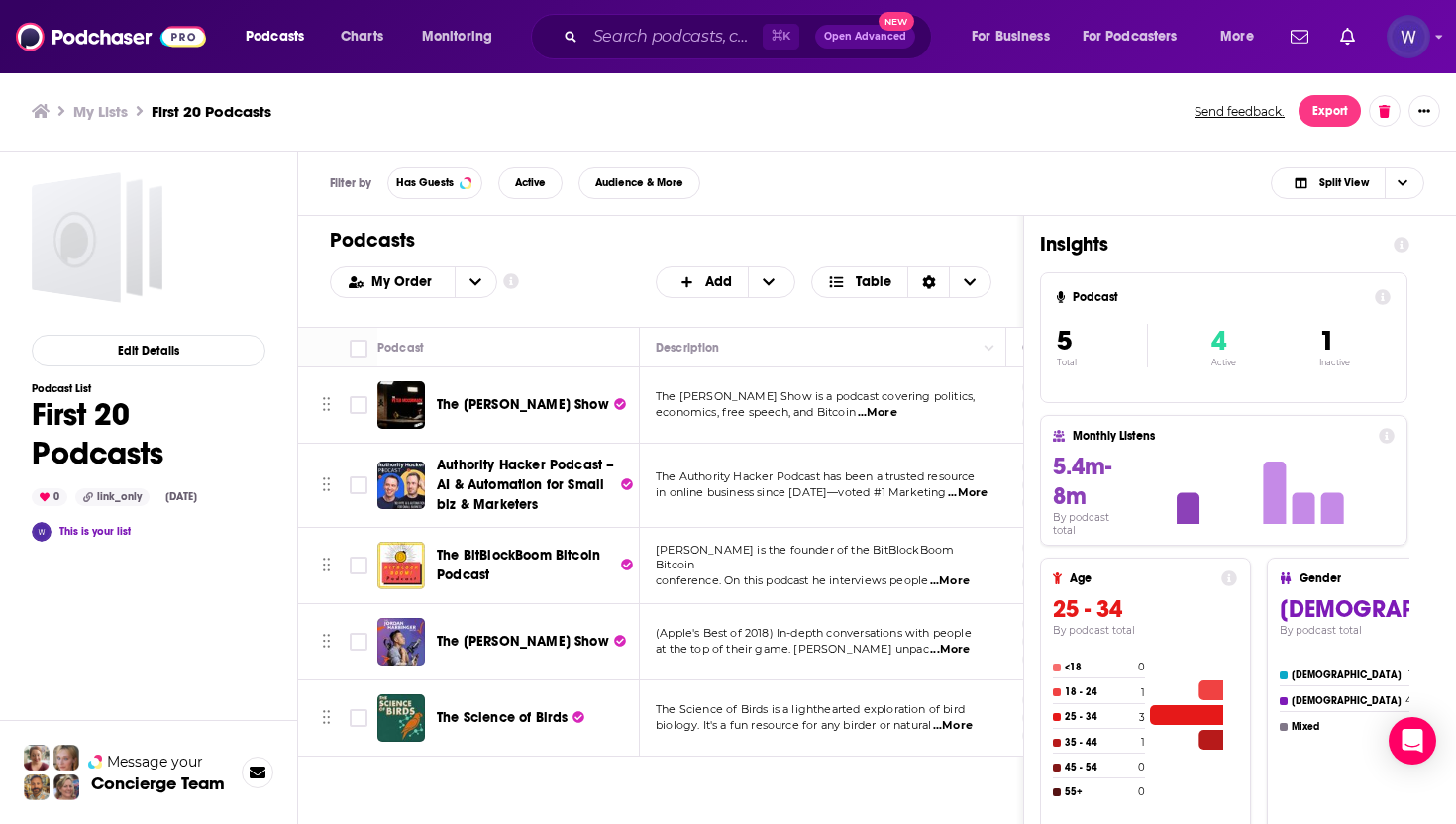 click on "My Lists" at bounding box center [100, 111] 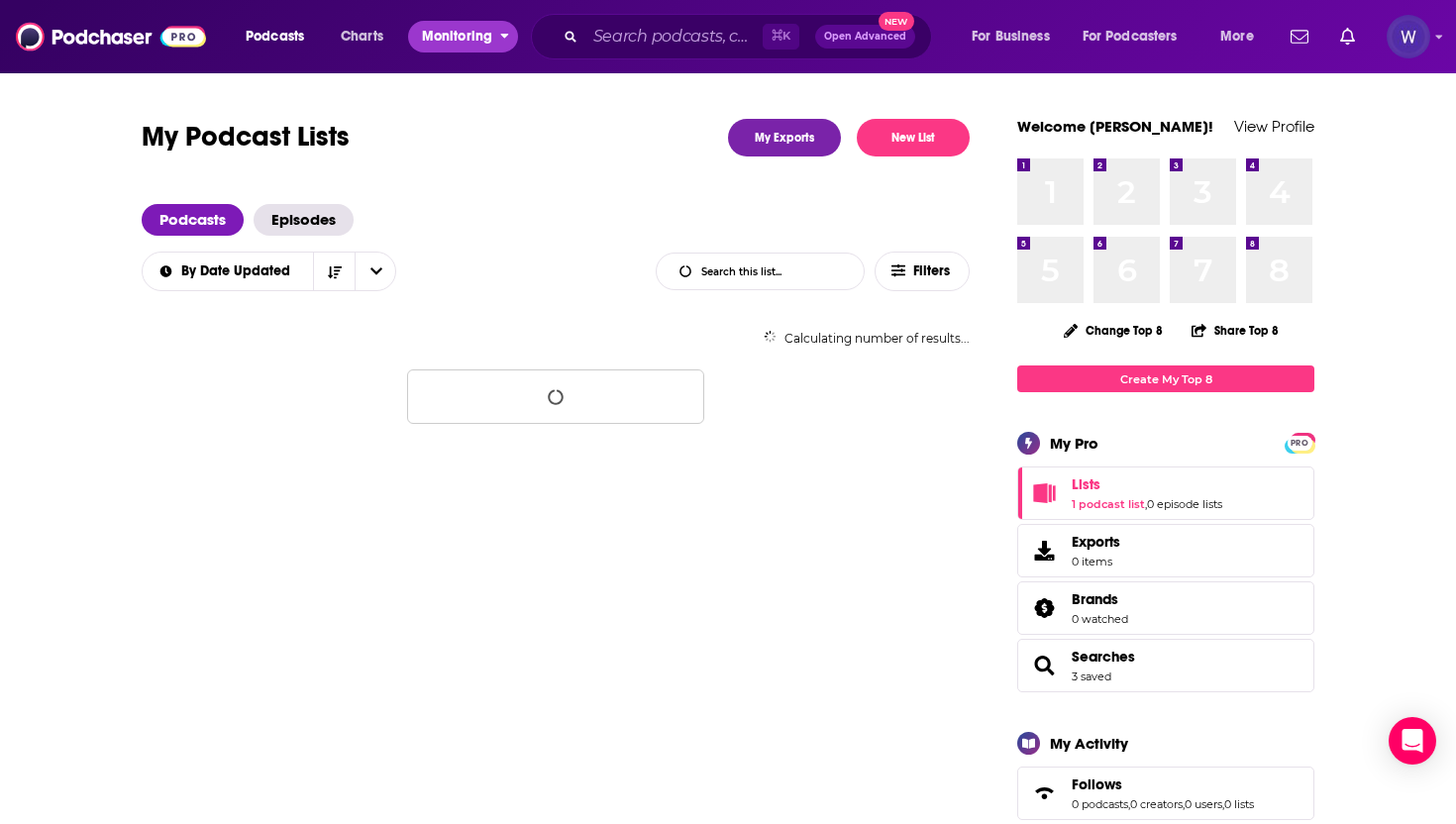 click on "Monitoring" at bounding box center (457, 37) 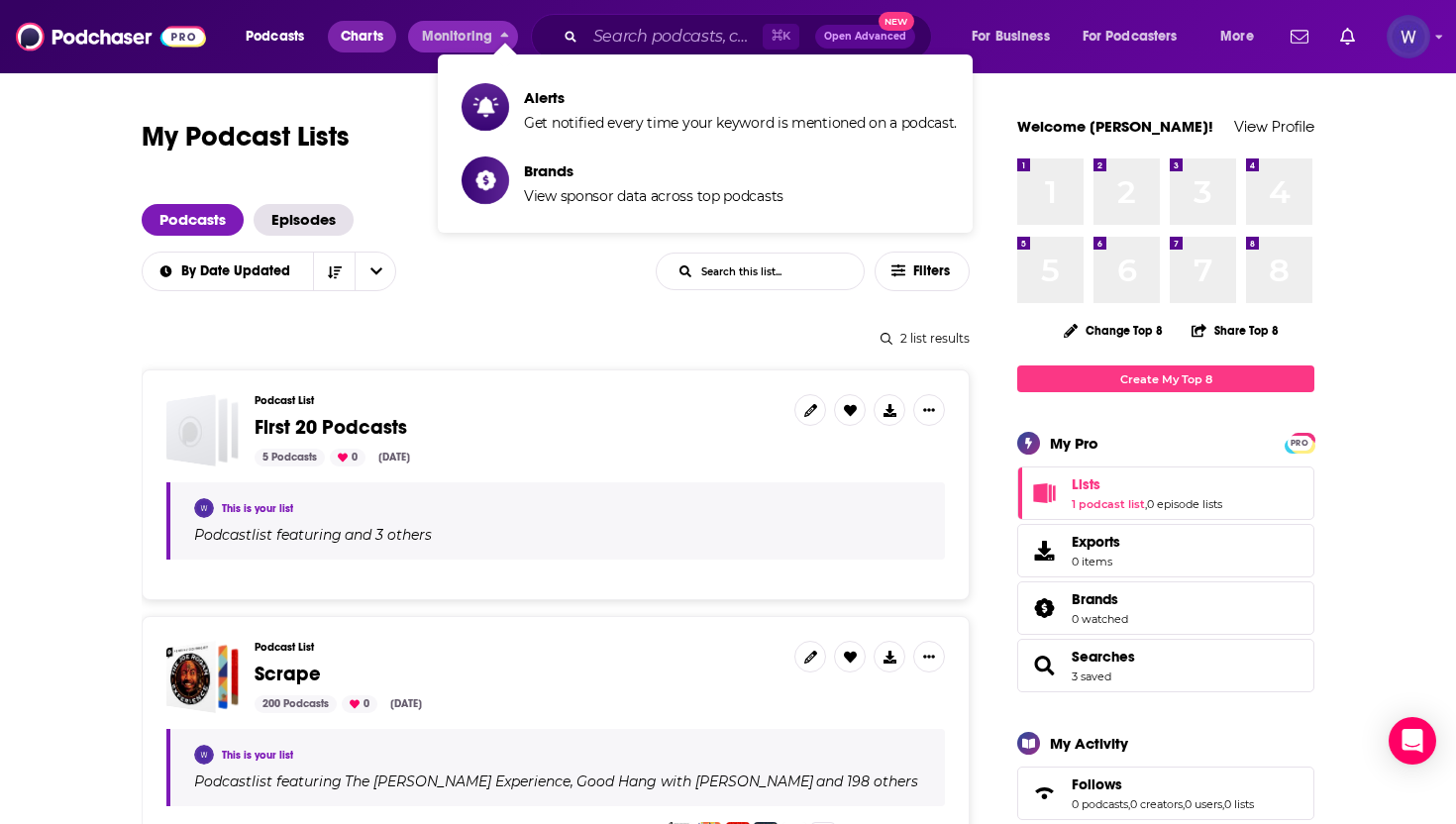 click on "Charts" at bounding box center [362, 37] 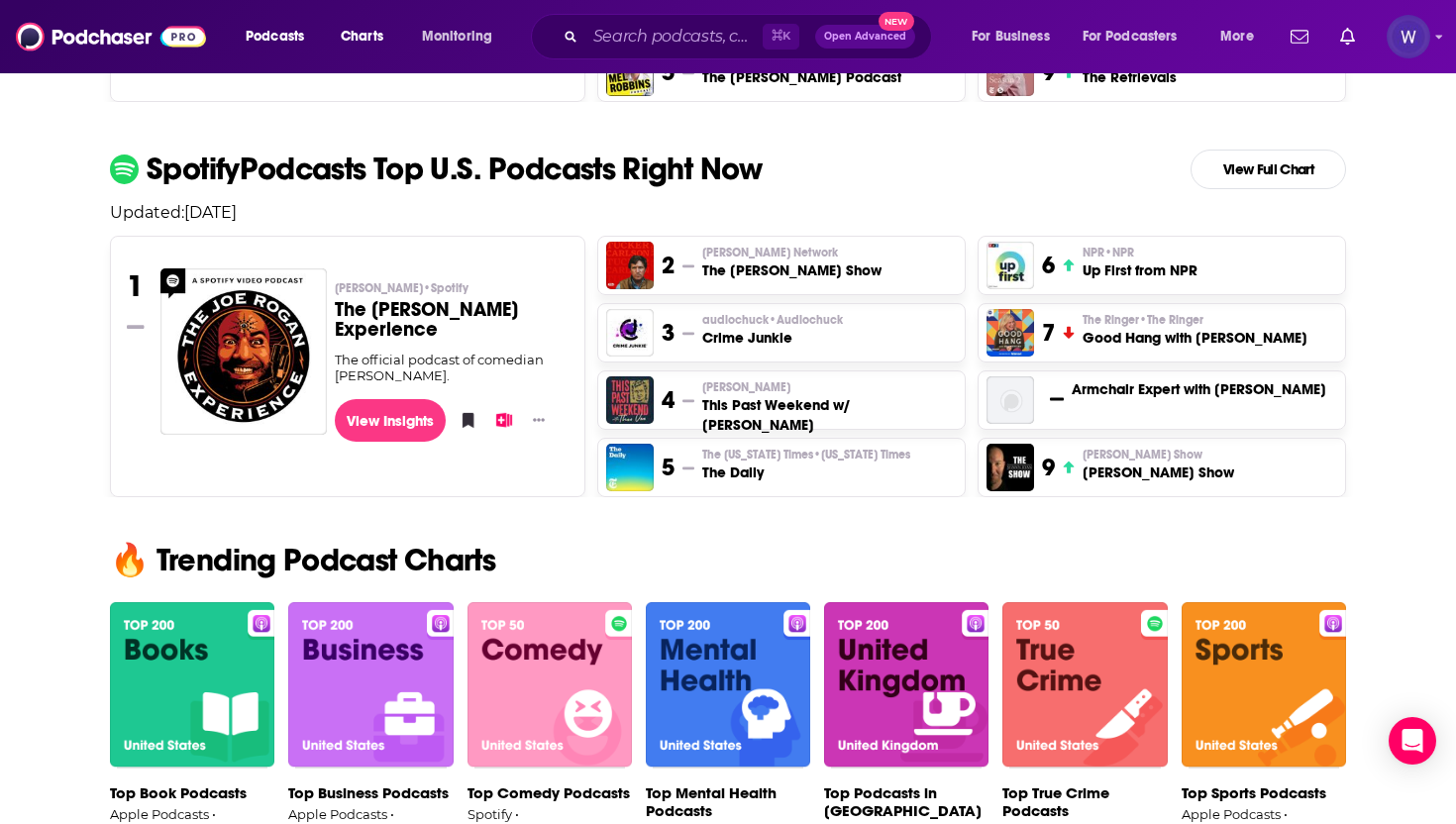 scroll, scrollTop: 794, scrollLeft: 0, axis: vertical 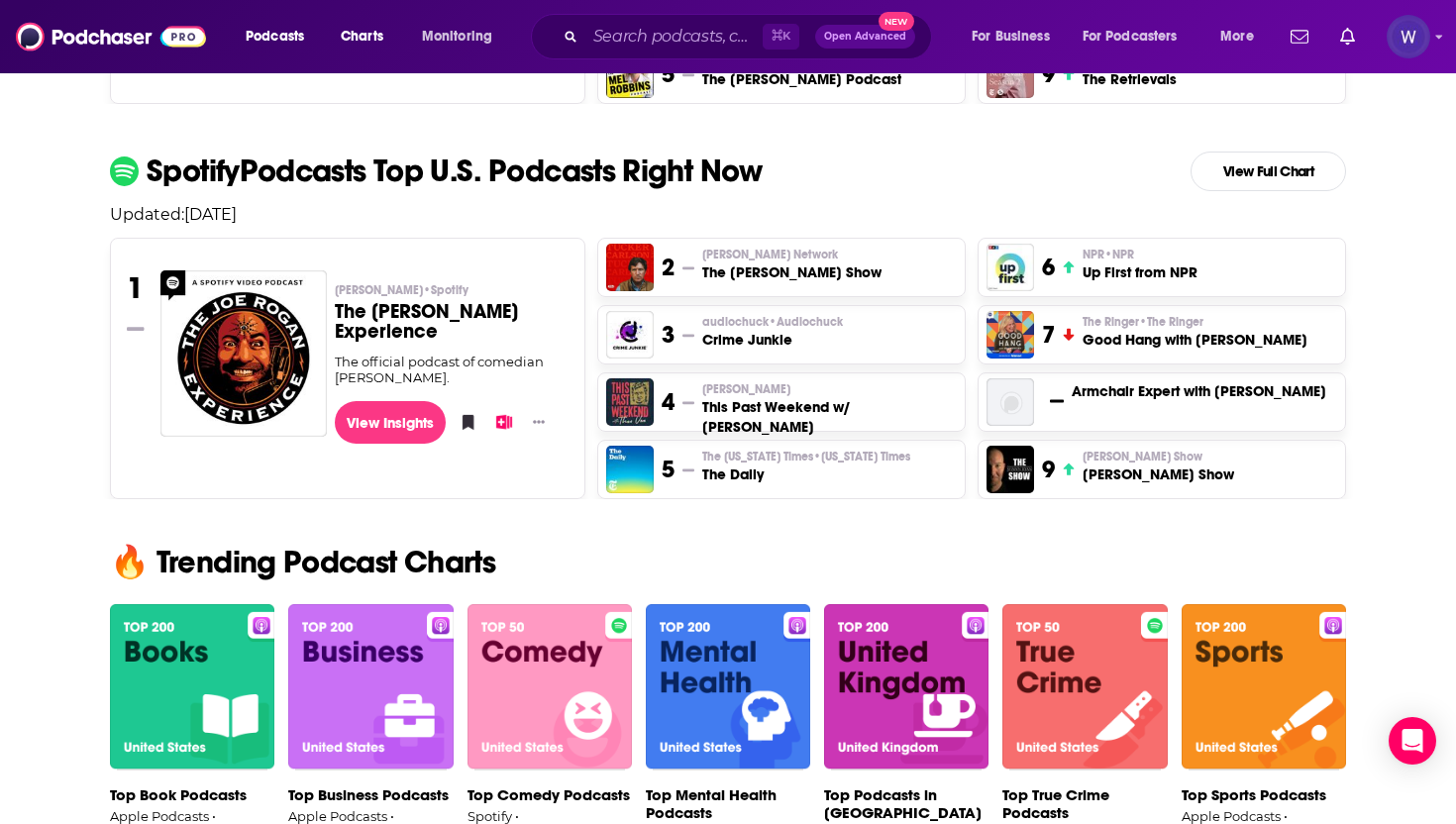 click on "The [PERSON_NAME] Experience" at bounding box center [452, 322] 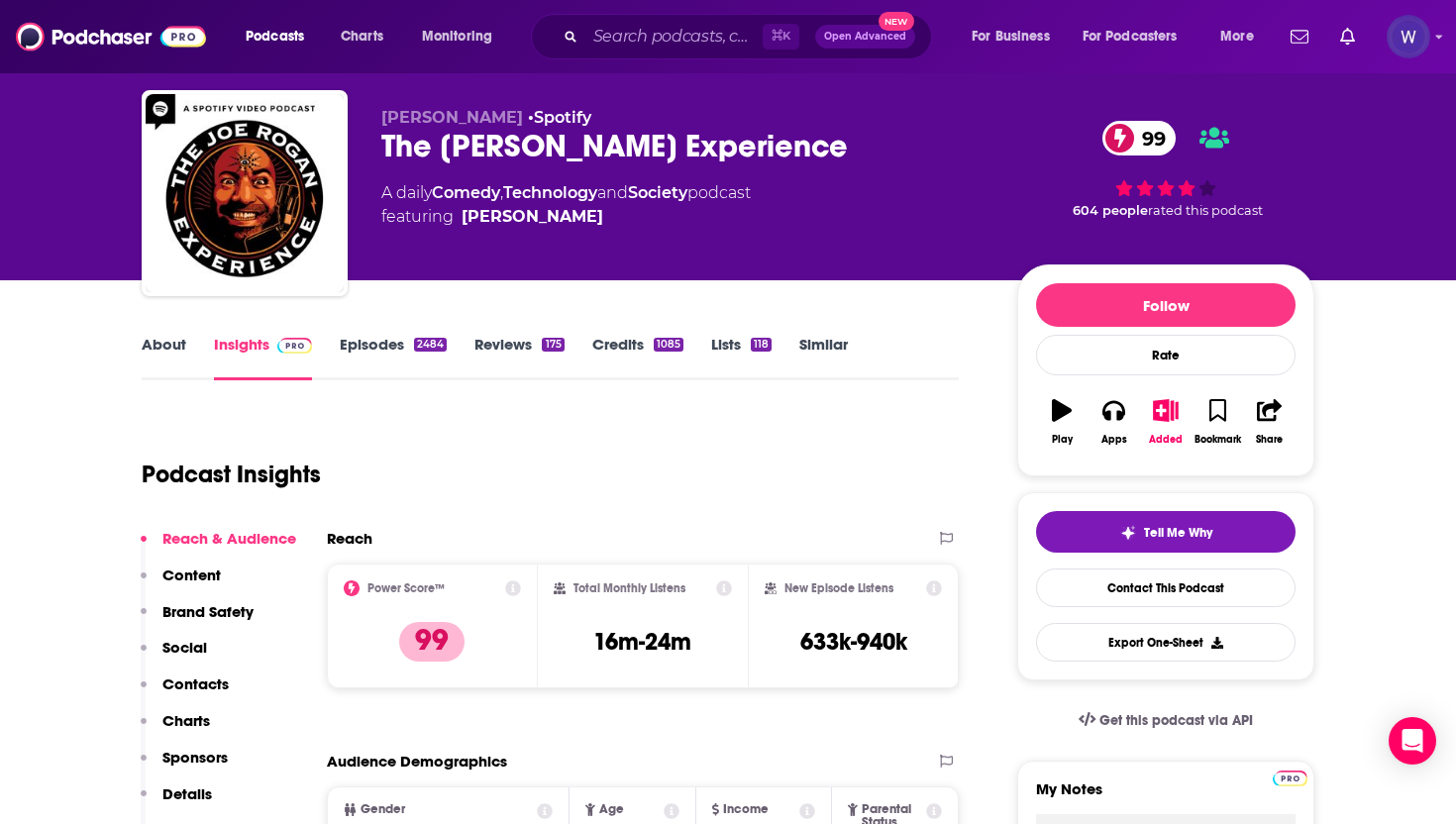 scroll, scrollTop: 0, scrollLeft: 0, axis: both 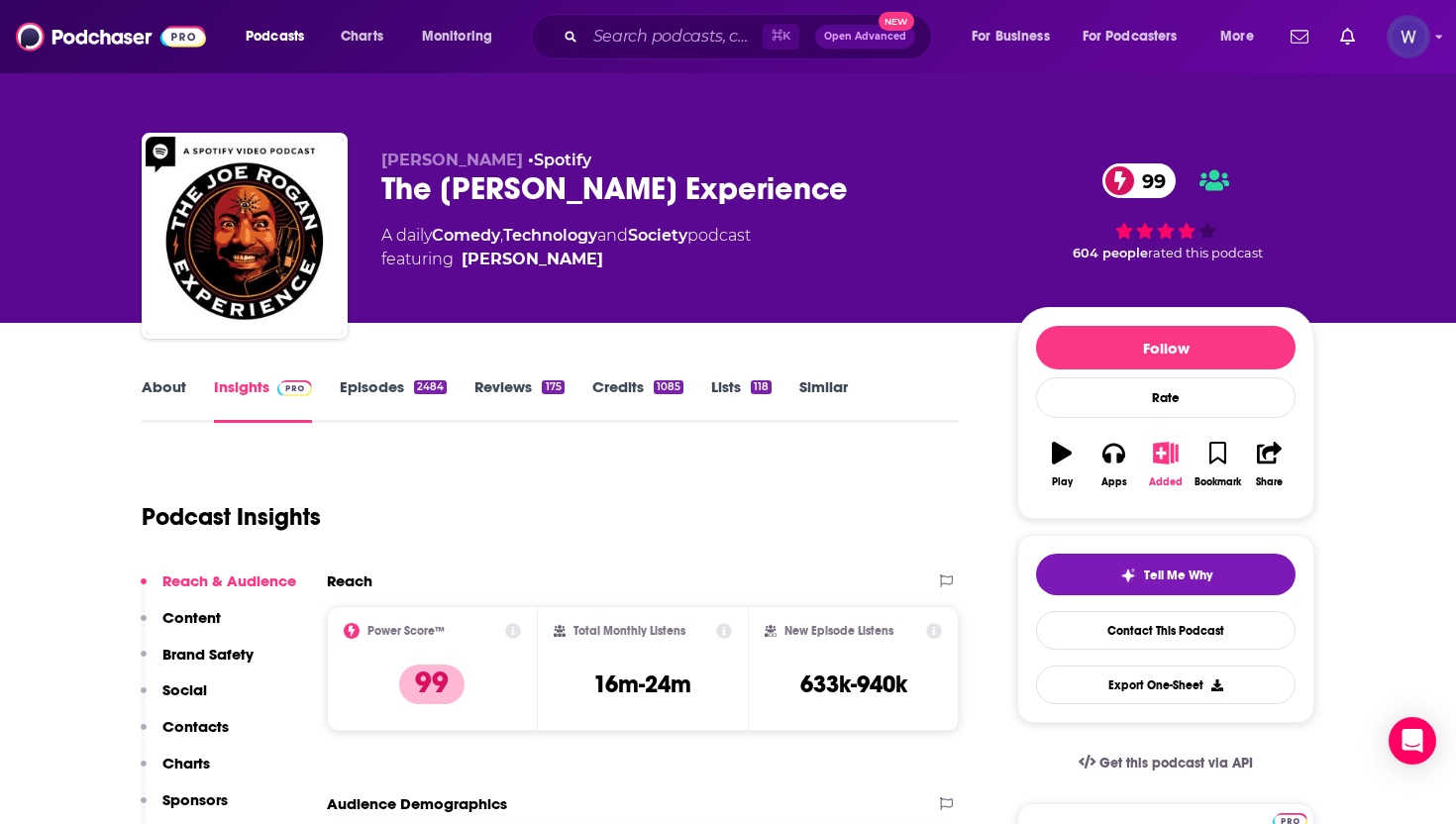 click 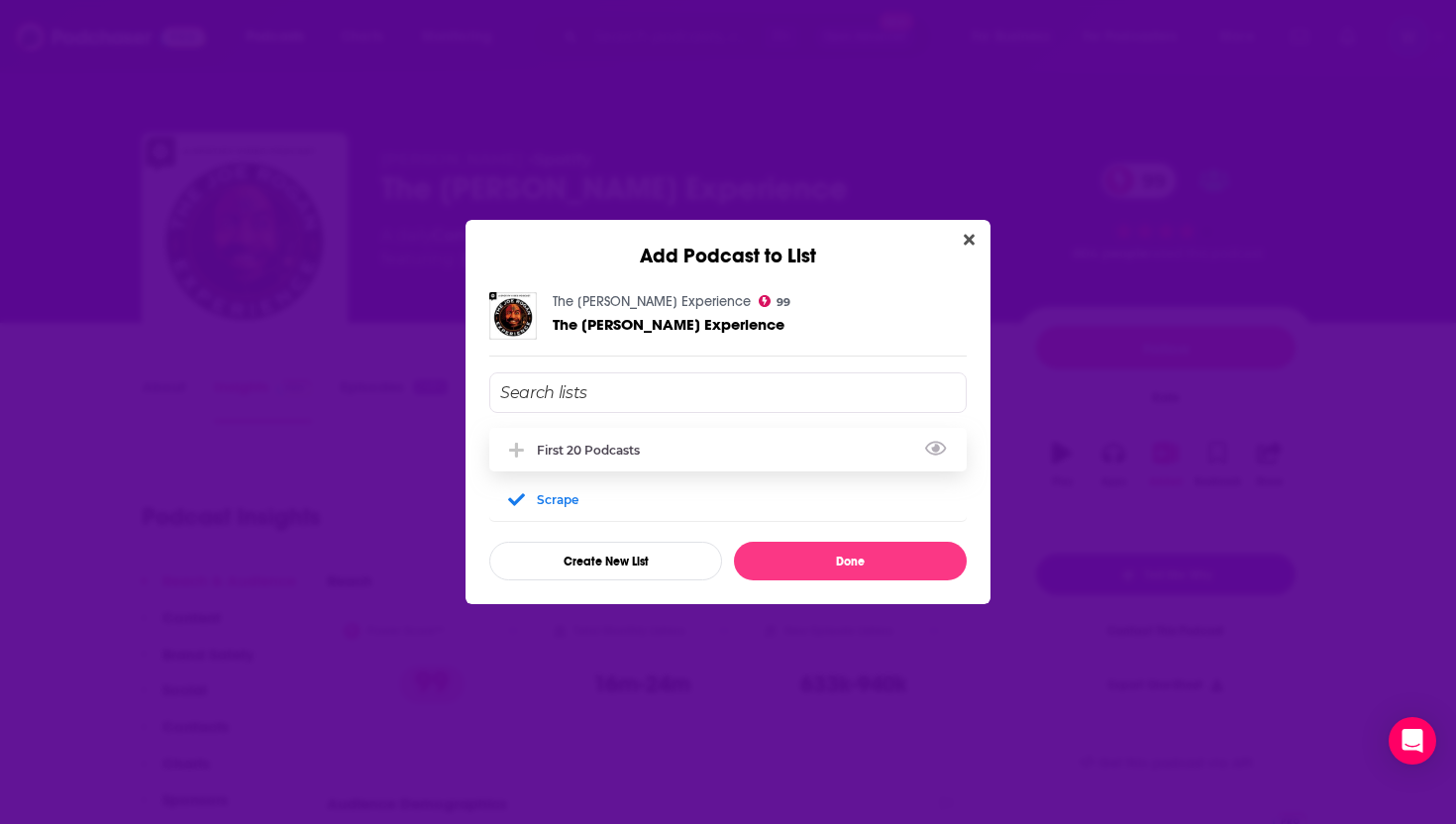 click on "First 20 Podcasts" at bounding box center (728, 450) 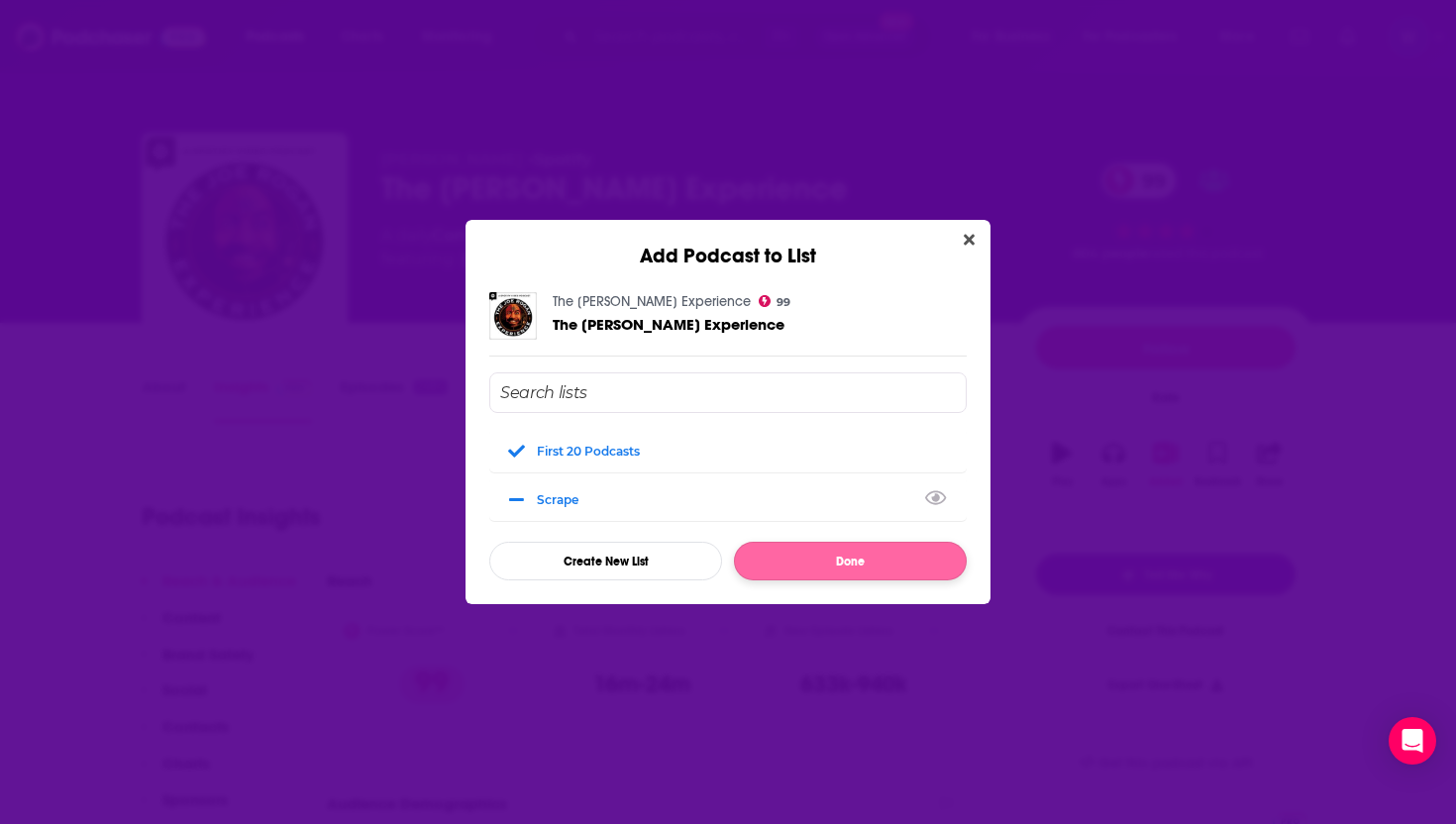 click on "Done" at bounding box center [850, 561] 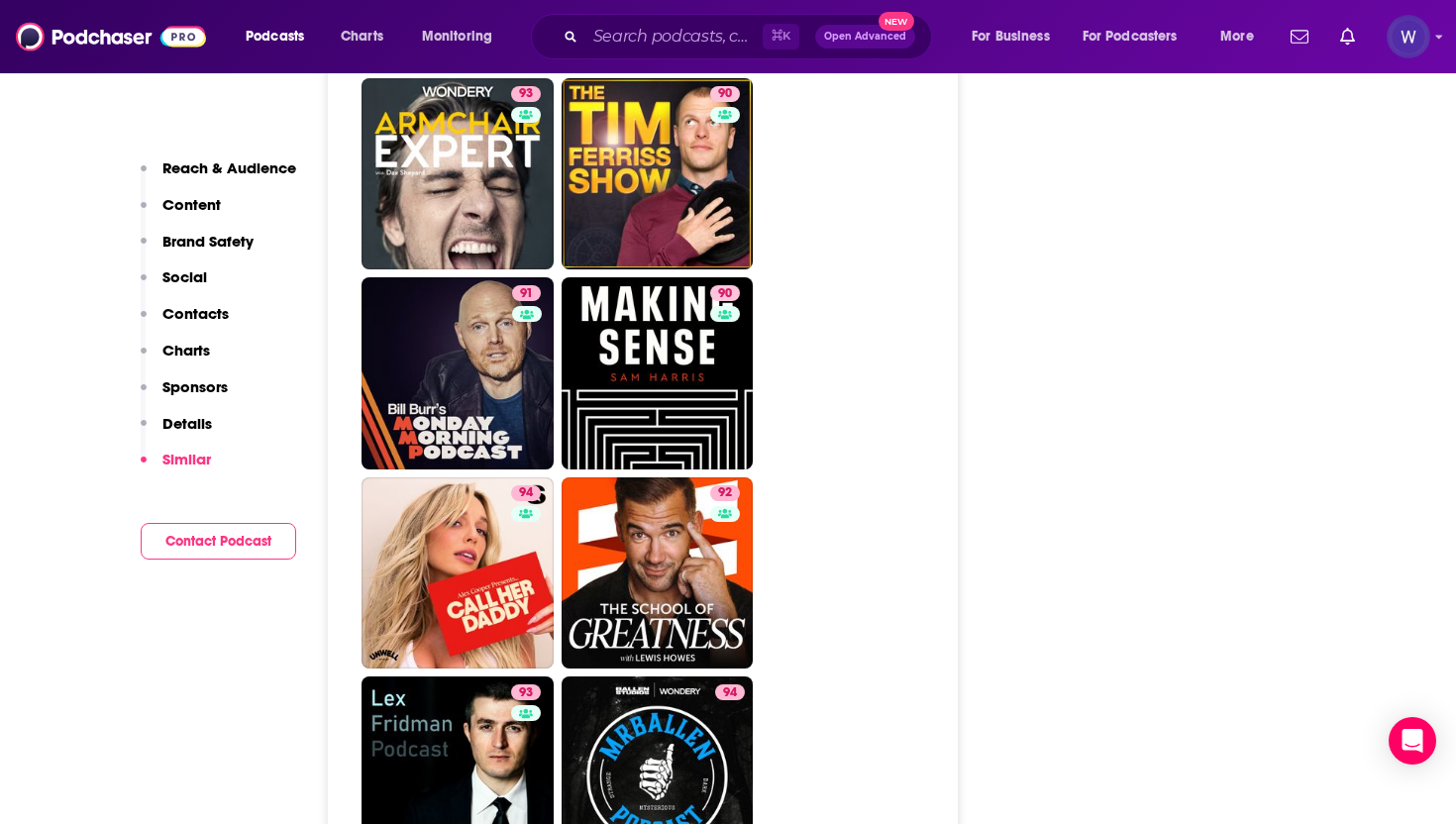 scroll, scrollTop: 4312, scrollLeft: 0, axis: vertical 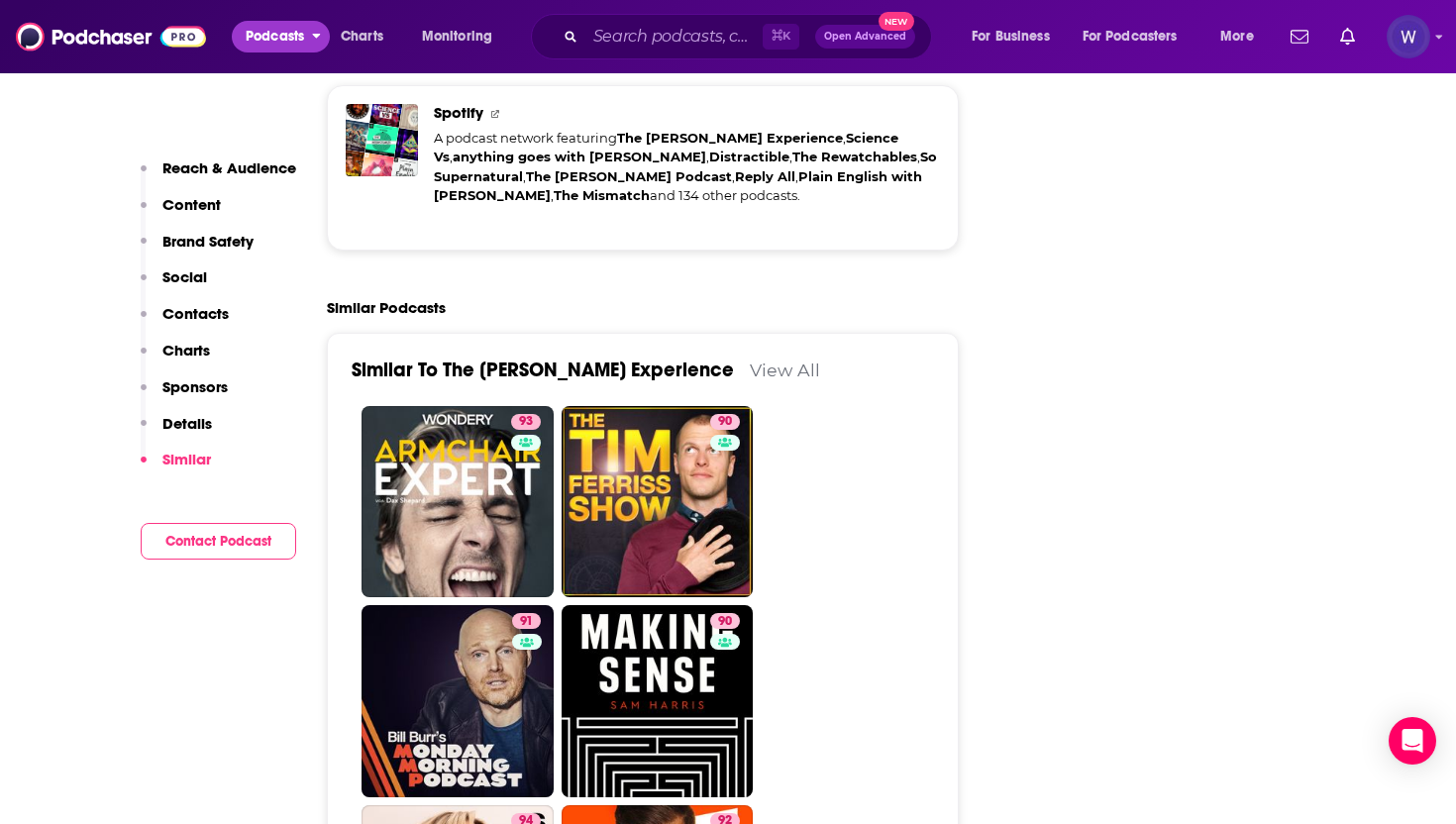 click on "Podcasts" at bounding box center (274, 37) 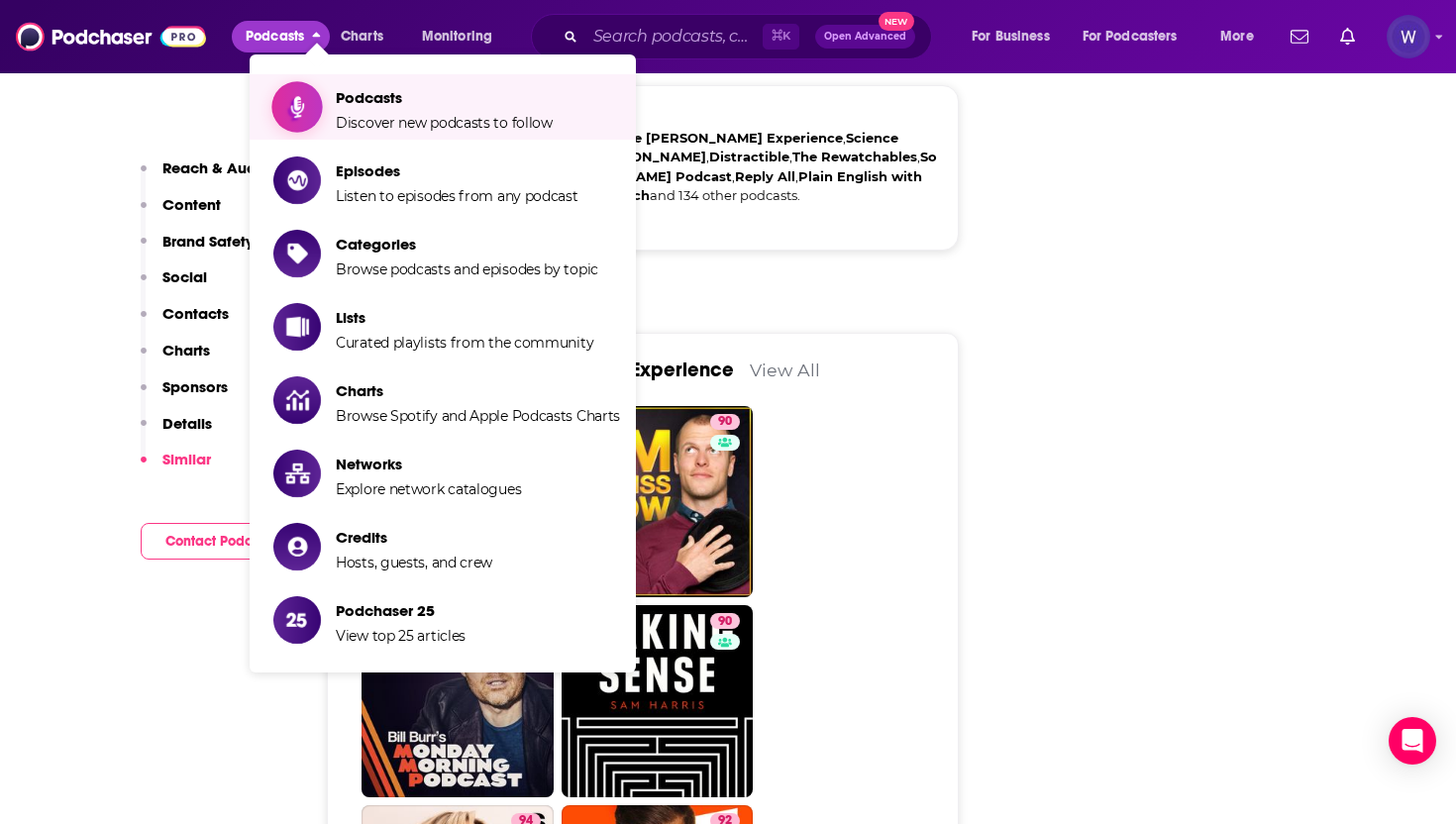 click on "Podcasts Discover new podcasts to follow" at bounding box center [444, 107] 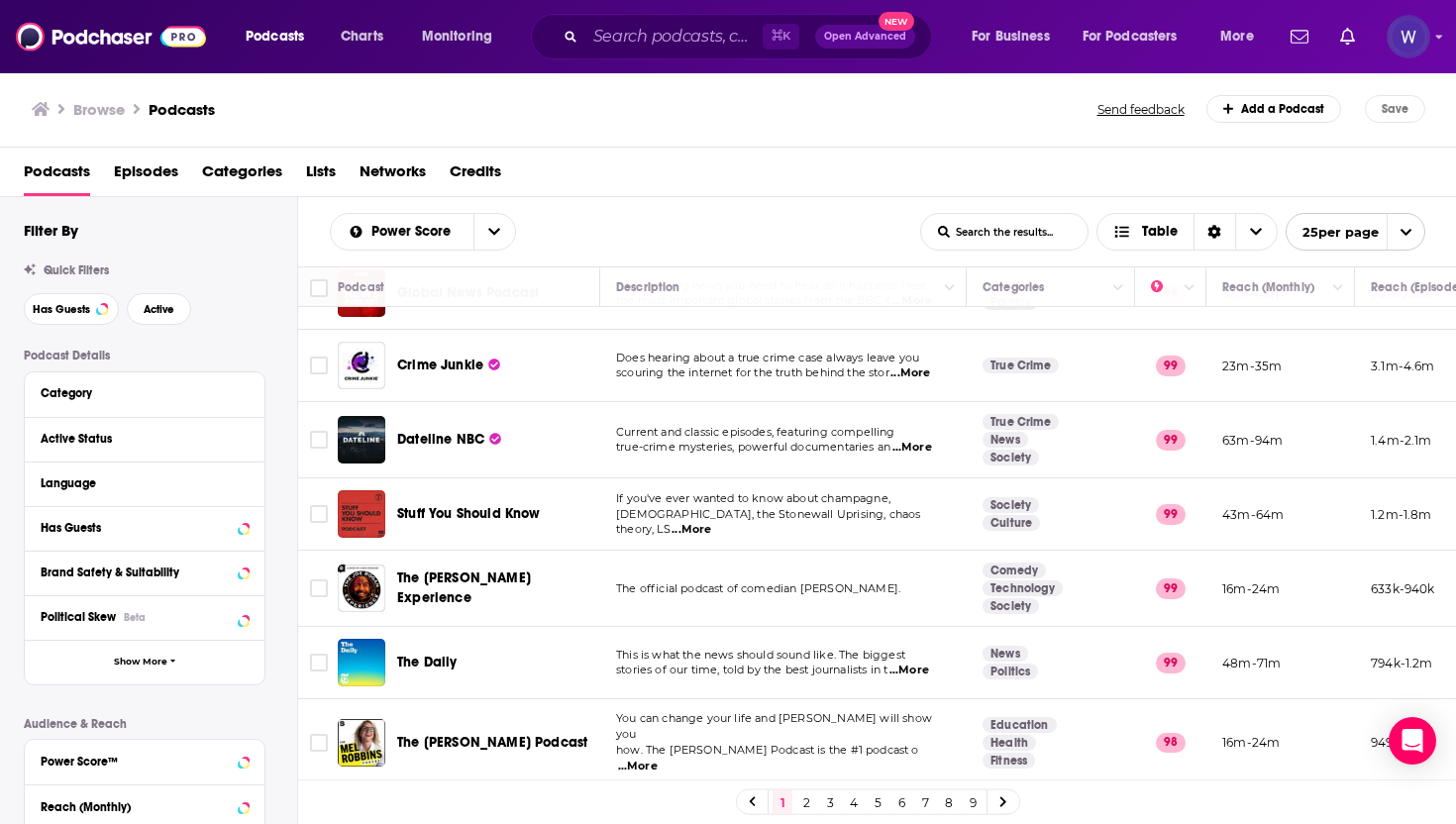 scroll, scrollTop: 0, scrollLeft: 0, axis: both 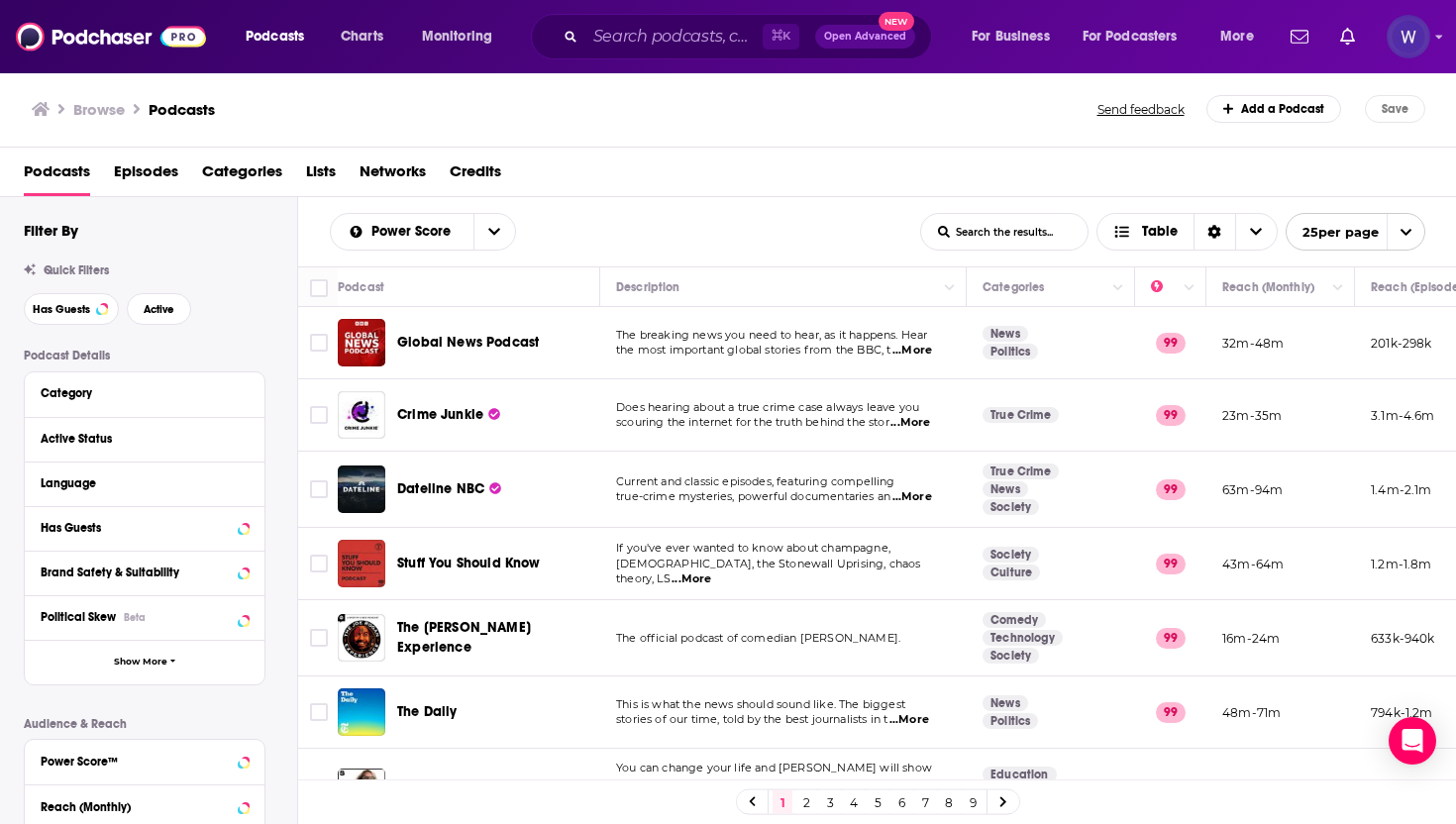 click on "Categories" at bounding box center [242, 175] 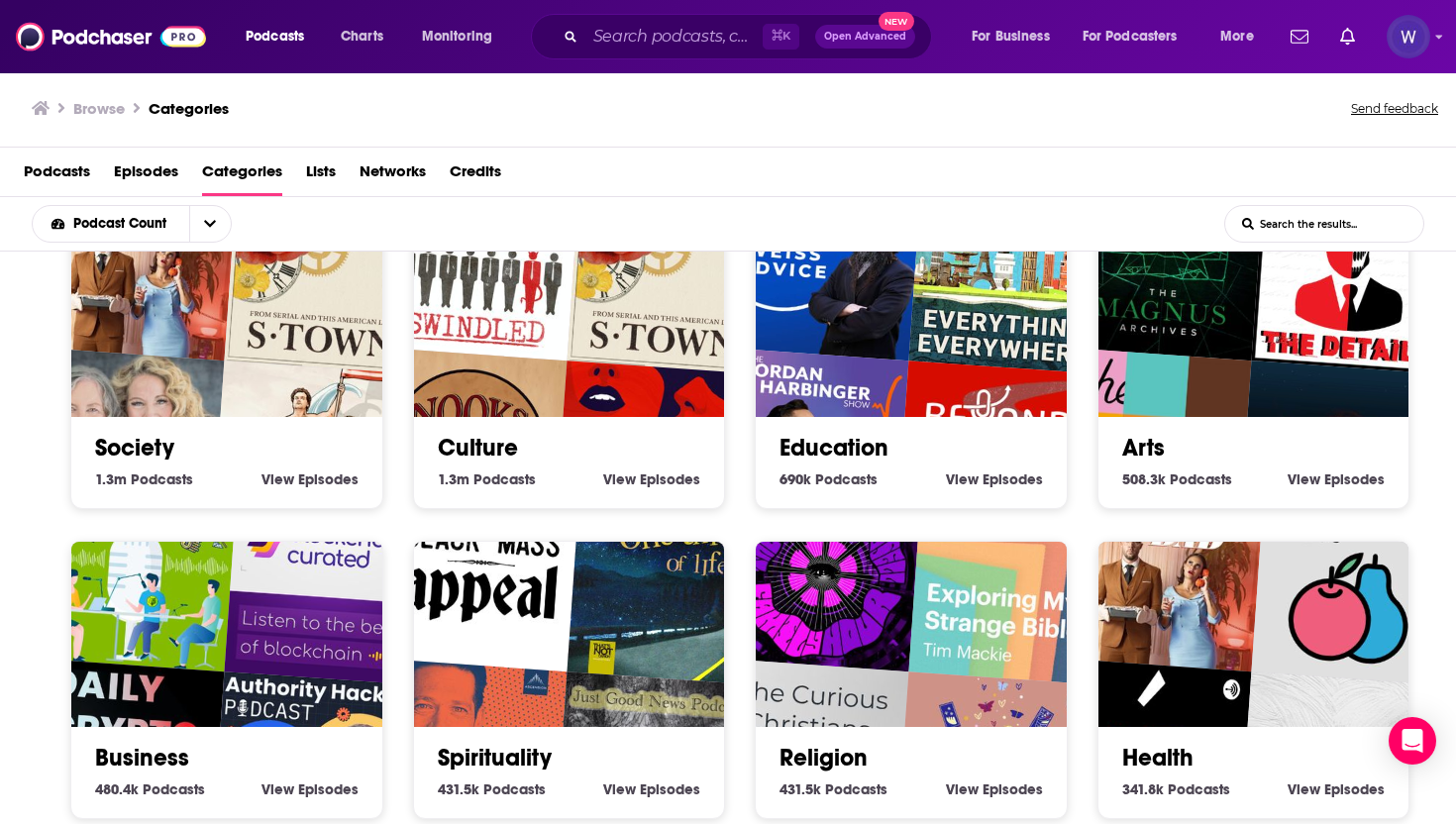 scroll, scrollTop: 0, scrollLeft: 0, axis: both 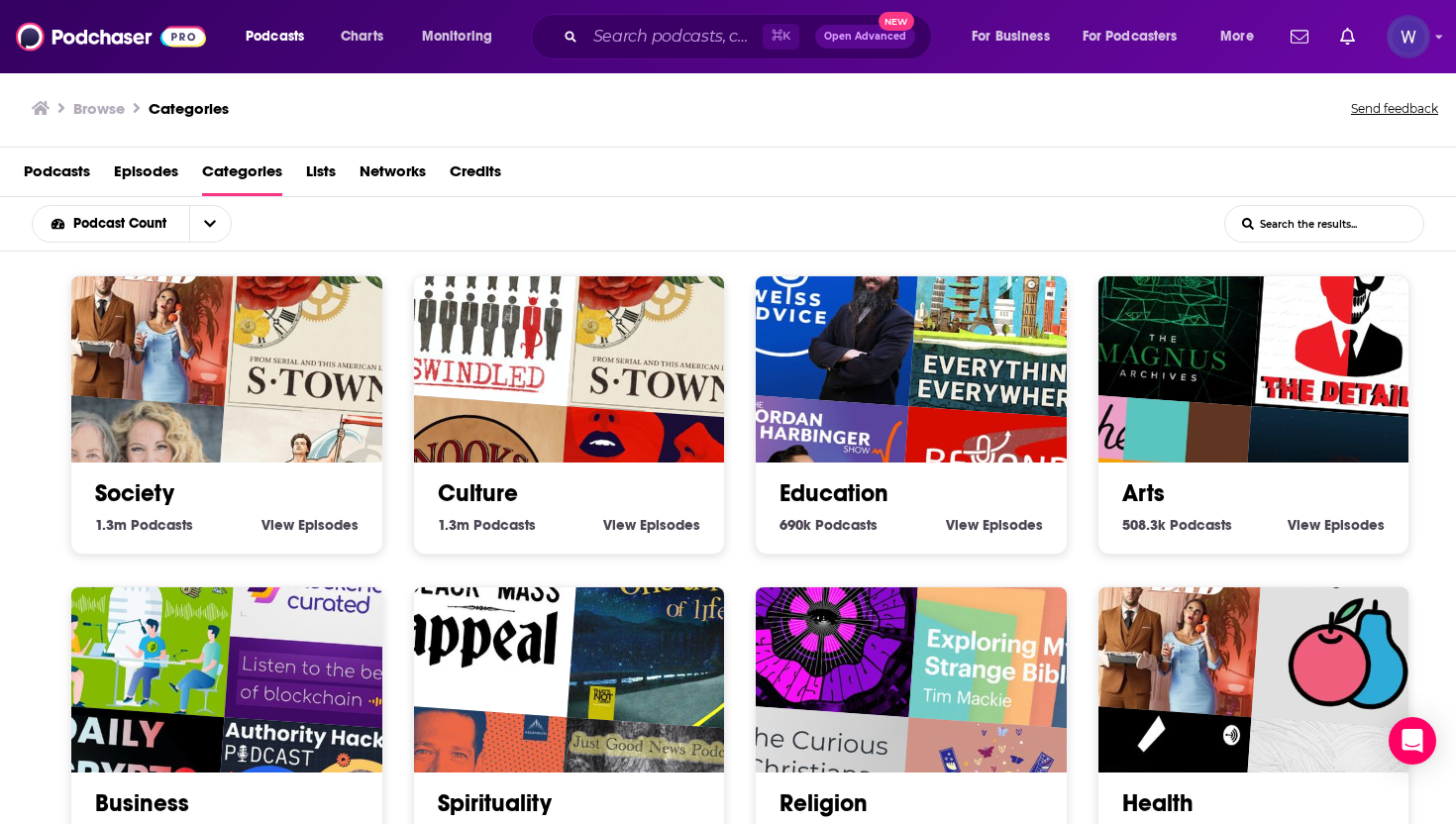 click at bounding box center (808, 492) 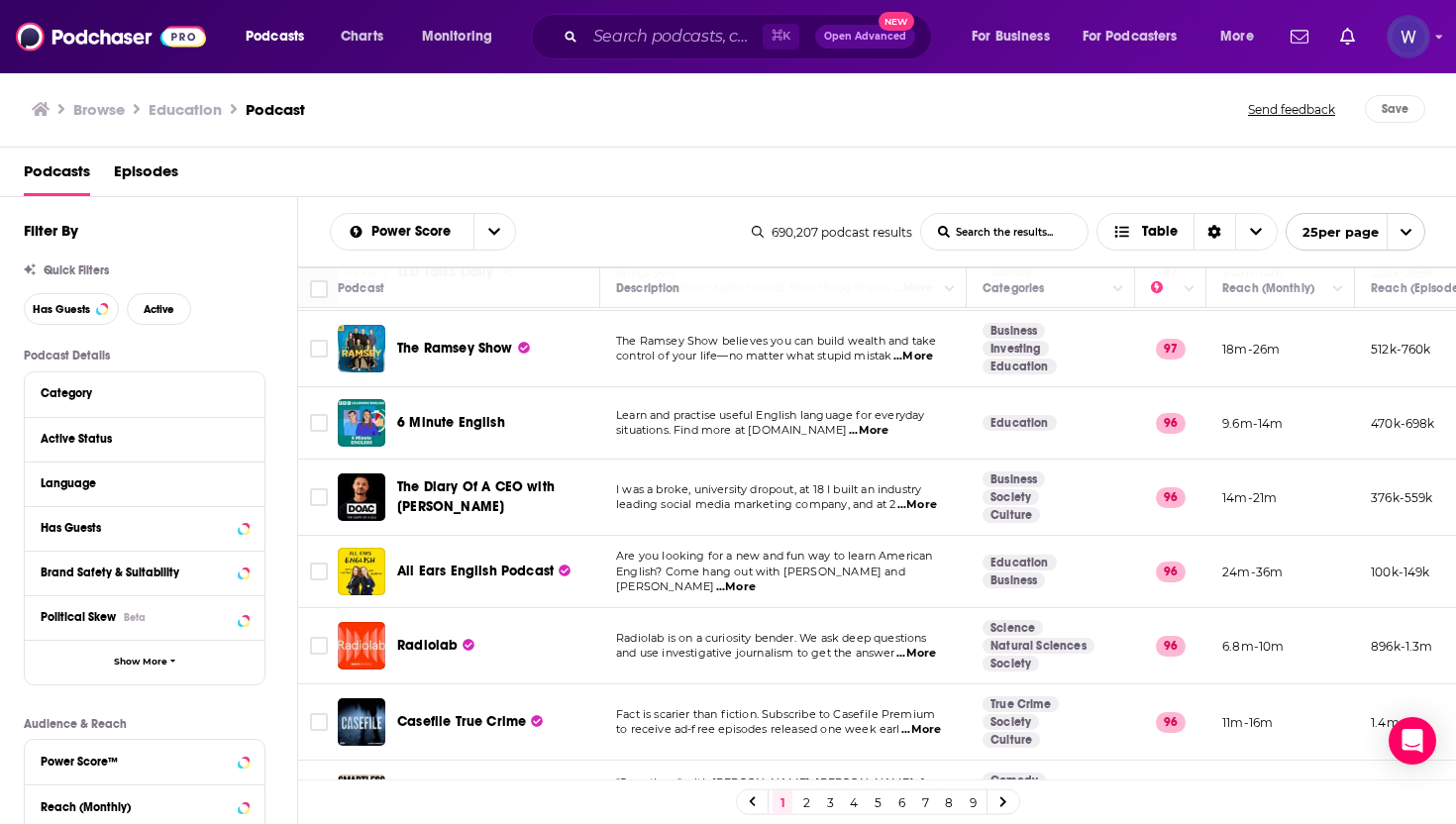 scroll, scrollTop: 169, scrollLeft: 0, axis: vertical 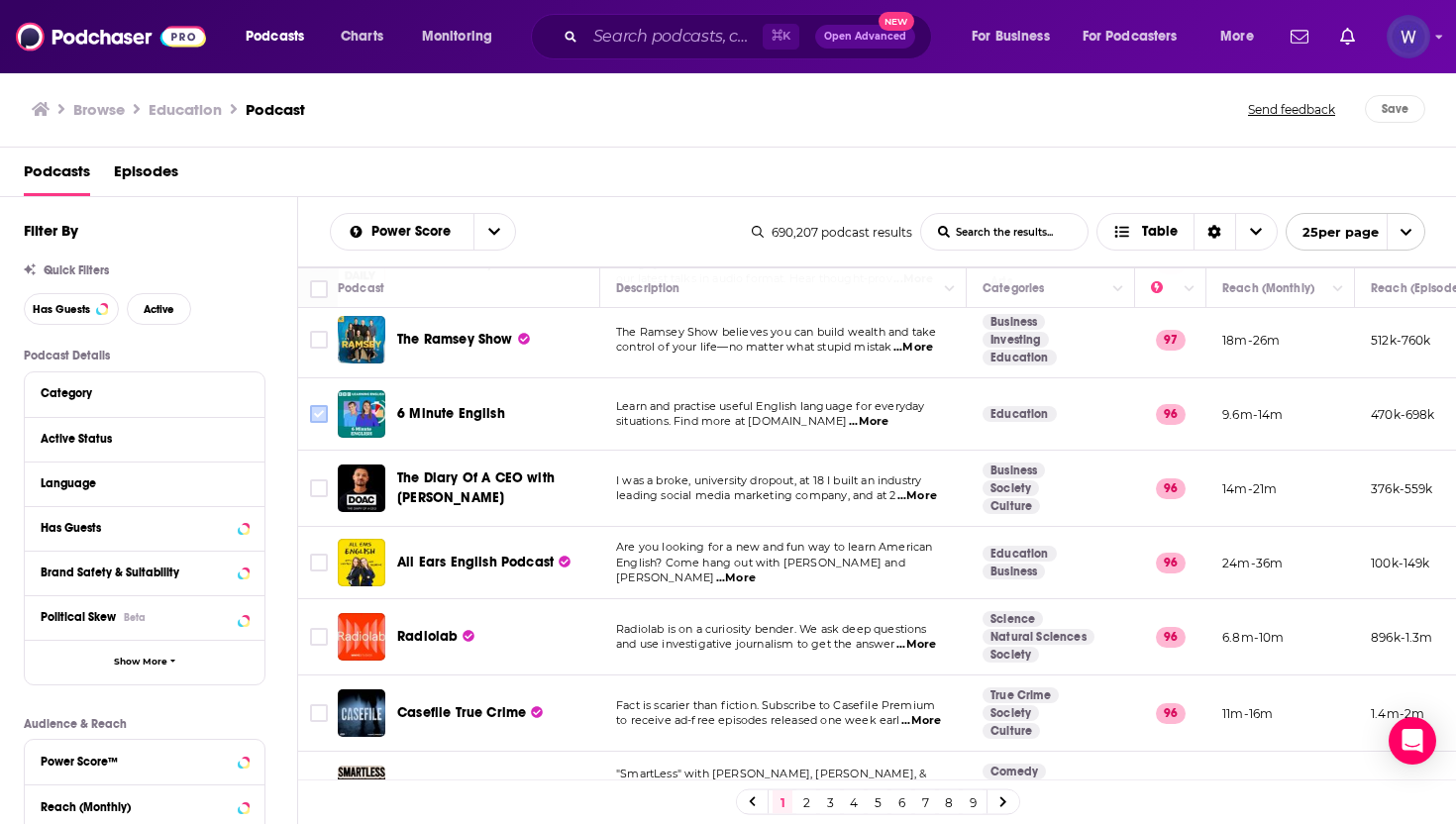 click at bounding box center [319, 414] 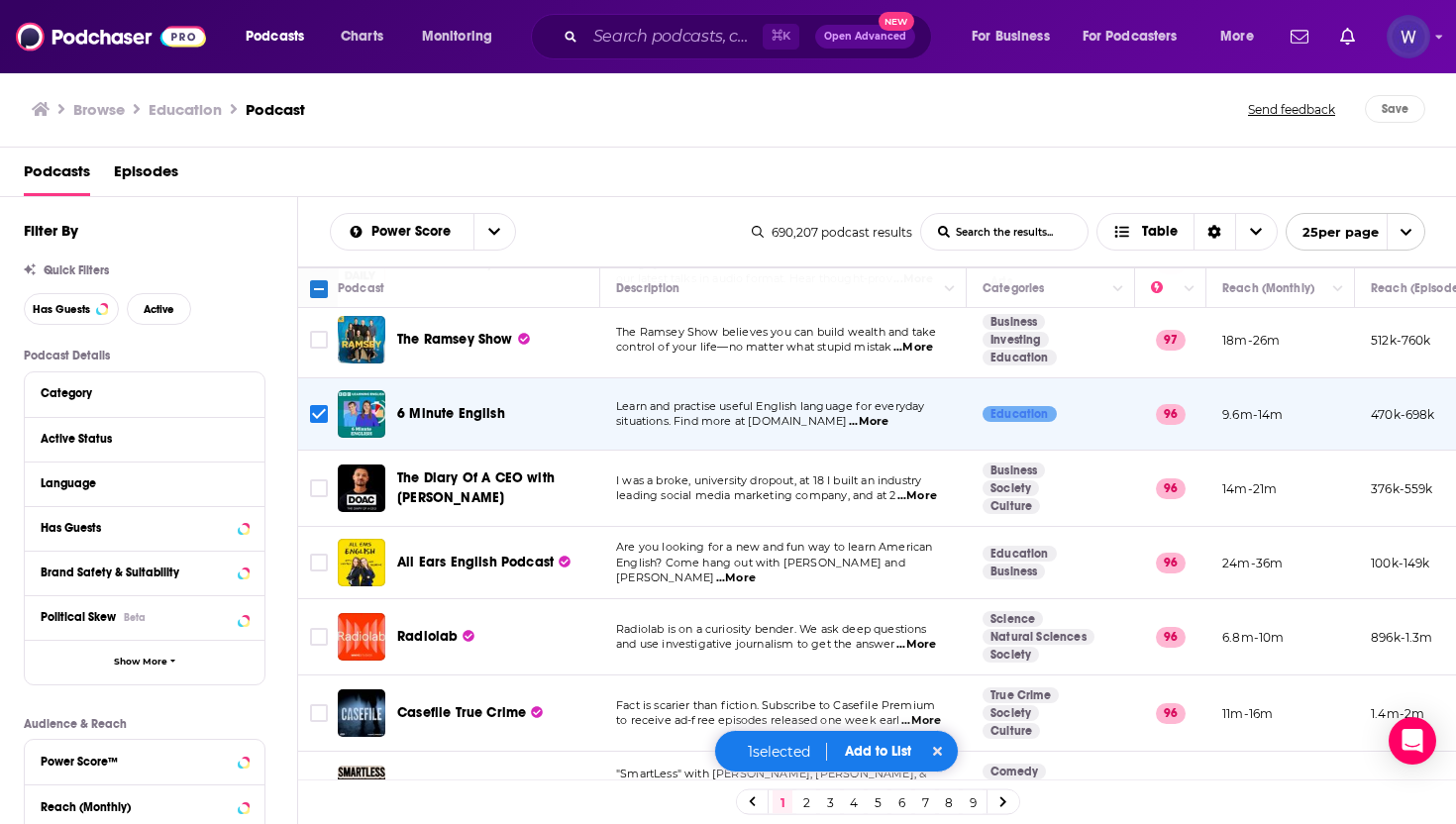 click on "Add to List" at bounding box center [878, 751] 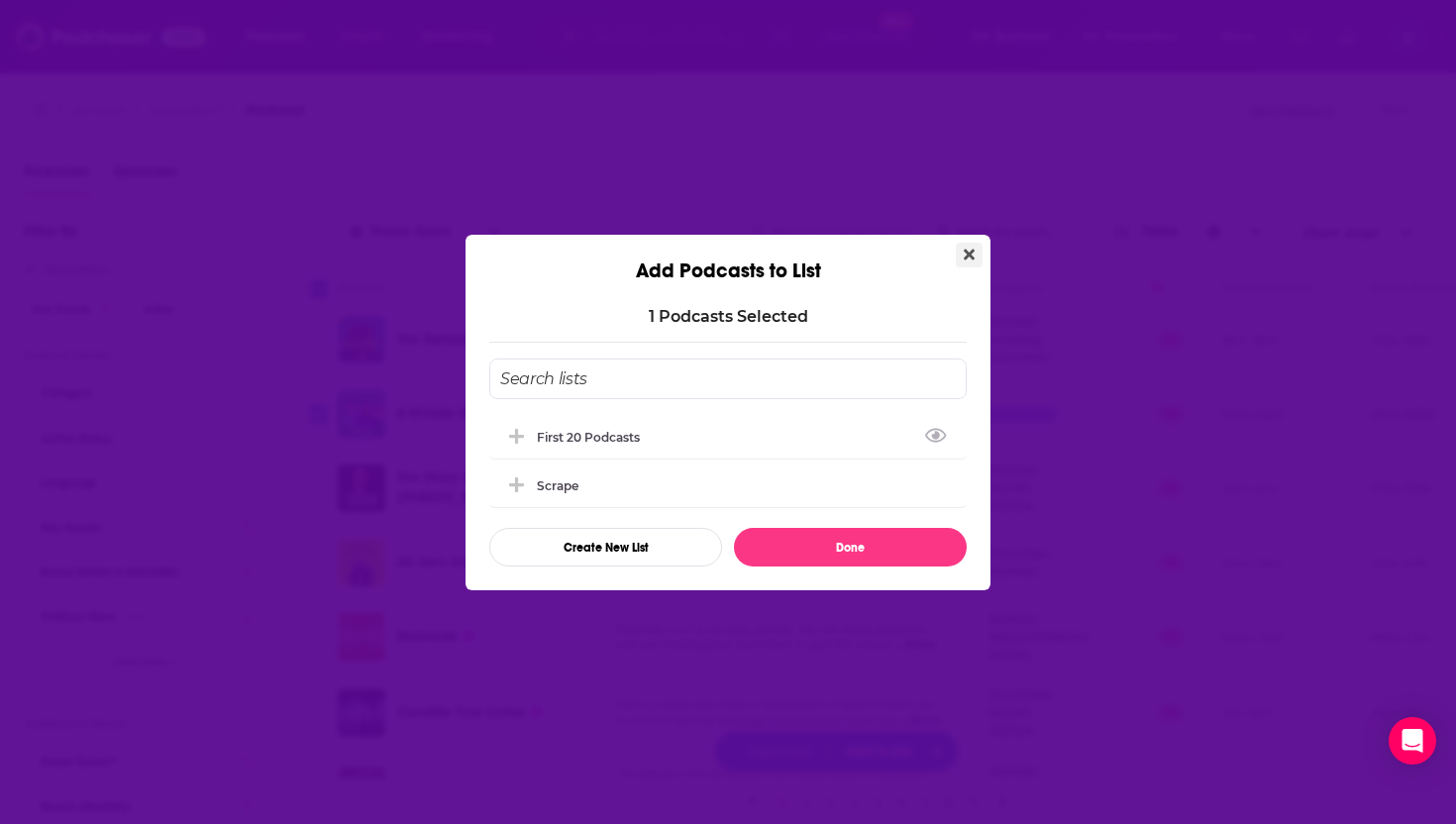 click at bounding box center [969, 255] 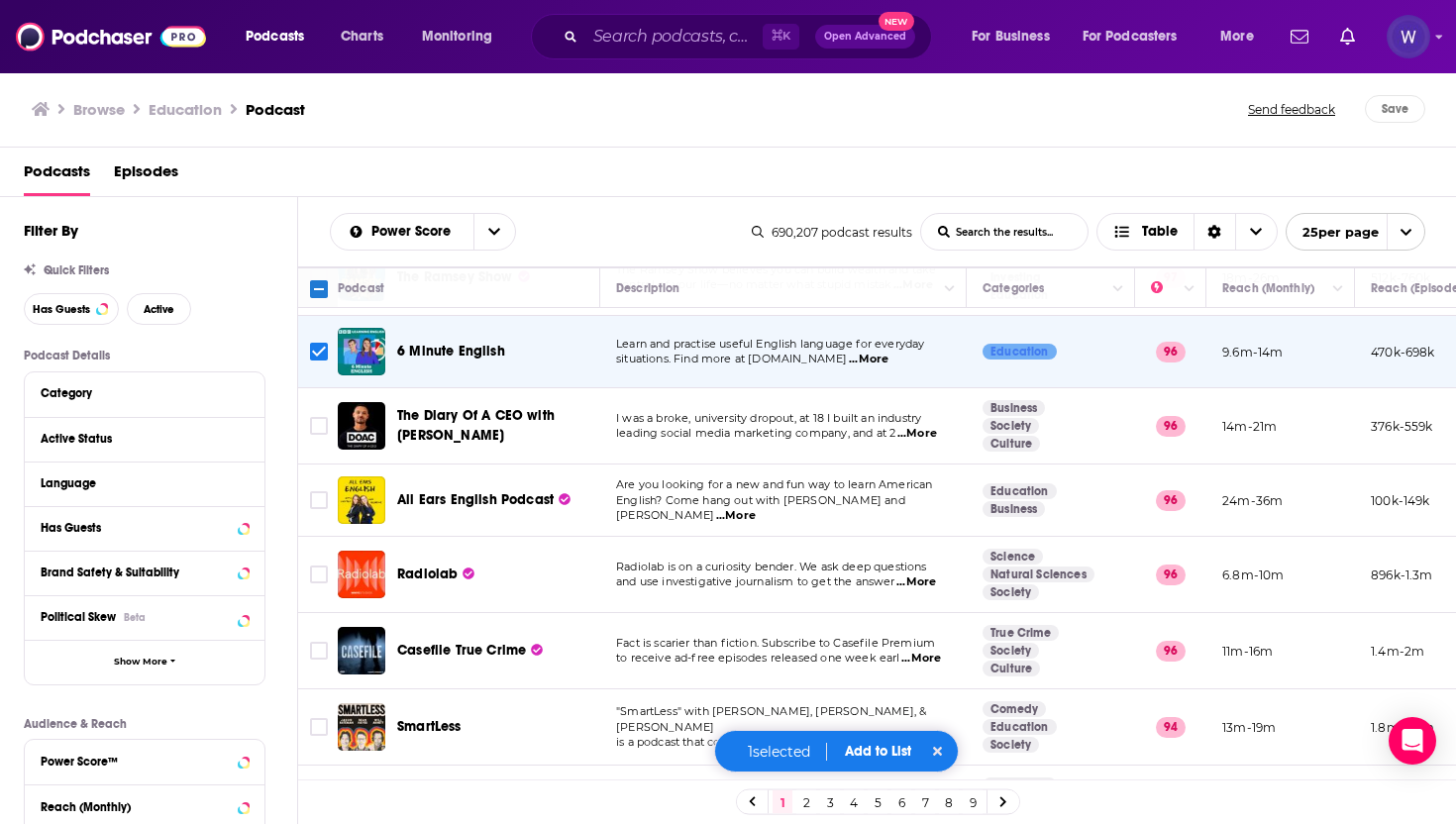 click on "Are you looking for a new and fun way to learn American English? Come hang out with [PERSON_NAME] and [PERSON_NAME]  ...More" at bounding box center (783, 500) 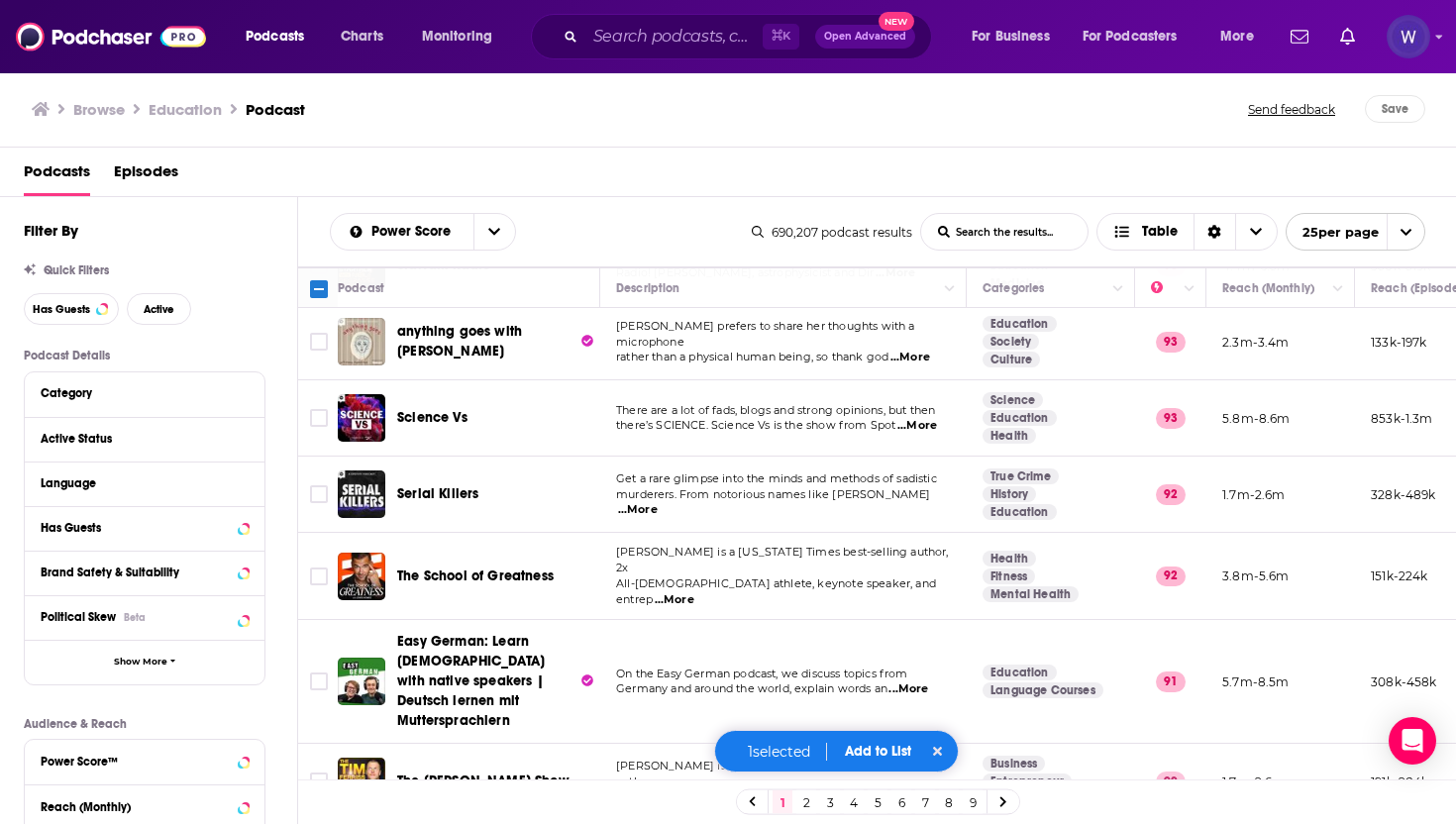 scroll, scrollTop: 846, scrollLeft: 0, axis: vertical 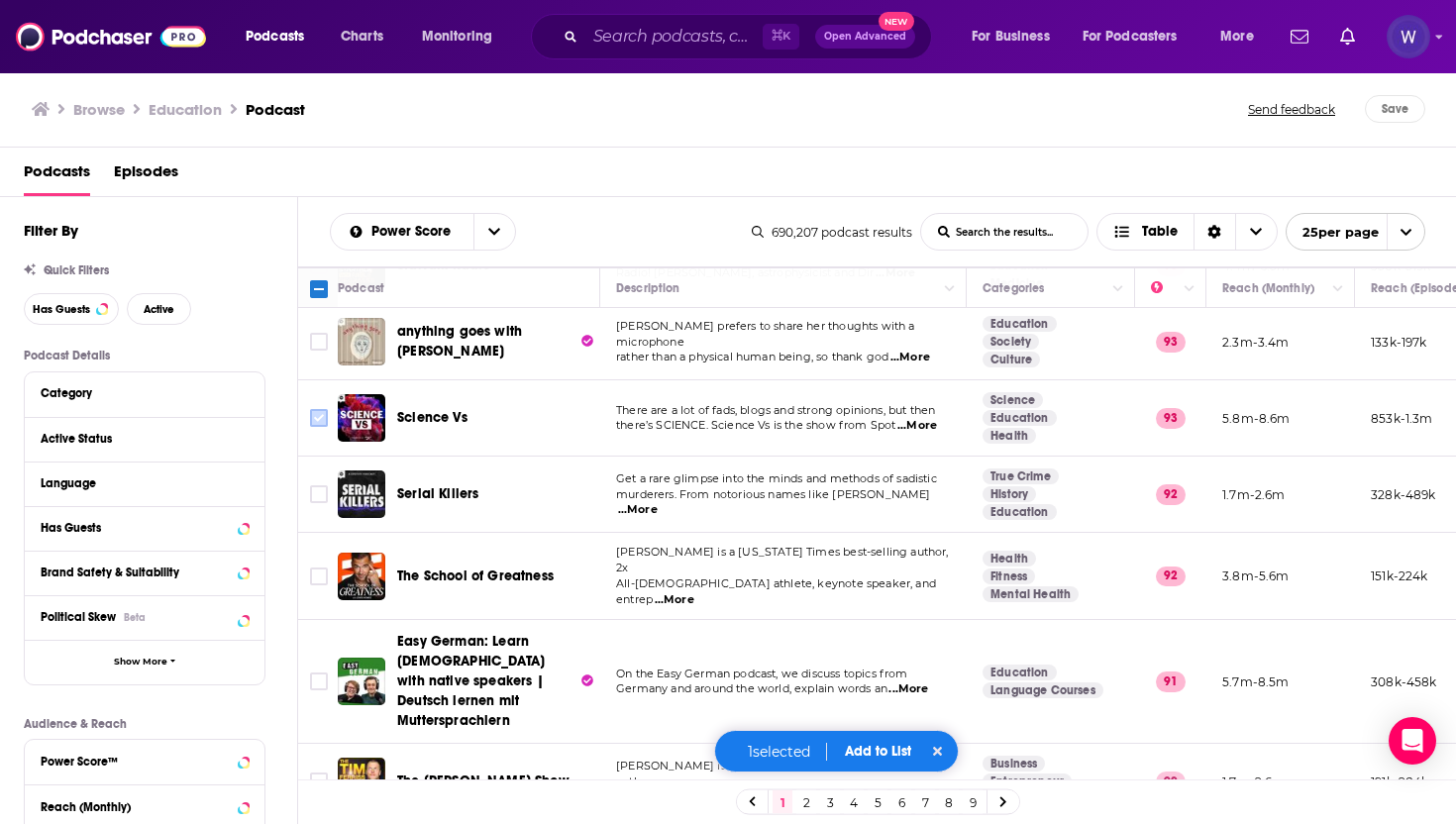 click 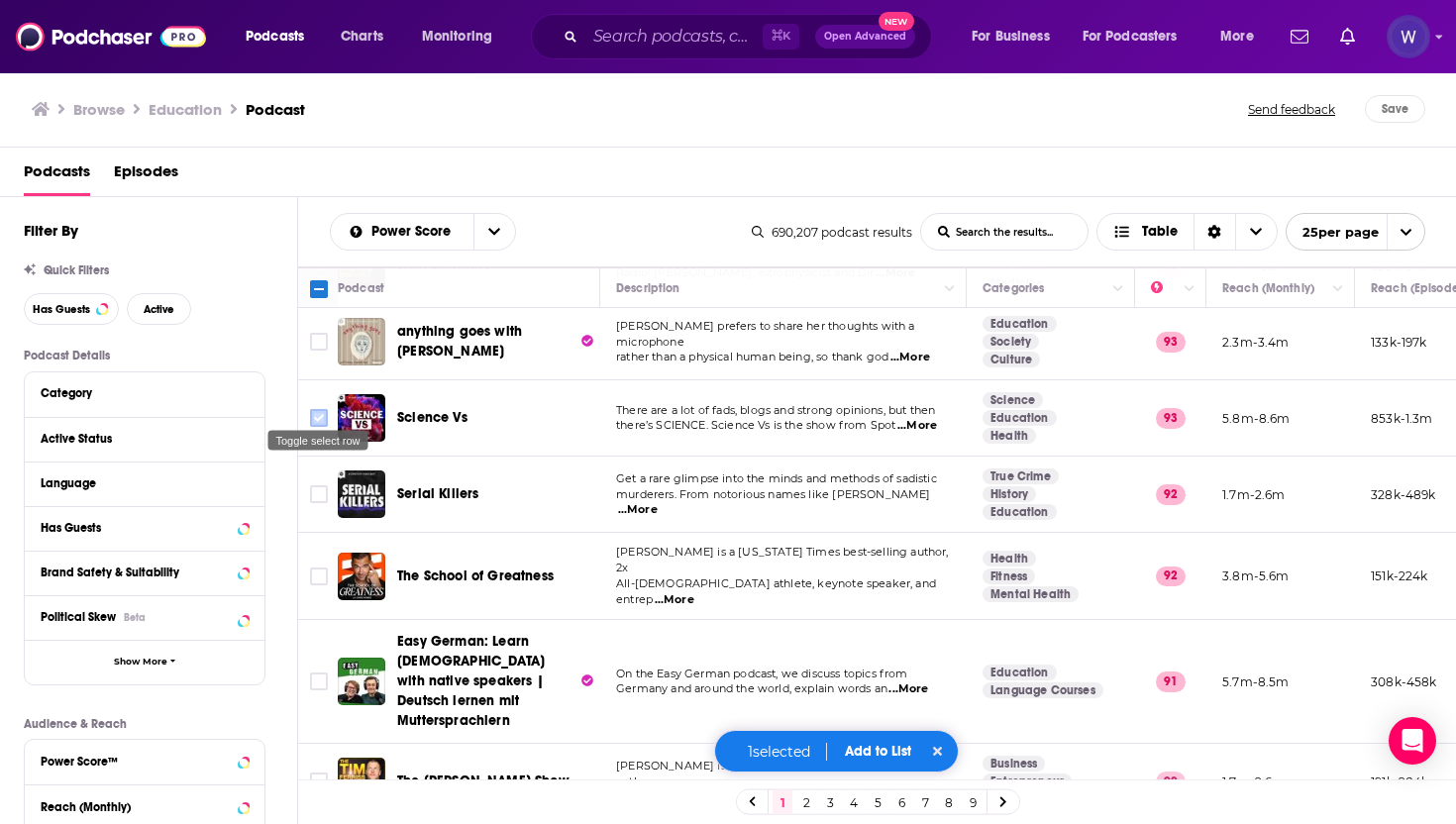 click at bounding box center (319, 418) 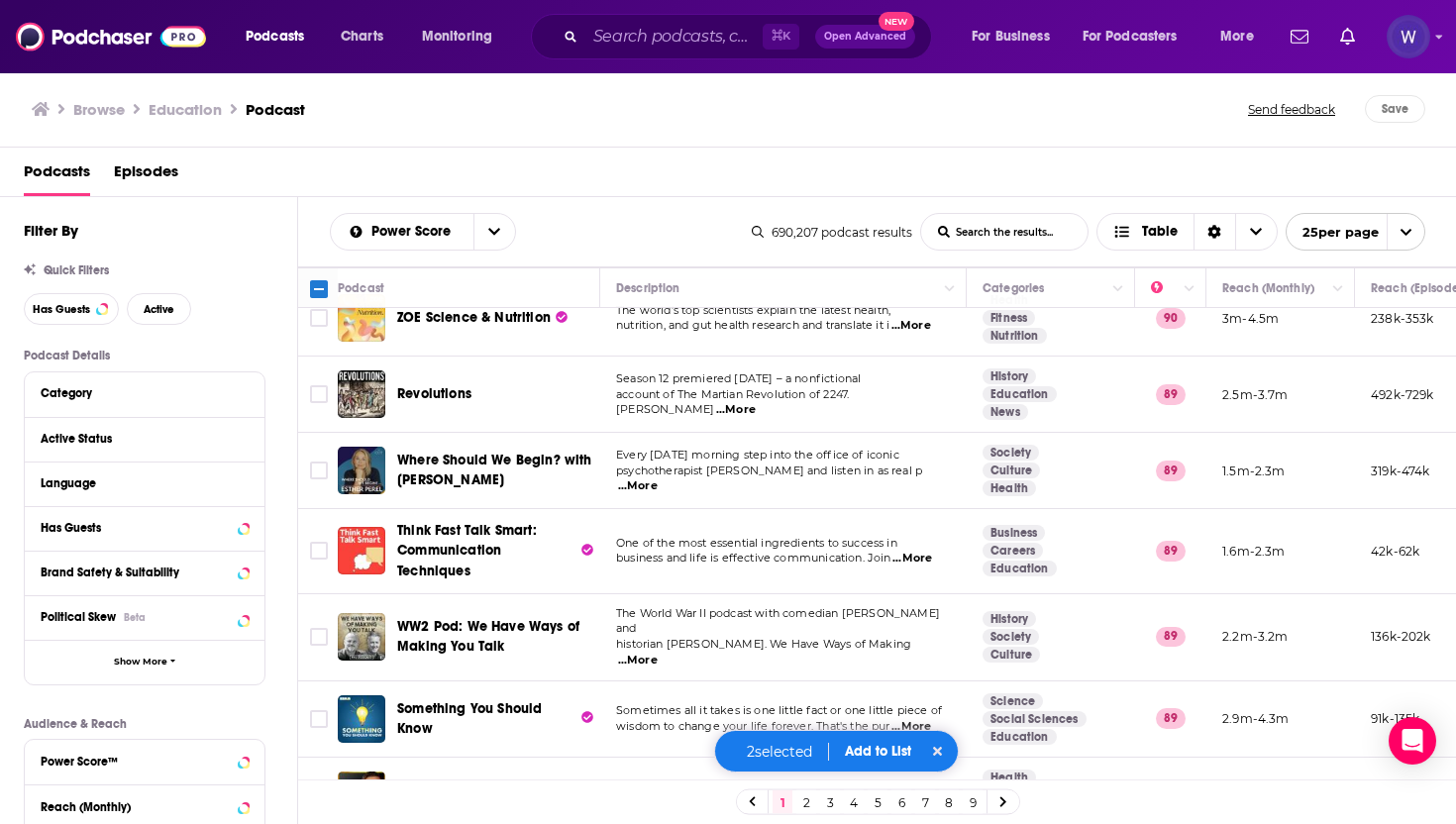 scroll, scrollTop: 1457, scrollLeft: 0, axis: vertical 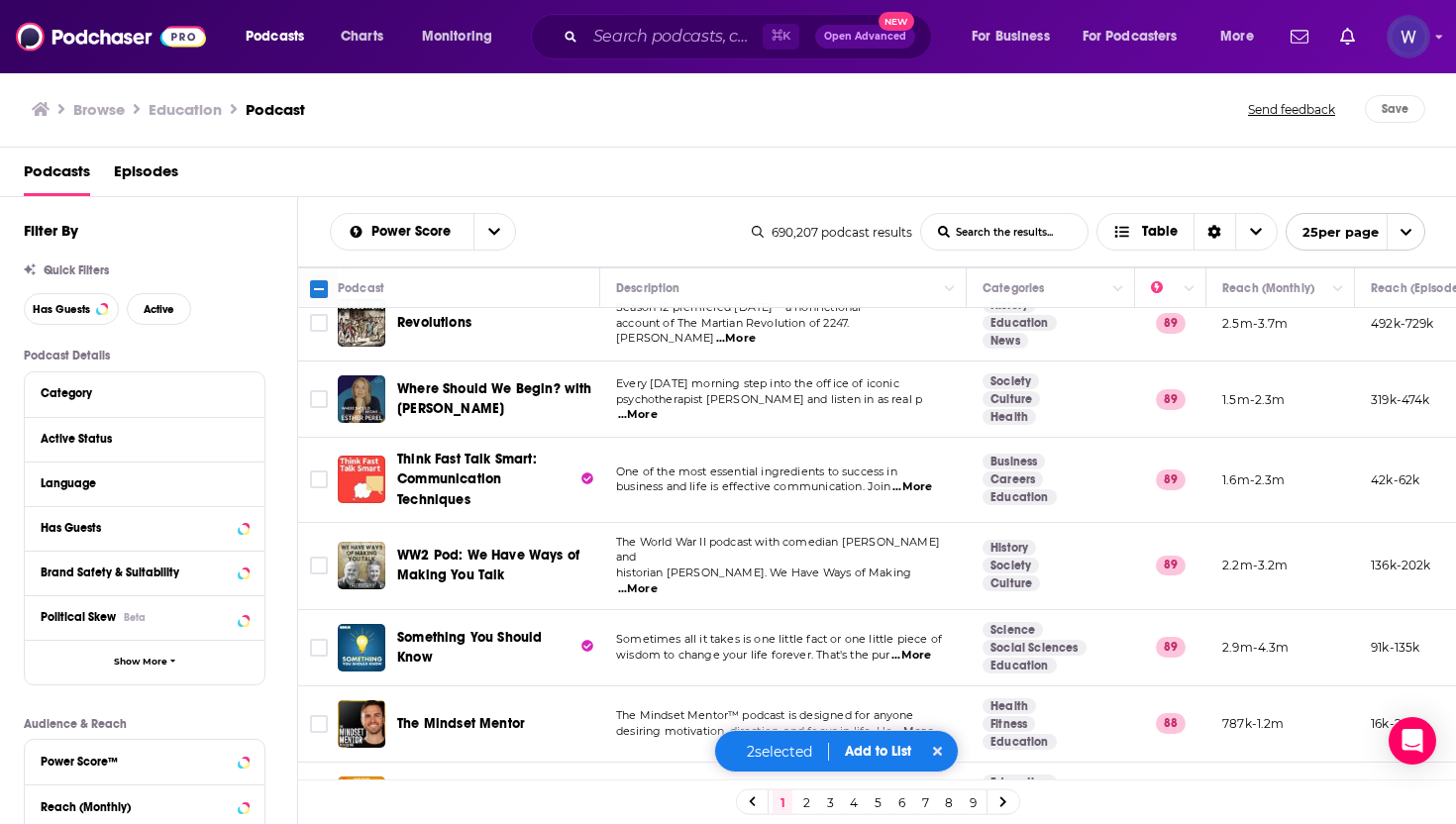 click on "2" at bounding box center (806, 802) 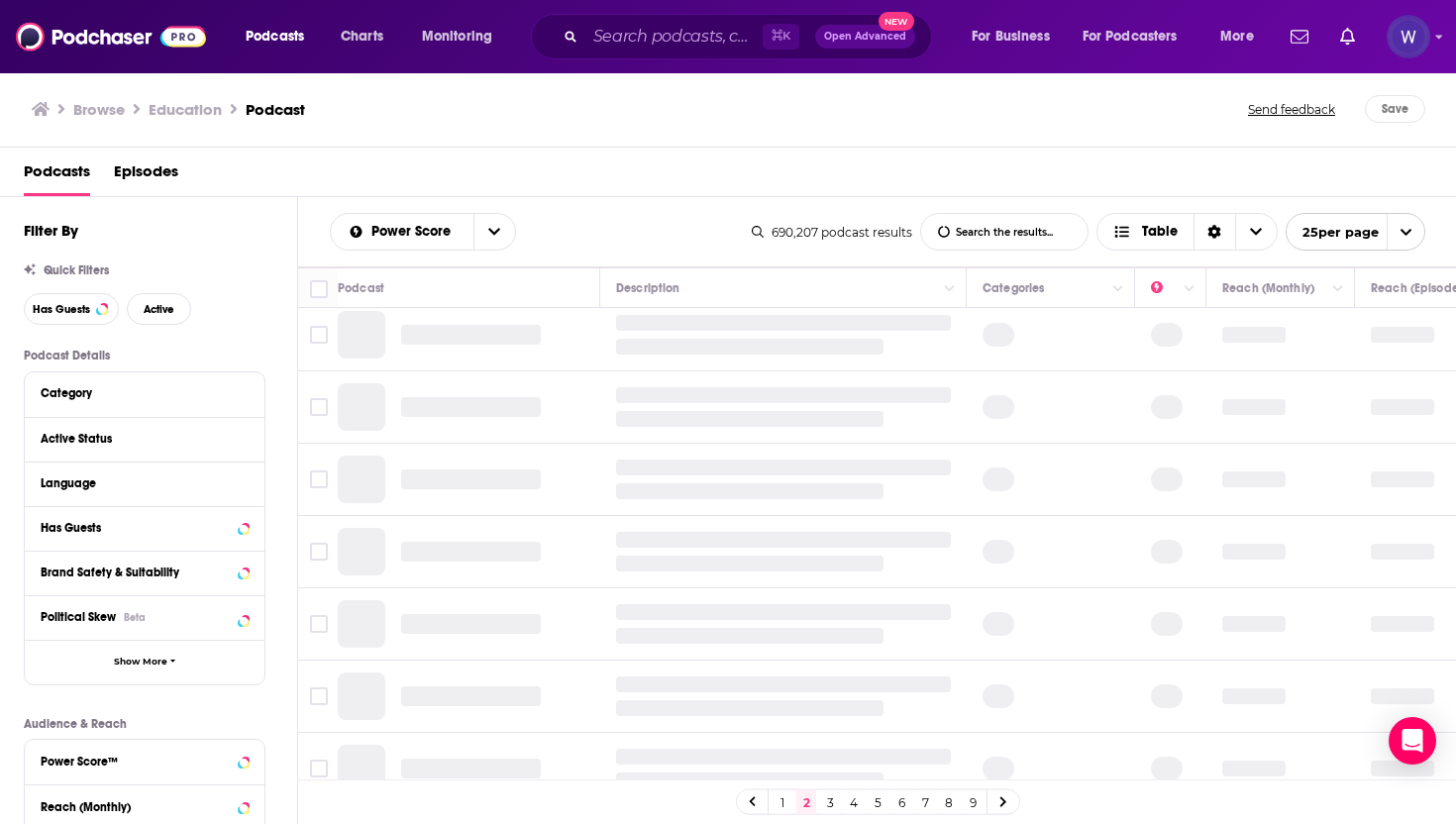 scroll, scrollTop: 0, scrollLeft: 0, axis: both 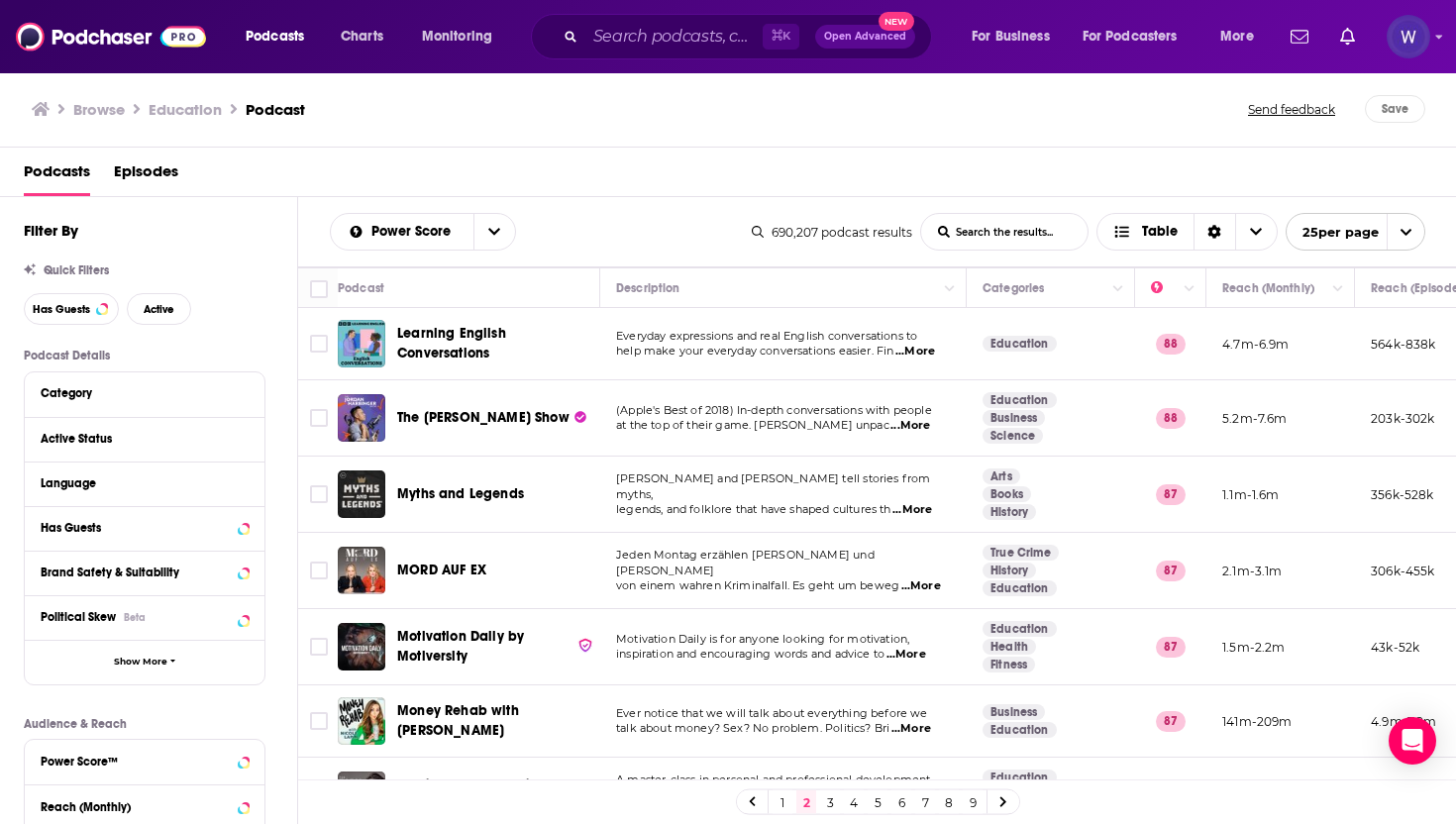 click on "1" at bounding box center [782, 802] 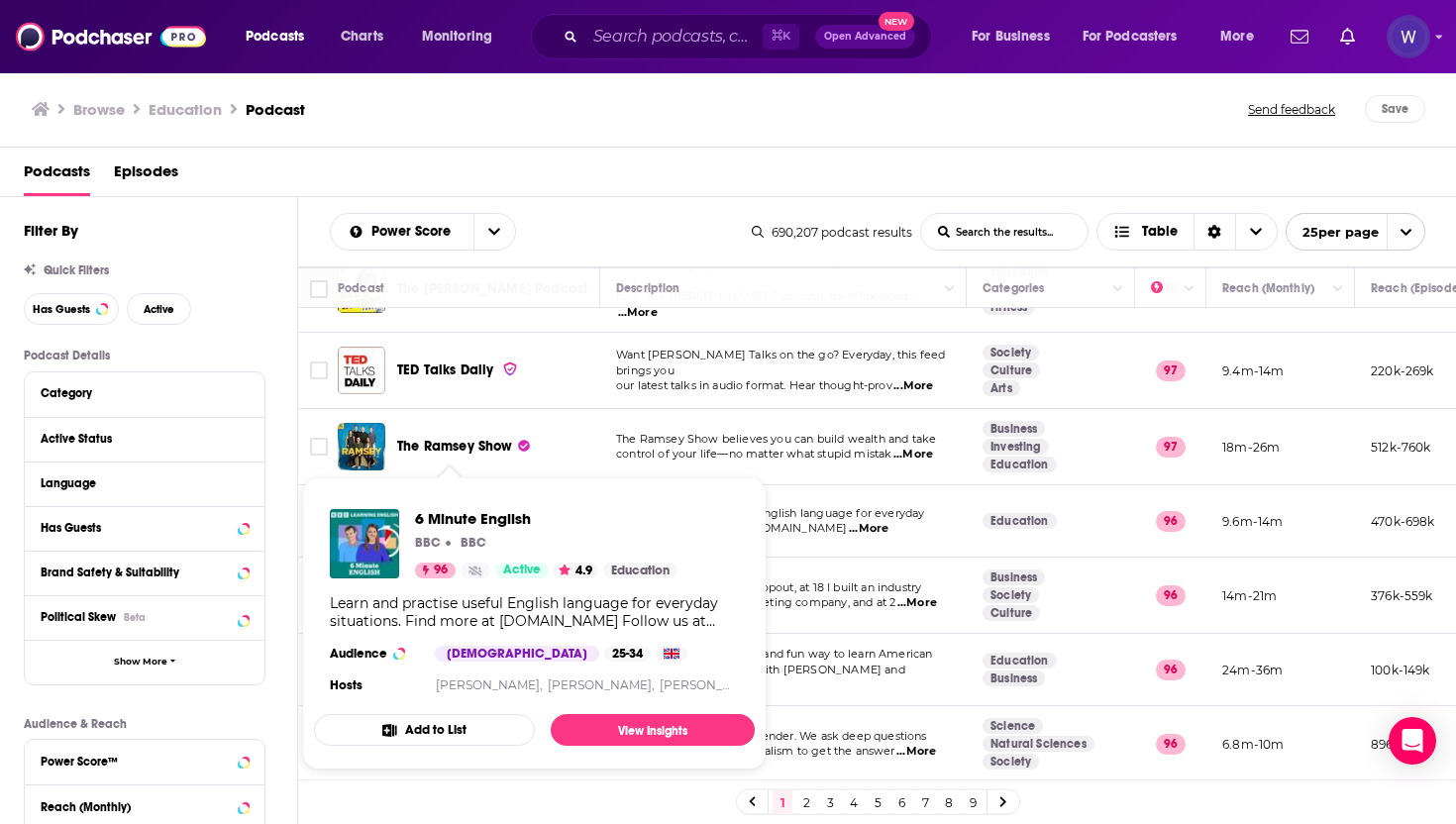 scroll, scrollTop: 89, scrollLeft: 0, axis: vertical 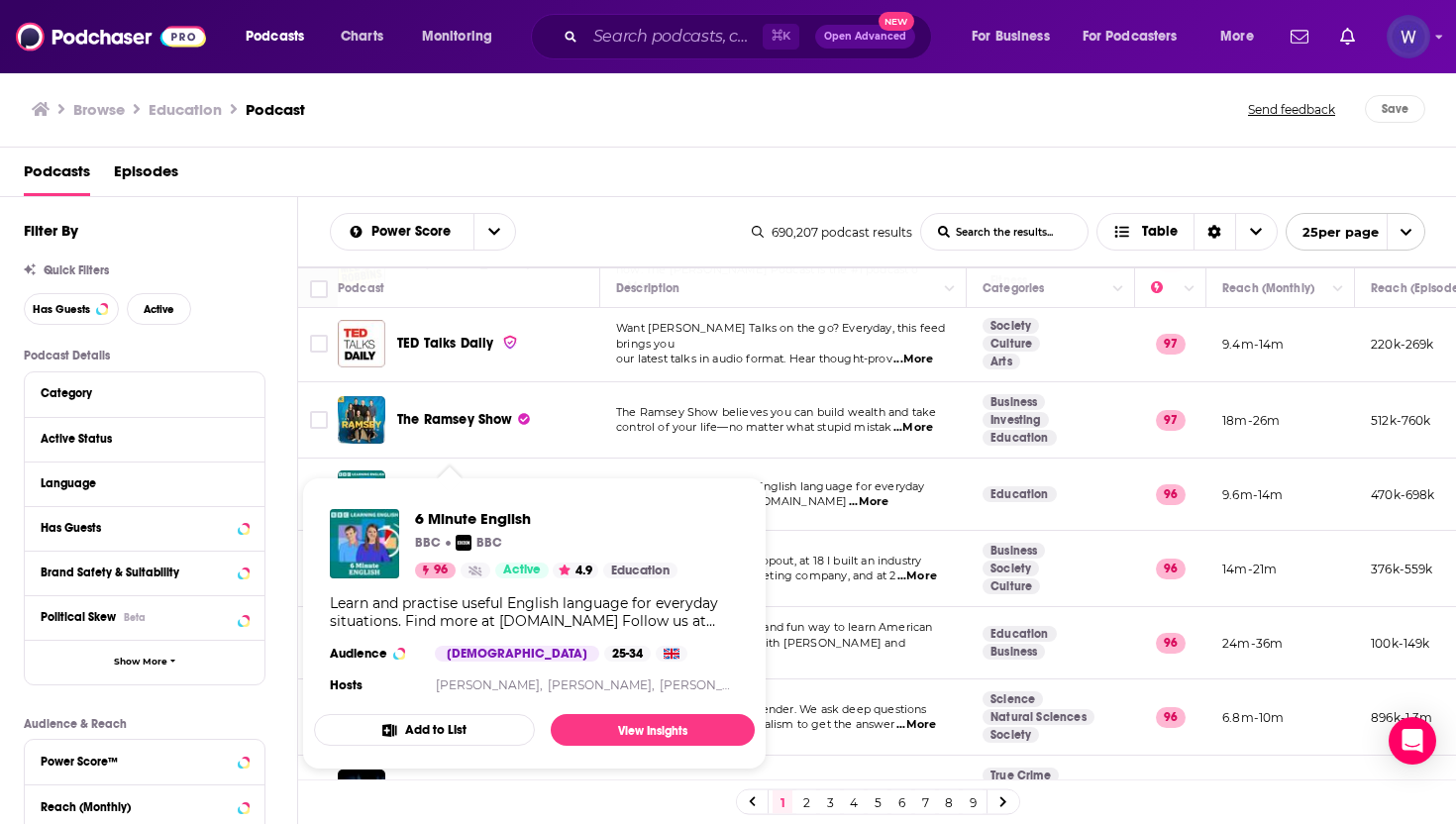click on "6 Minute English BBC BBC 96 Active 4.9 Education Learn and practise useful English language for everyday situations.
Find more at [DOMAIN_NAME]
Follow us at
[DOMAIN_NAME][URL] Audience [DEMOGRAPHIC_DATA] 25-34 Hosts   [PERSON_NAME], [PERSON_NAME], [PERSON_NAME] Add to List View Insights" at bounding box center (534, 623) 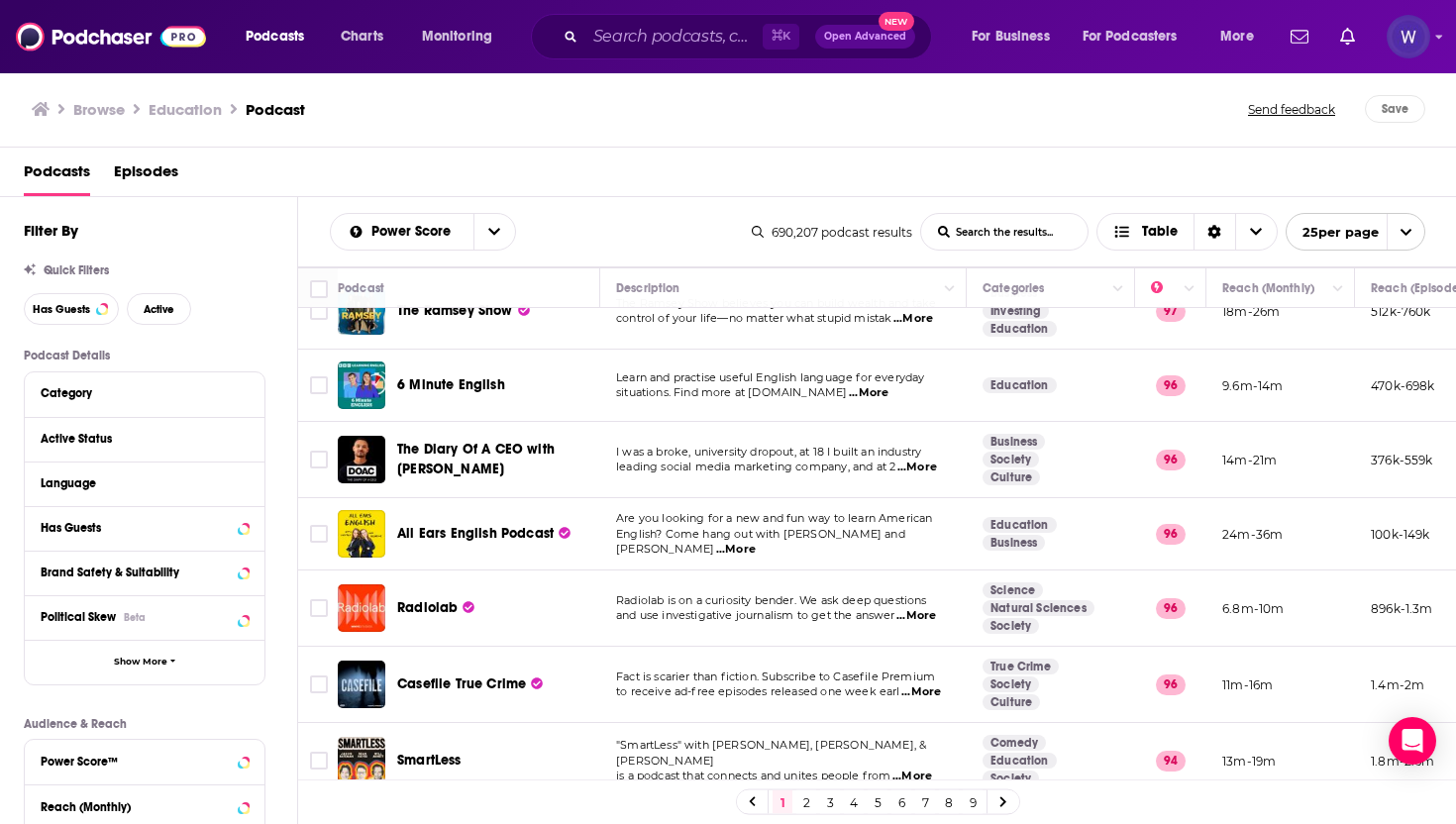 scroll, scrollTop: 196, scrollLeft: 0, axis: vertical 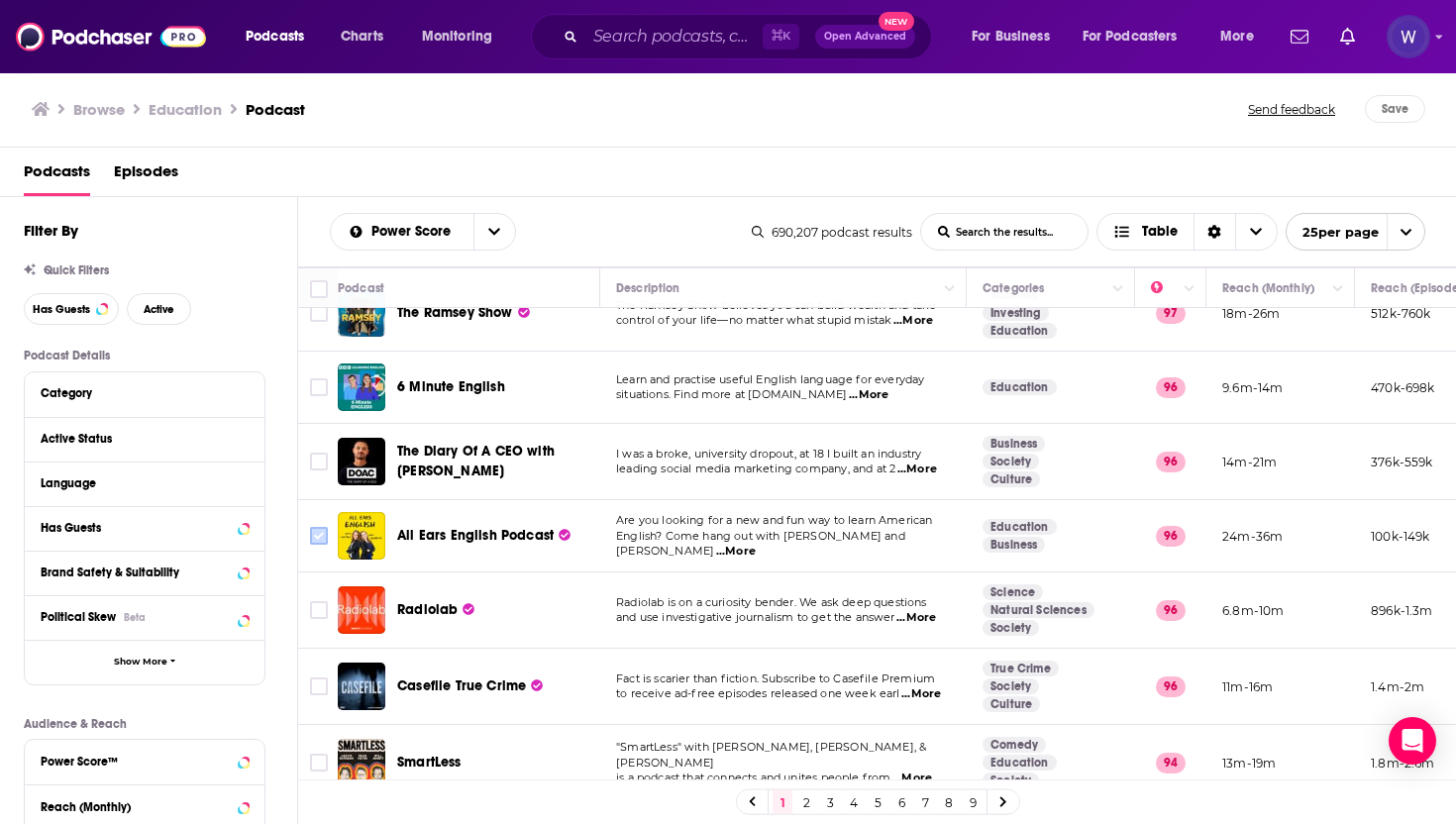 click at bounding box center (319, 536) 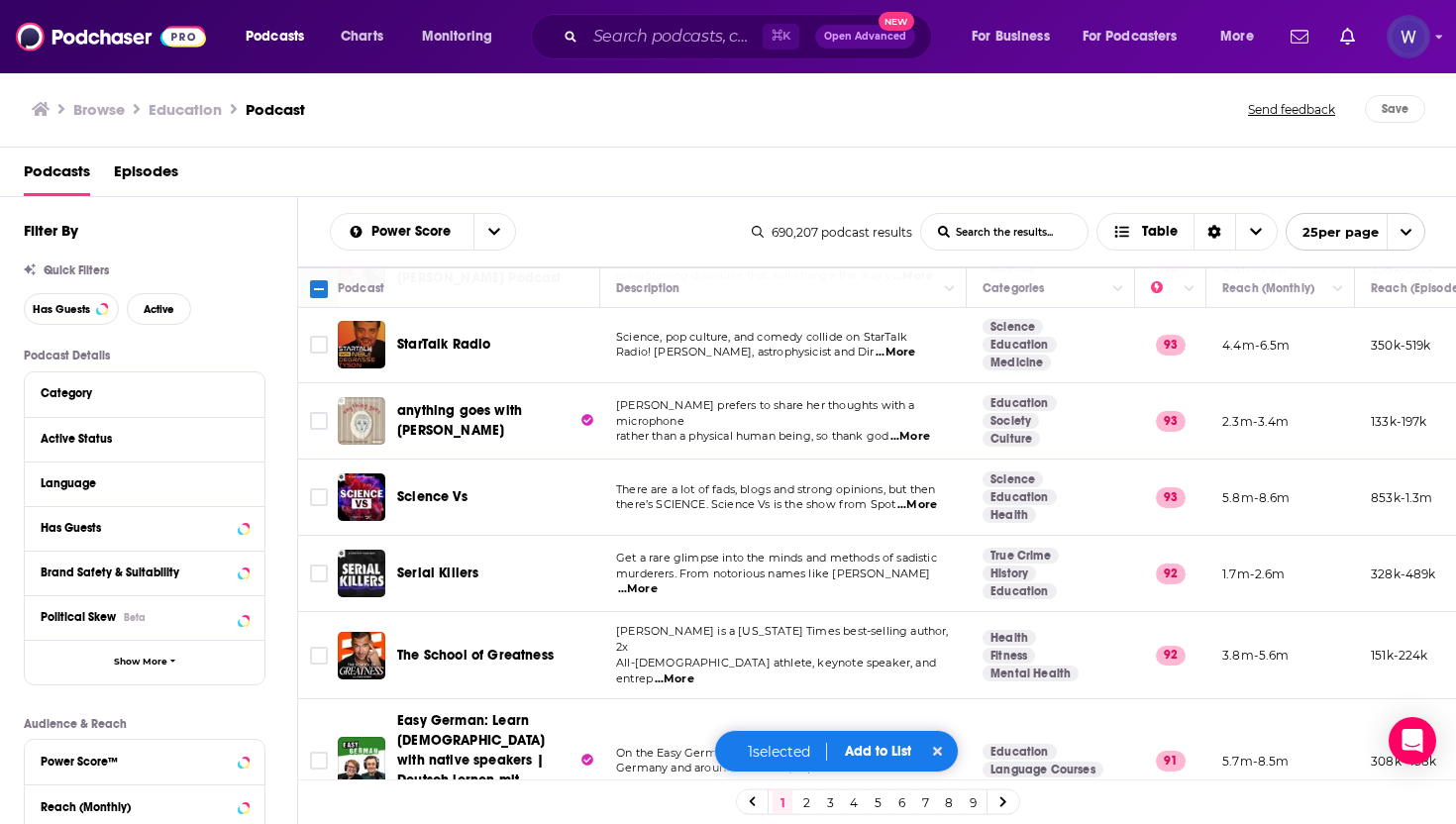 scroll, scrollTop: 772, scrollLeft: 0, axis: vertical 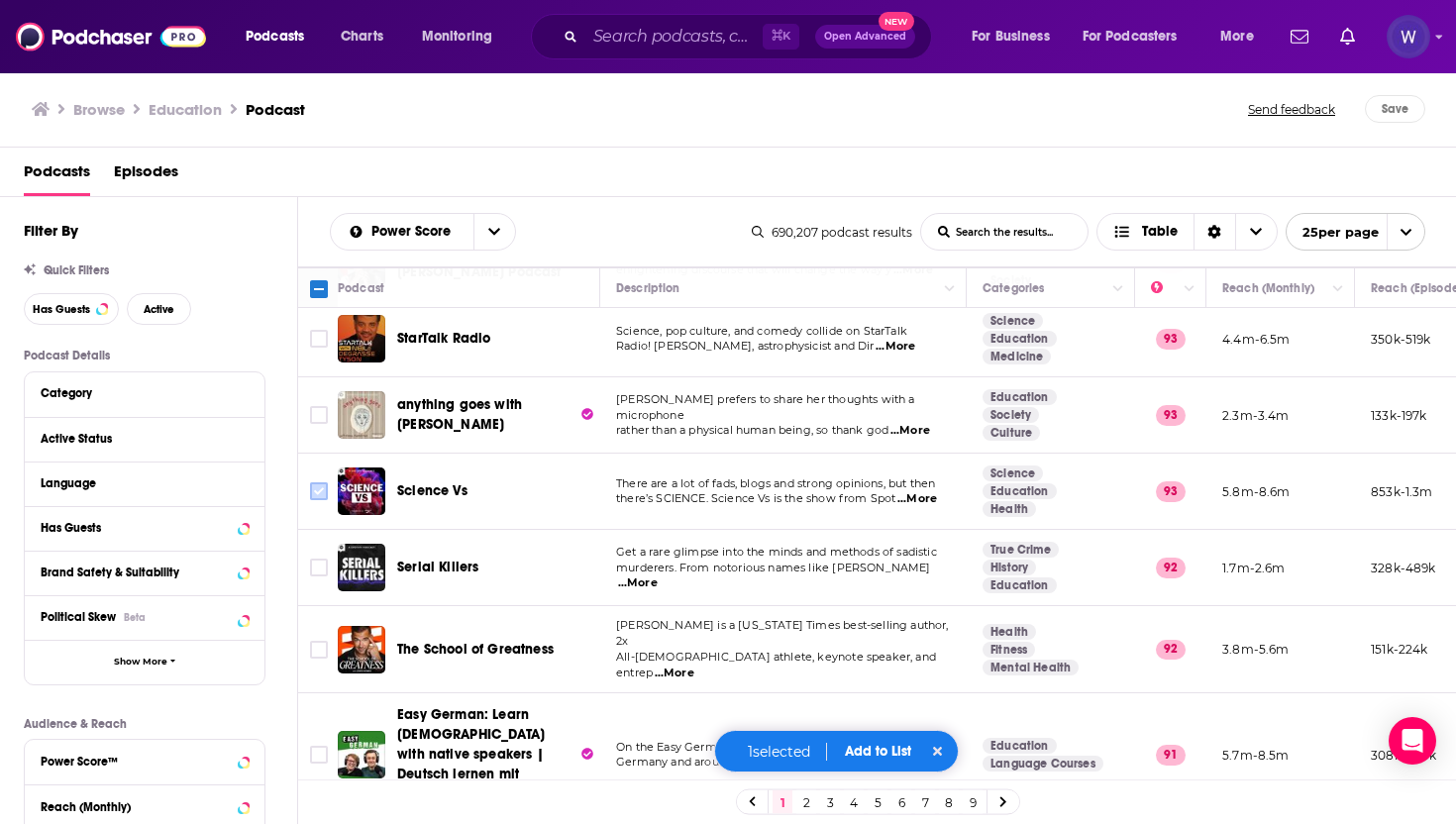 click at bounding box center (319, 491) 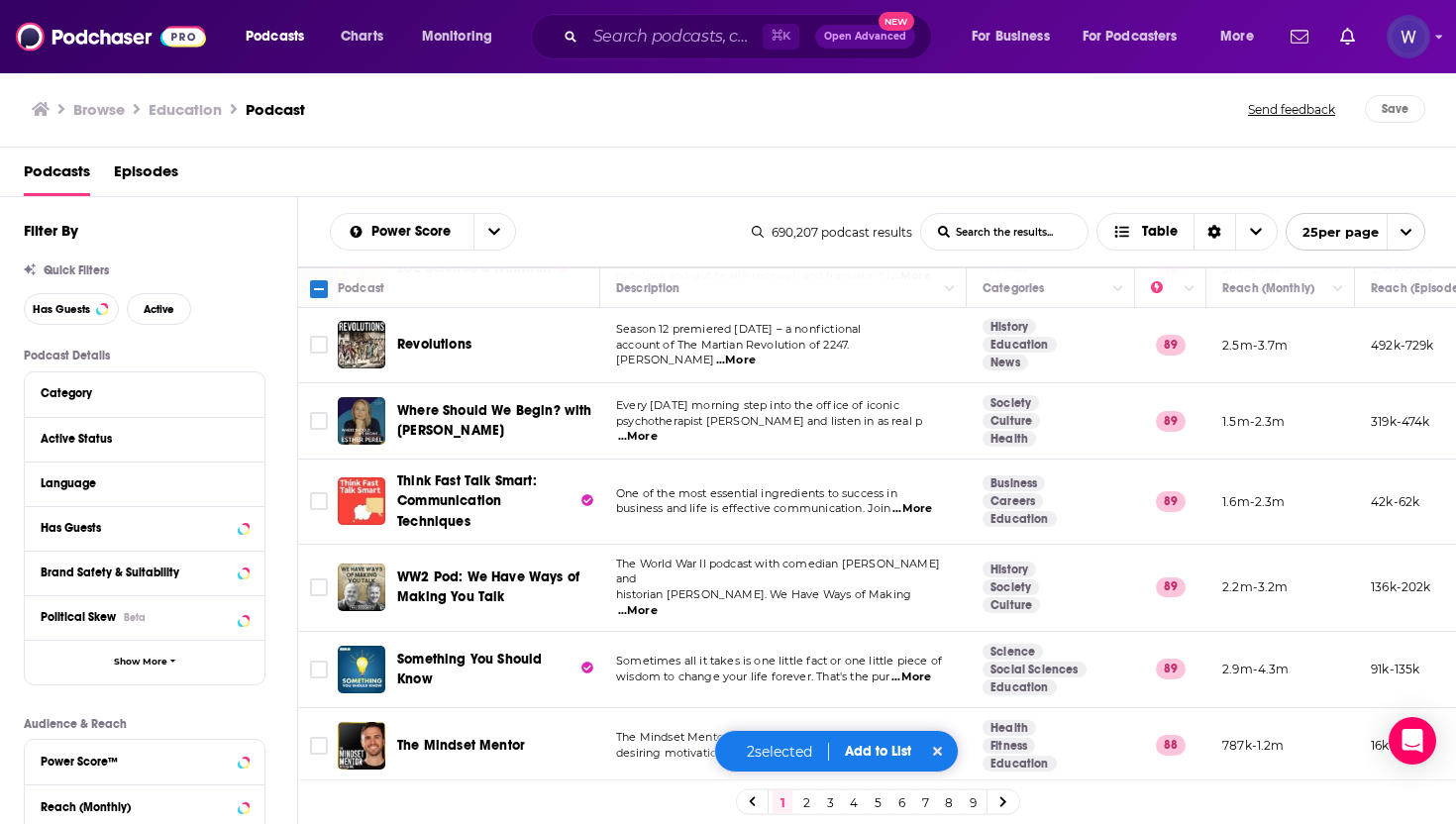 scroll, scrollTop: 1457, scrollLeft: 0, axis: vertical 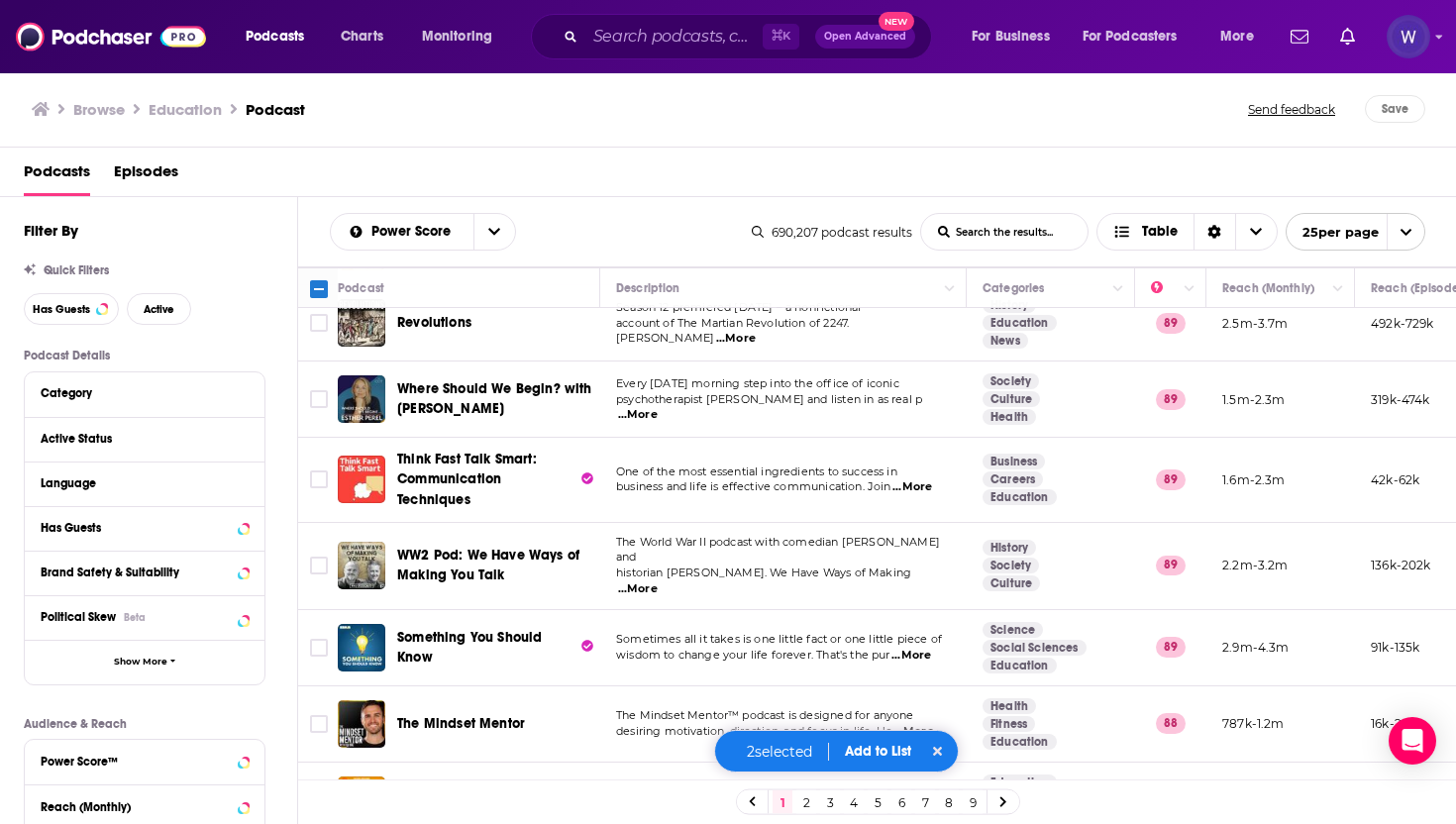 click on "Add to List" at bounding box center [878, 751] 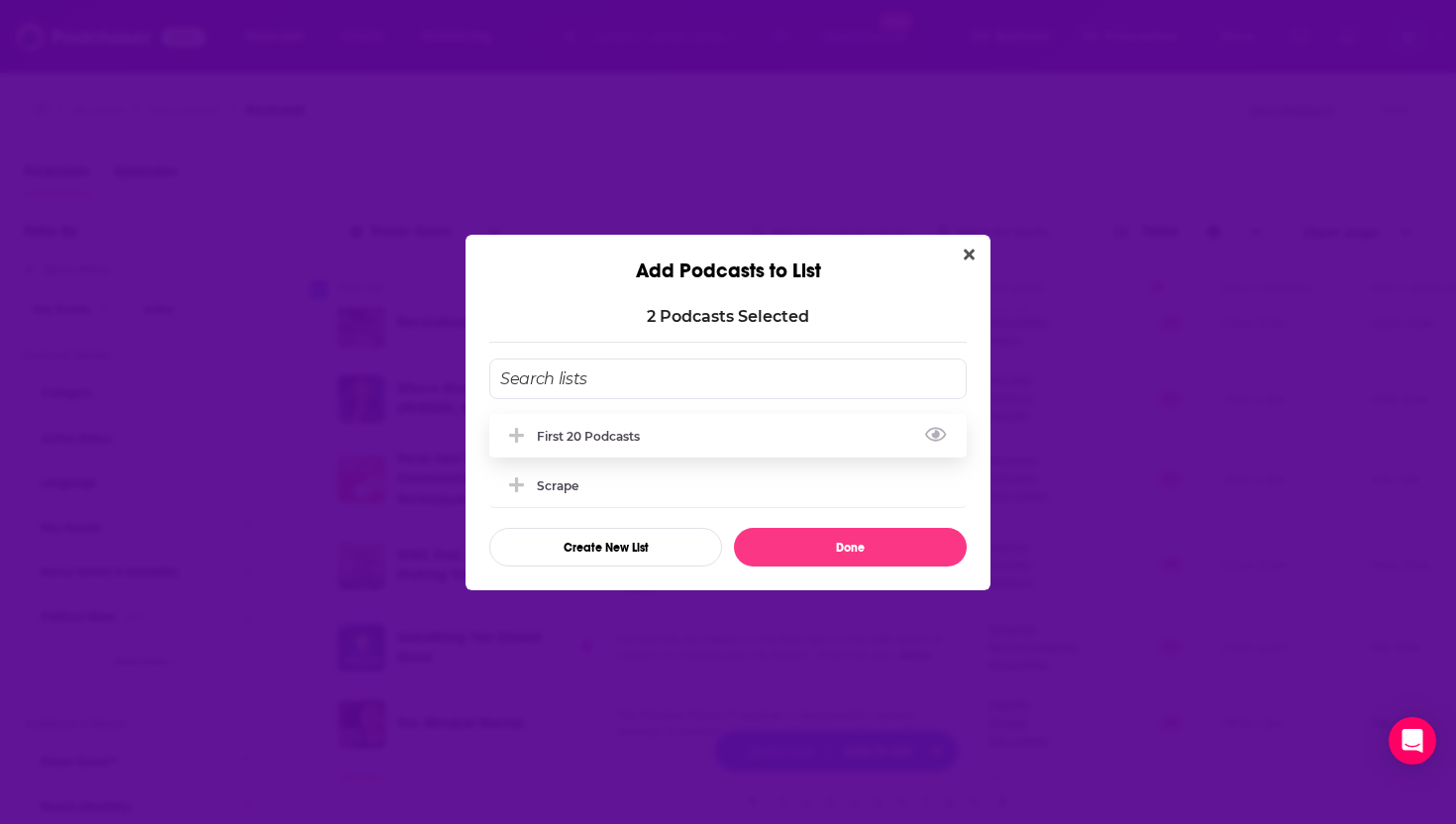 click on "First 20 Podcasts" at bounding box center (728, 436) 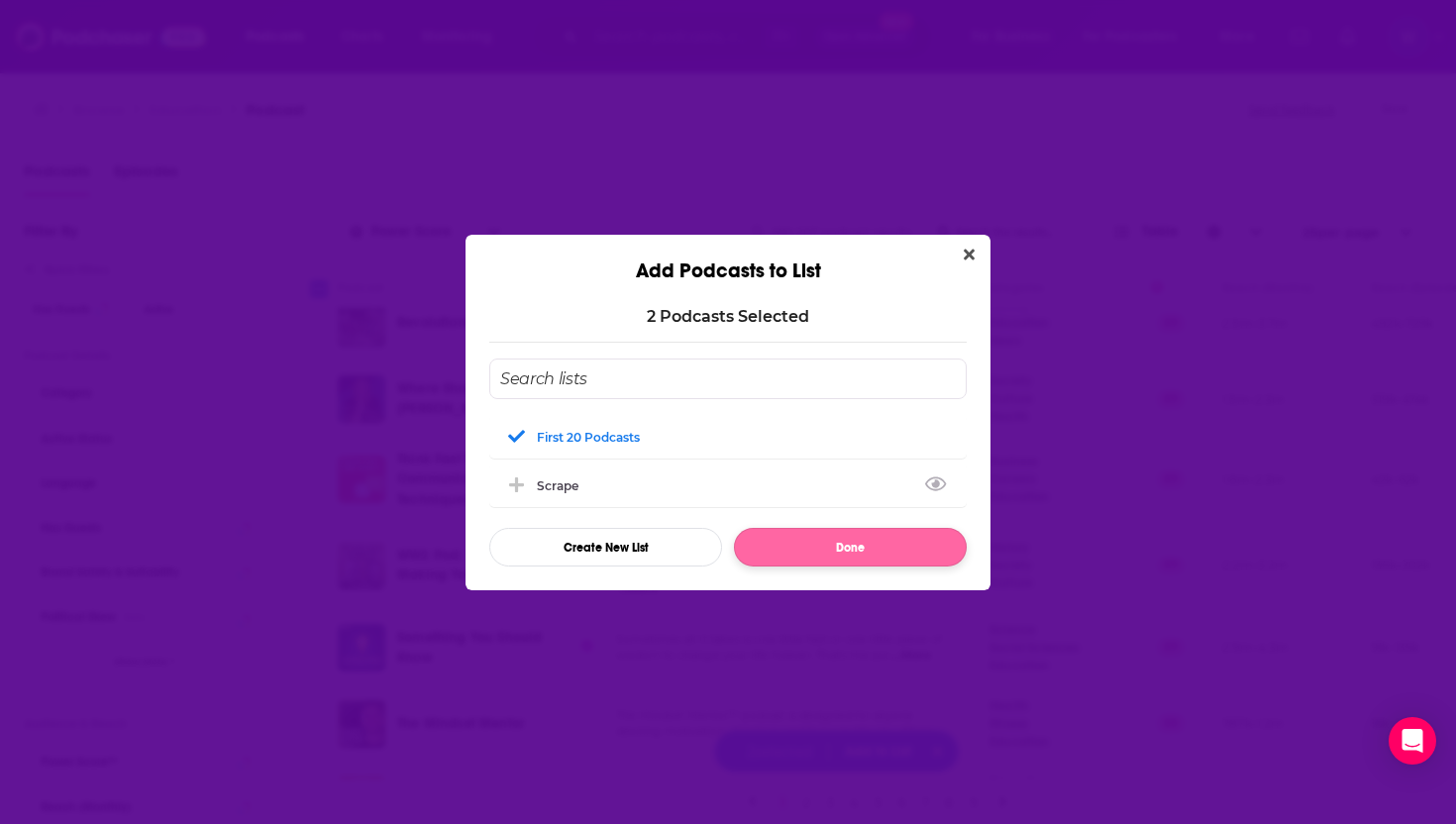 click on "Done" at bounding box center [850, 547] 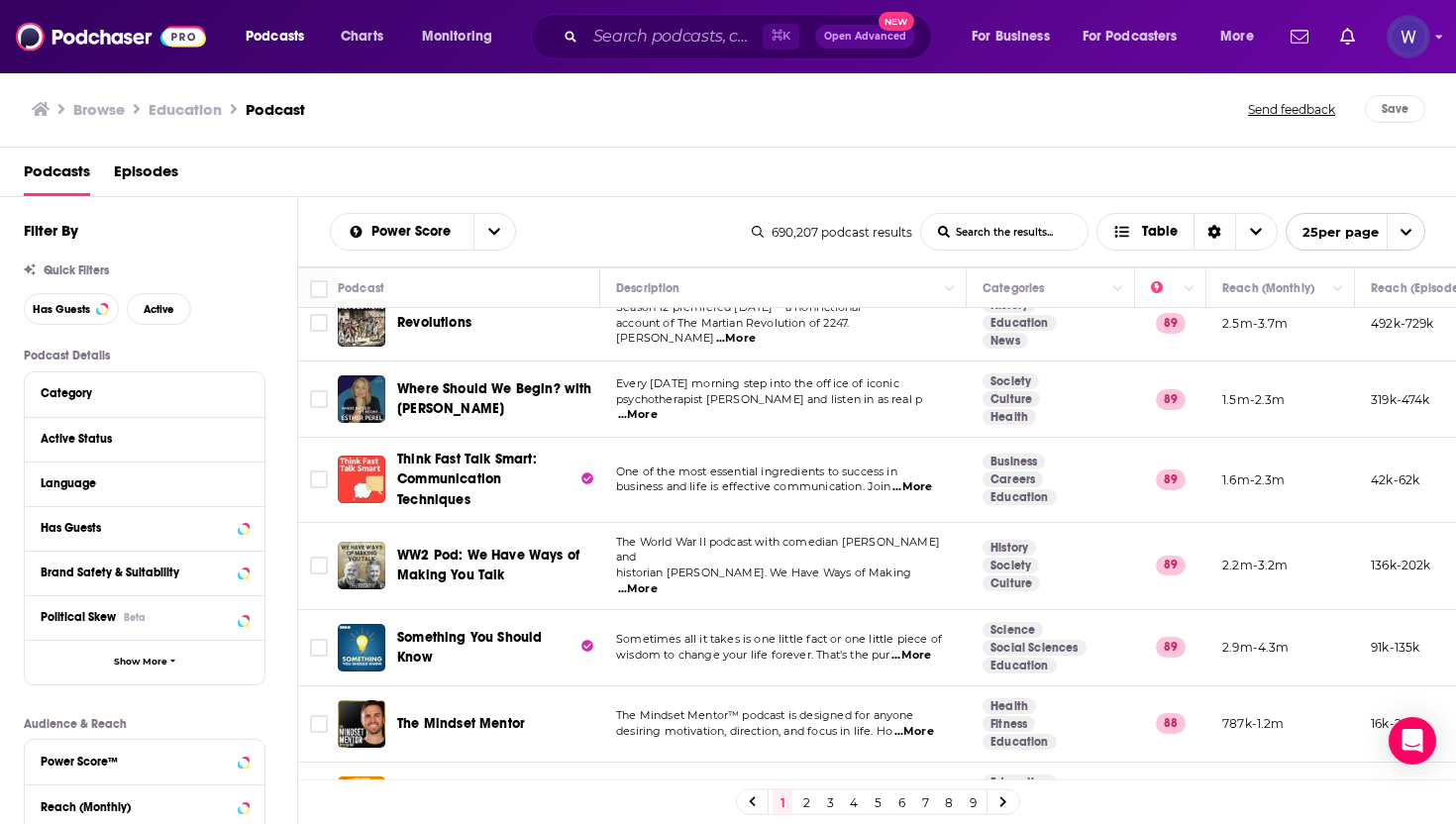 click on "Podcasts Charts Monitoring ⌘  K Open Advanced New For Business For Podcasters More" at bounding box center [728, 37] 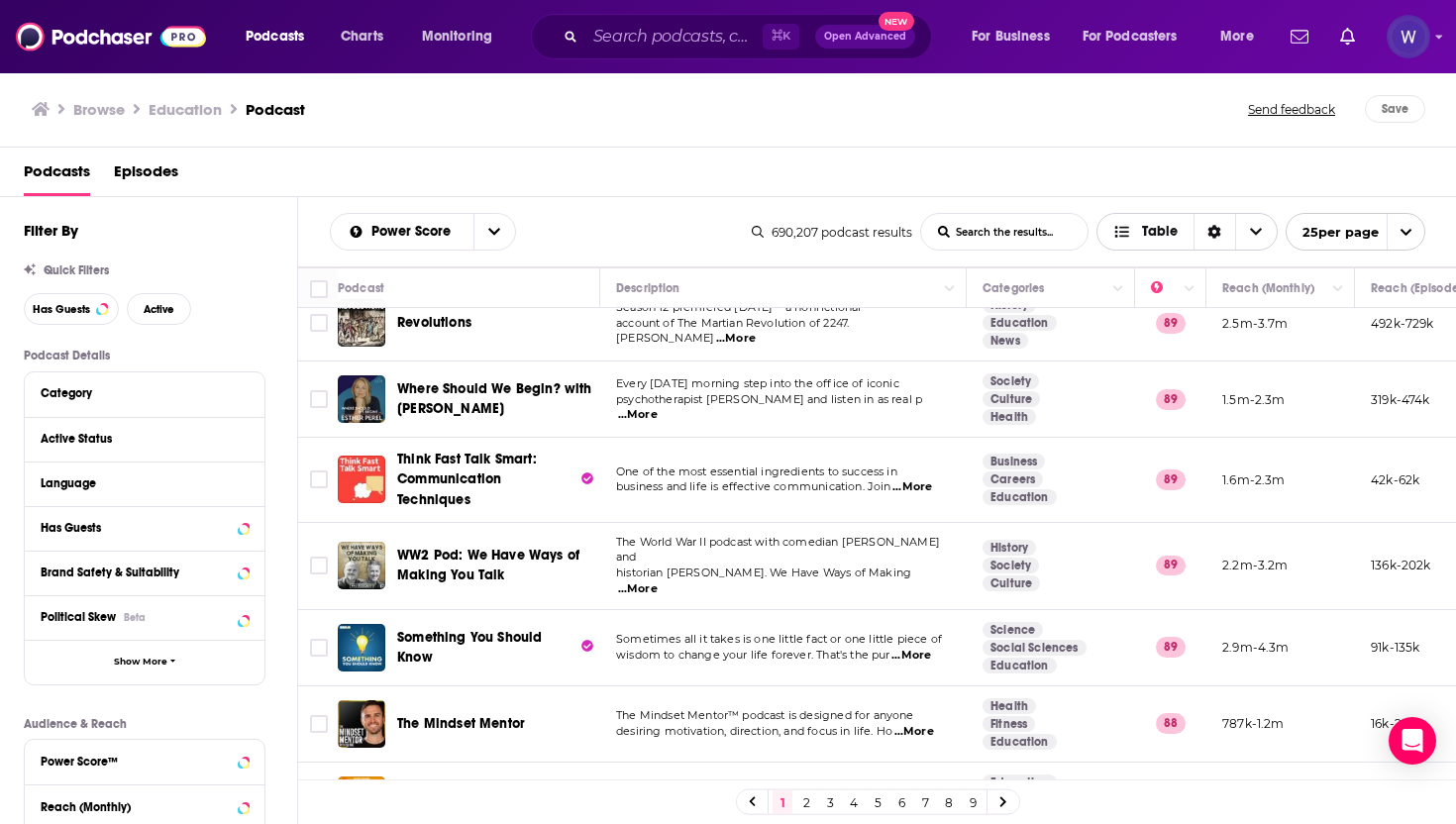 click on "Table" at bounding box center (1145, 233) 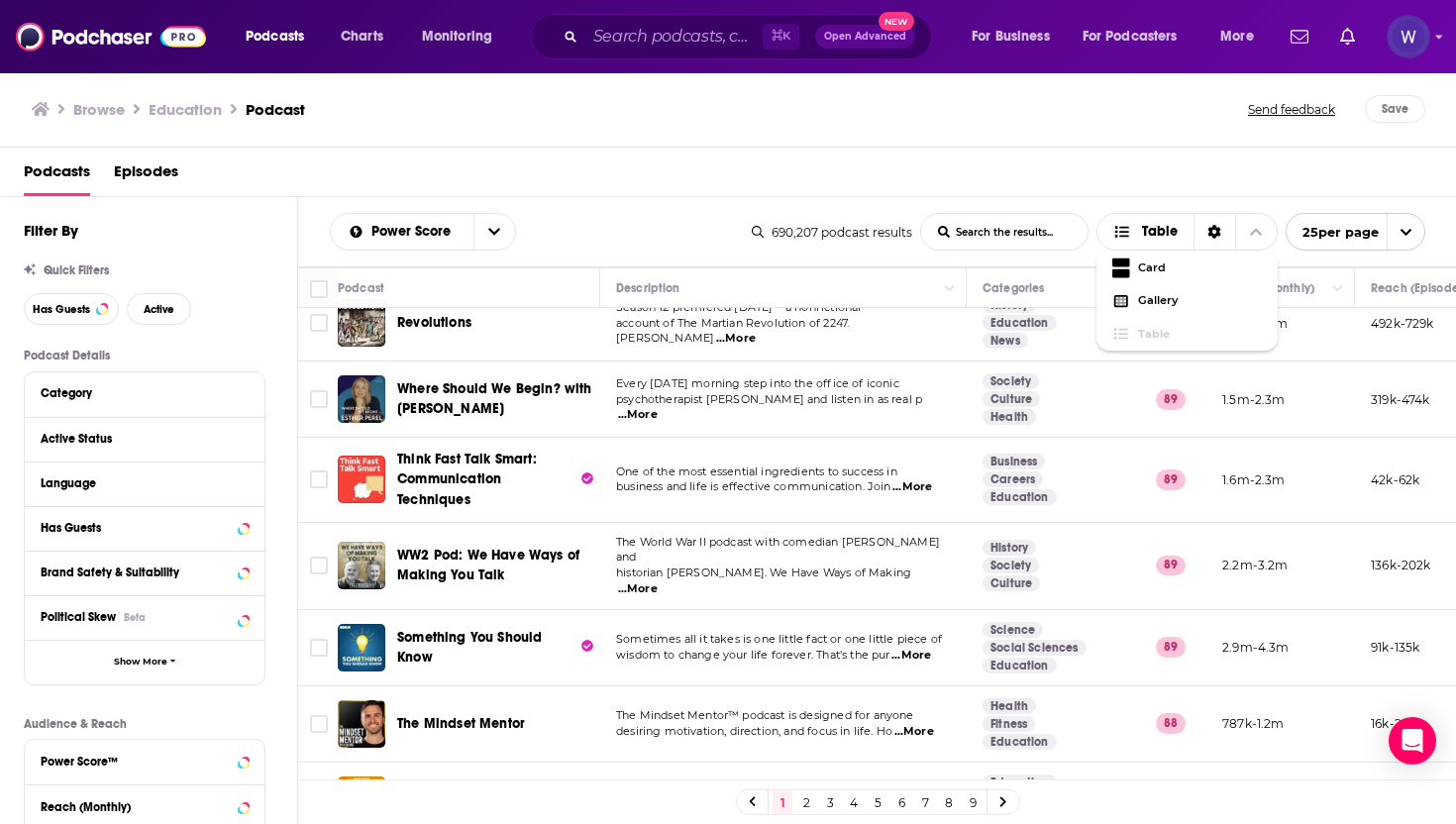 click on "List Search Input" at bounding box center [1004, 232] 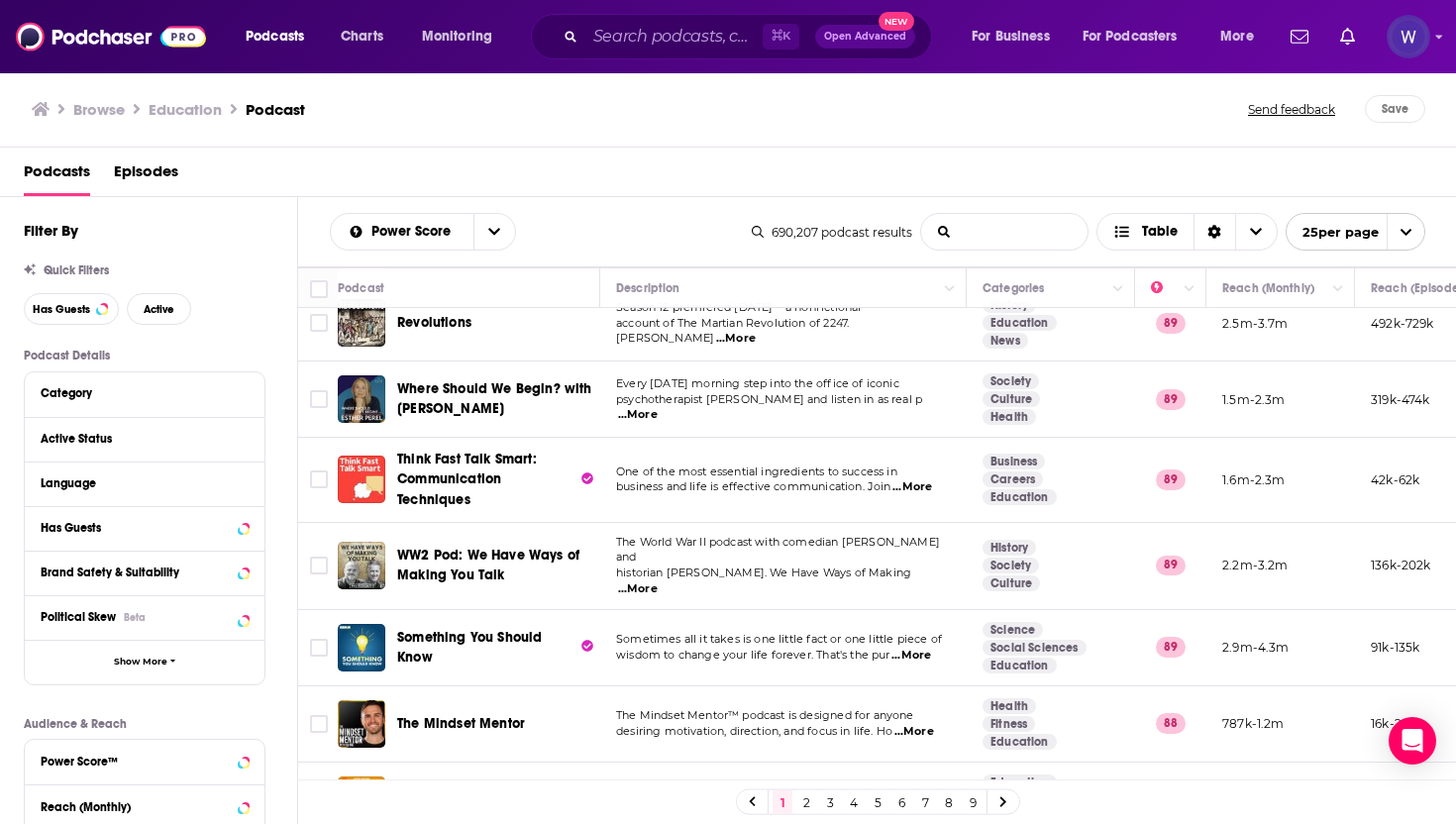 click on "List Search Input" at bounding box center (1004, 232) 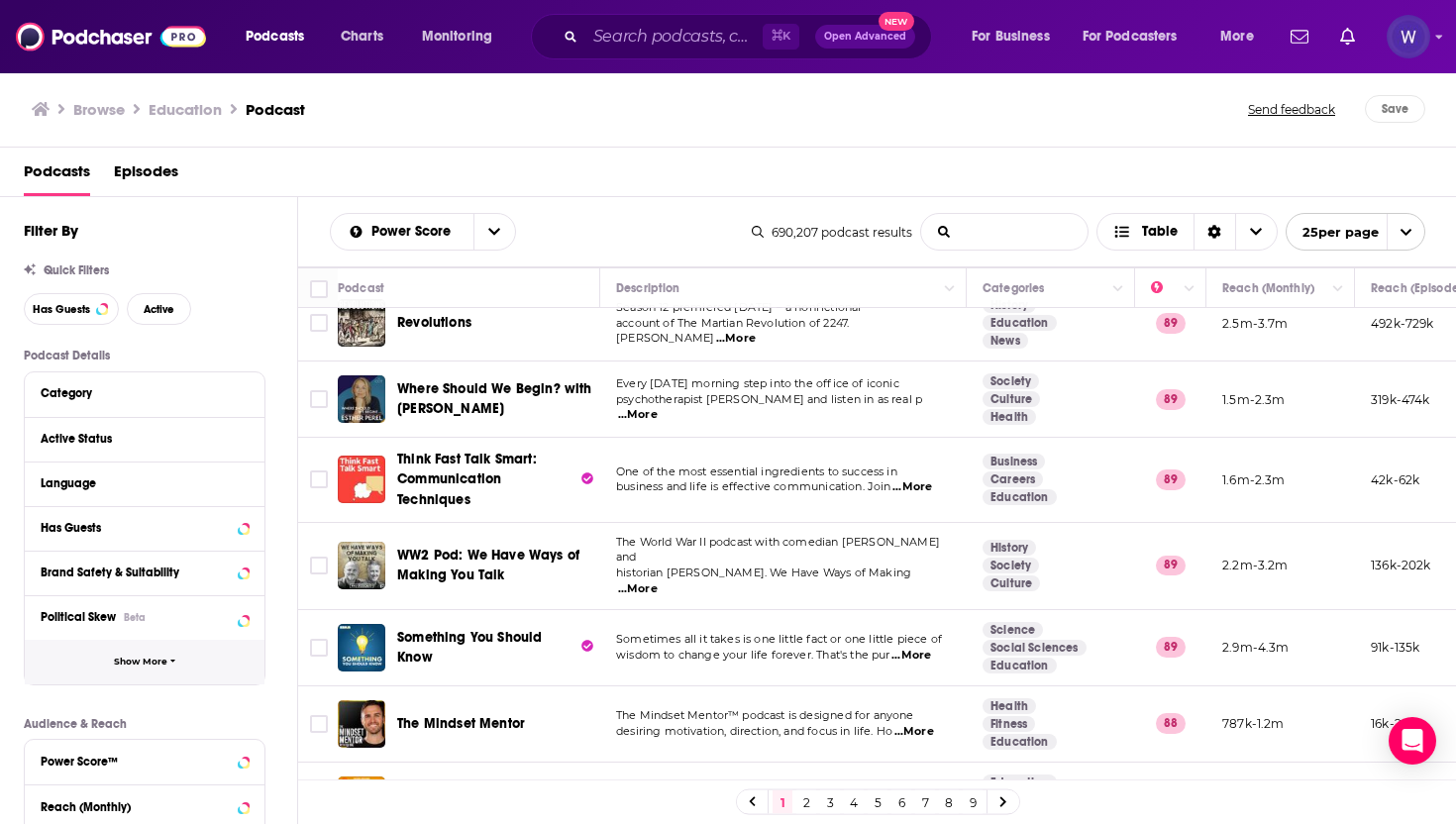 scroll, scrollTop: 376, scrollLeft: 0, axis: vertical 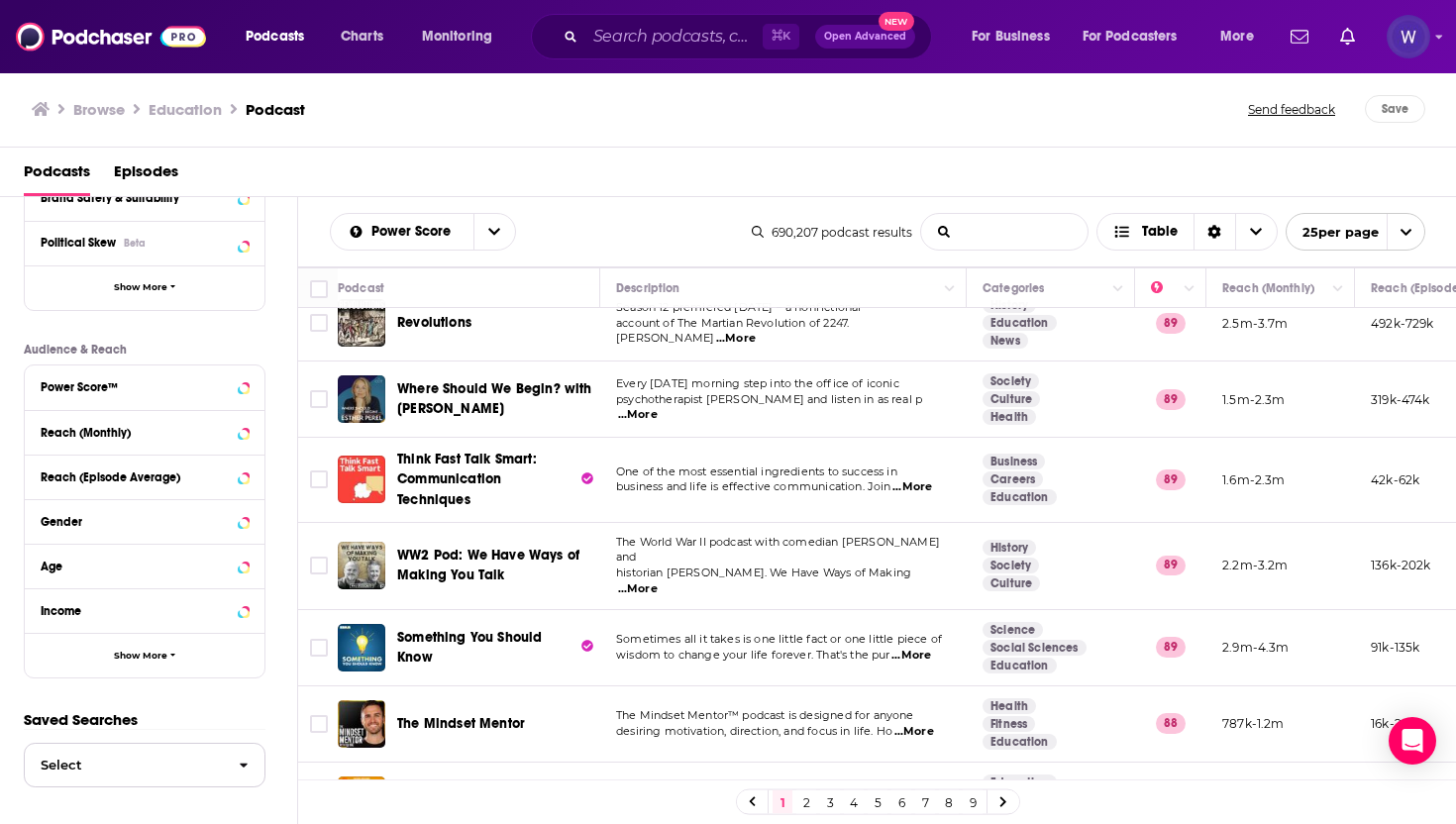click on "Select" at bounding box center [124, 765] 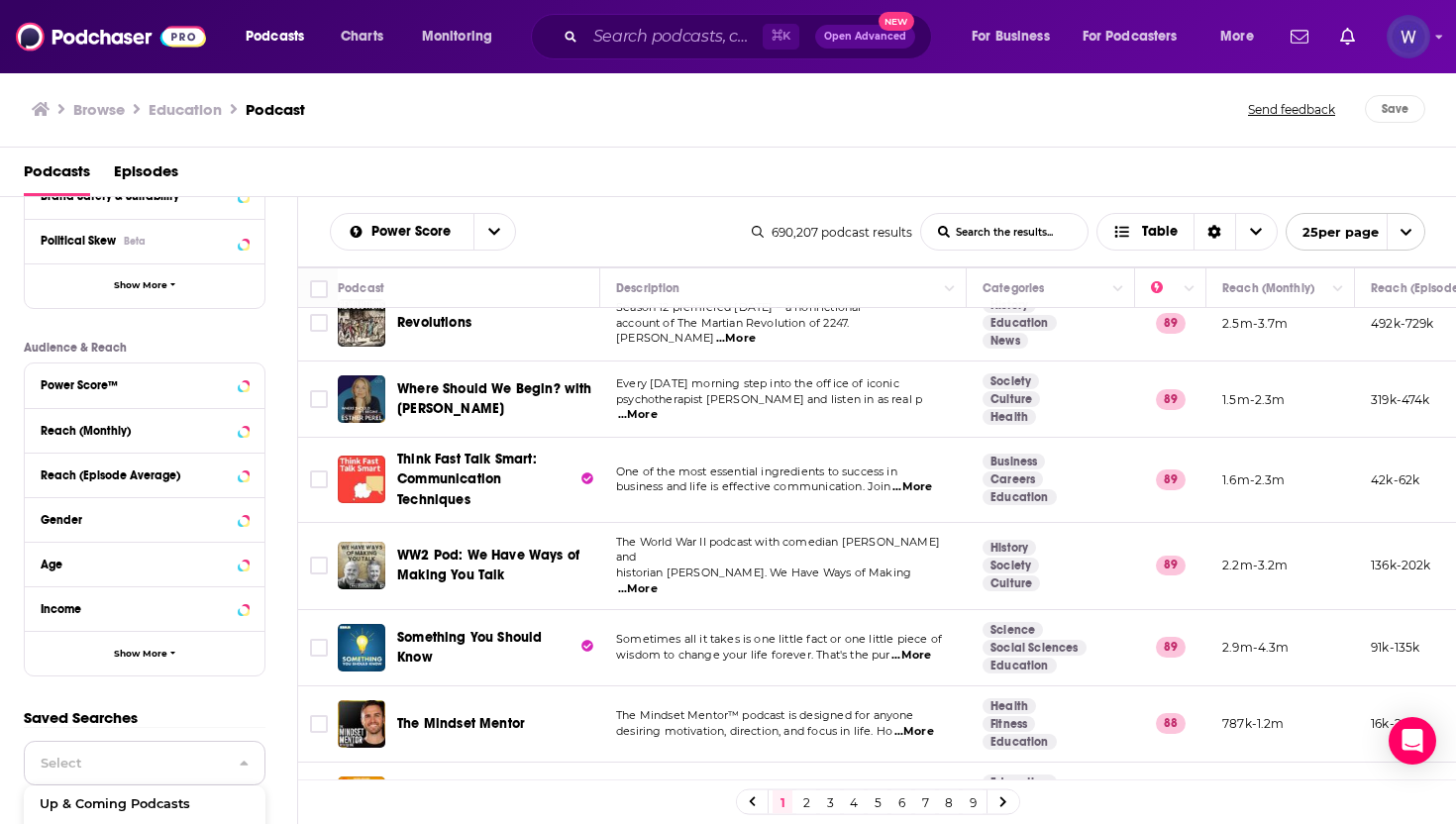 scroll, scrollTop: 490, scrollLeft: 0, axis: vertical 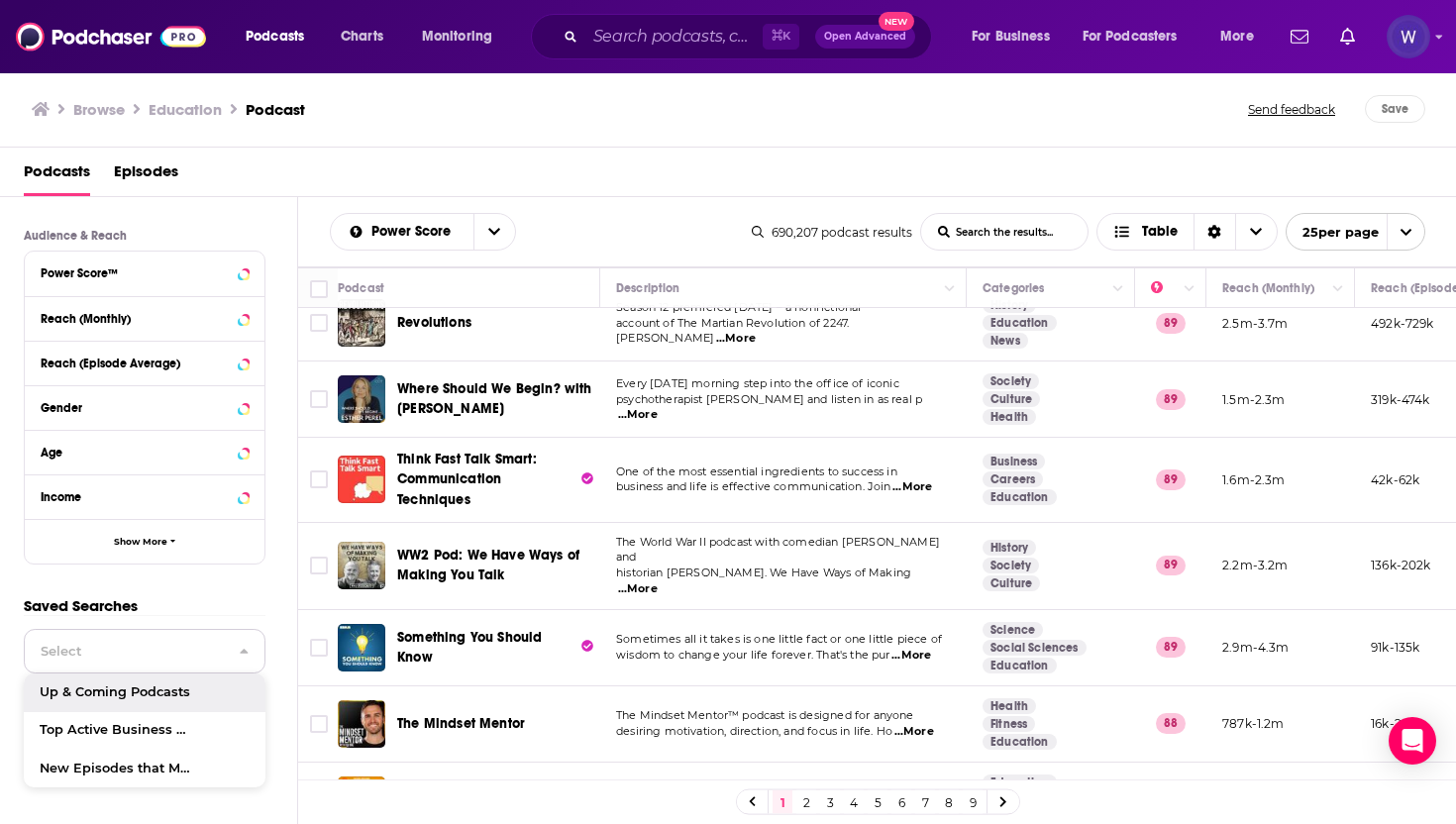 click on "Select" at bounding box center [124, 651] 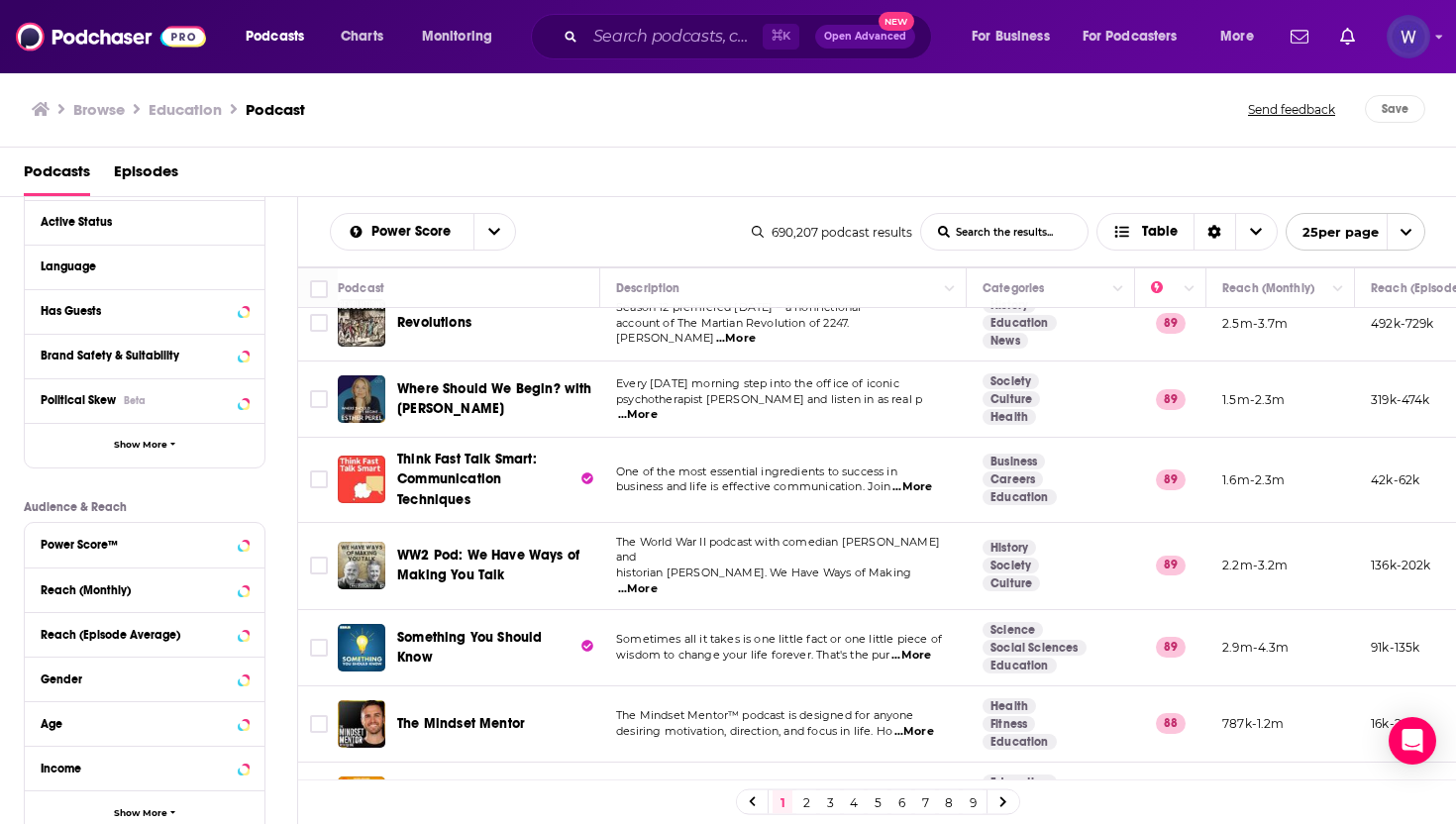 scroll, scrollTop: 214, scrollLeft: 0, axis: vertical 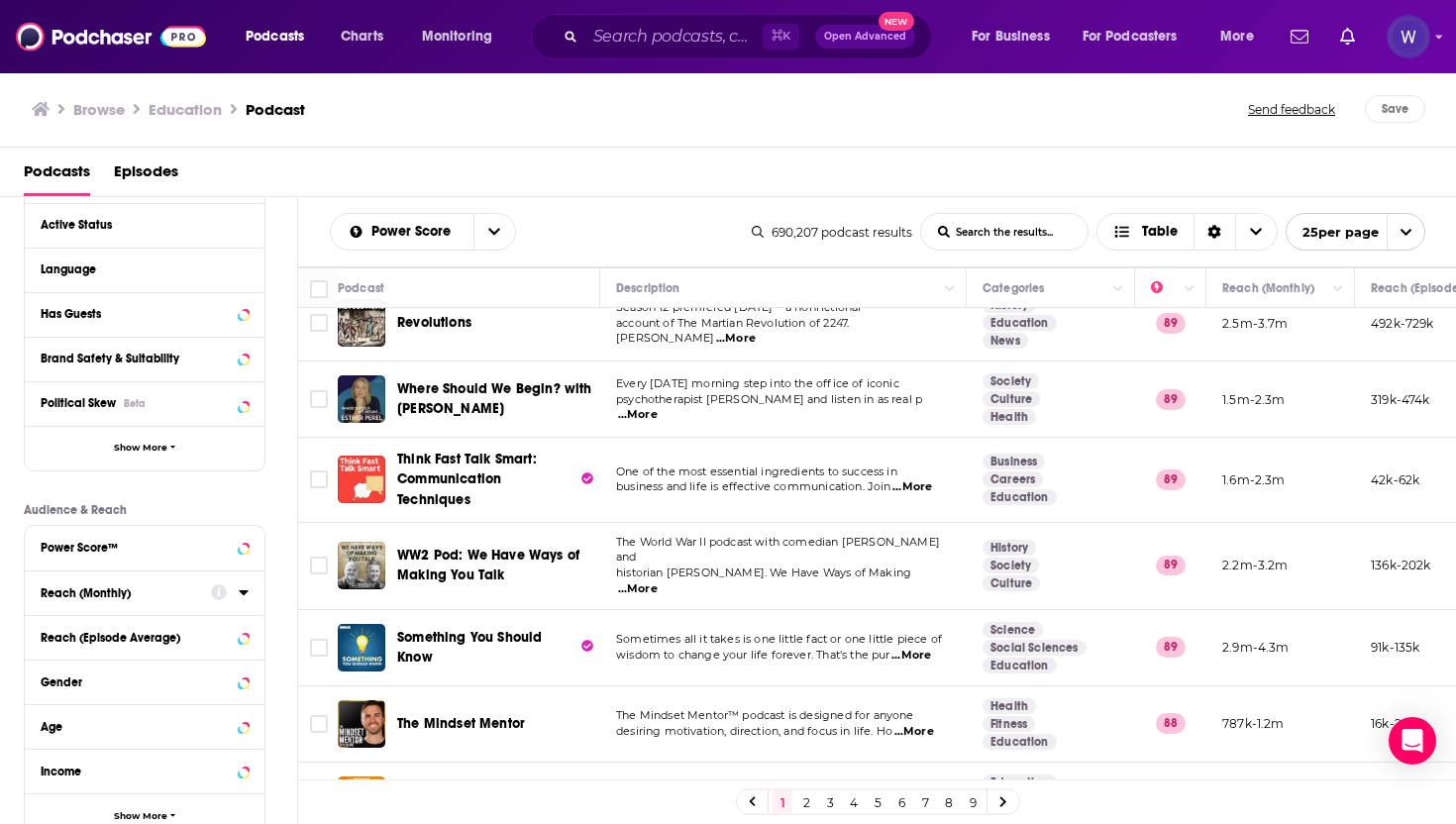 click on "Reach (Monthly)" at bounding box center [119, 593] 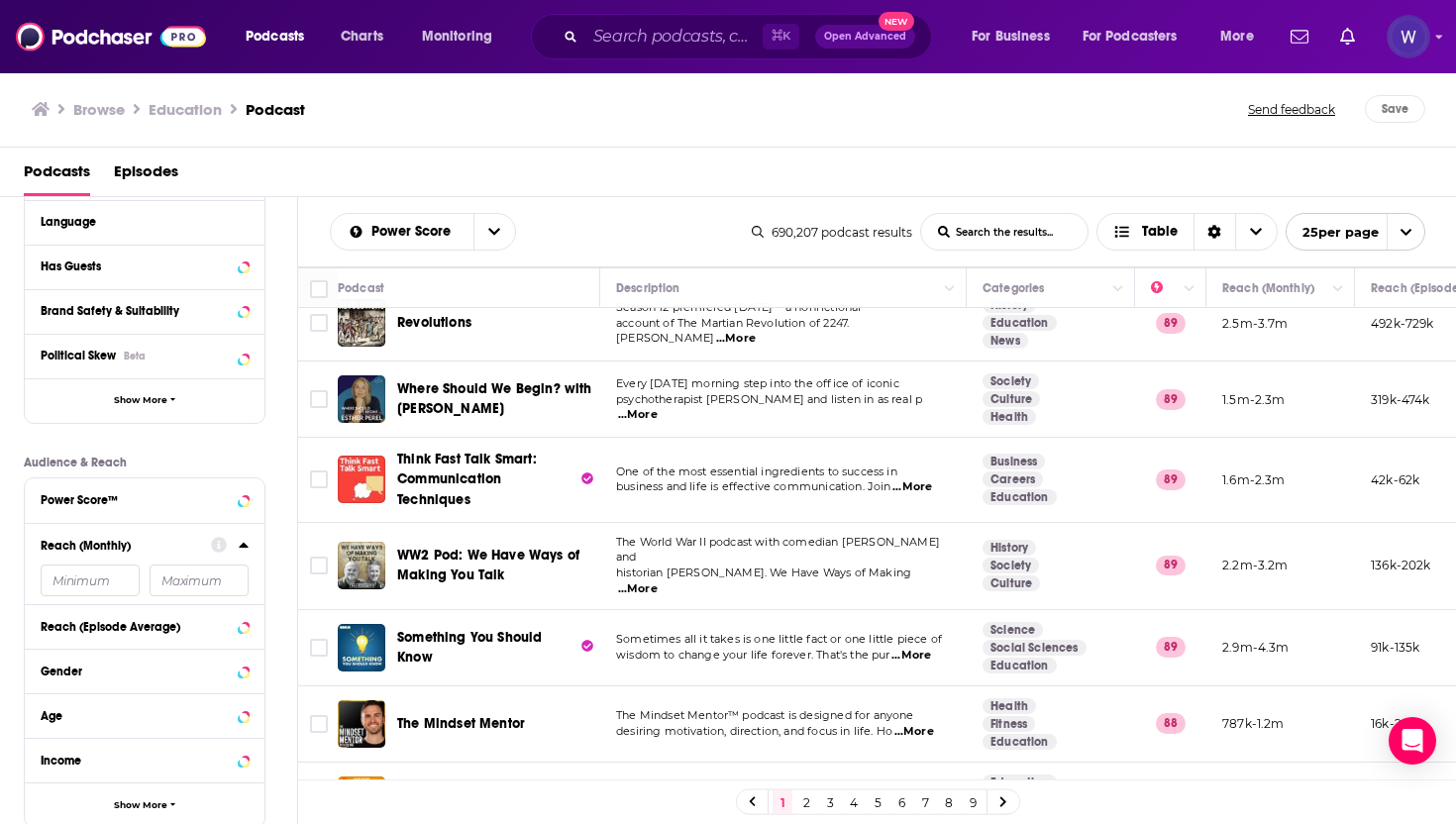 scroll, scrollTop: 277, scrollLeft: 0, axis: vertical 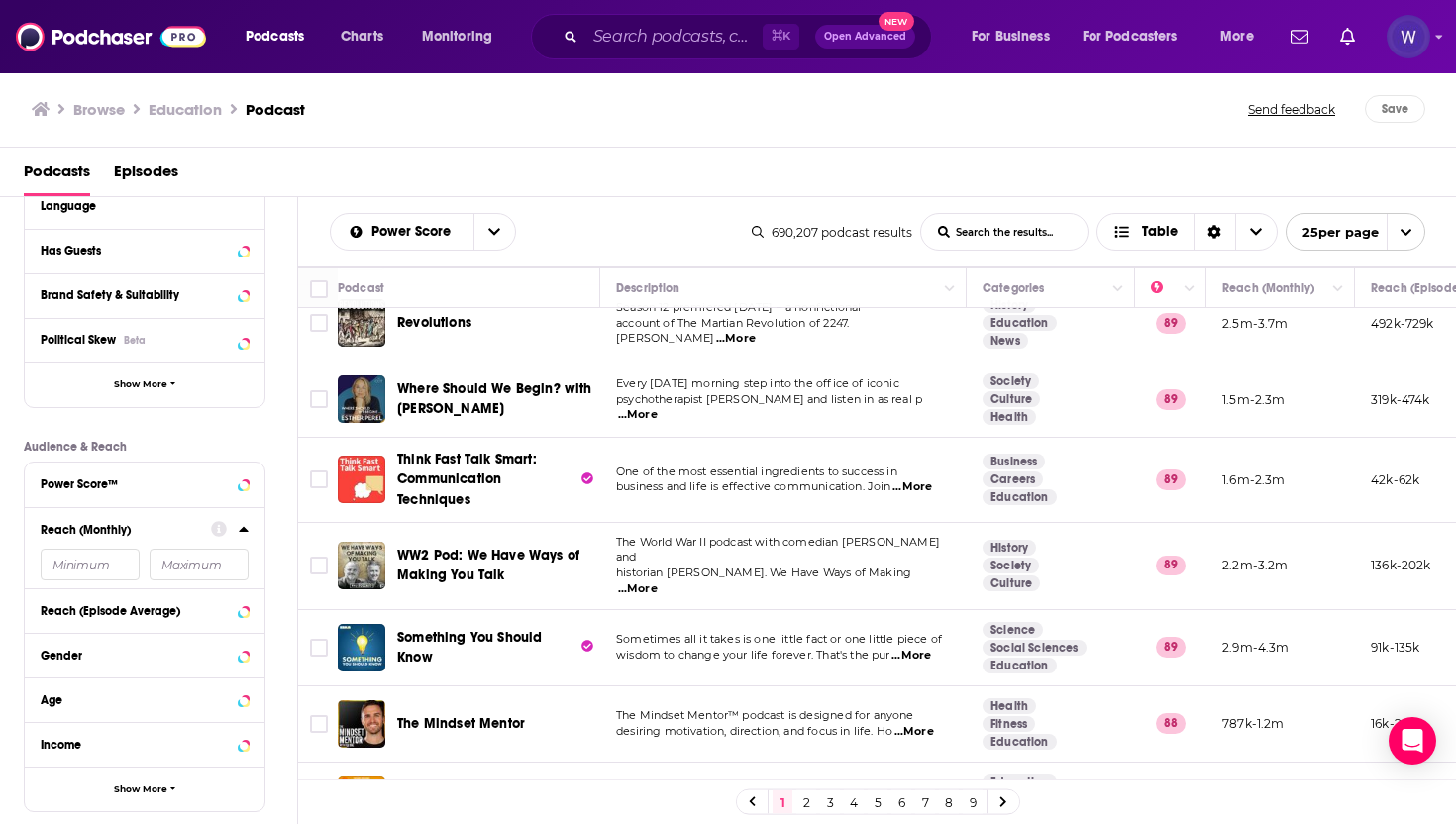 click at bounding box center (90, 565) 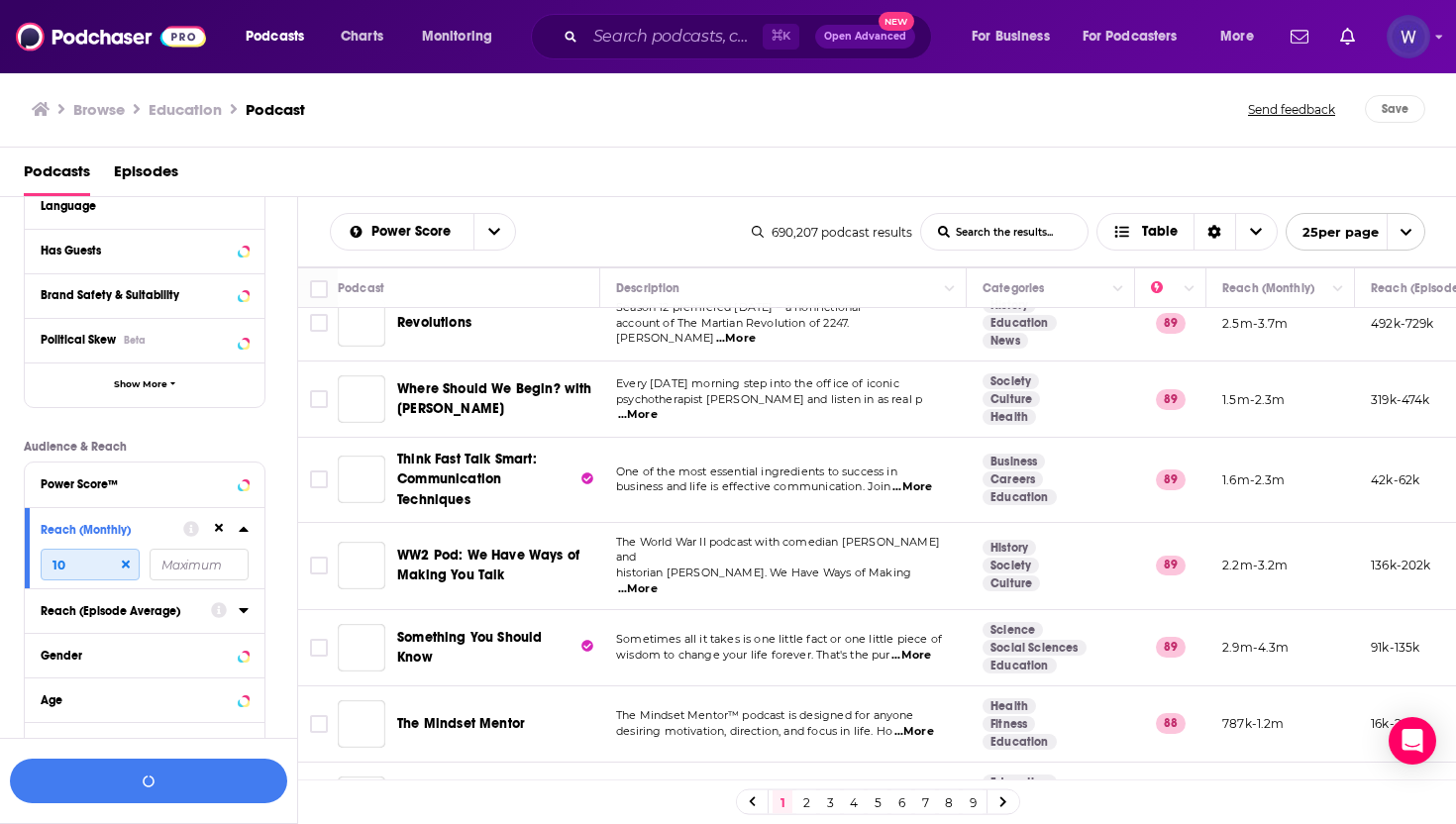 scroll, scrollTop: 326, scrollLeft: 0, axis: vertical 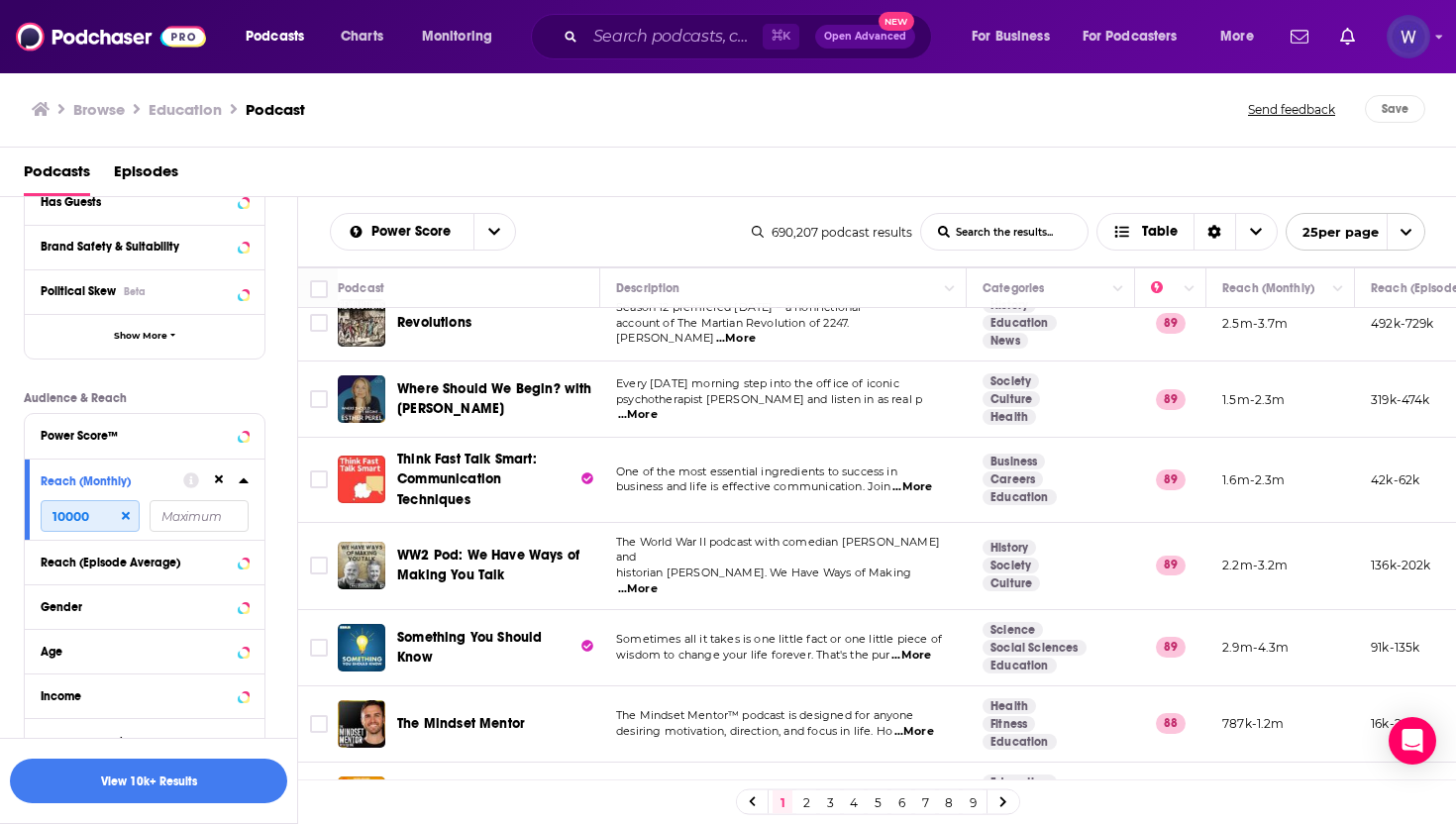 type on "10000" 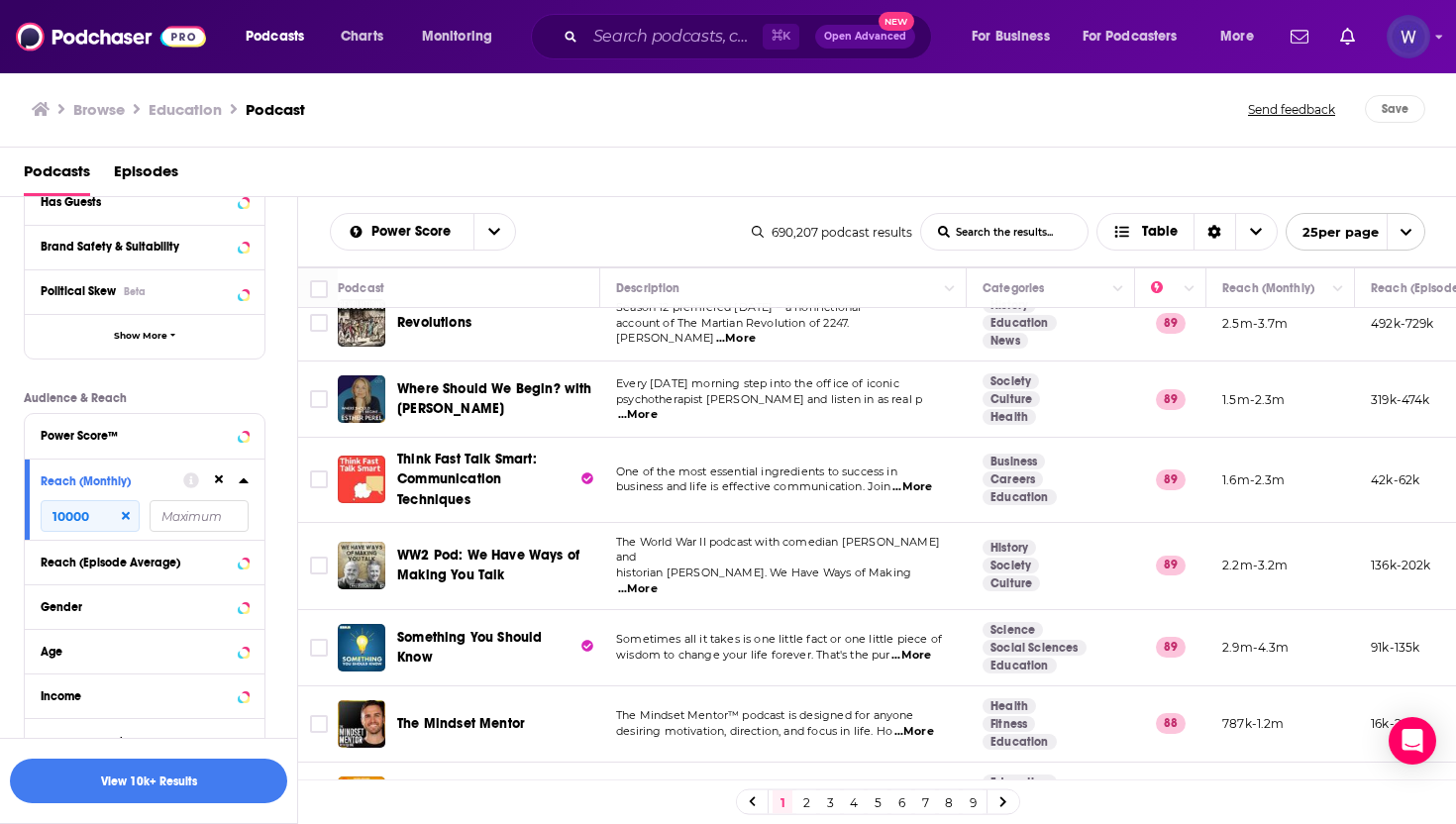 click at bounding box center [199, 516] 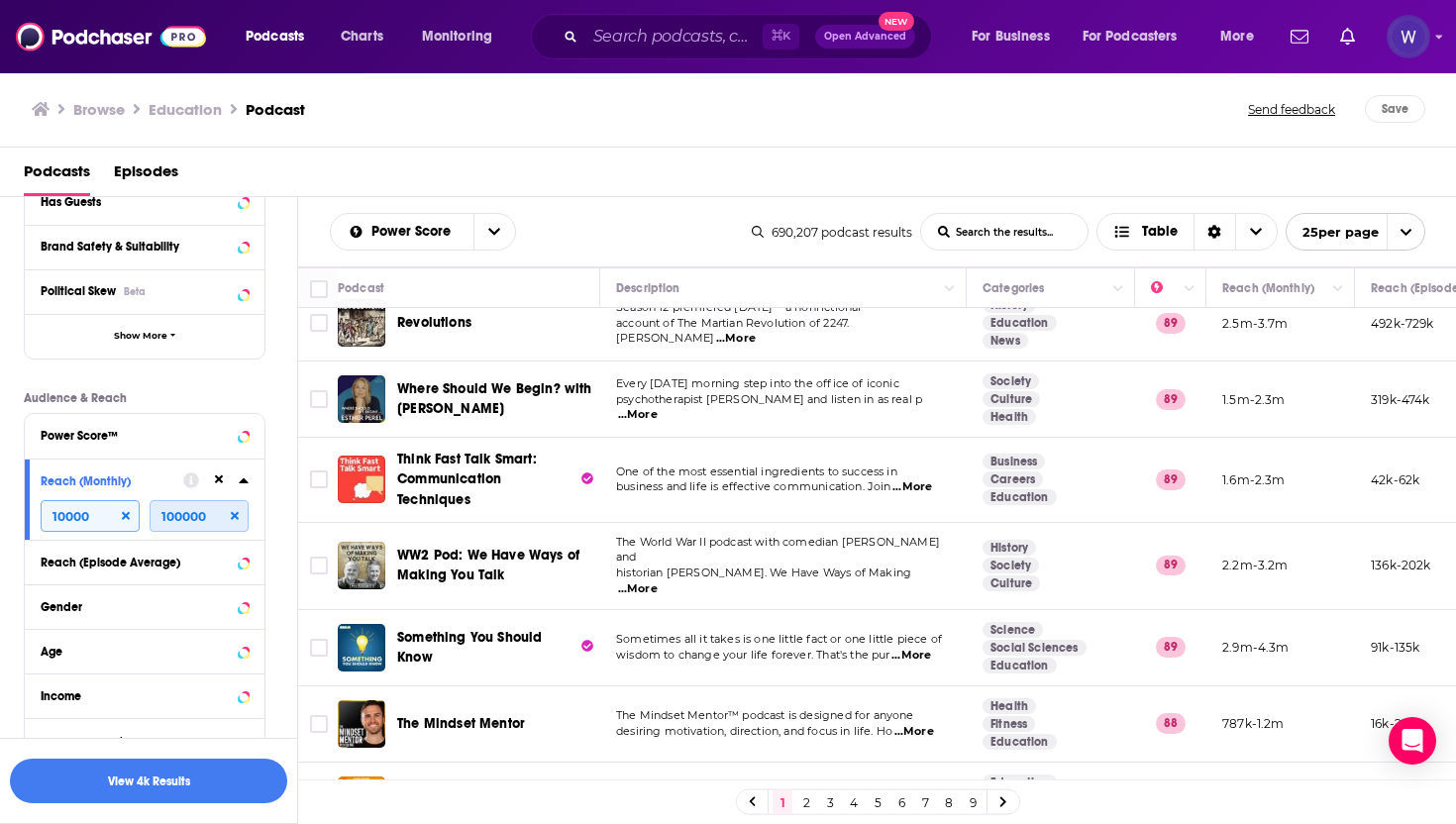 type on "100000" 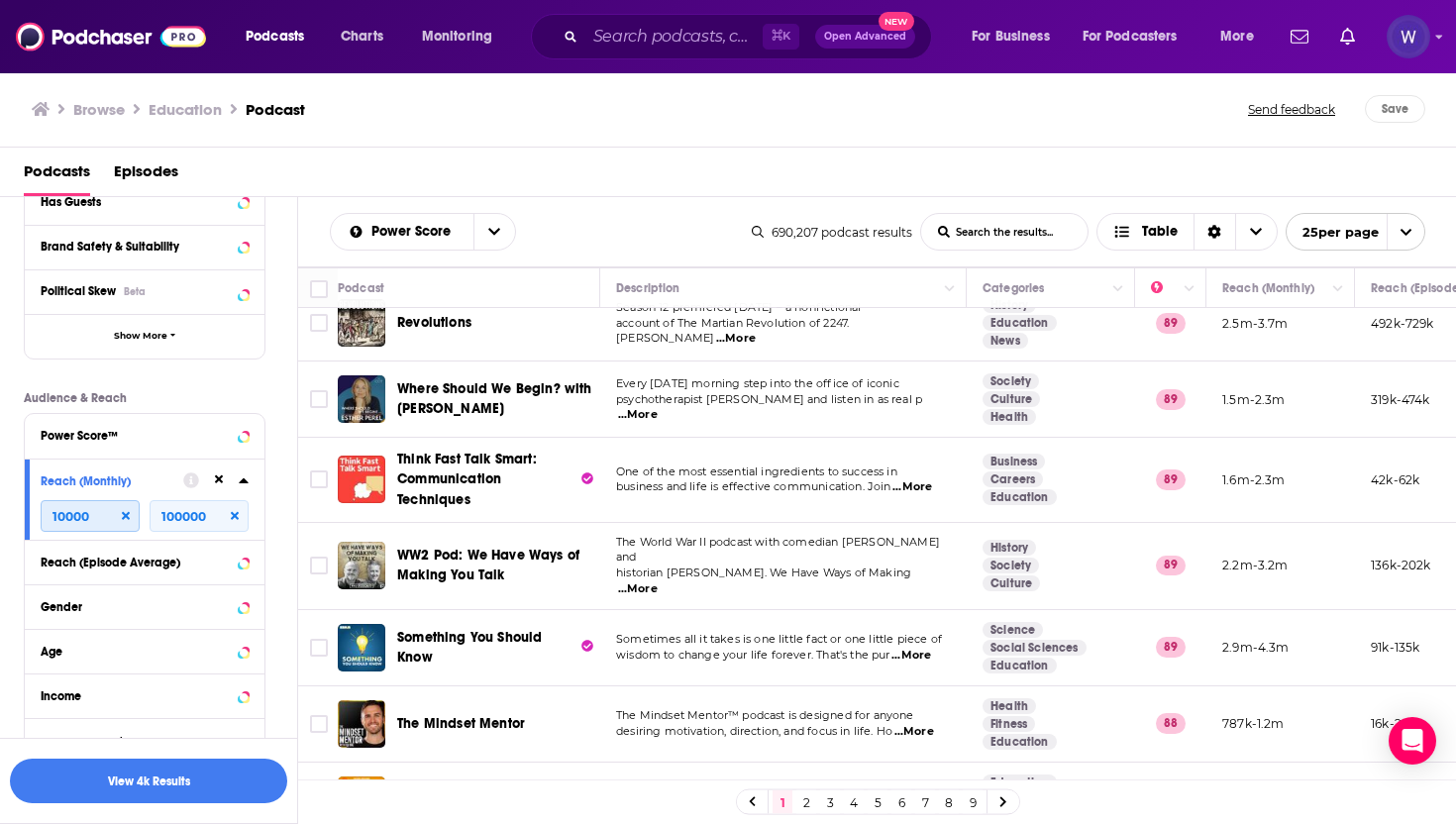 click on "10000" at bounding box center [90, 516] 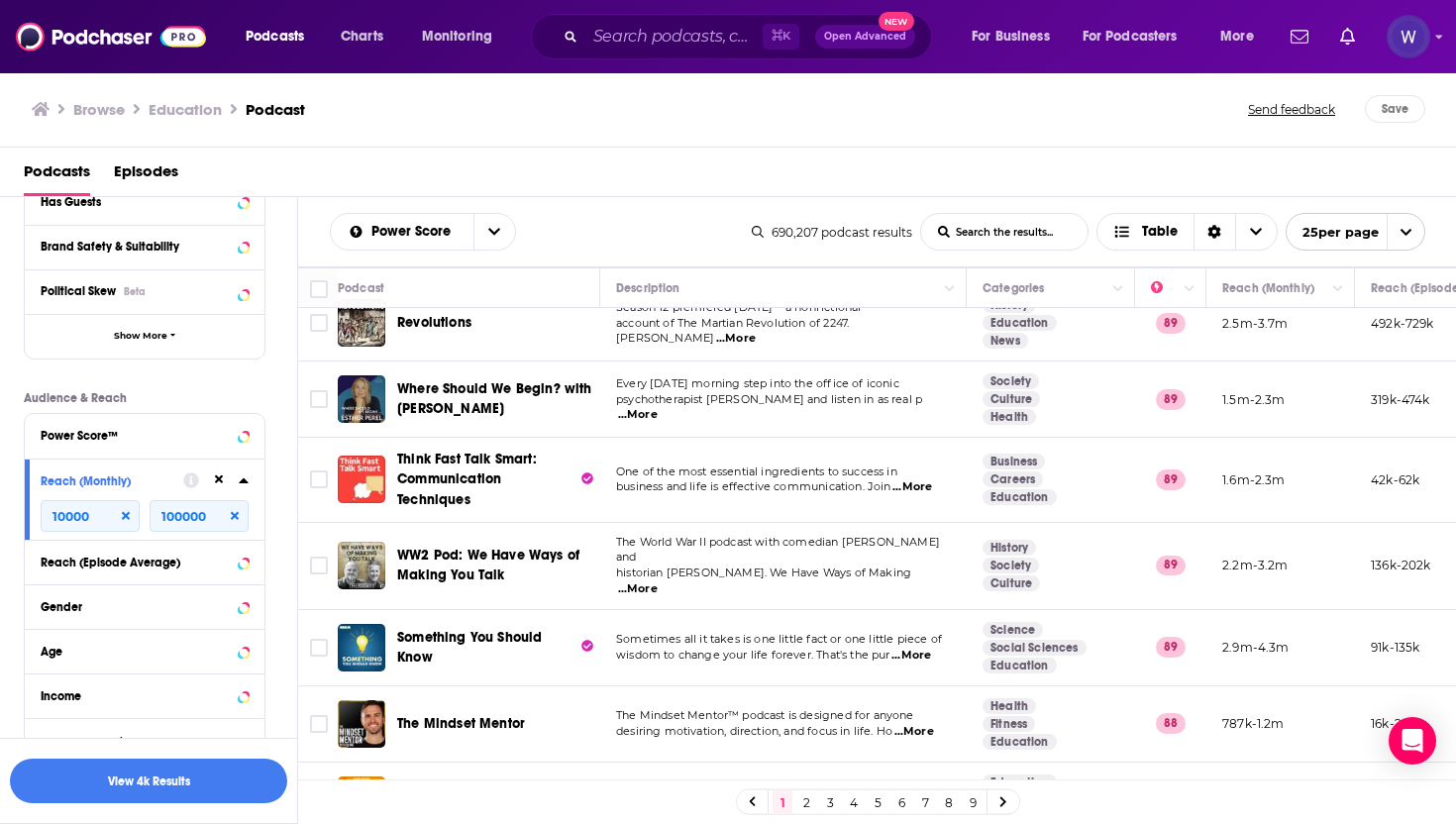 click 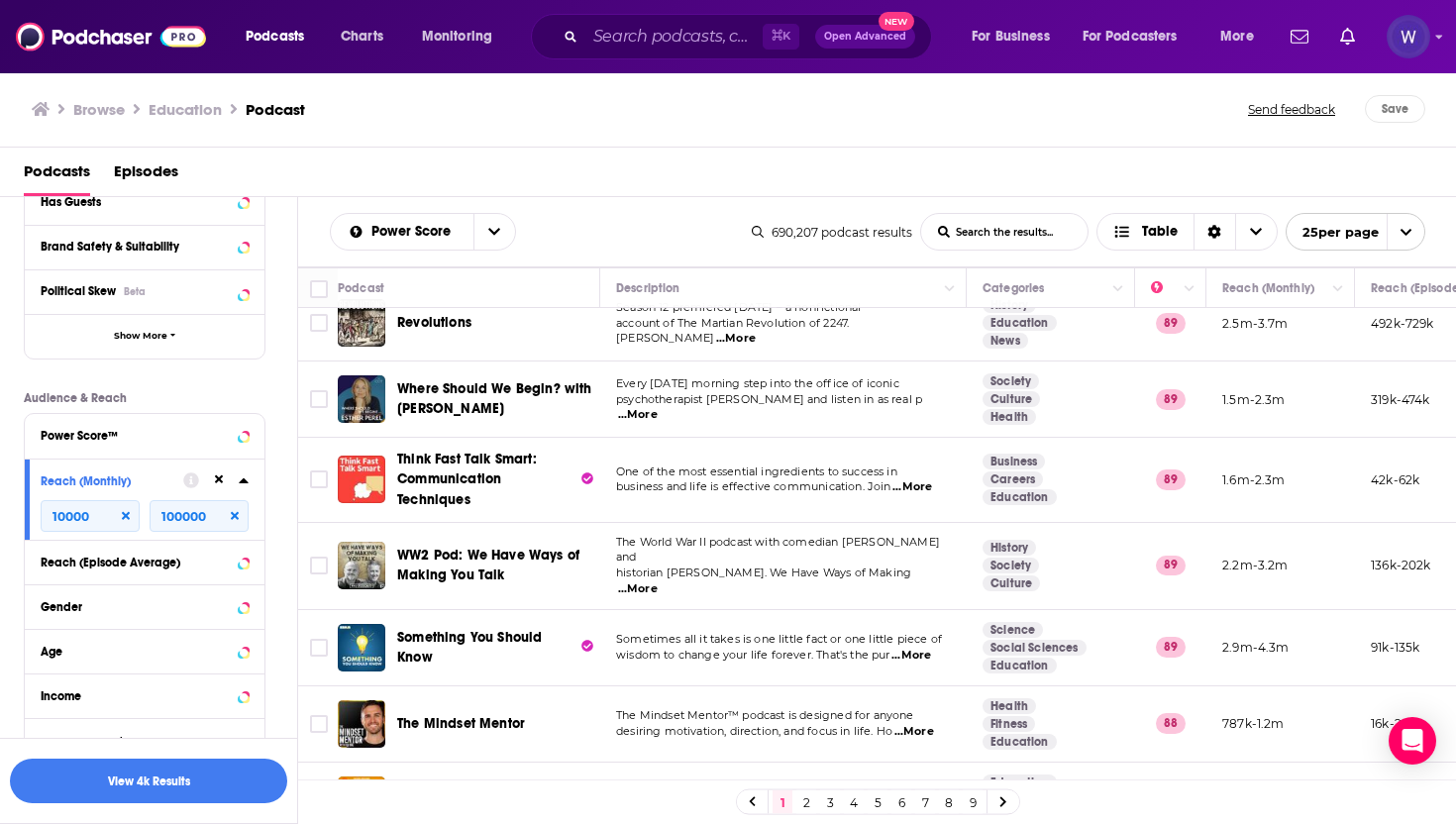 type 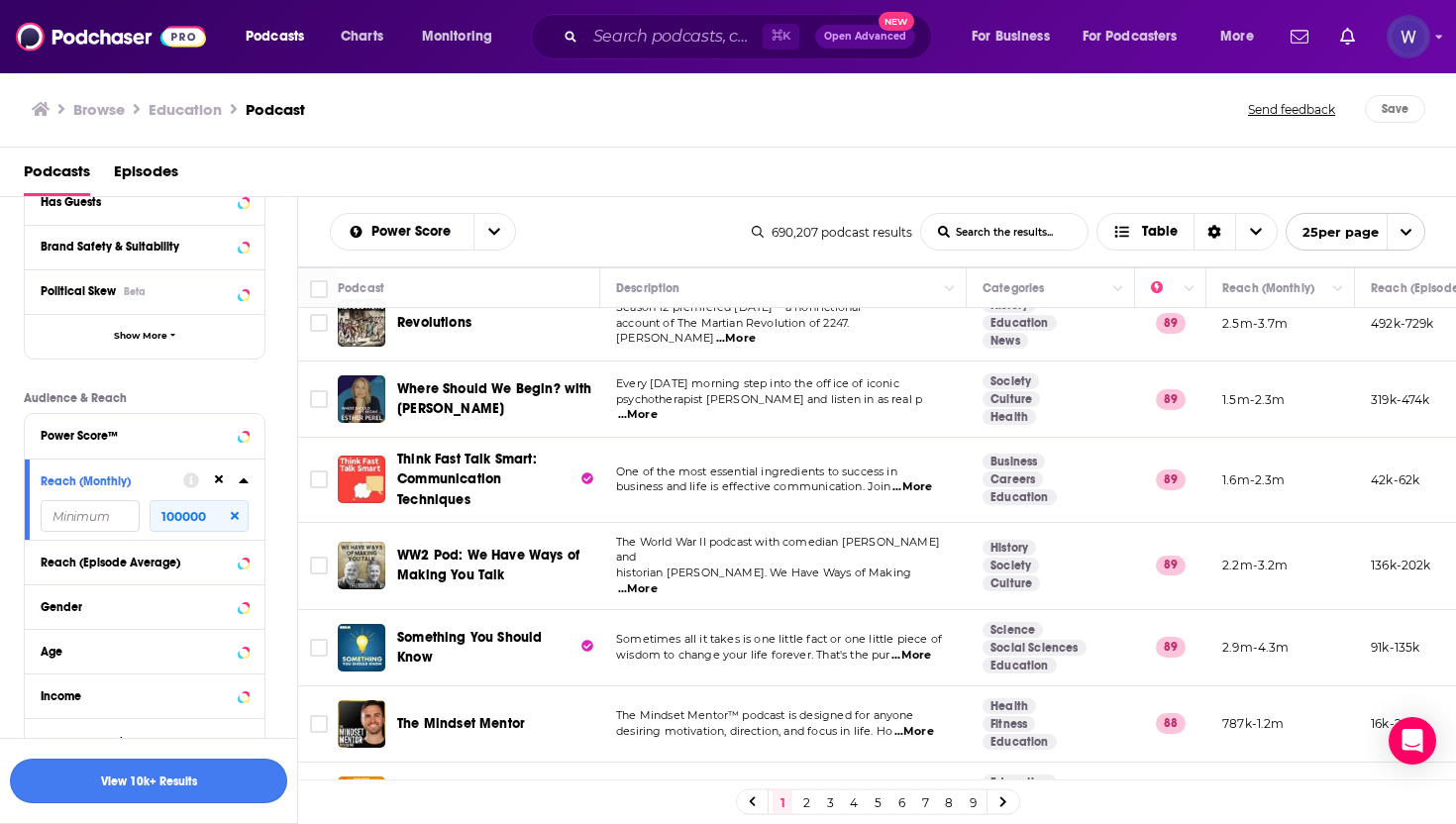 click on "View 10k+ Results" at bounding box center (149, 780) 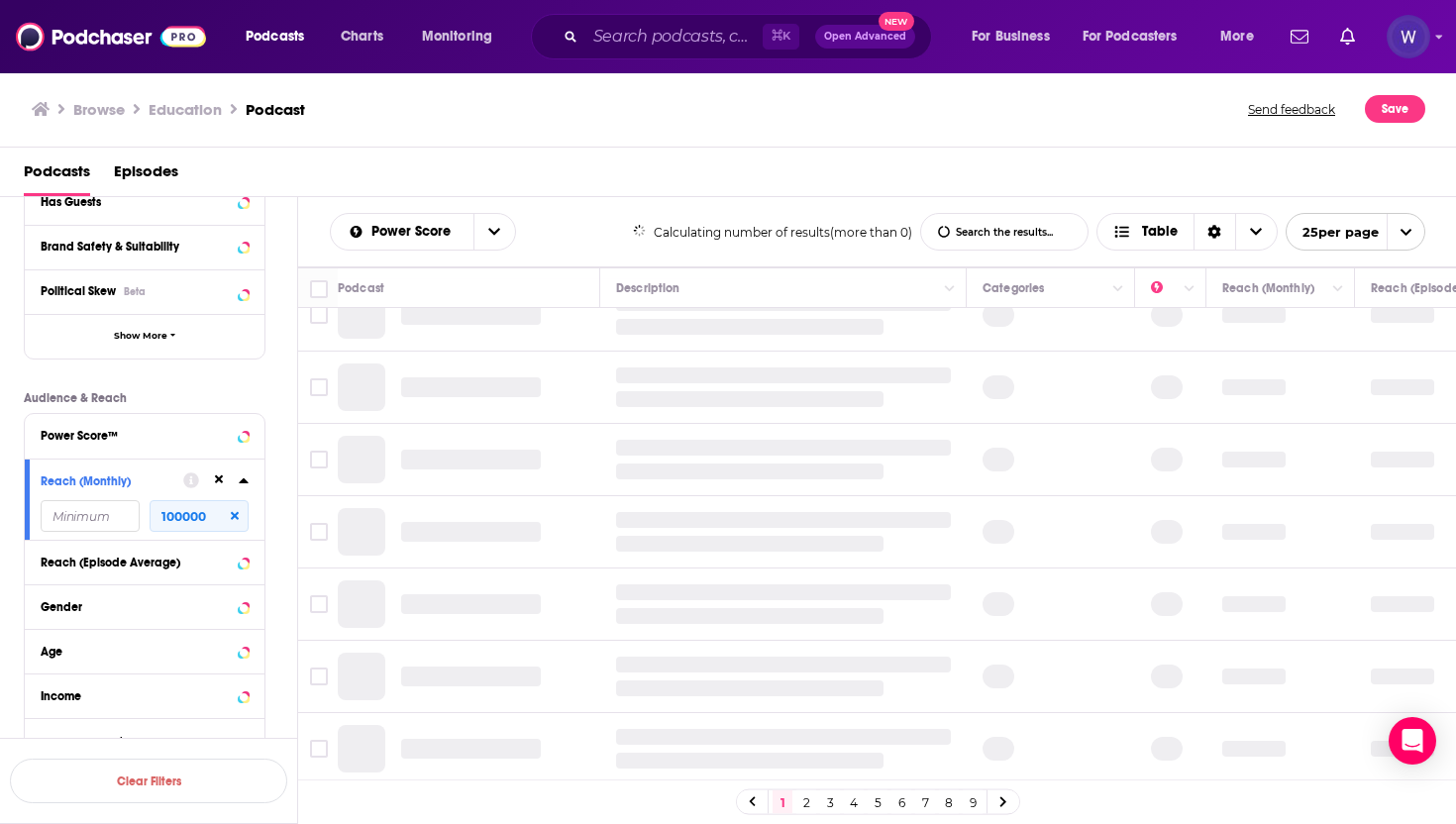 scroll, scrollTop: 1330, scrollLeft: 0, axis: vertical 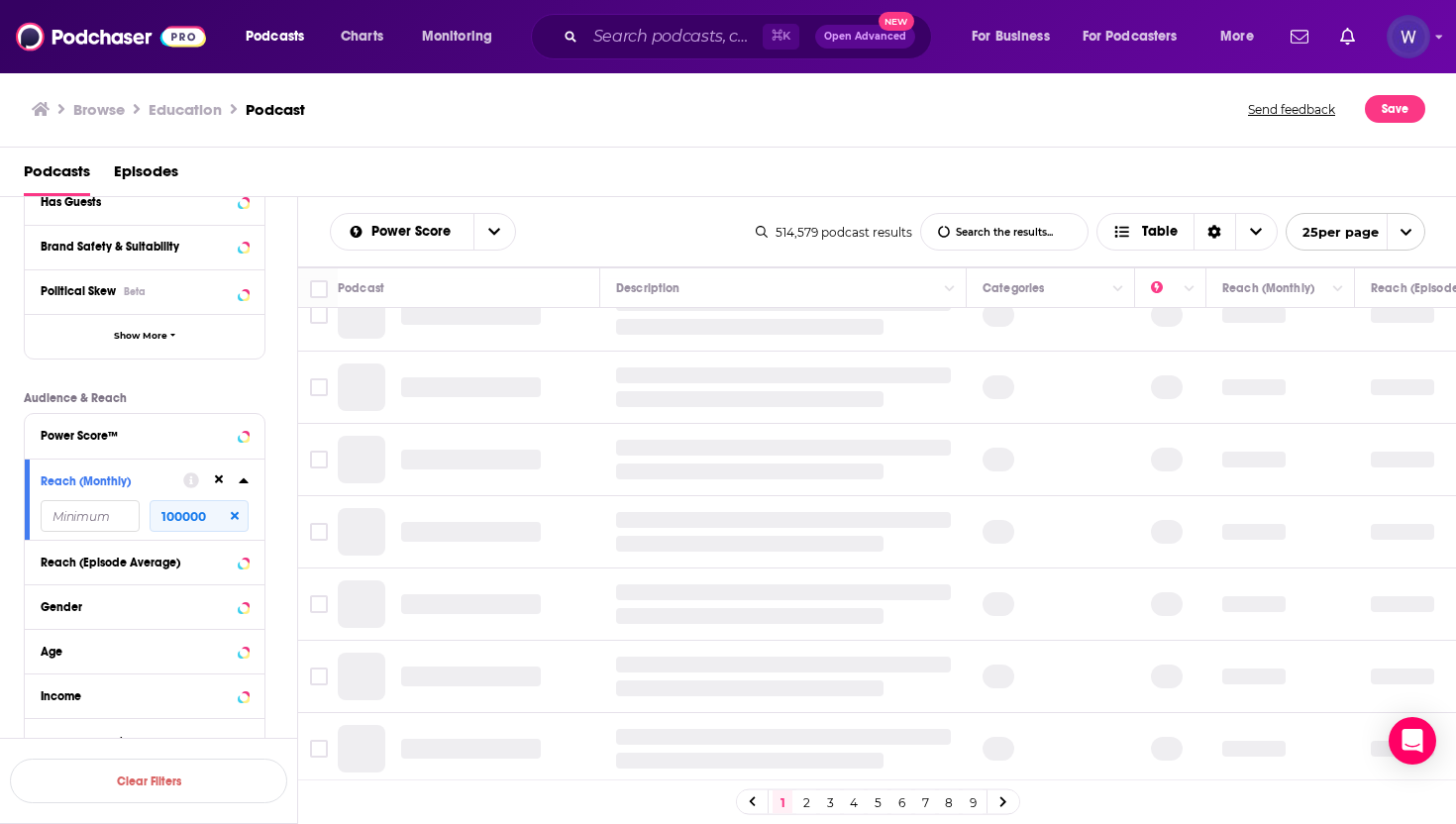 click on "Podcasts Episodes" at bounding box center (732, 175) 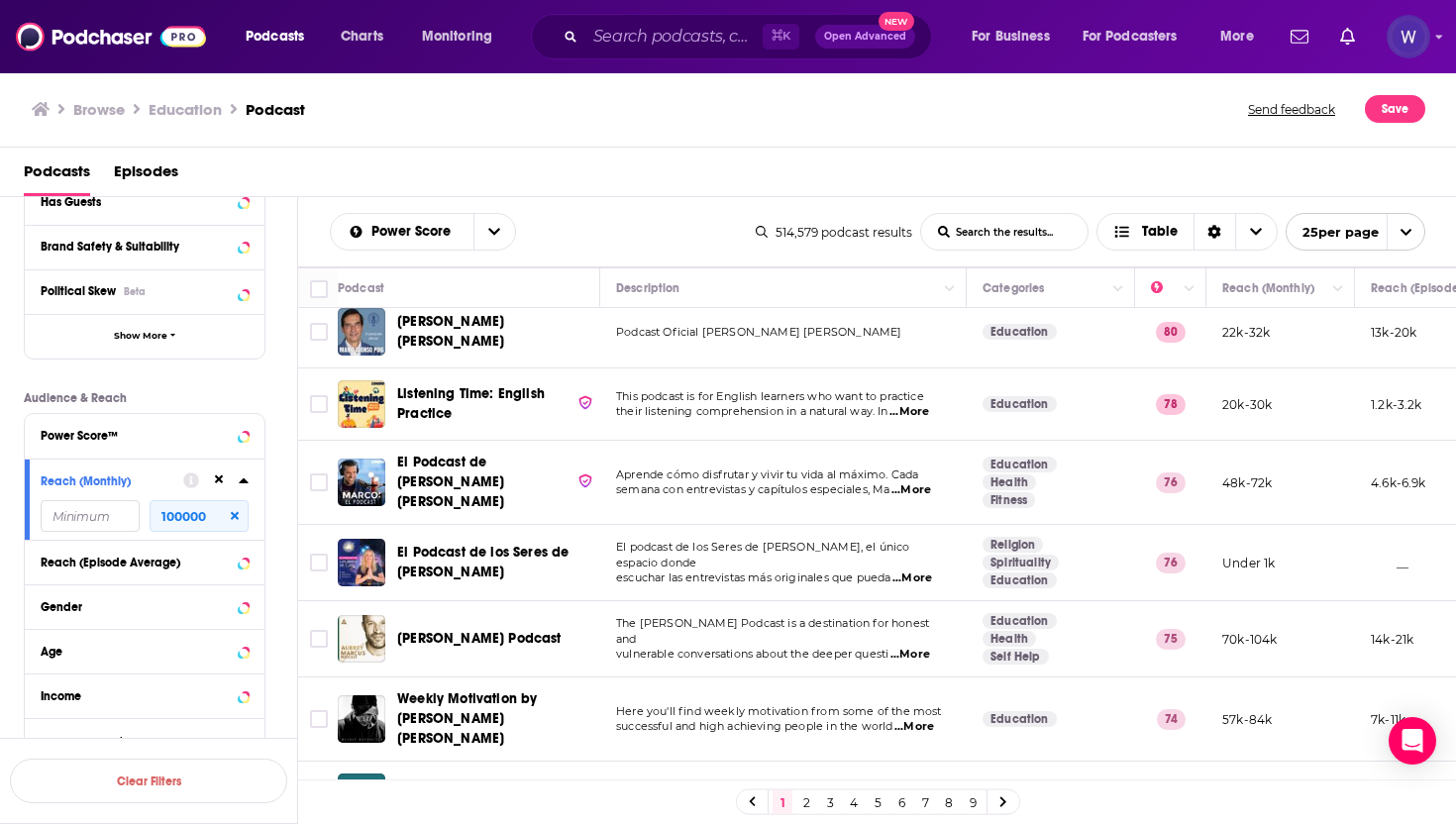 scroll, scrollTop: 0, scrollLeft: 0, axis: both 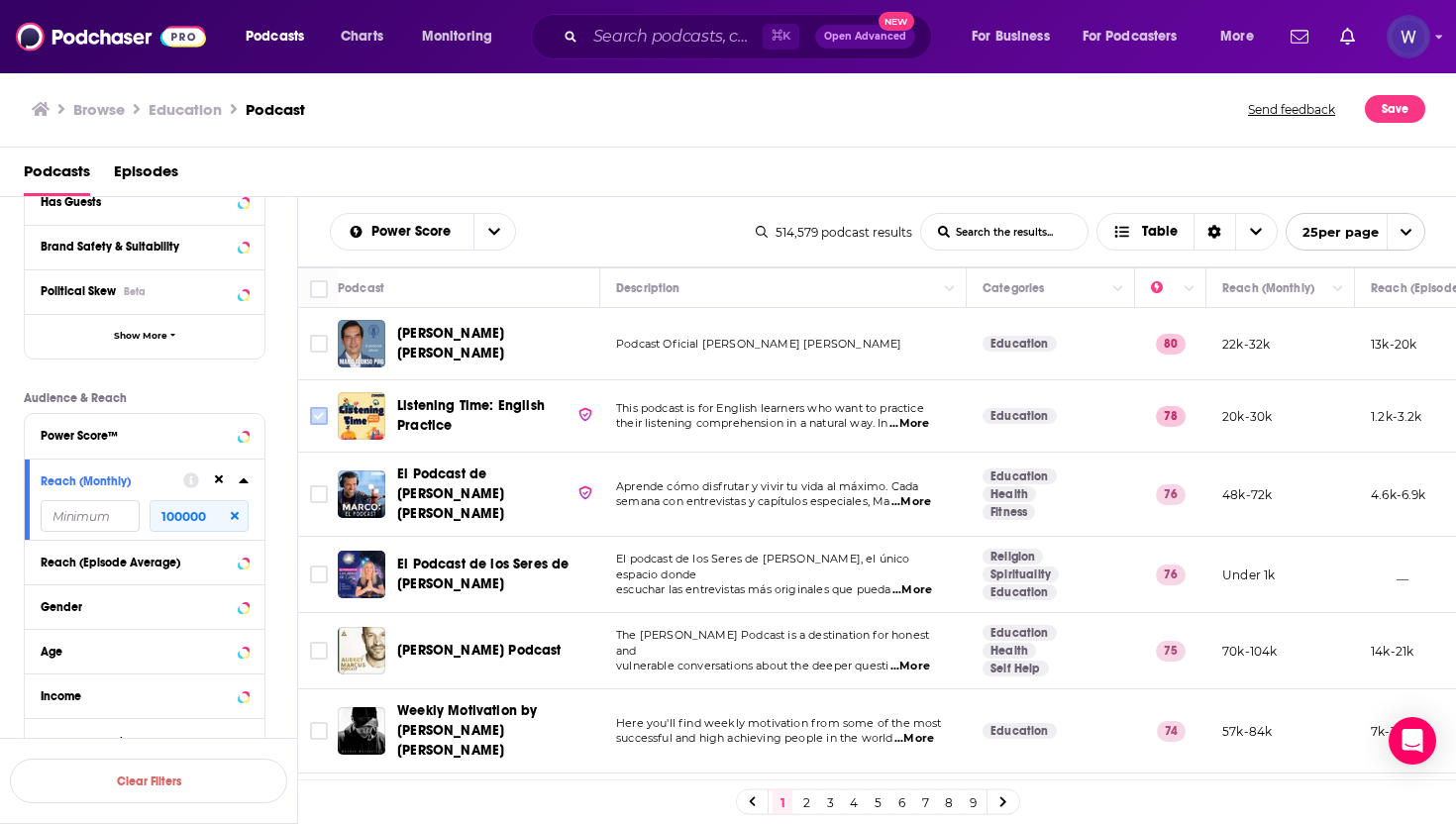 click at bounding box center [319, 416] 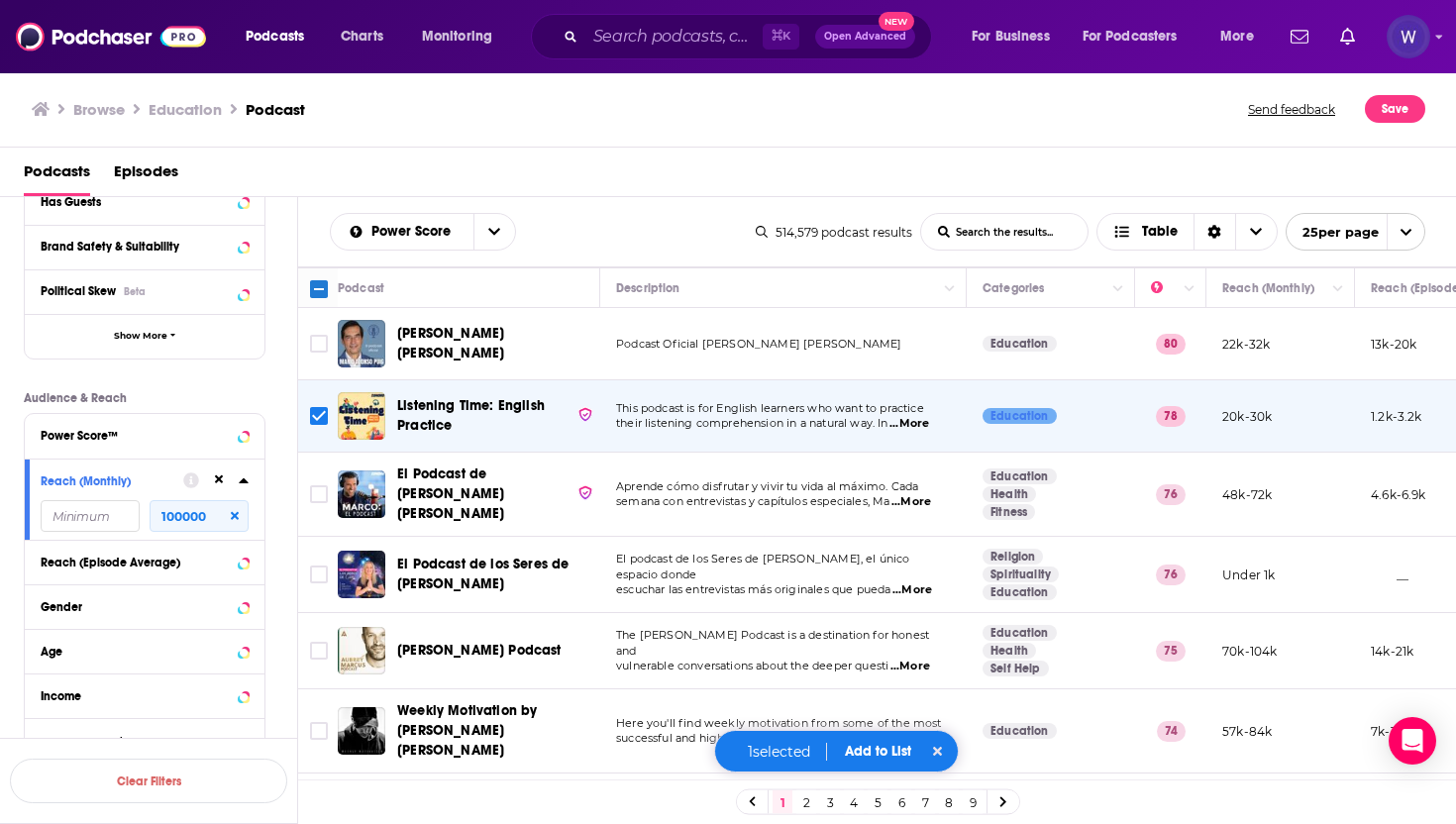 click on "Add to List" at bounding box center (878, 751) 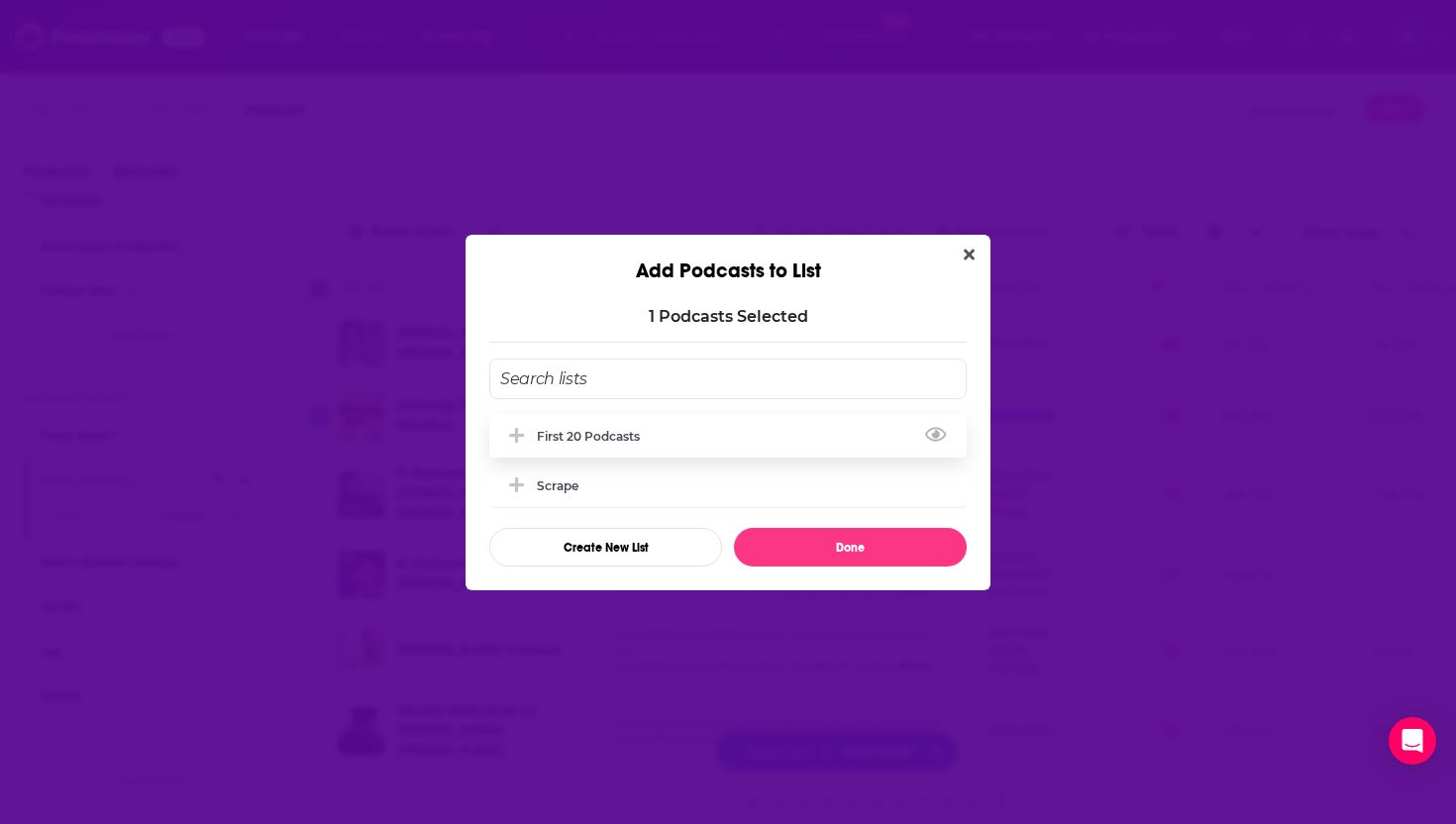 click on "First 20 Podcasts" at bounding box center [728, 436] 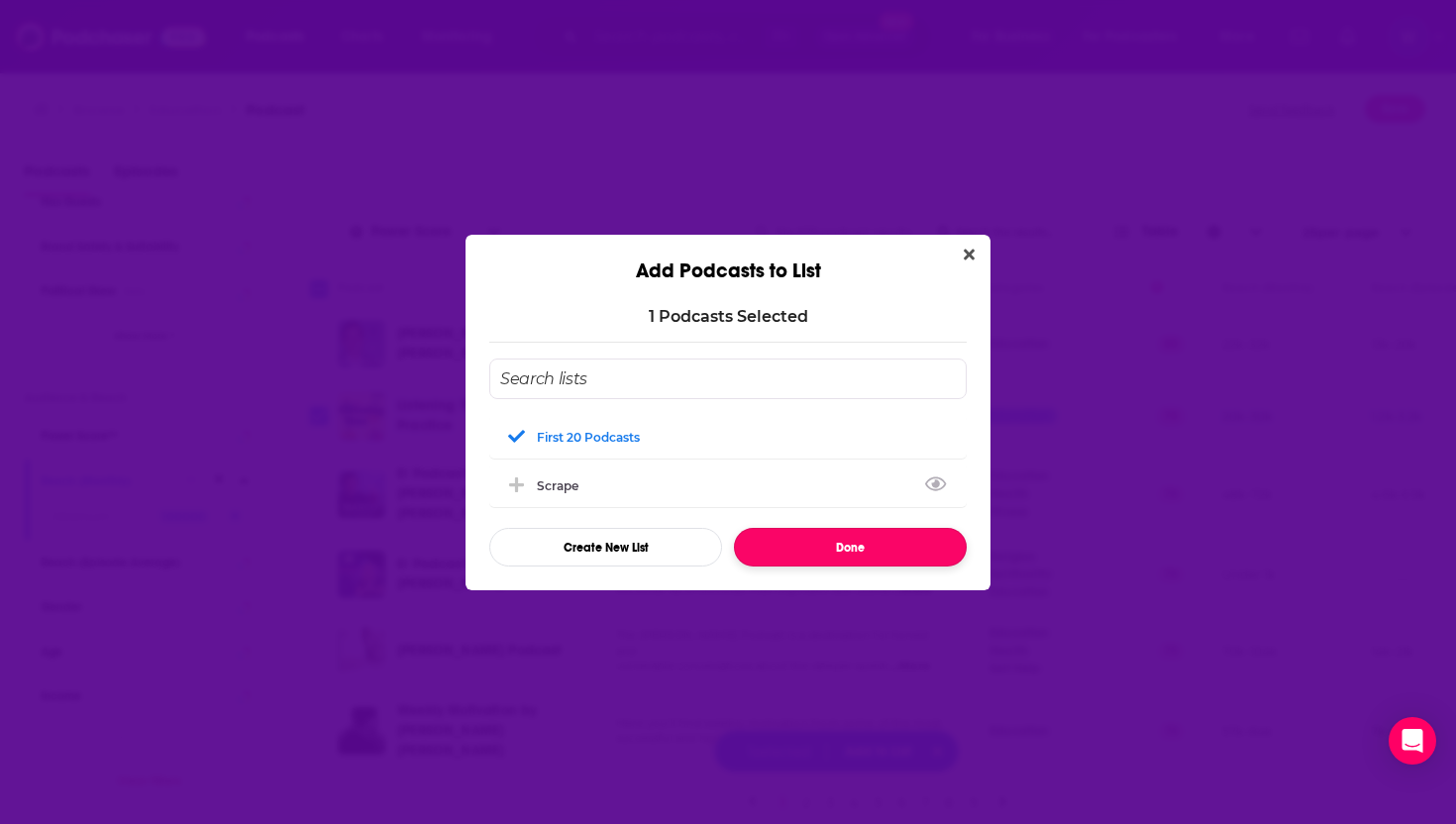 click on "Done" at bounding box center [850, 547] 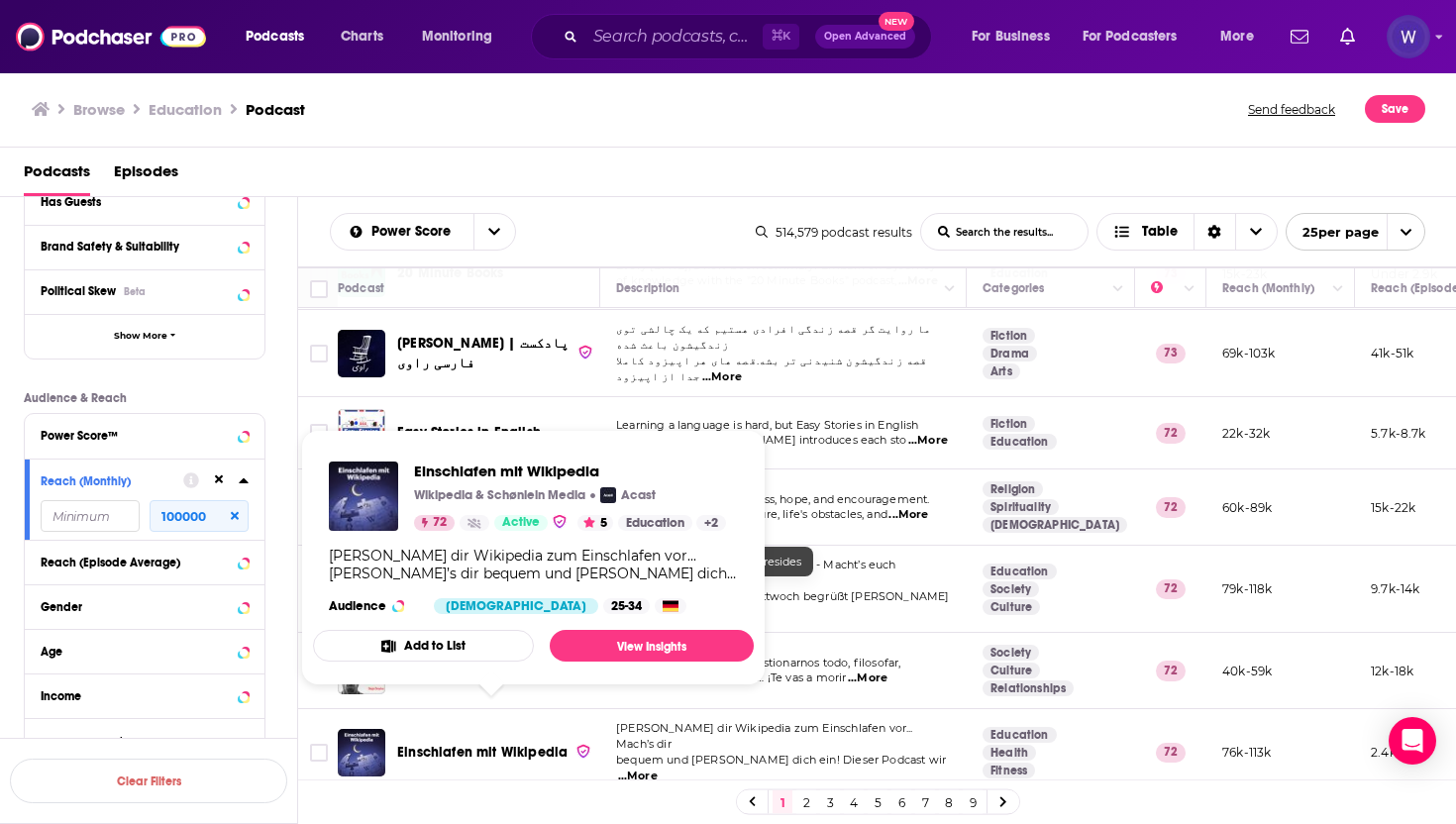 scroll, scrollTop: 880, scrollLeft: 0, axis: vertical 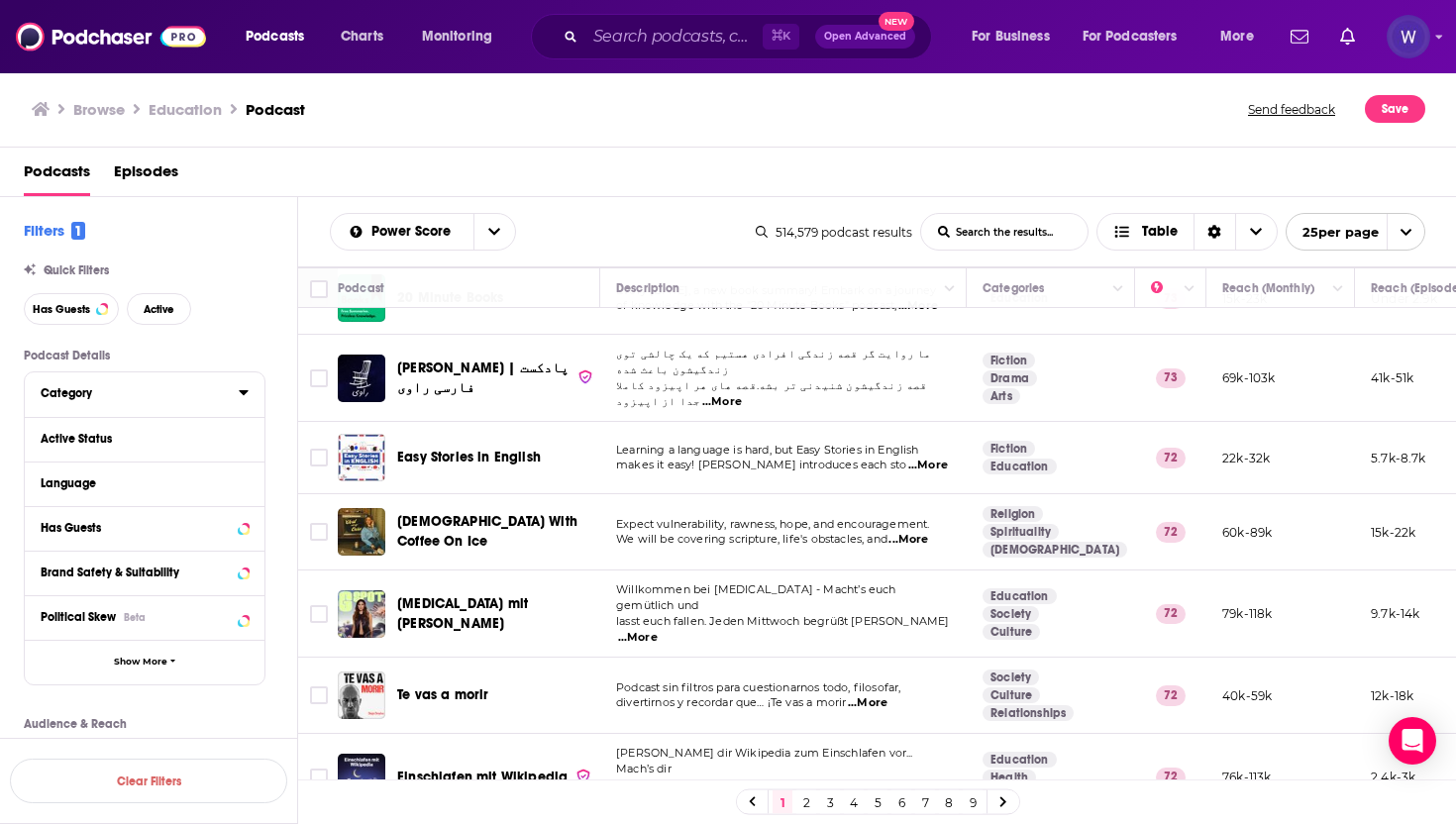 click on "Category" at bounding box center (133, 393) 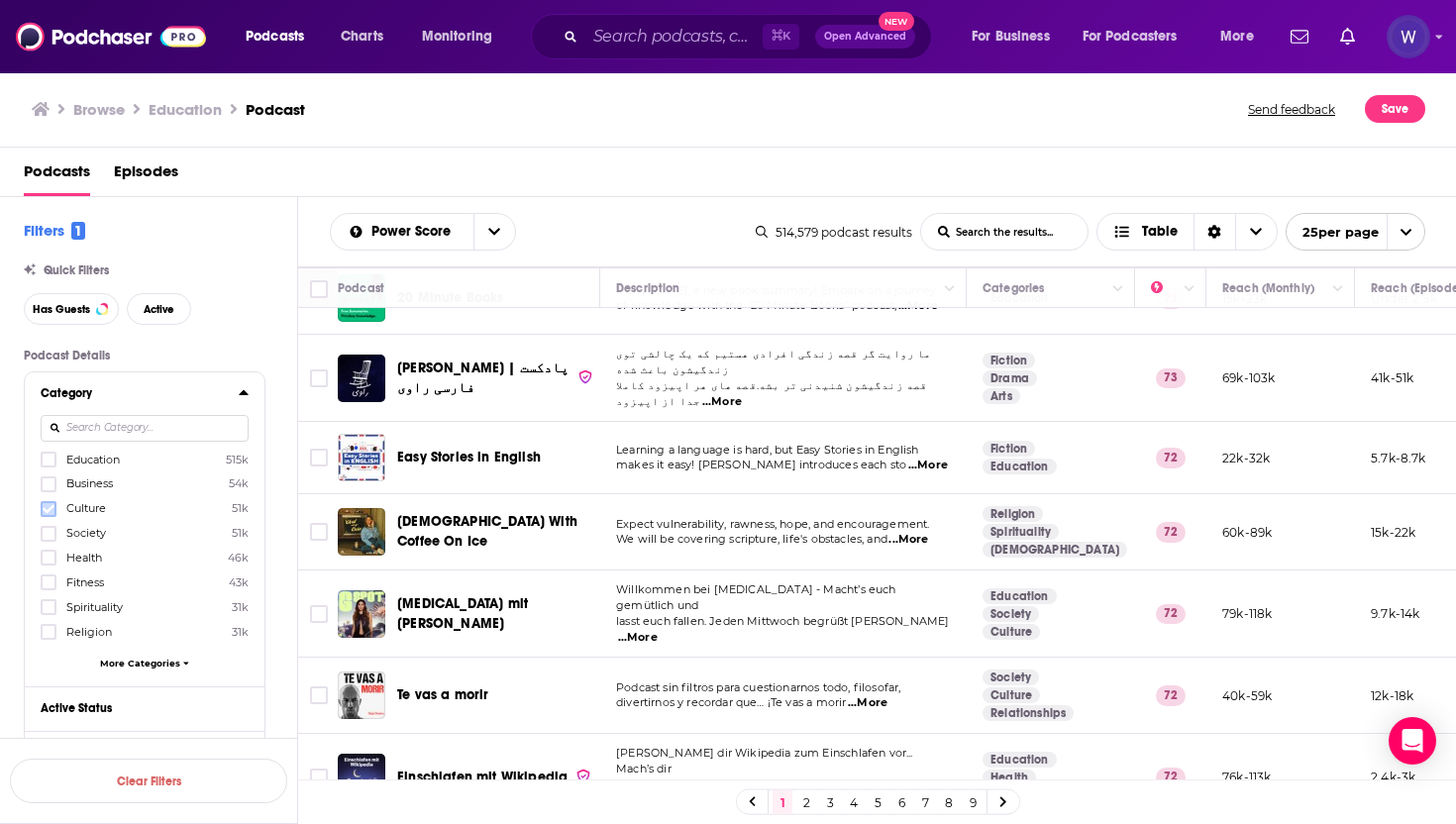 click 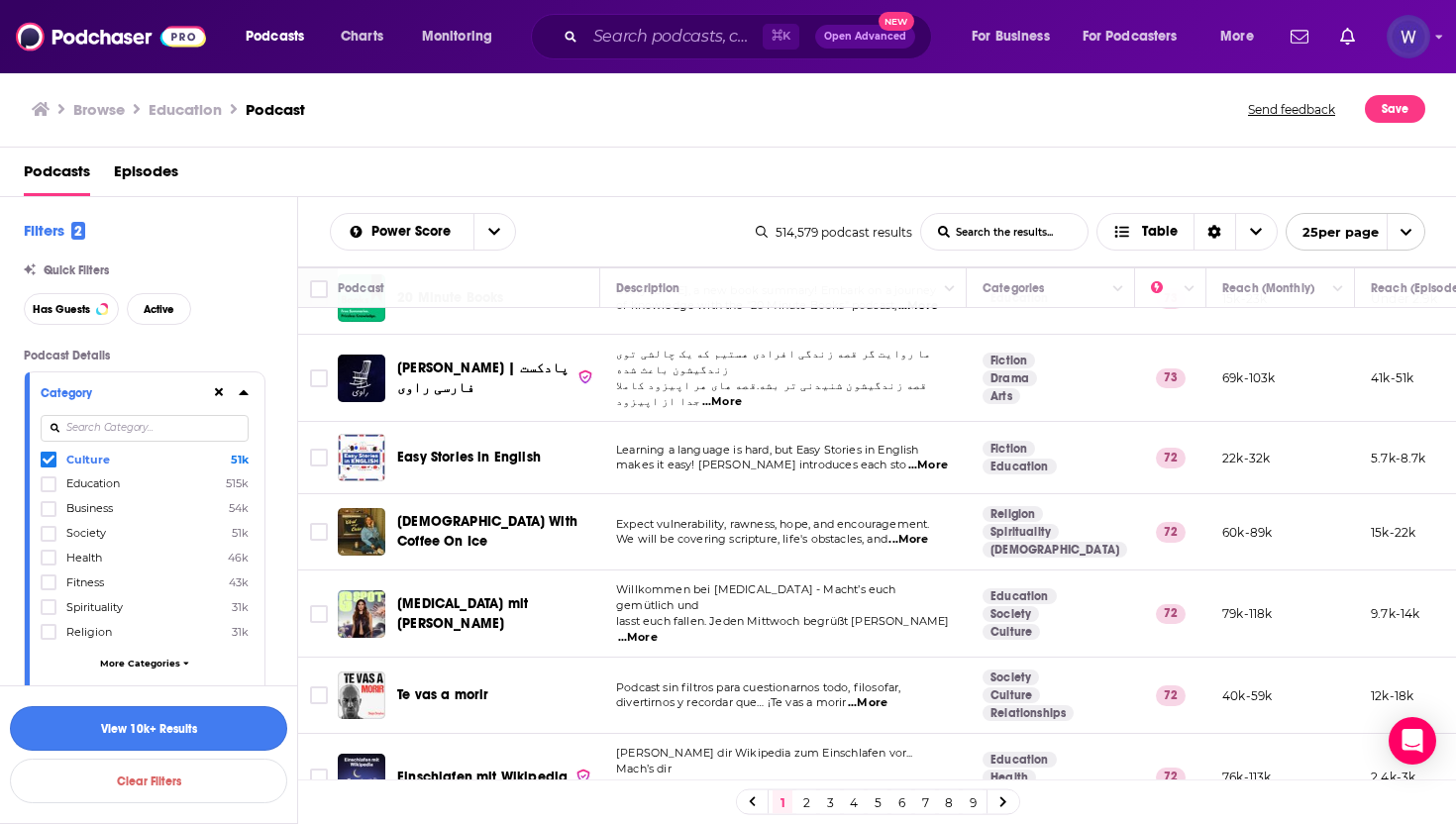 click on "View 10k+ Results" at bounding box center (149, 728) 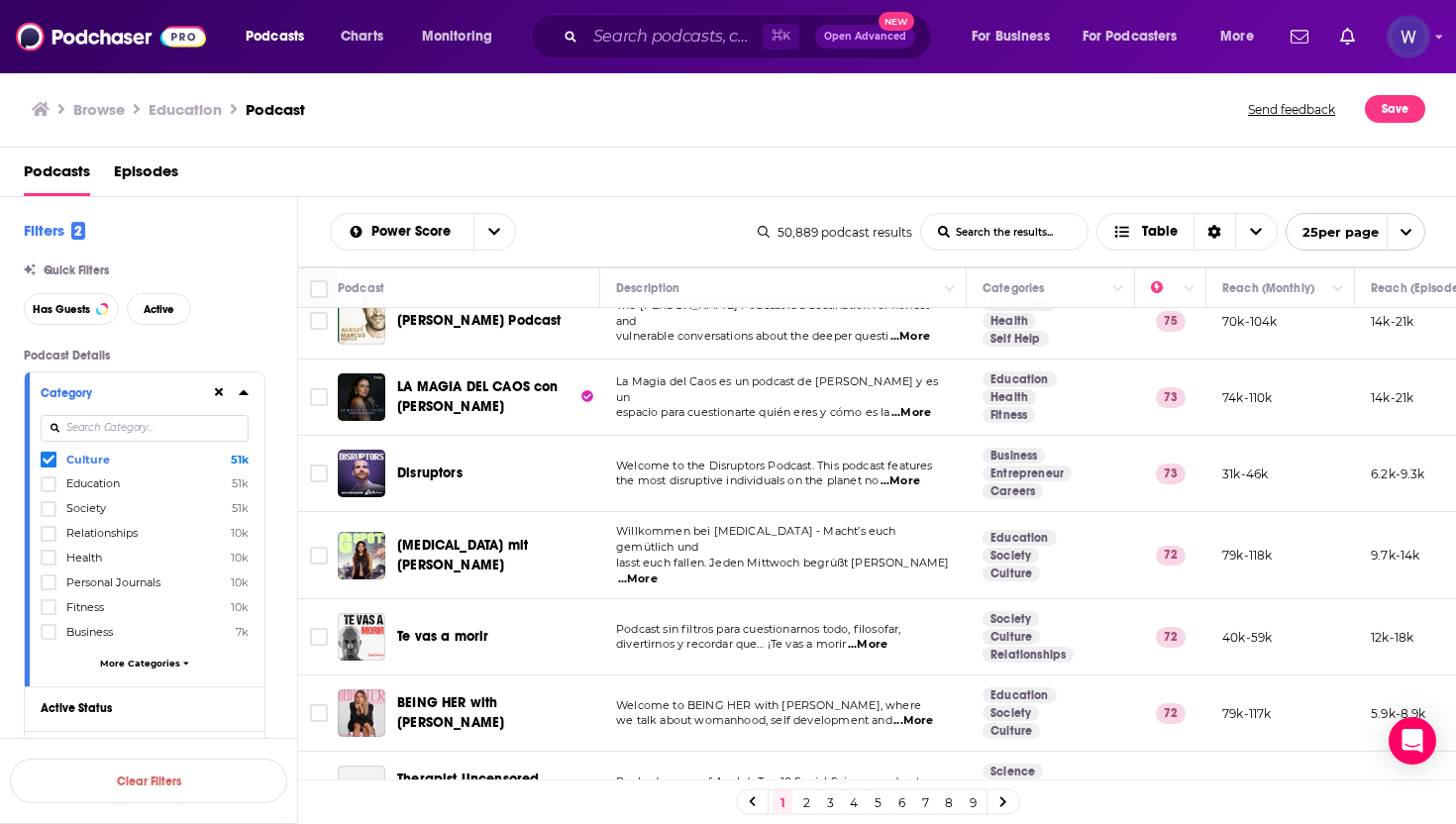 scroll, scrollTop: 35, scrollLeft: 0, axis: vertical 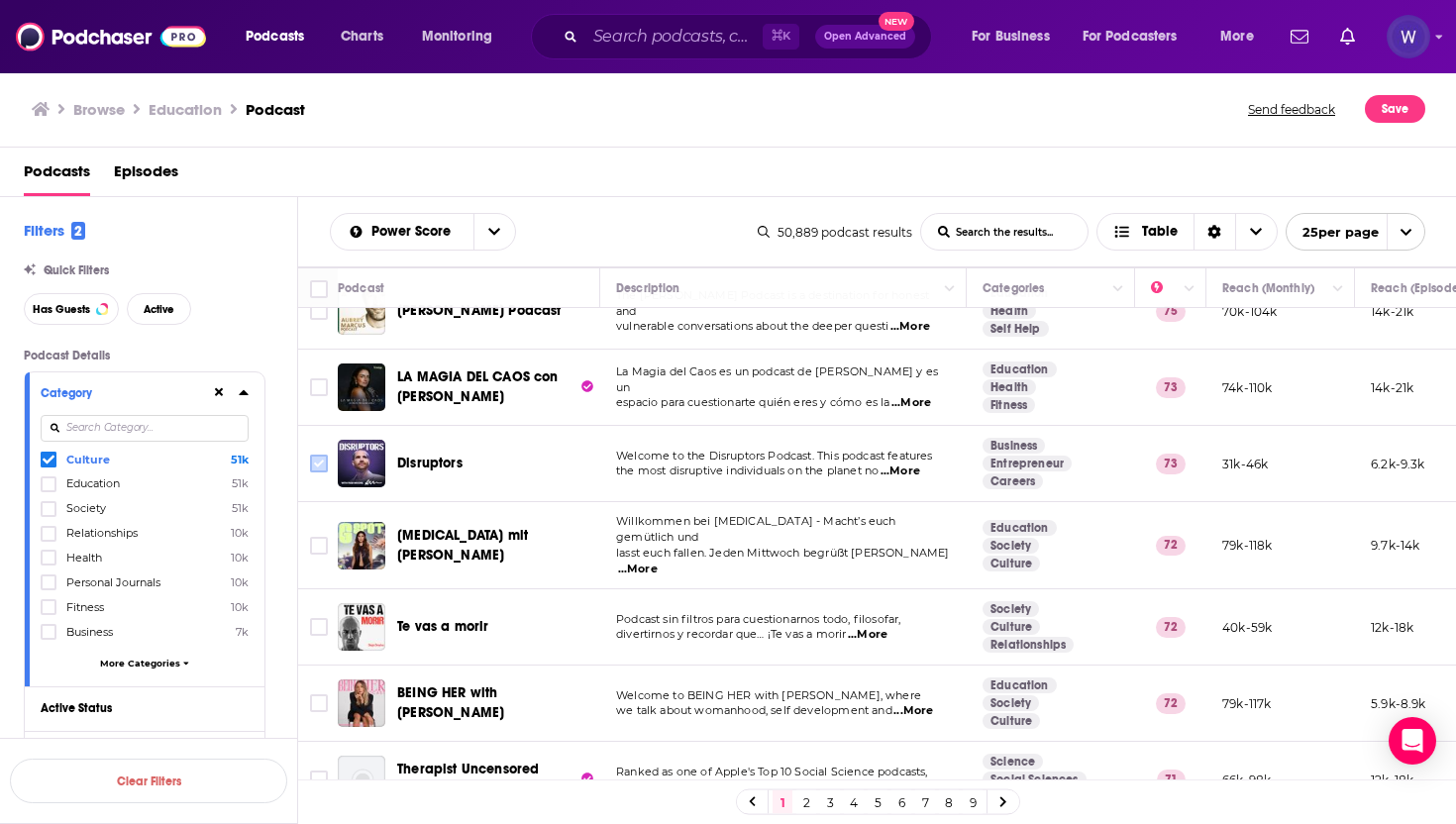 click at bounding box center (319, 464) 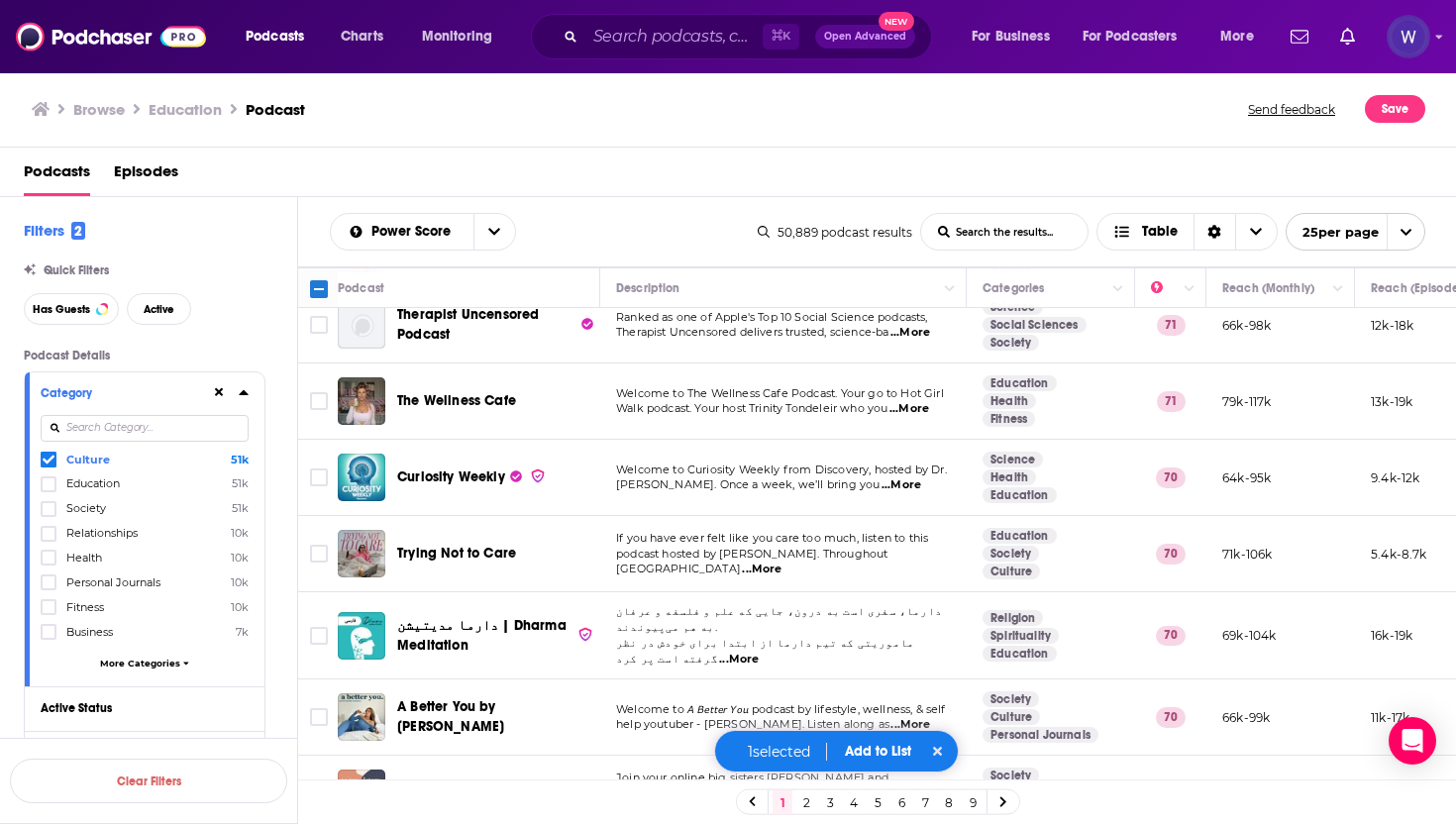 scroll, scrollTop: 494, scrollLeft: 0, axis: vertical 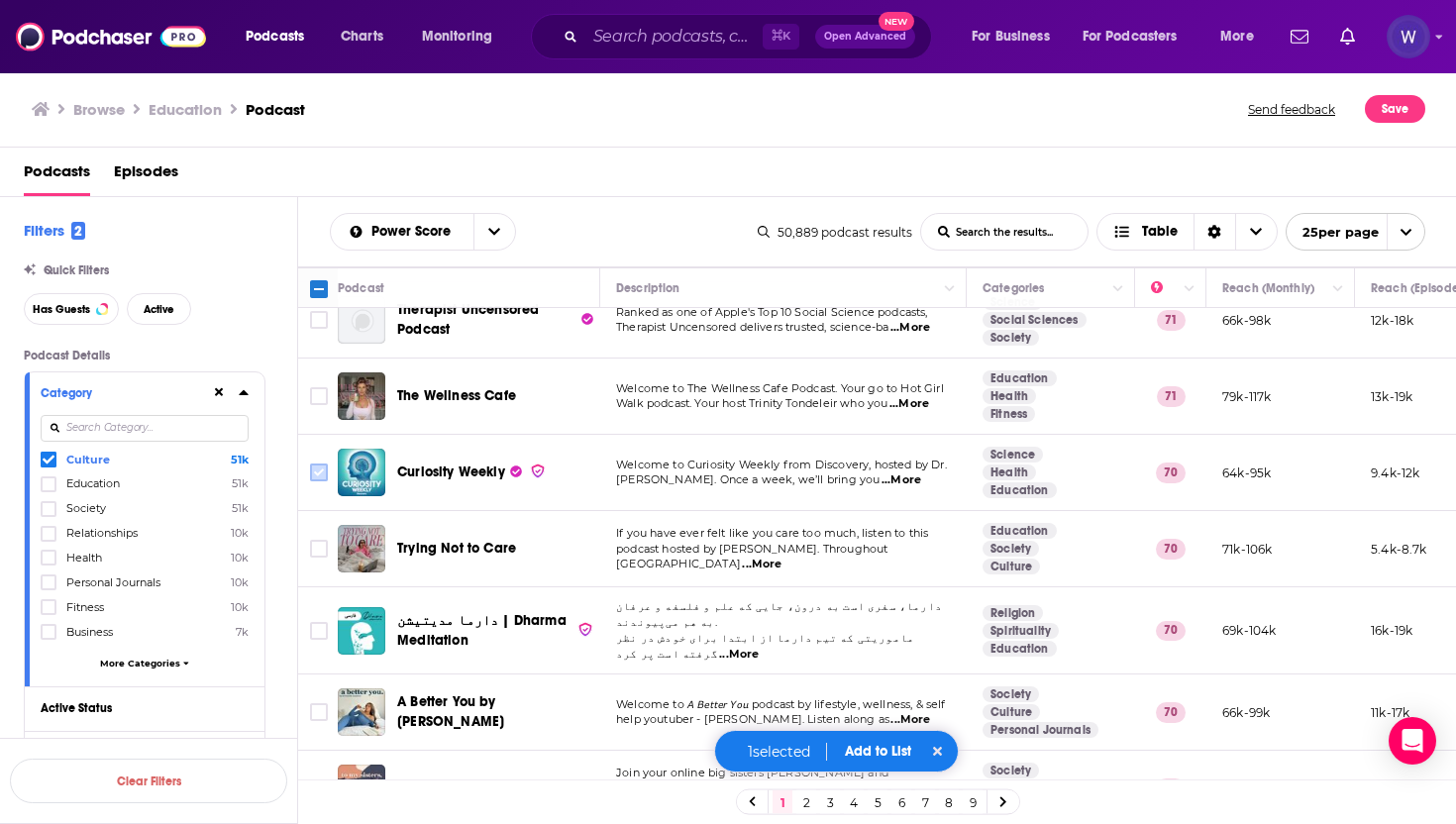 click at bounding box center (319, 472) 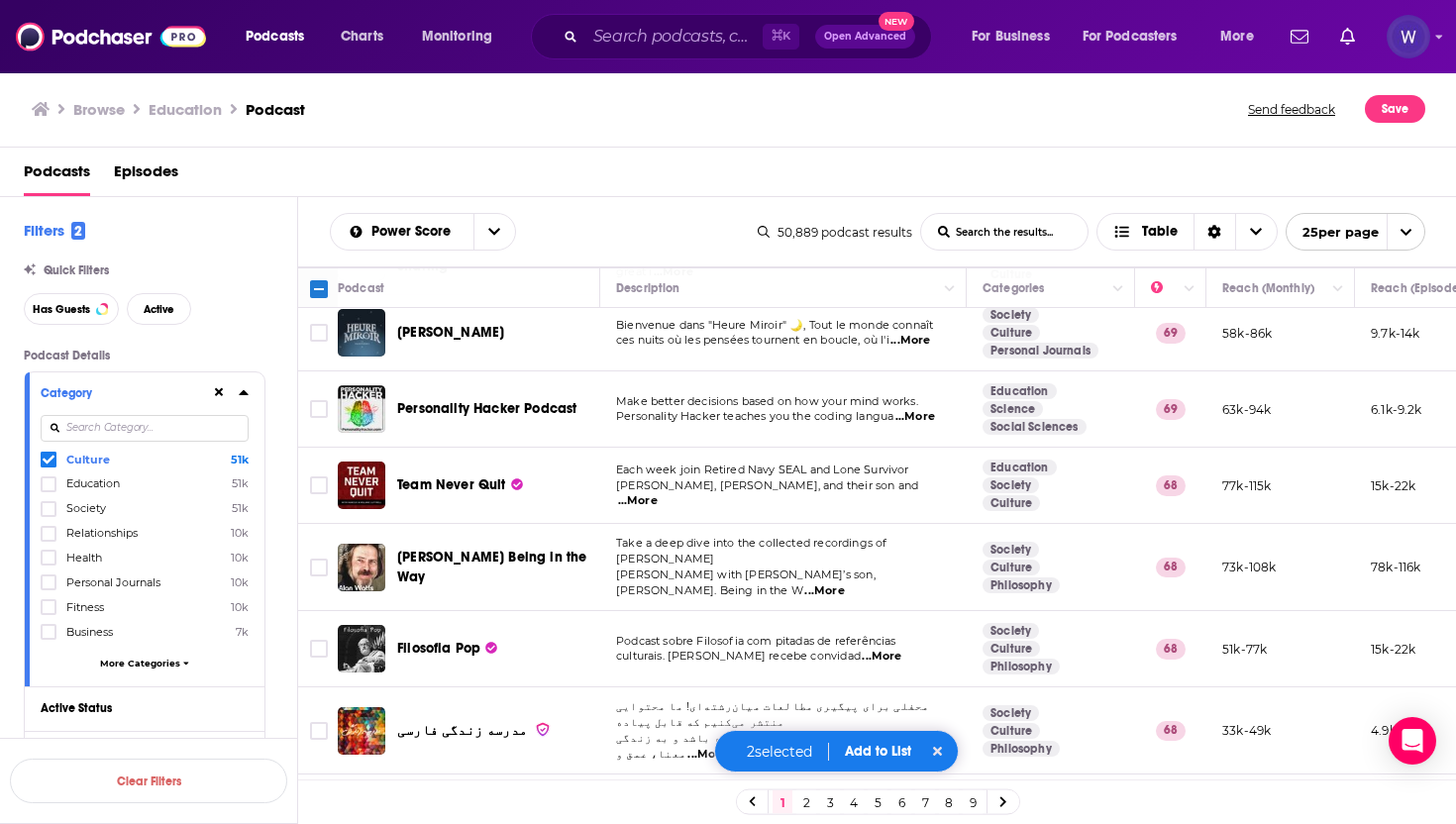 scroll, scrollTop: 1409, scrollLeft: 0, axis: vertical 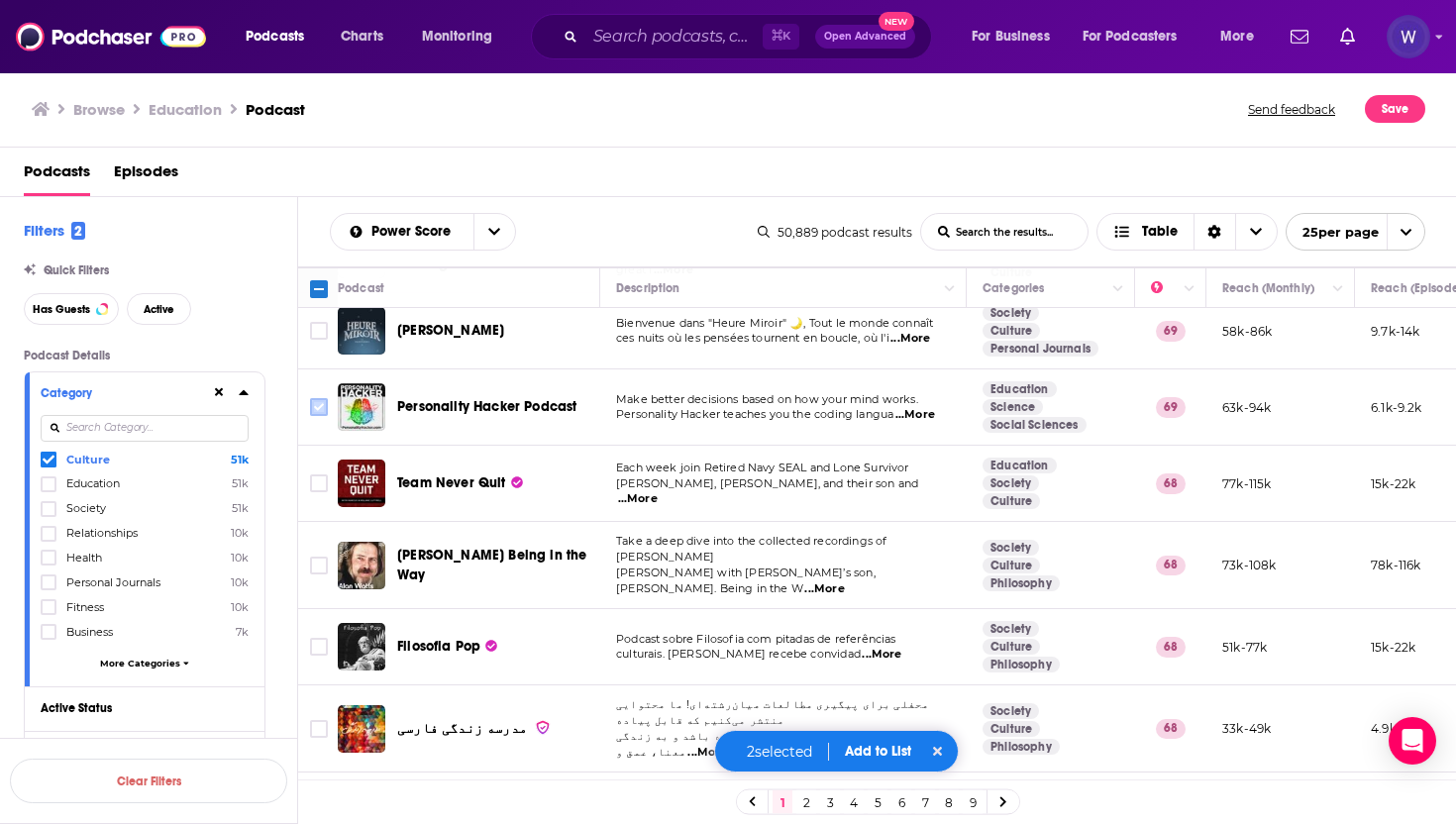 click at bounding box center [319, 407] 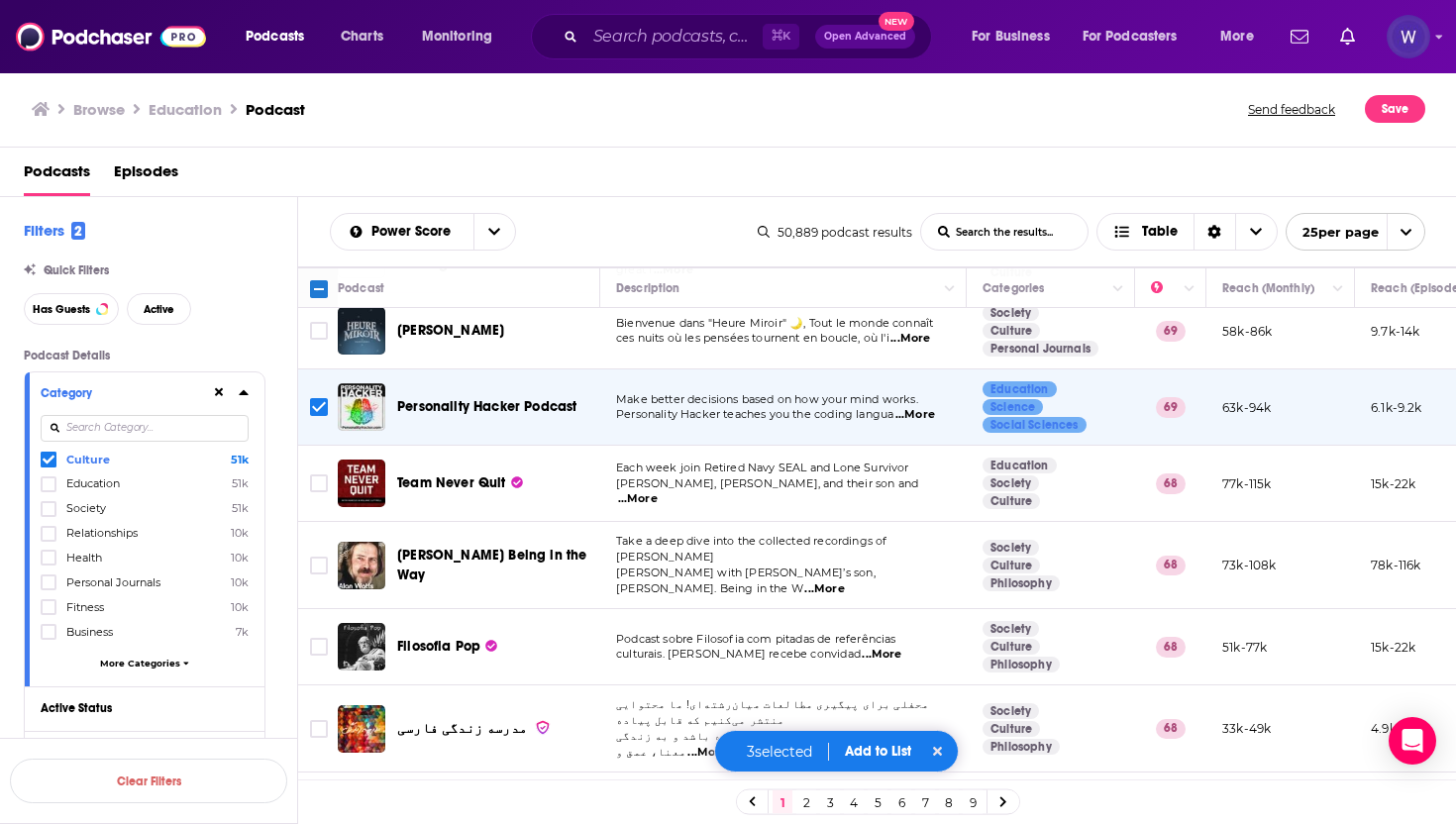 scroll, scrollTop: 1429, scrollLeft: 0, axis: vertical 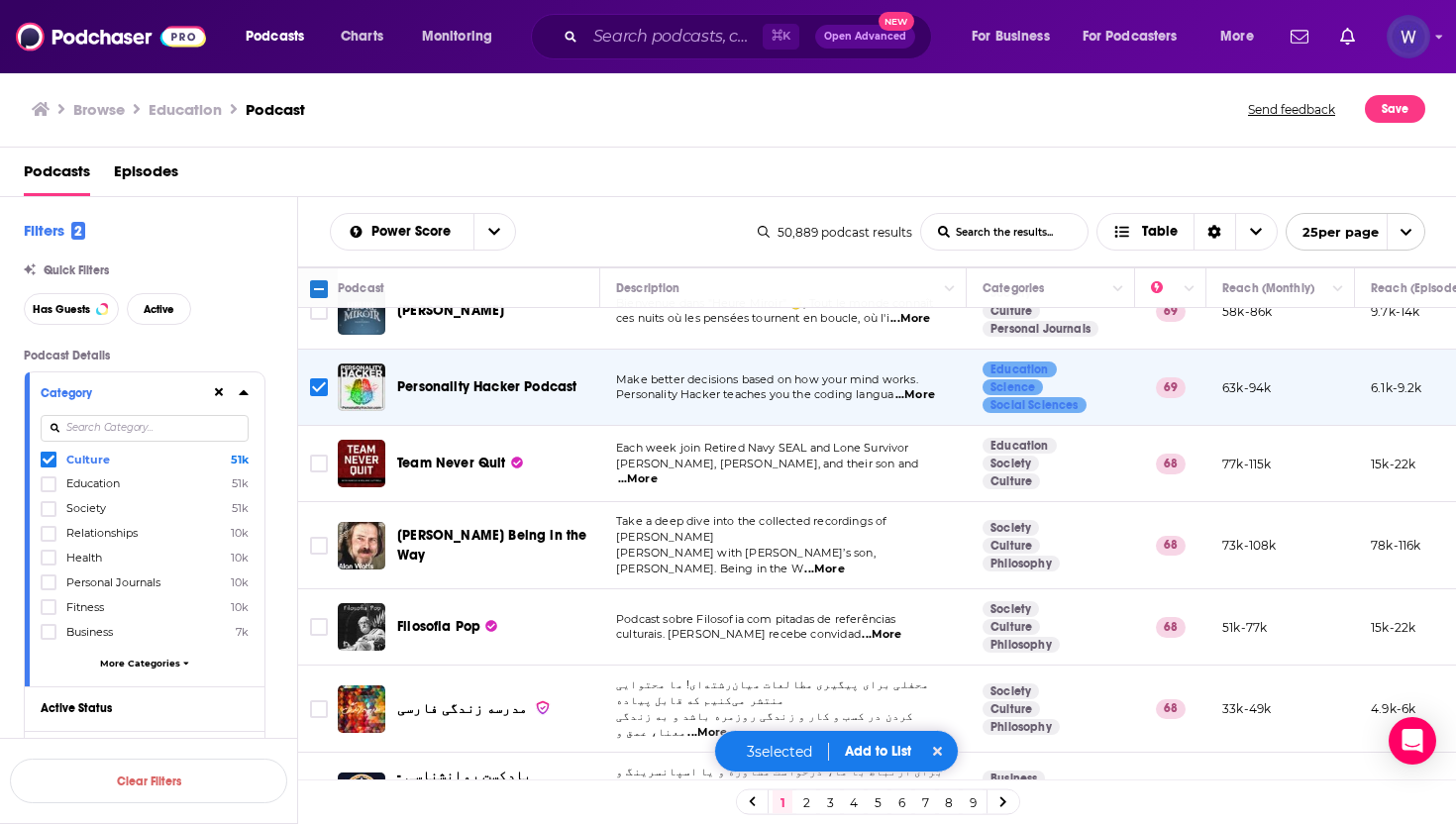 click on "Add to List" at bounding box center (878, 751) 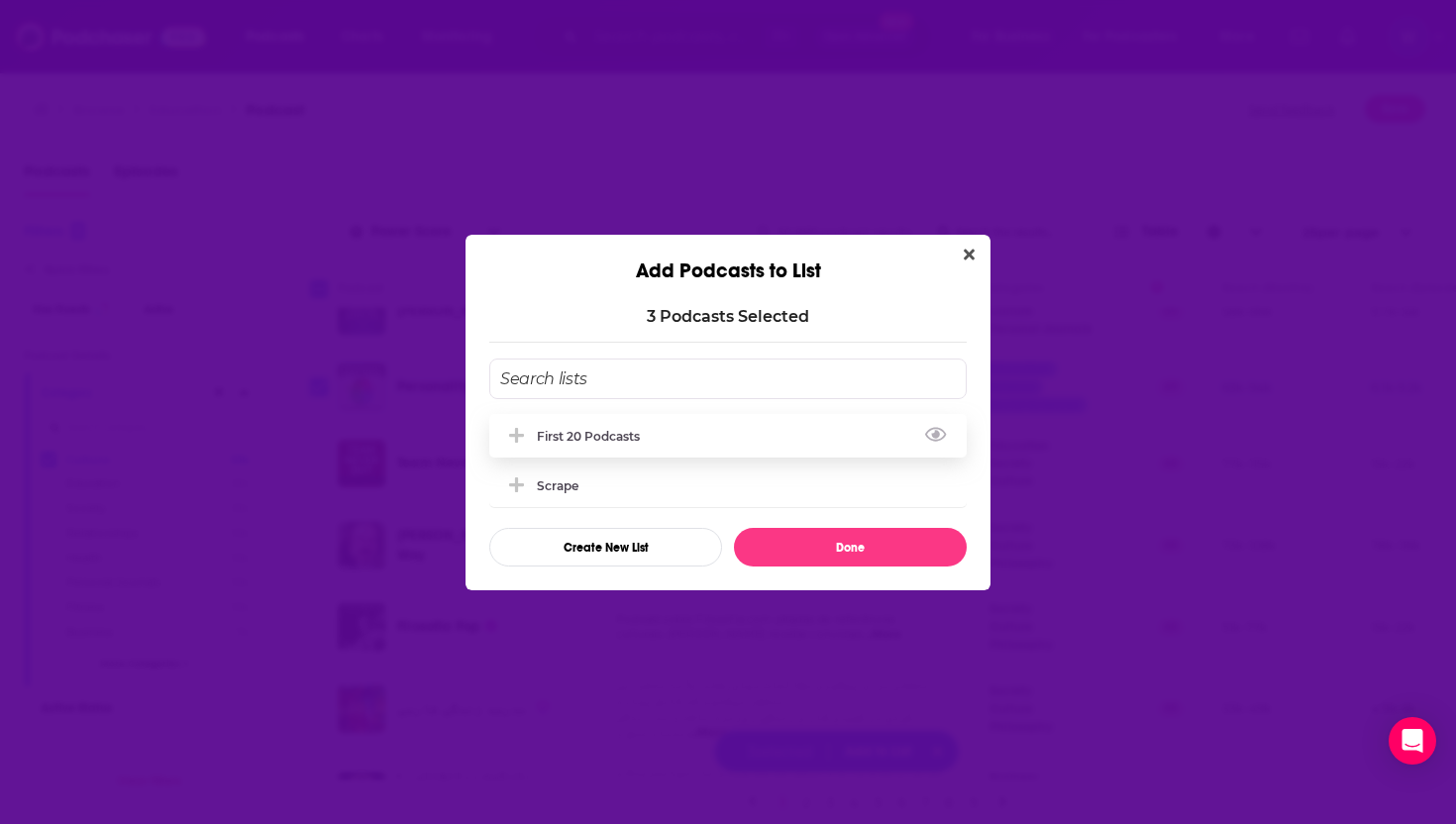 click on "First 20 Podcasts" at bounding box center [728, 436] 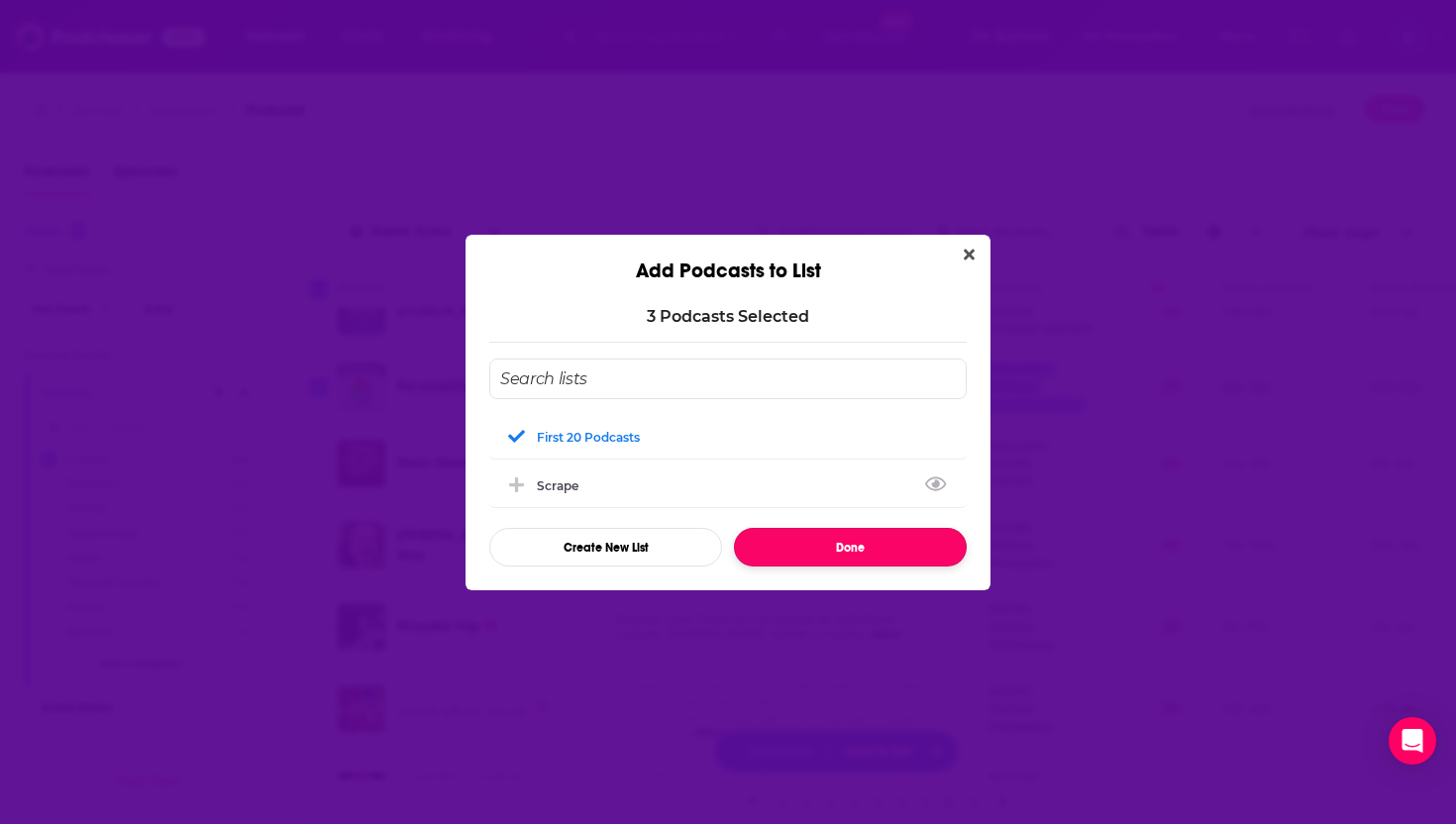 click on "Done" at bounding box center [850, 547] 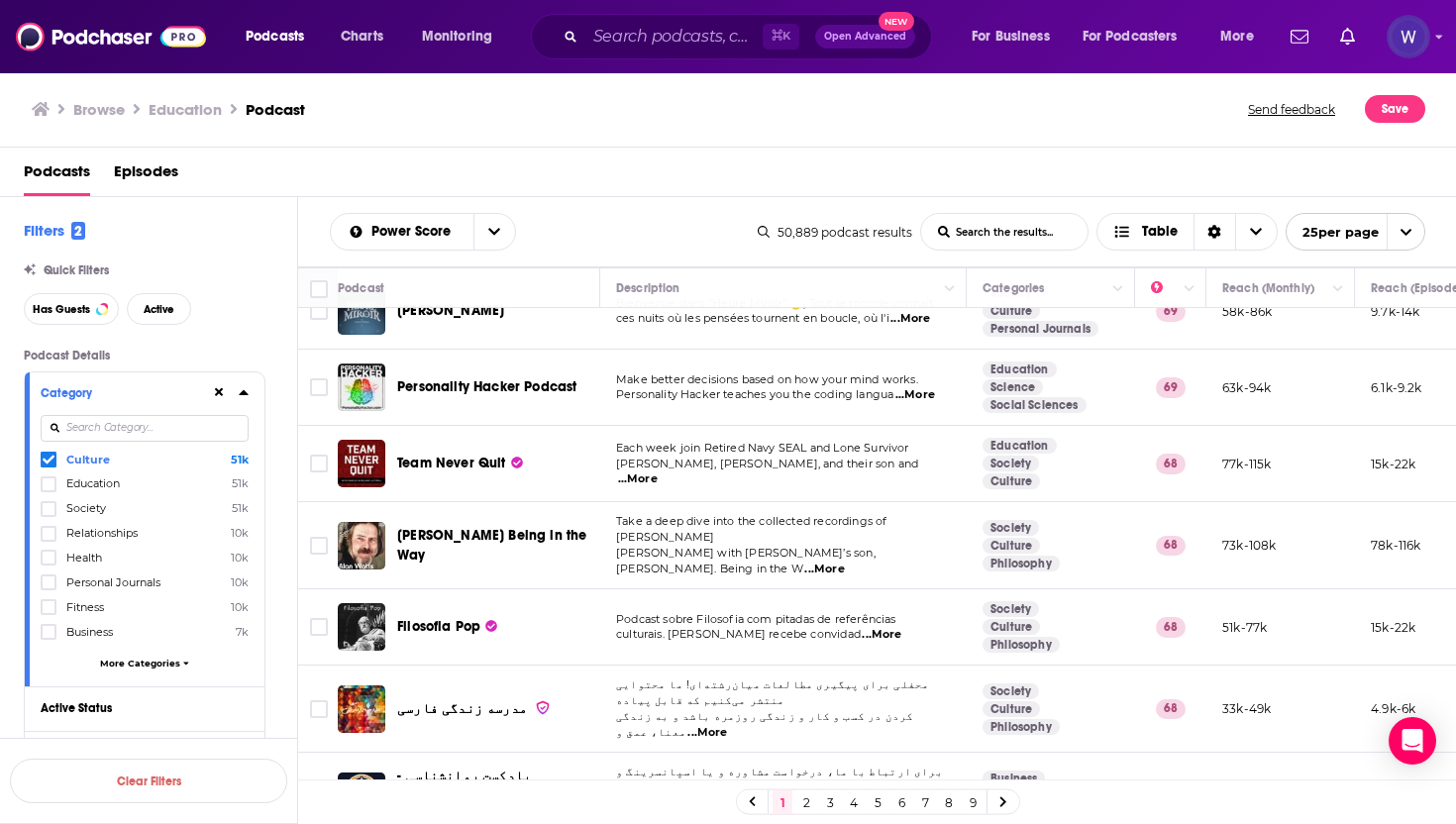 click on "Culture 51k Education 51k Society 51k Relationships 10k Health 10k Personal Journals 10k Fitness 10k Business 7k More Categories" at bounding box center [145, 565] 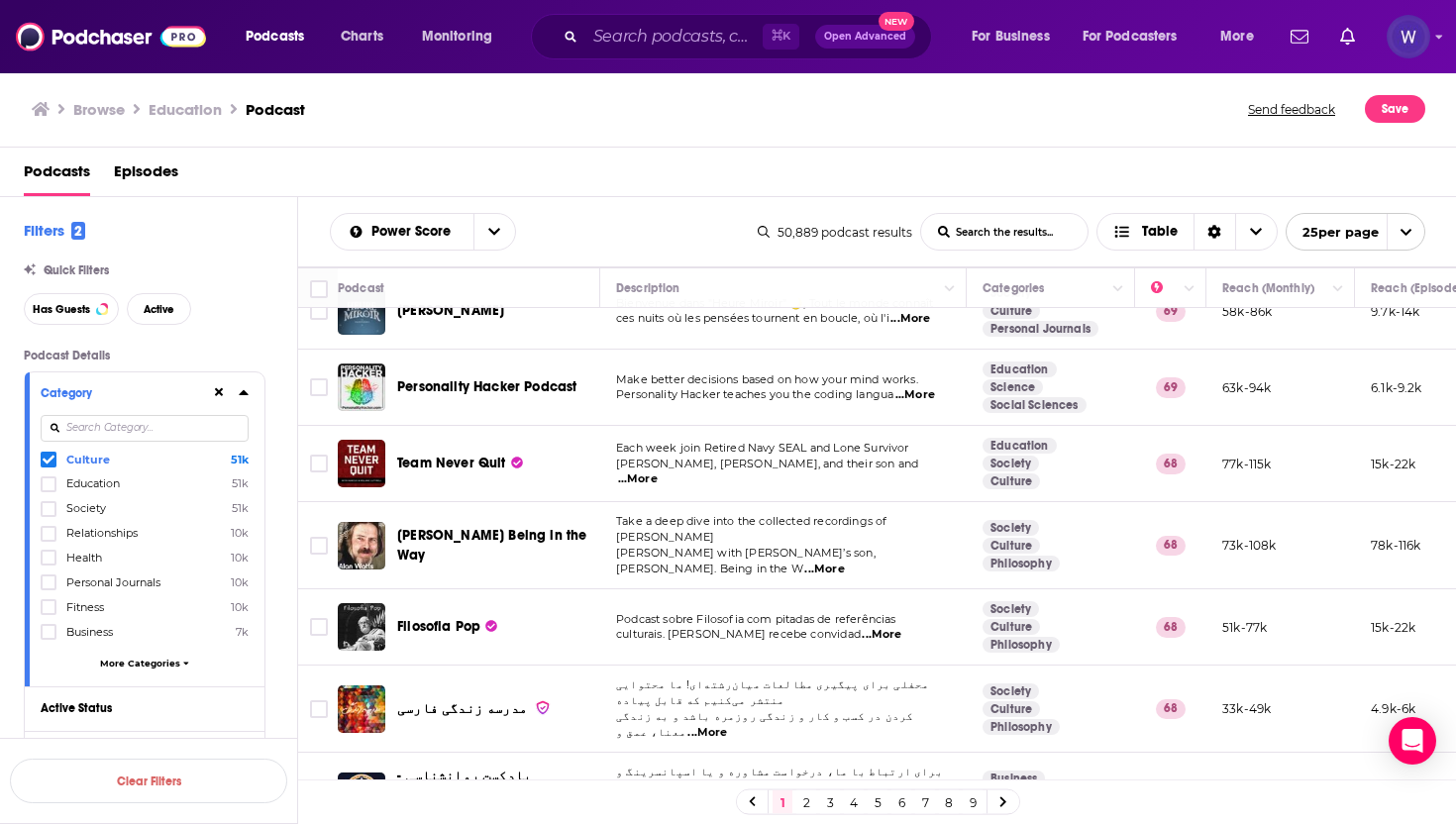click 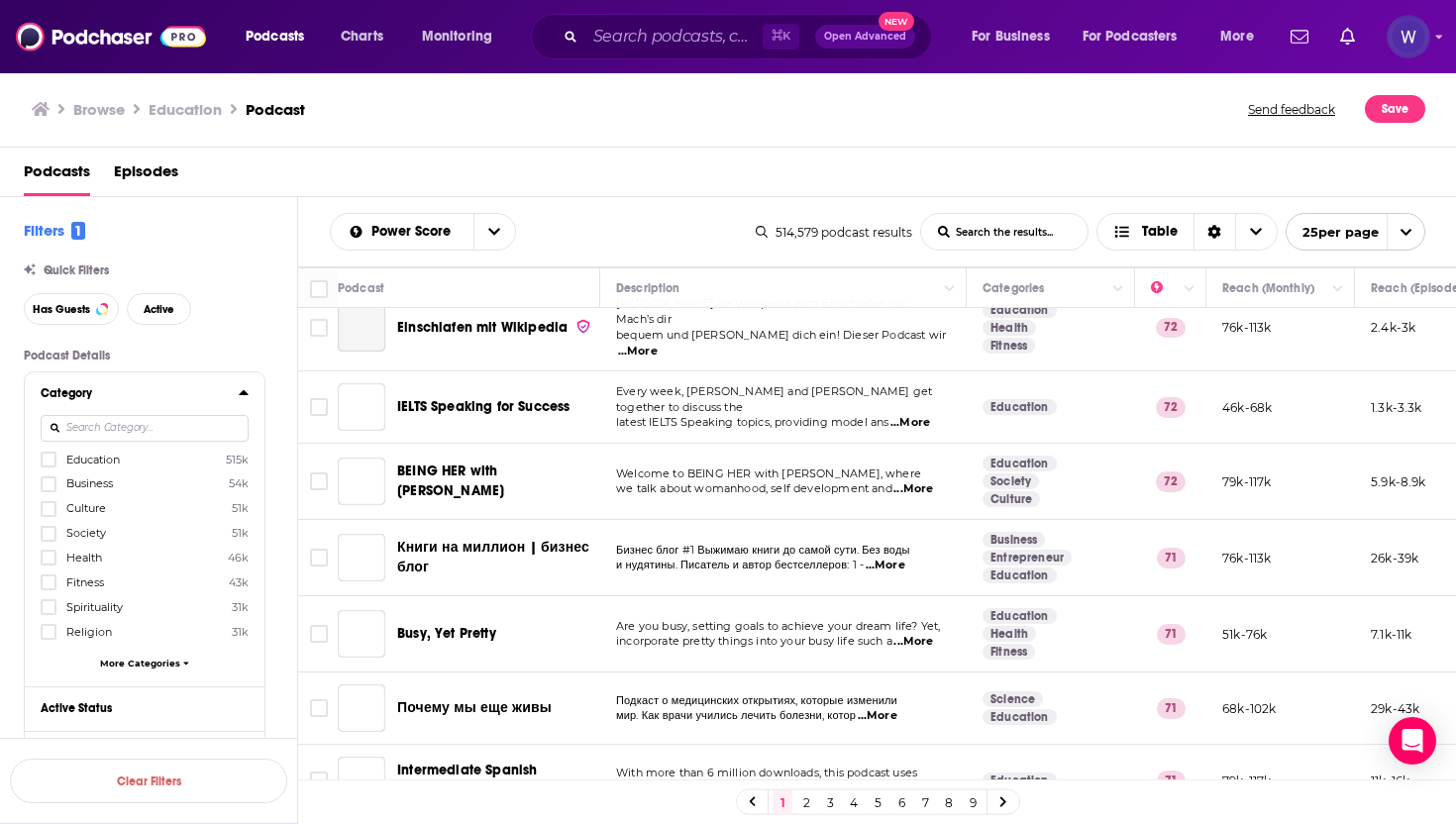 scroll, scrollTop: 1382, scrollLeft: 0, axis: vertical 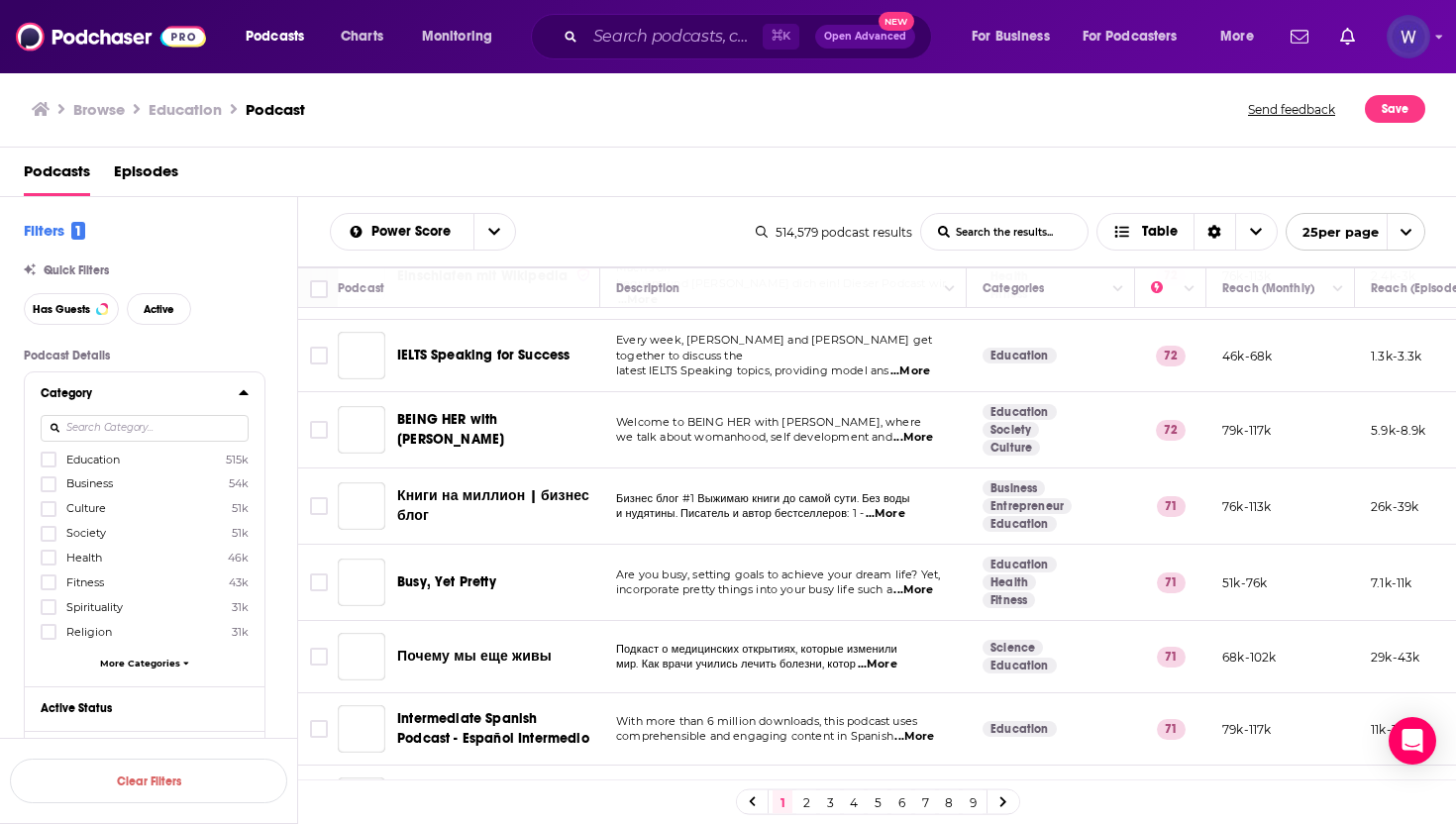 click on "More Categories" at bounding box center (140, 663) 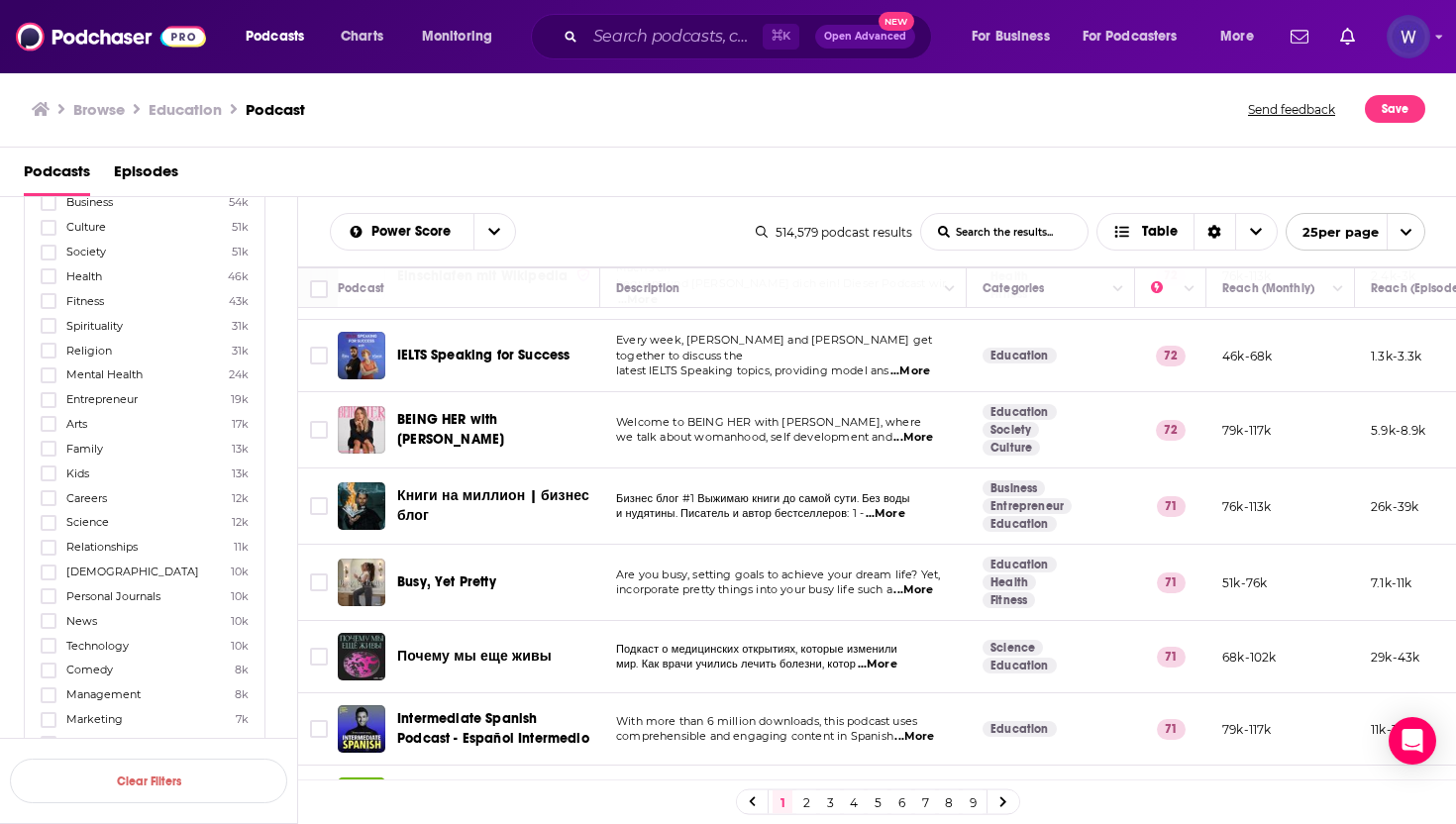 scroll, scrollTop: 283, scrollLeft: 0, axis: vertical 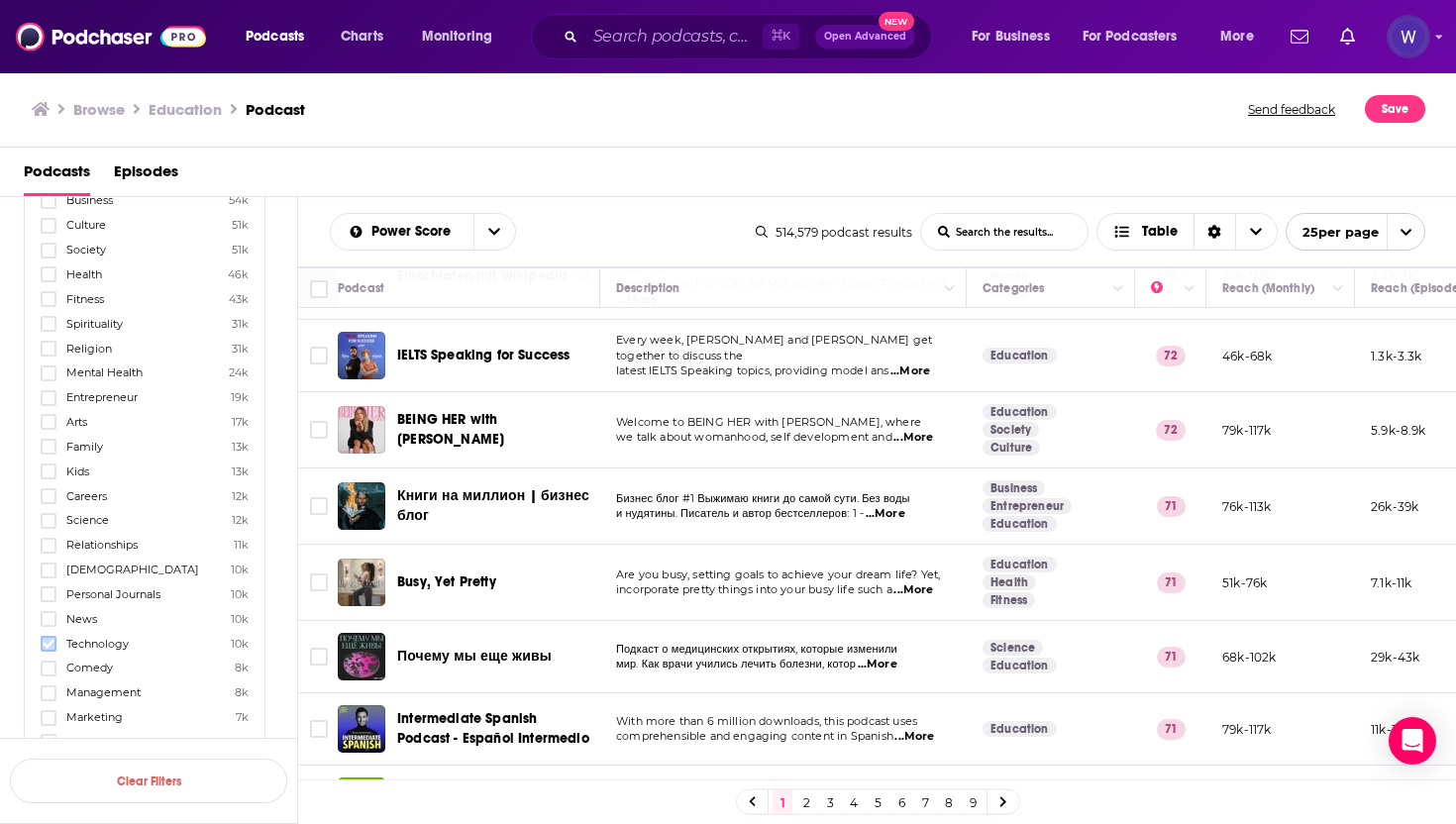 click 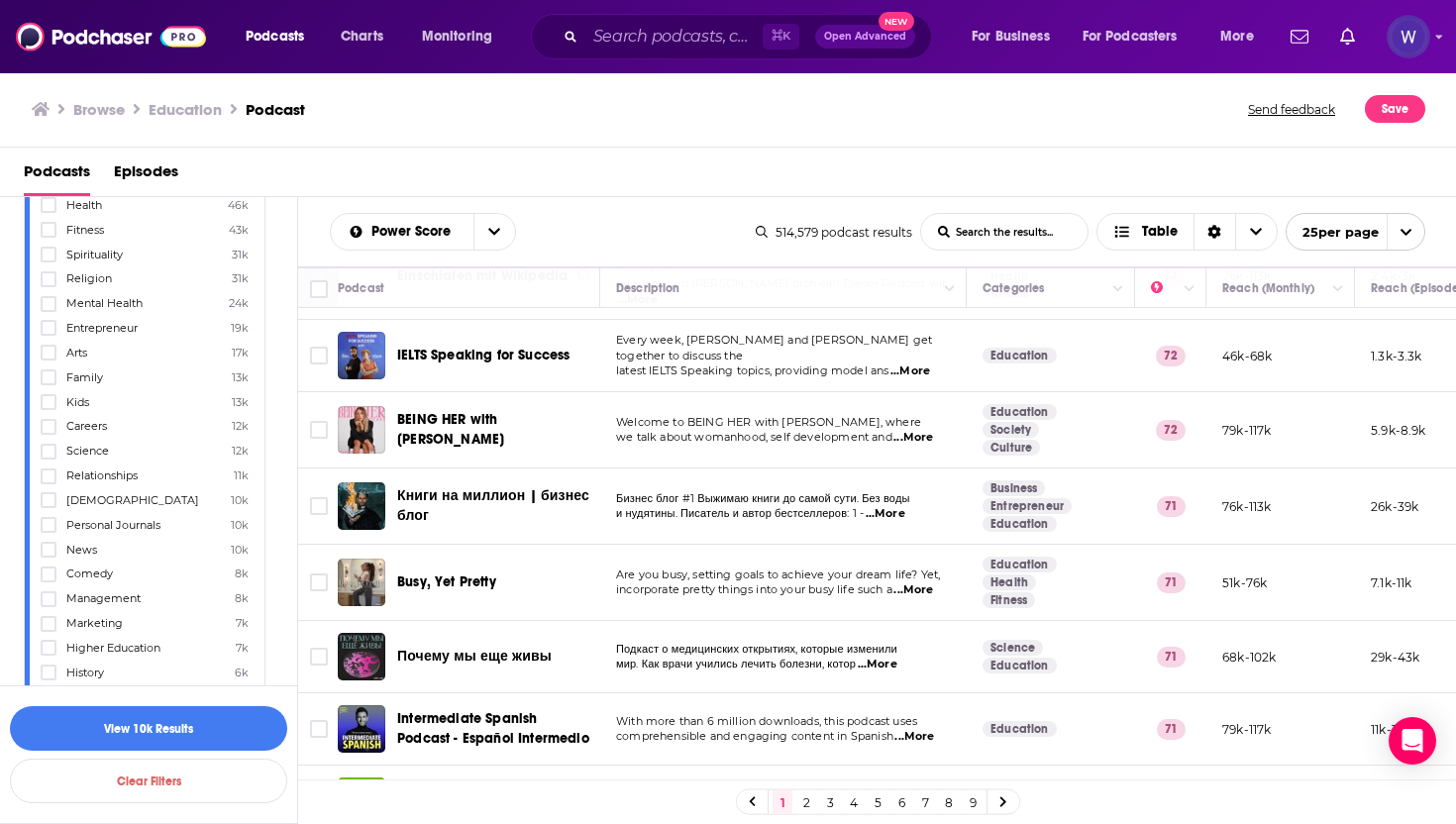scroll, scrollTop: 378, scrollLeft: 0, axis: vertical 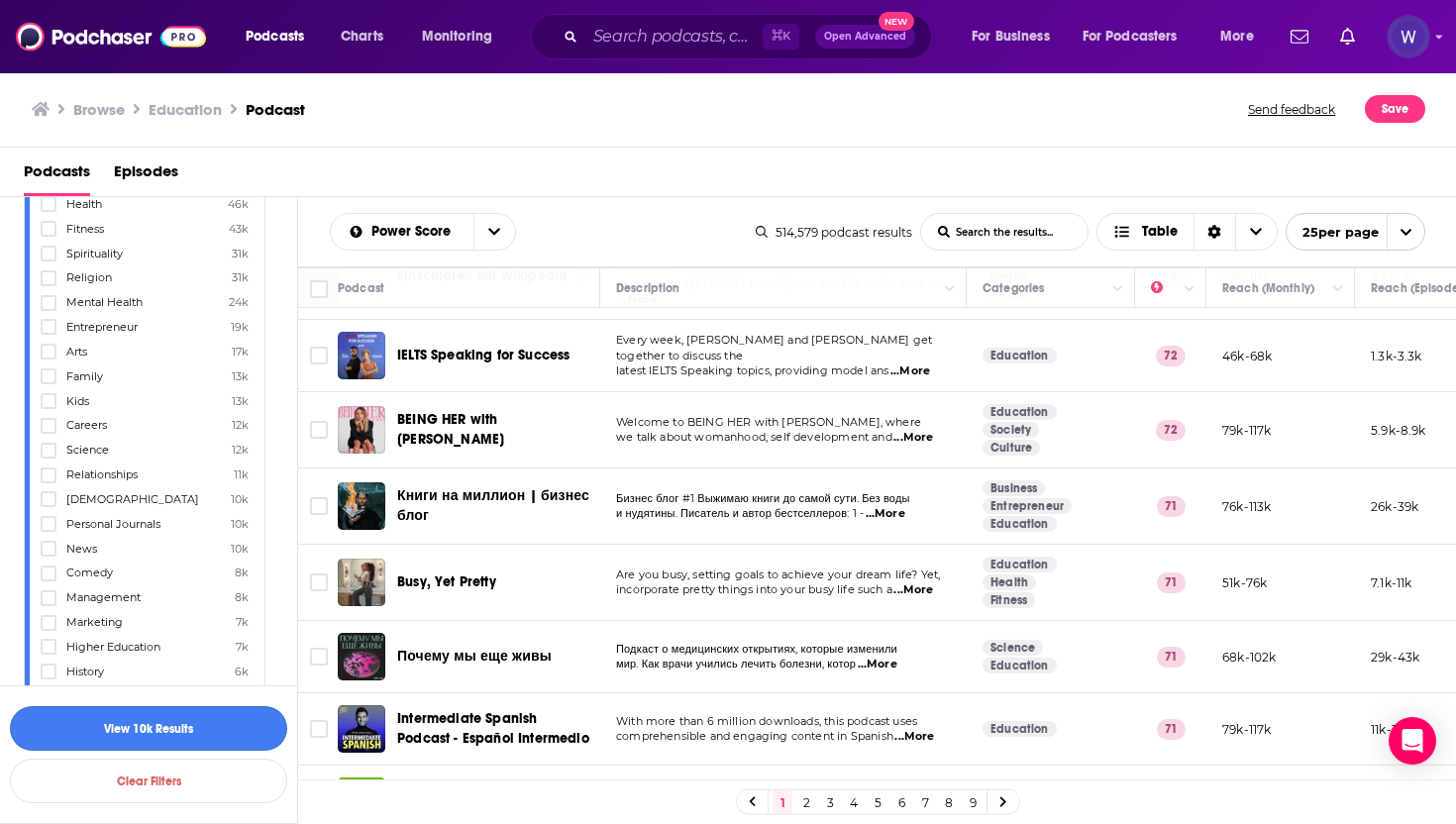 click on "View 10k Results" at bounding box center (149, 728) 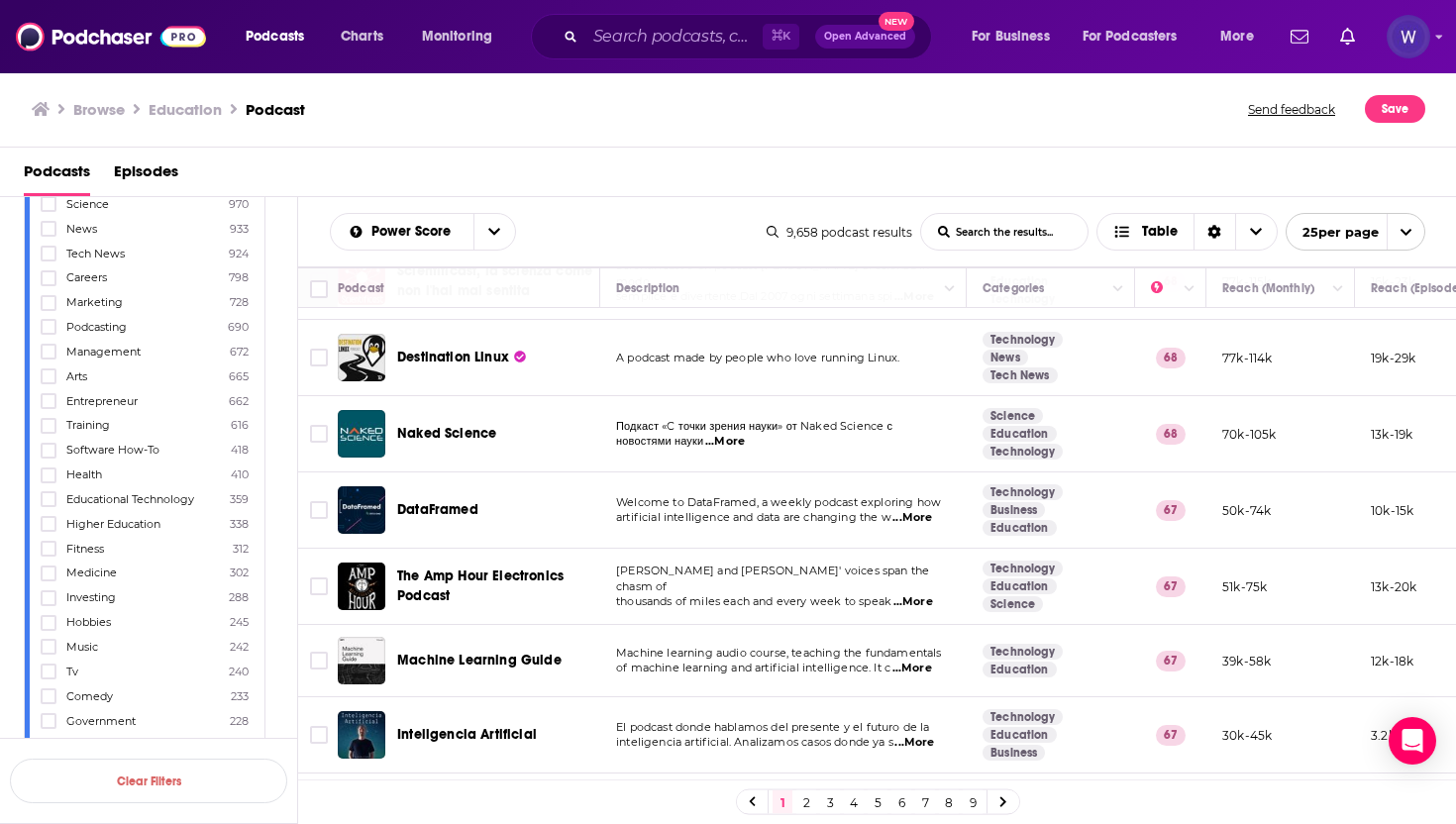 scroll, scrollTop: 145, scrollLeft: 0, axis: vertical 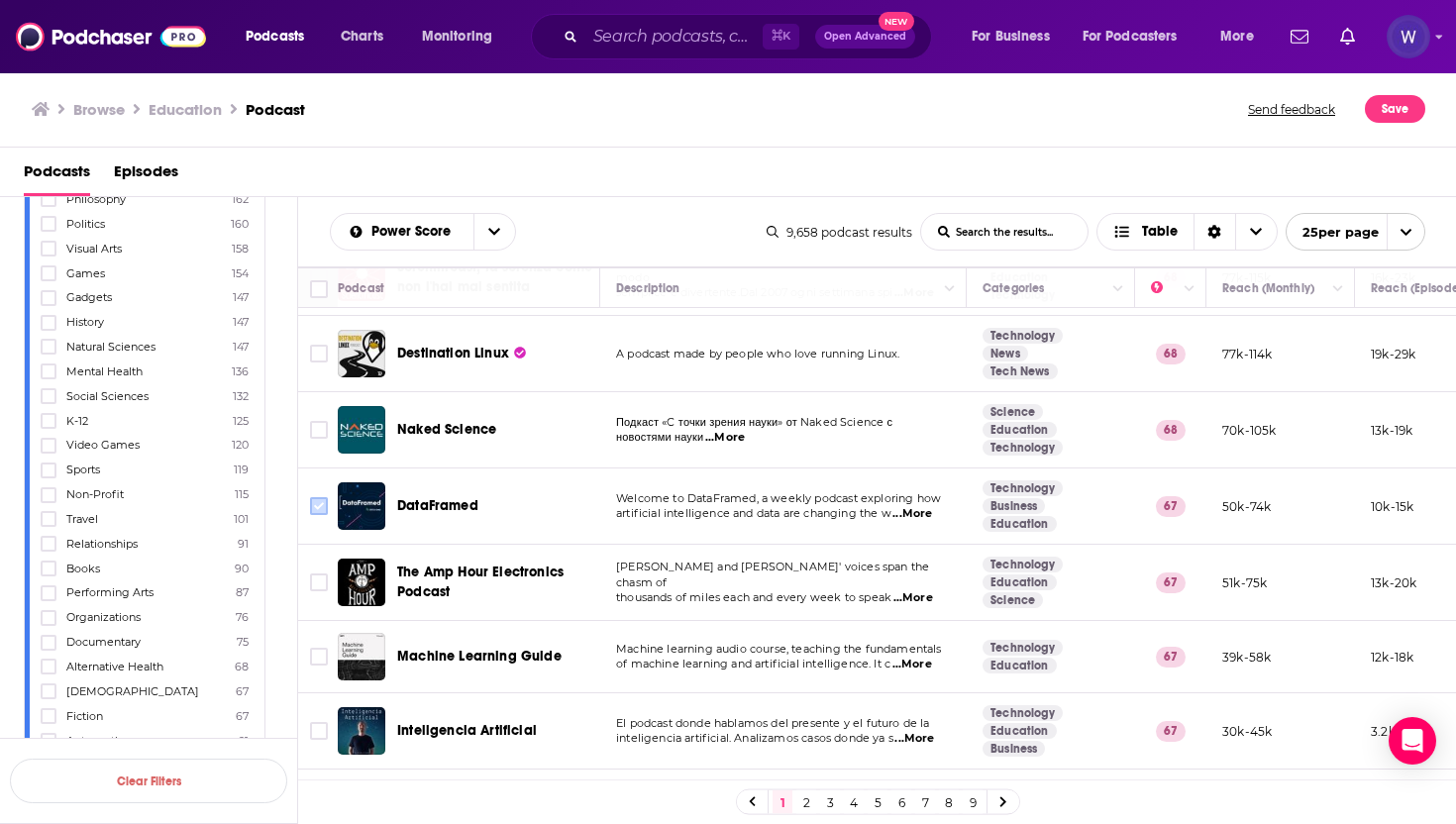 click at bounding box center (319, 506) 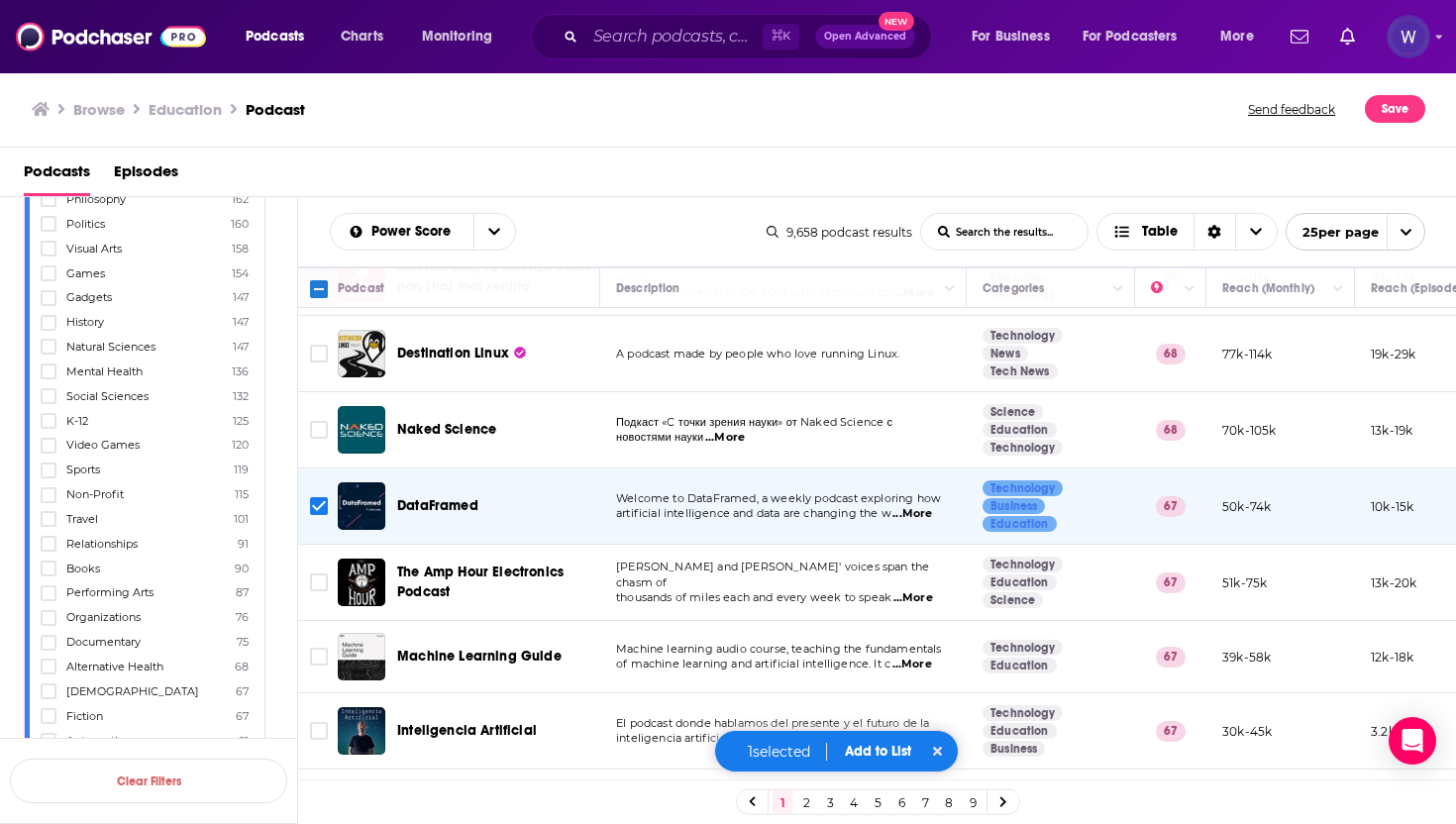 click on "Add to List" at bounding box center (878, 751) 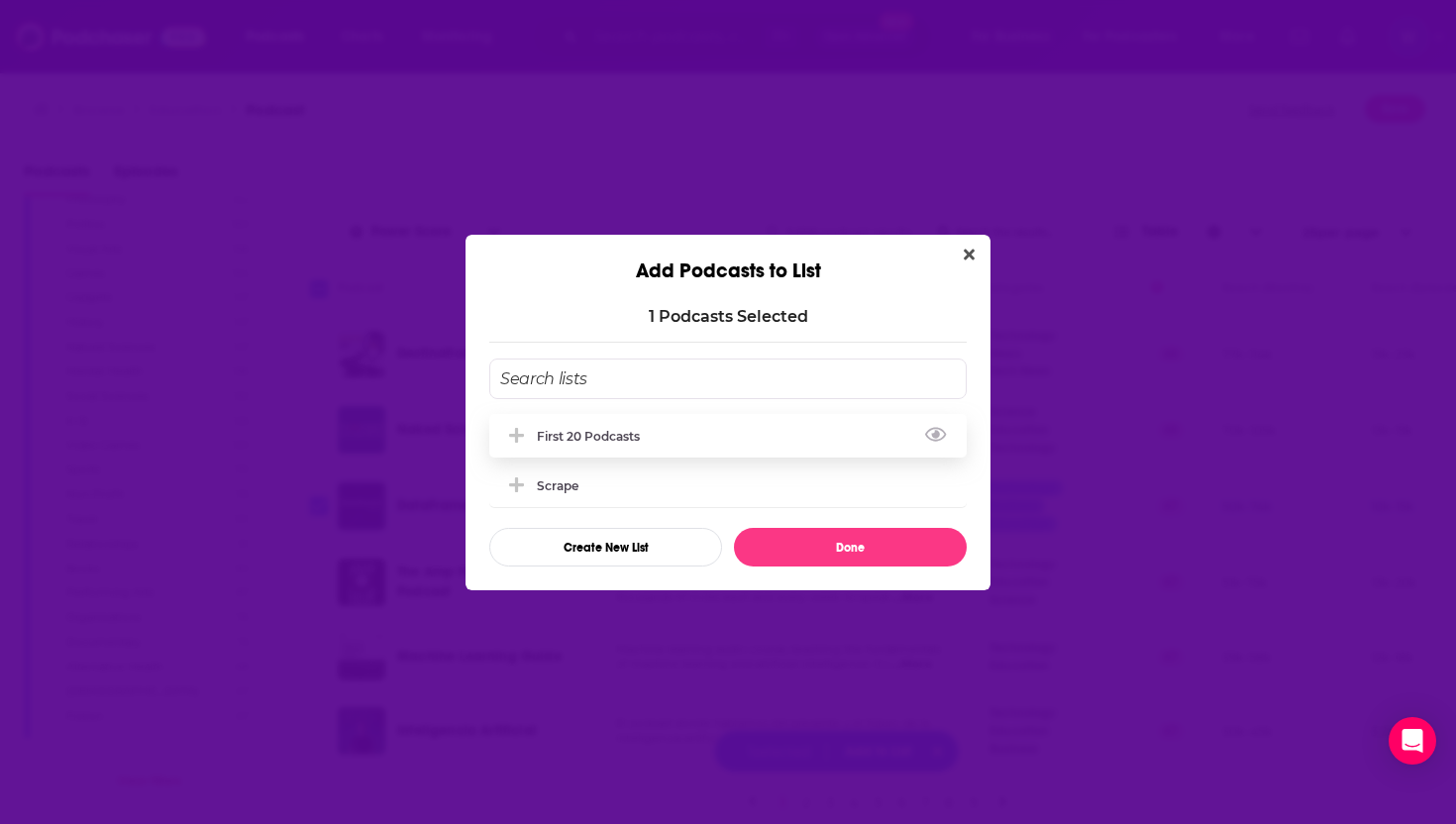 click on "First 20 Podcasts Scrape" at bounding box center [728, 464] 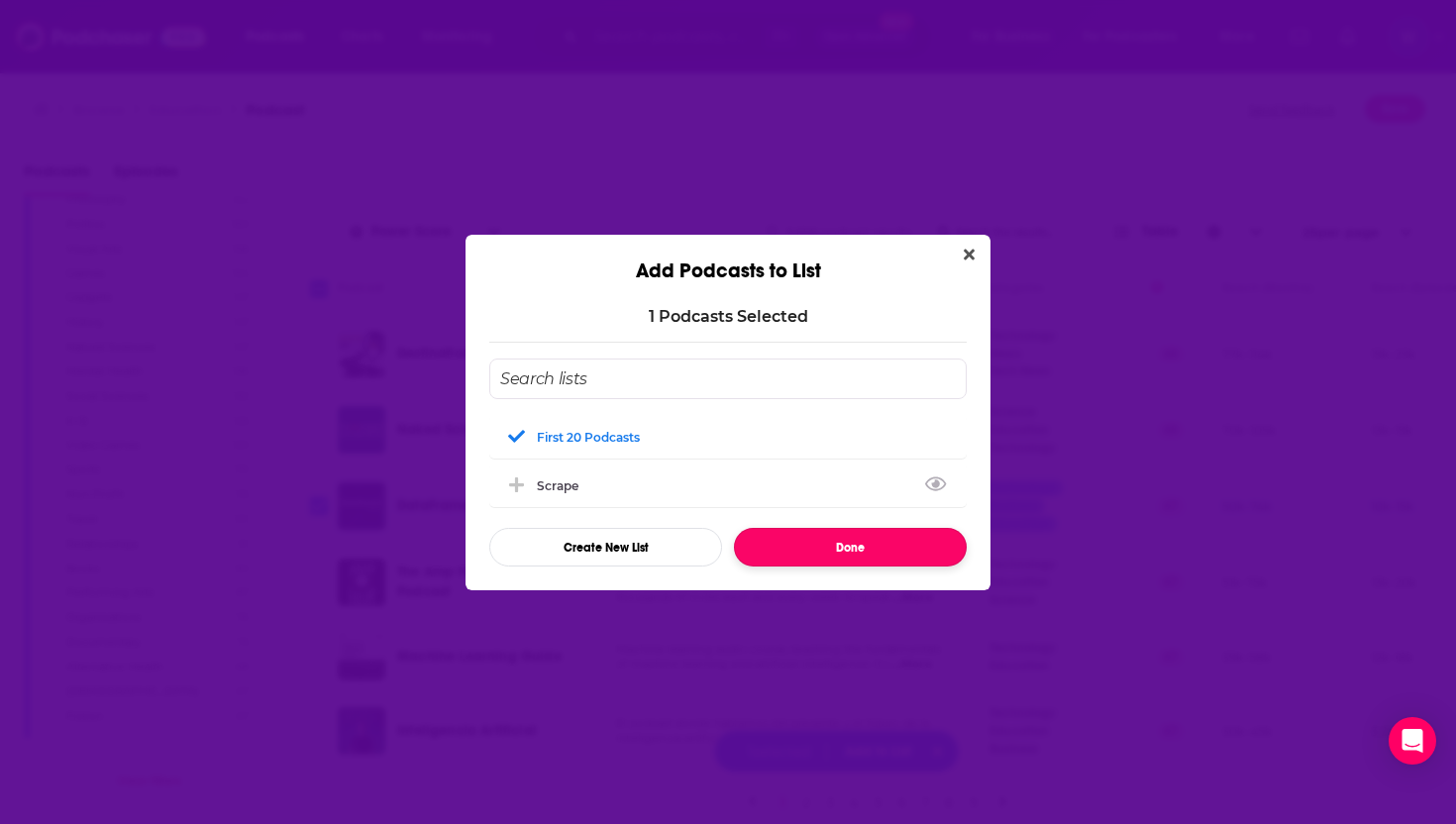 click on "Done" at bounding box center [850, 547] 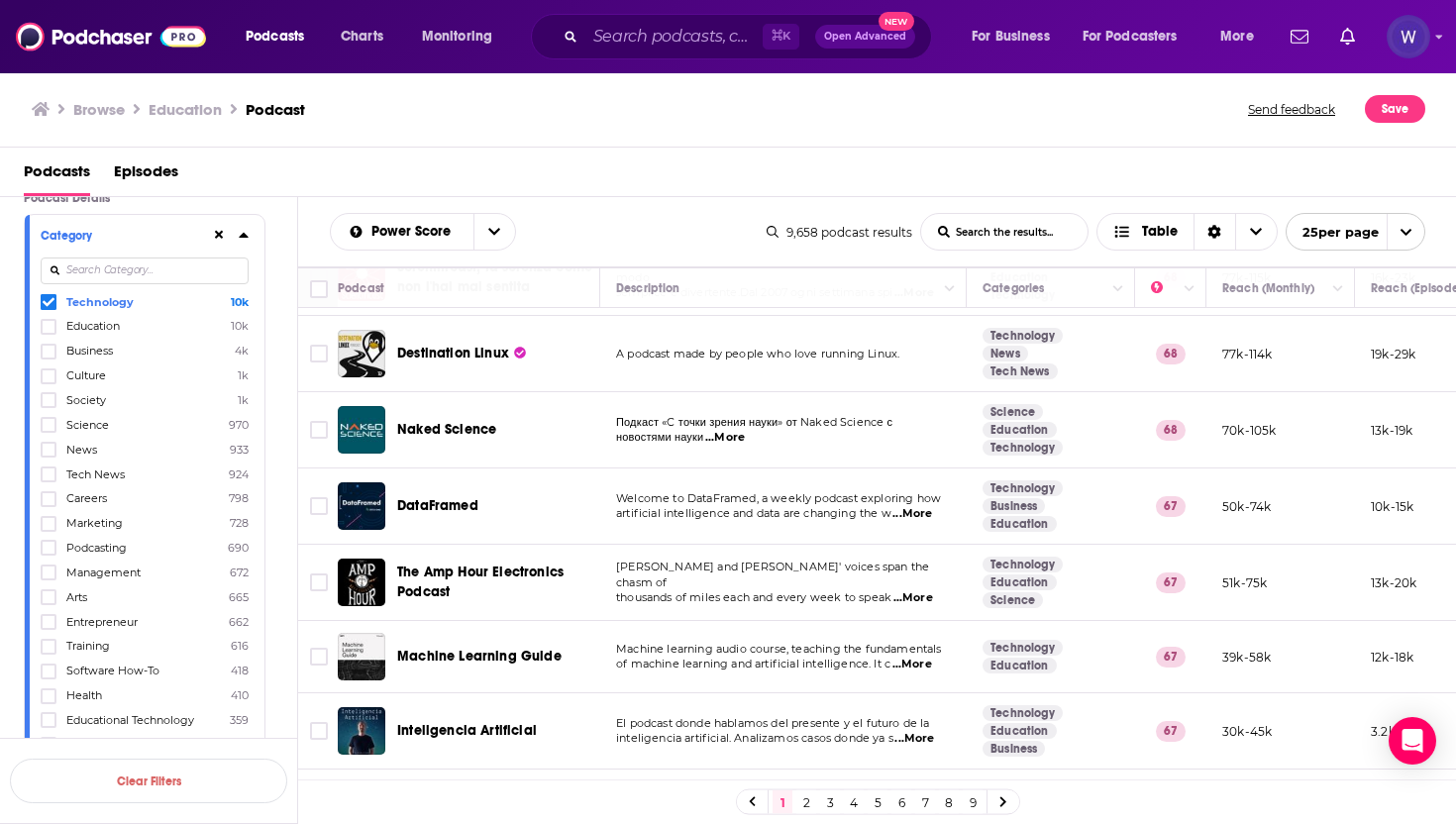 scroll, scrollTop: 0, scrollLeft: 0, axis: both 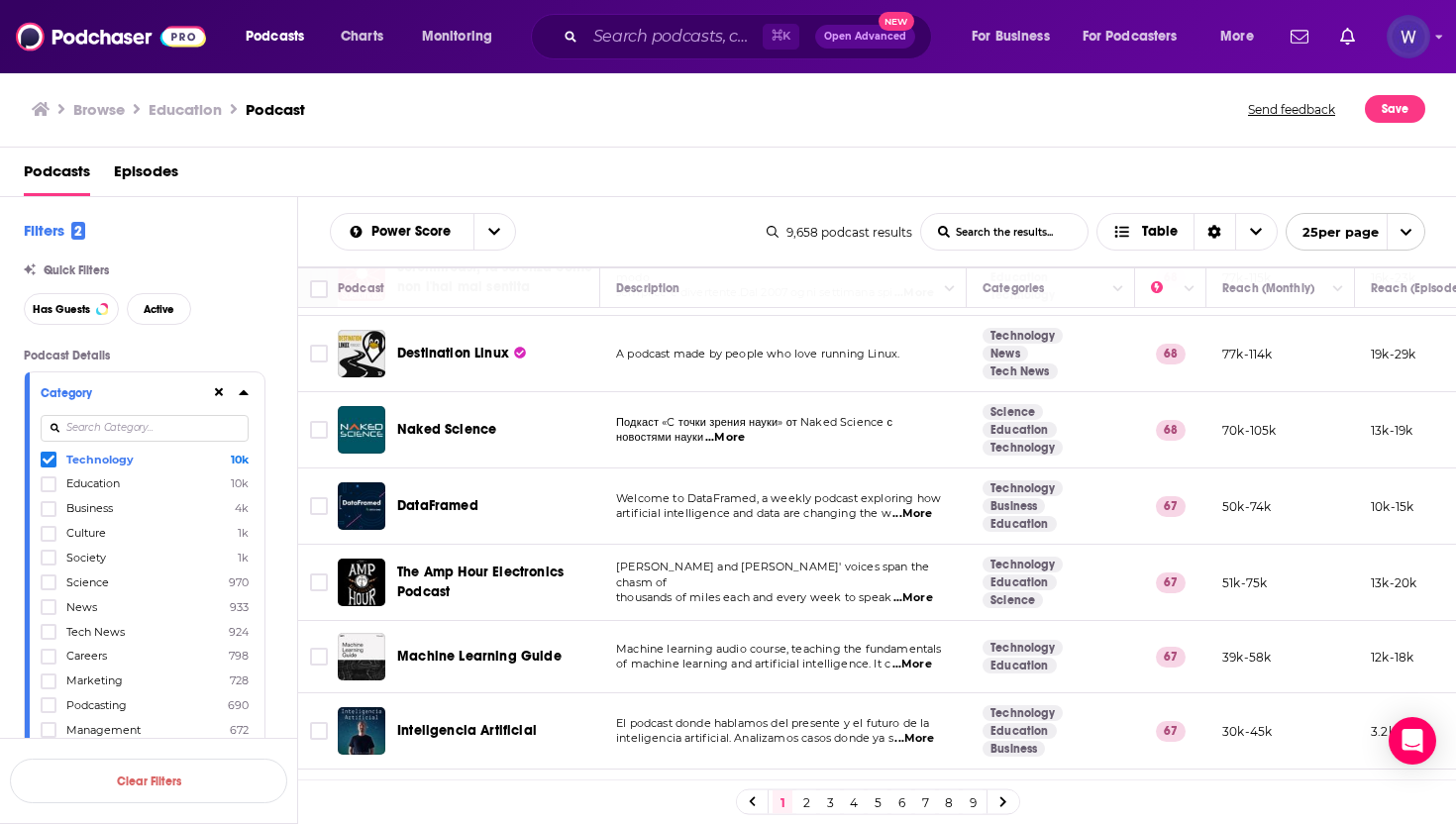 click at bounding box center (49, 460) 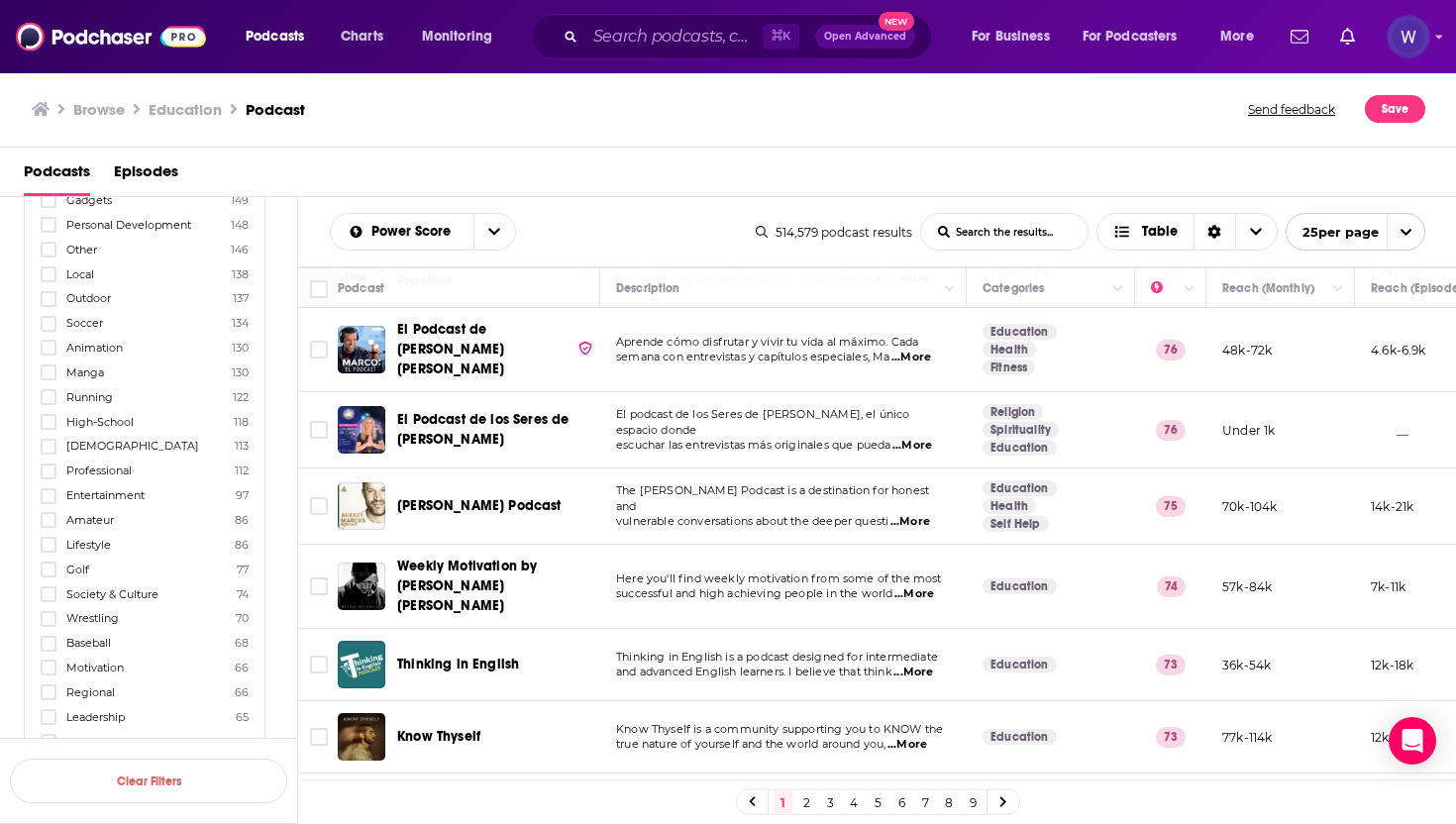 scroll, scrollTop: 2436, scrollLeft: 0, axis: vertical 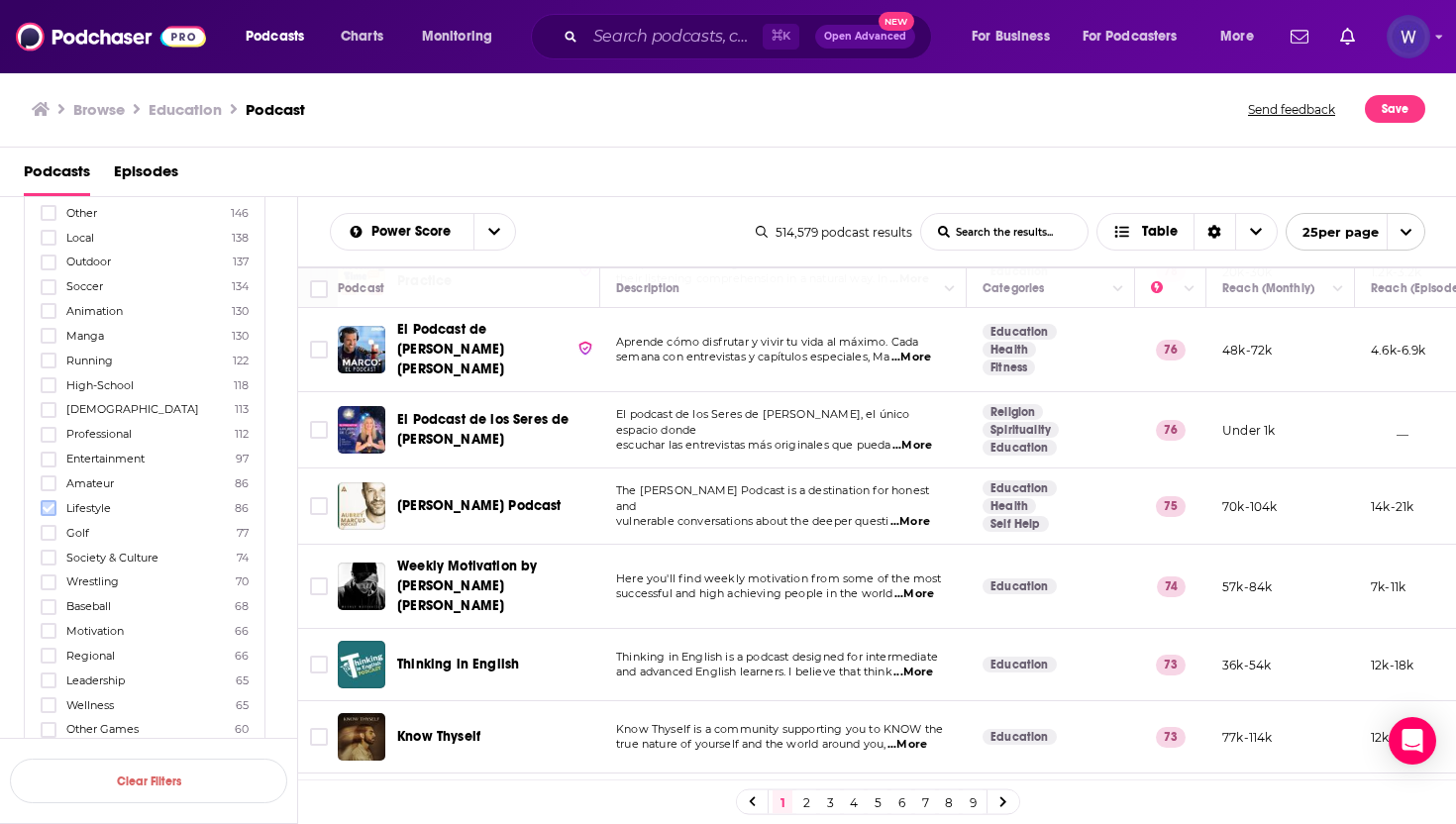 click 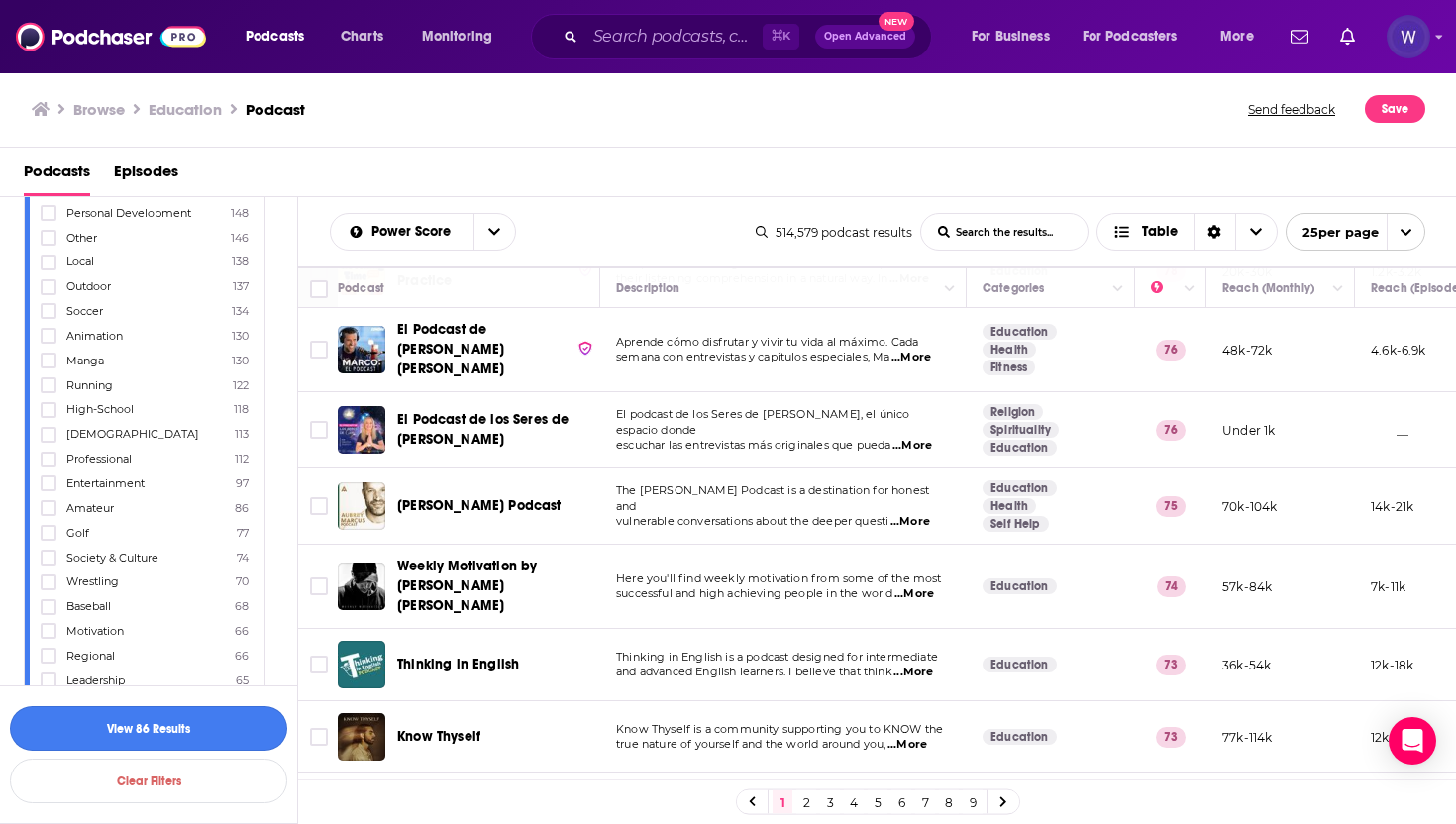 click on "View 86 Results" at bounding box center [149, 728] 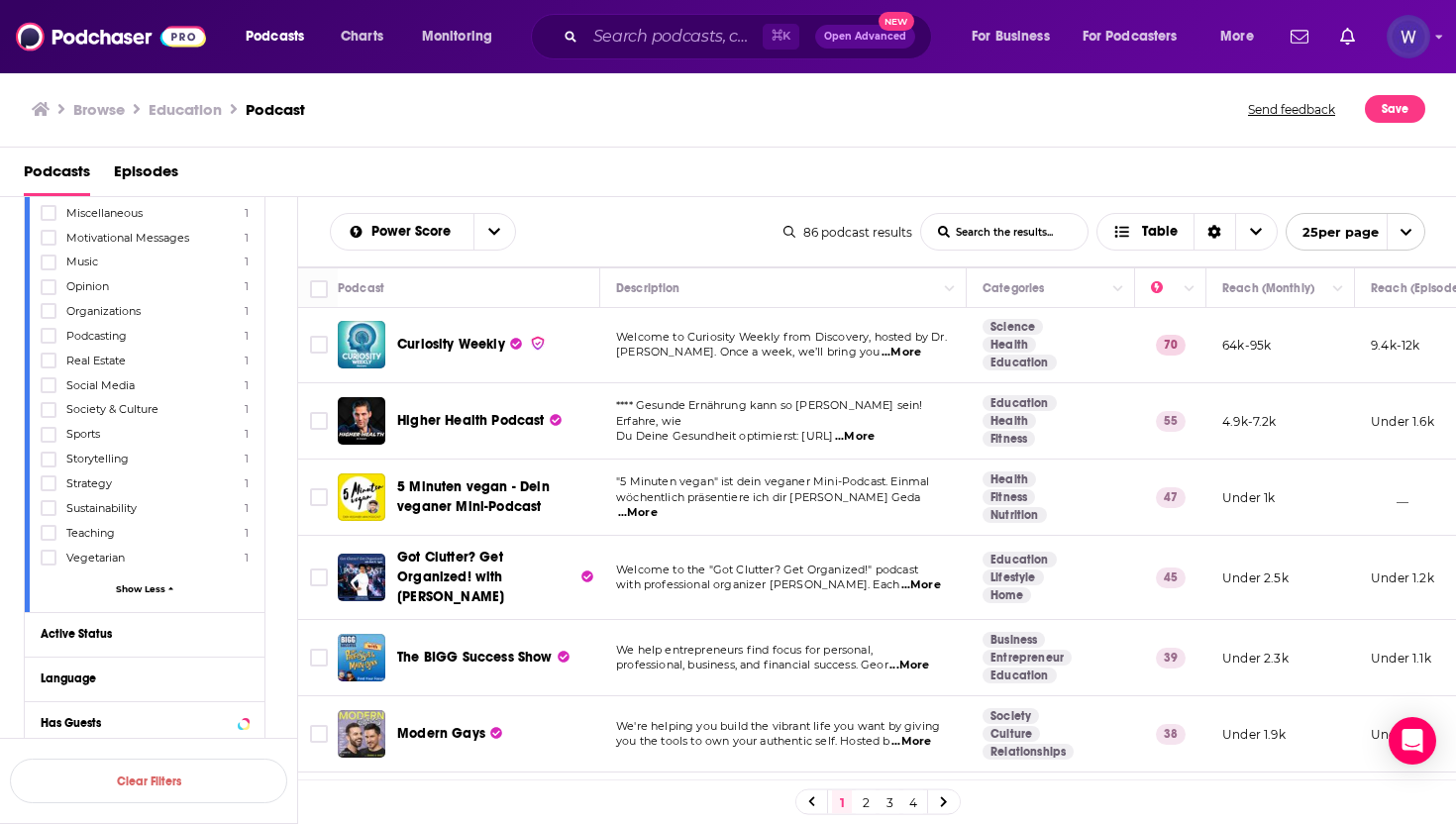 scroll, scrollTop: 0, scrollLeft: 0, axis: both 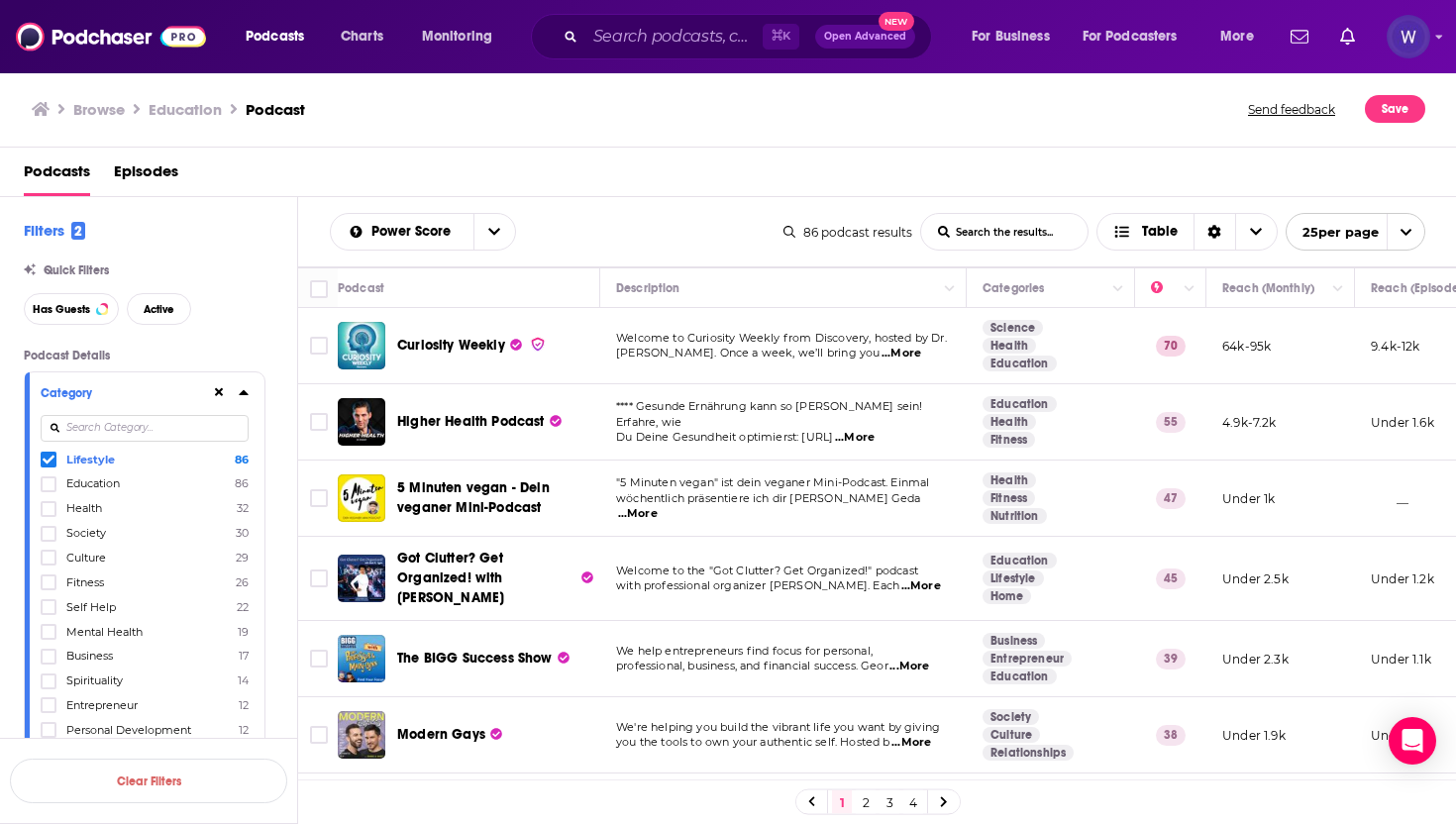 click 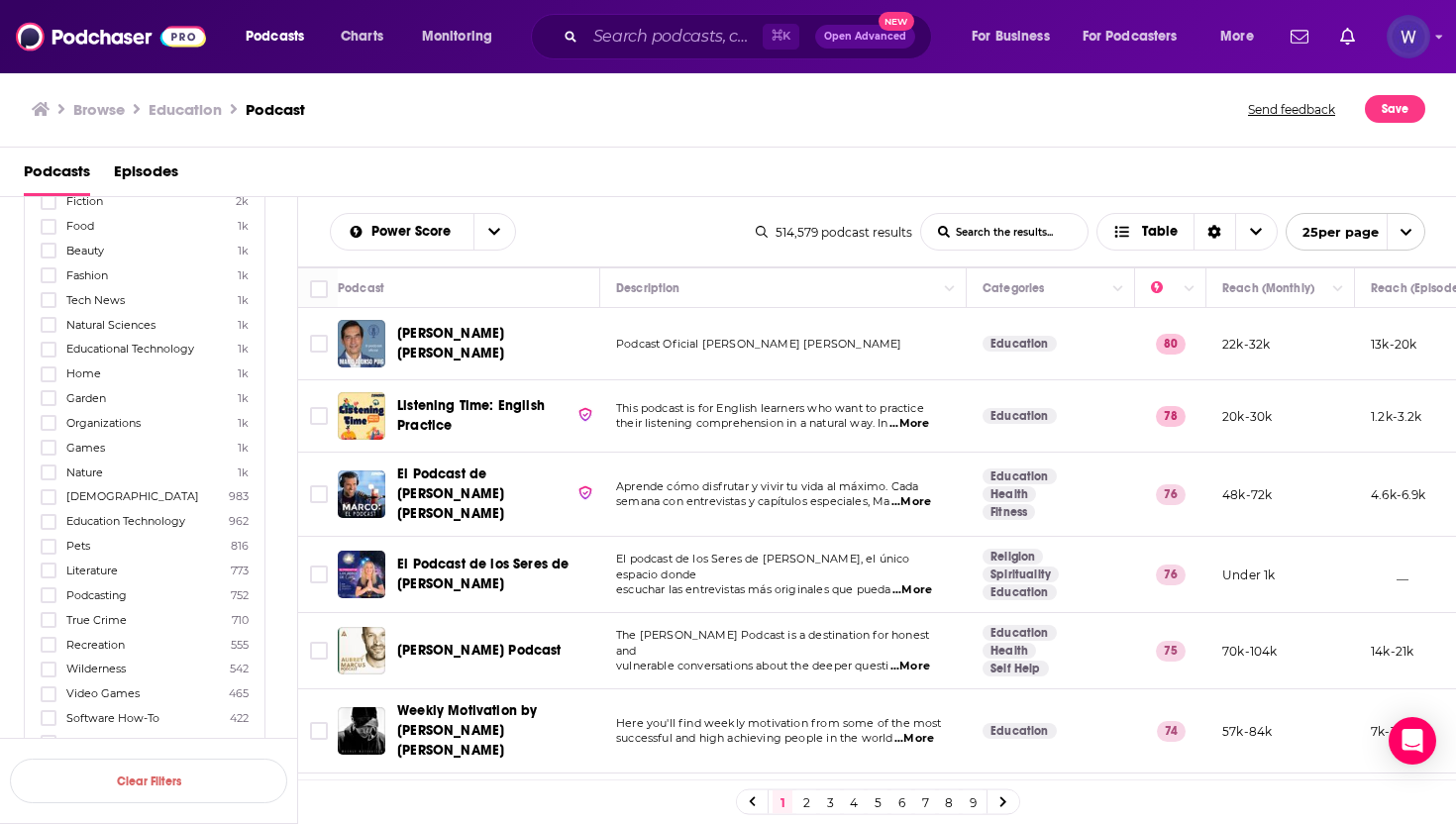 scroll, scrollTop: 1476, scrollLeft: 0, axis: vertical 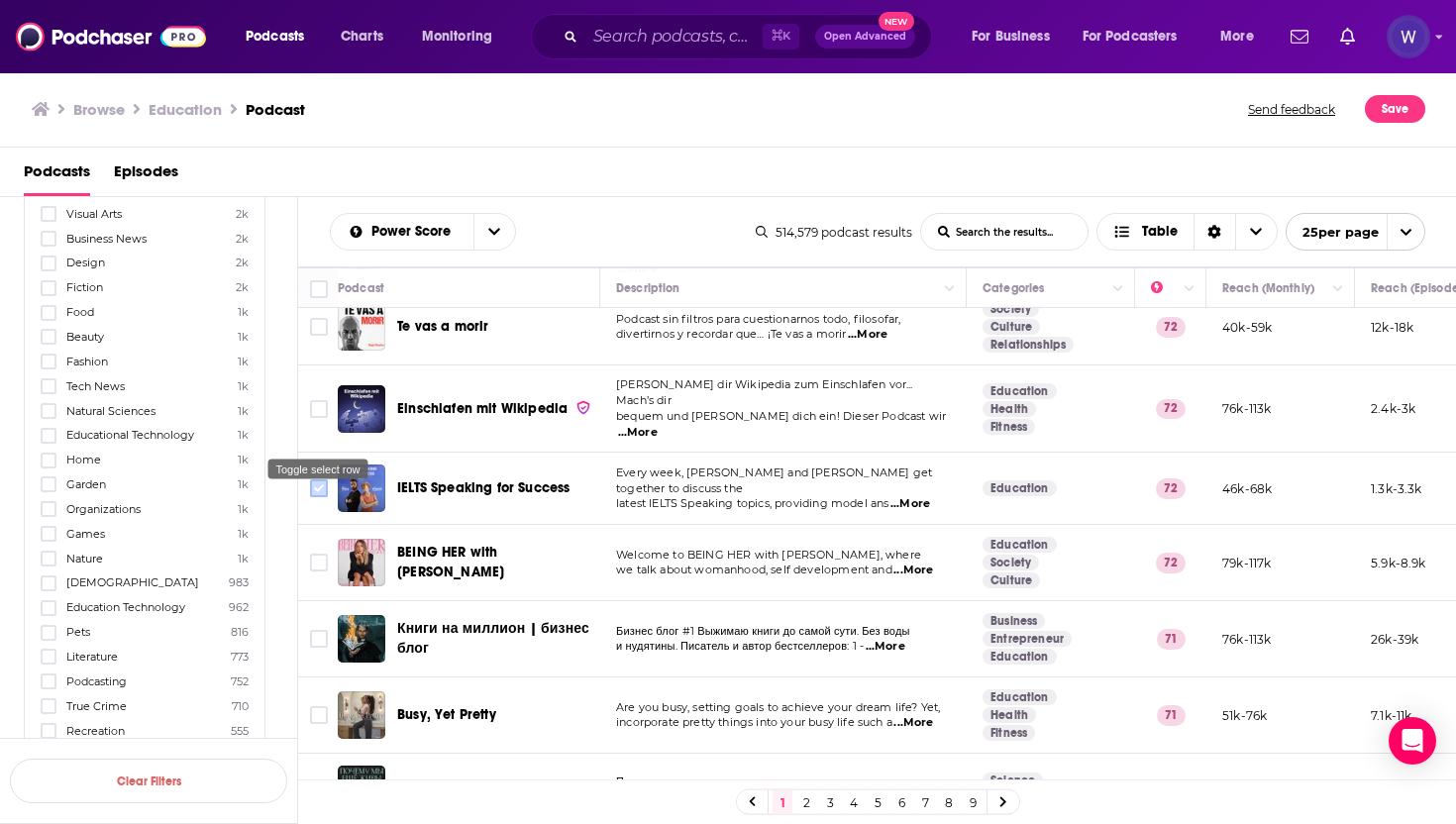 click at bounding box center (319, 488) 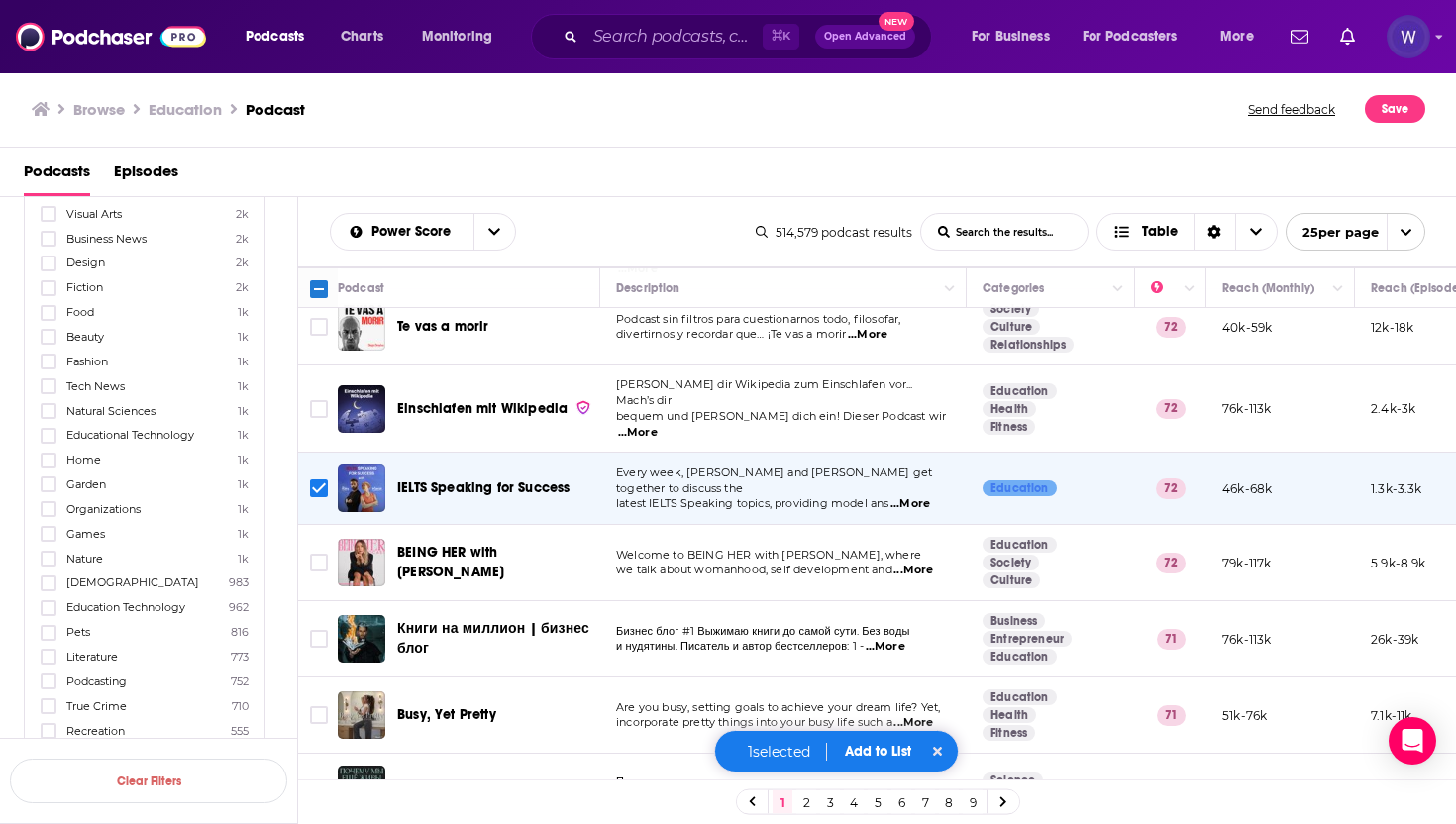 click on "1  selected Add to List" at bounding box center (837, 751) 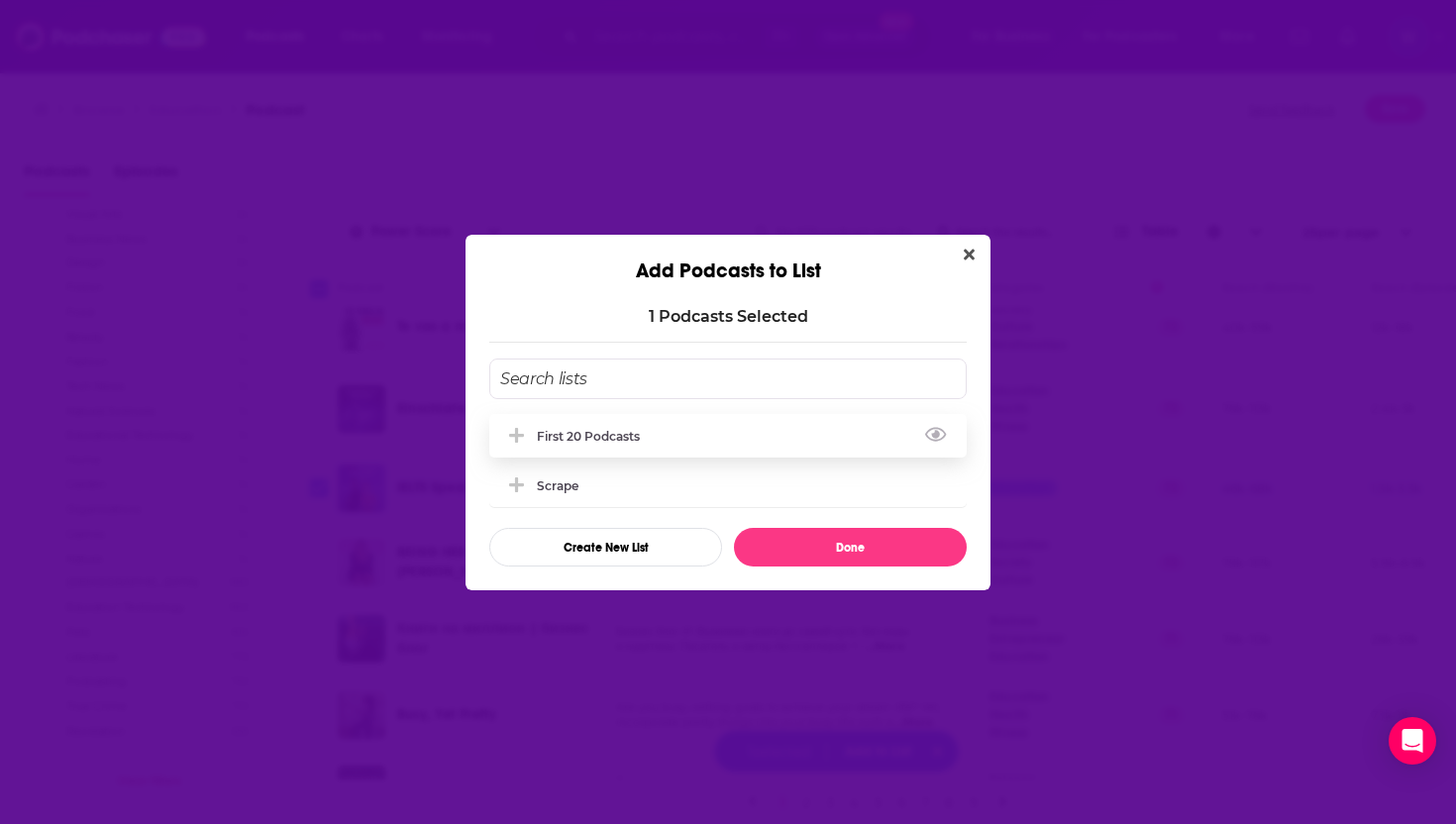 click on "First 20 Podcasts" at bounding box center (728, 436) 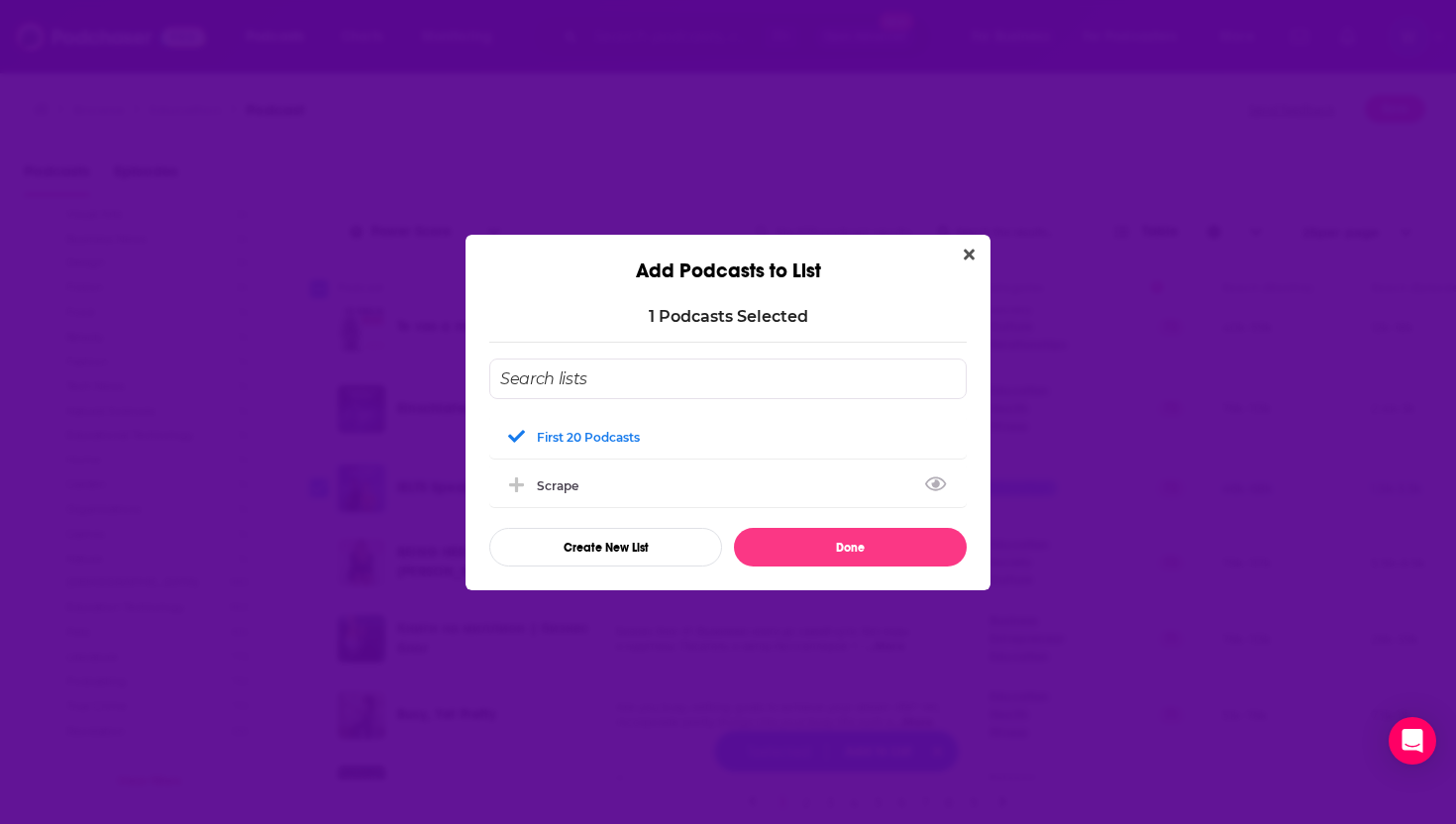 click on "1   Podcast s Selected First 20 Podcasts Scrape Create New List Done" at bounding box center (728, 437) 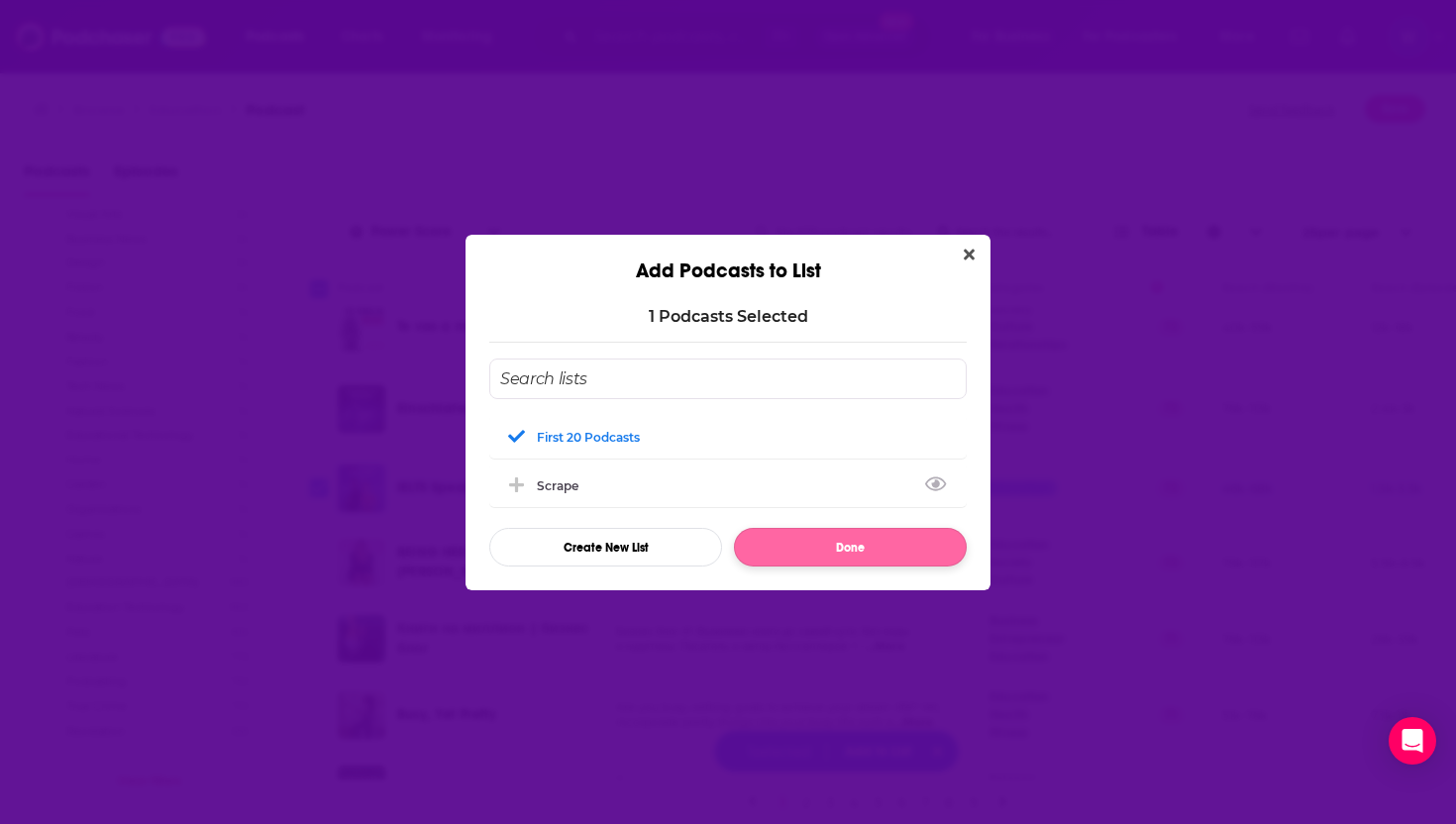 click on "Done" at bounding box center [850, 547] 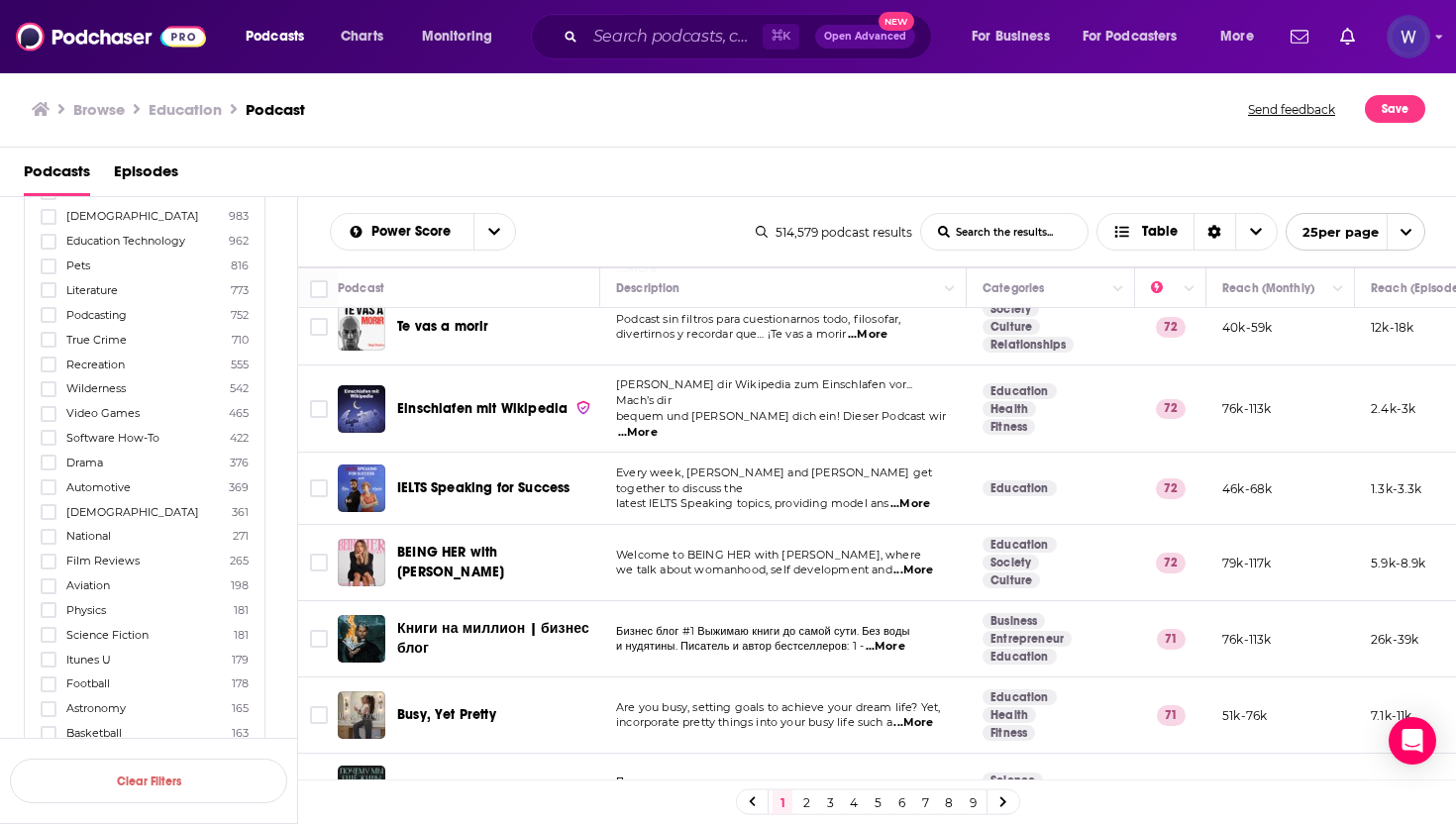 scroll, scrollTop: 1844, scrollLeft: 0, axis: vertical 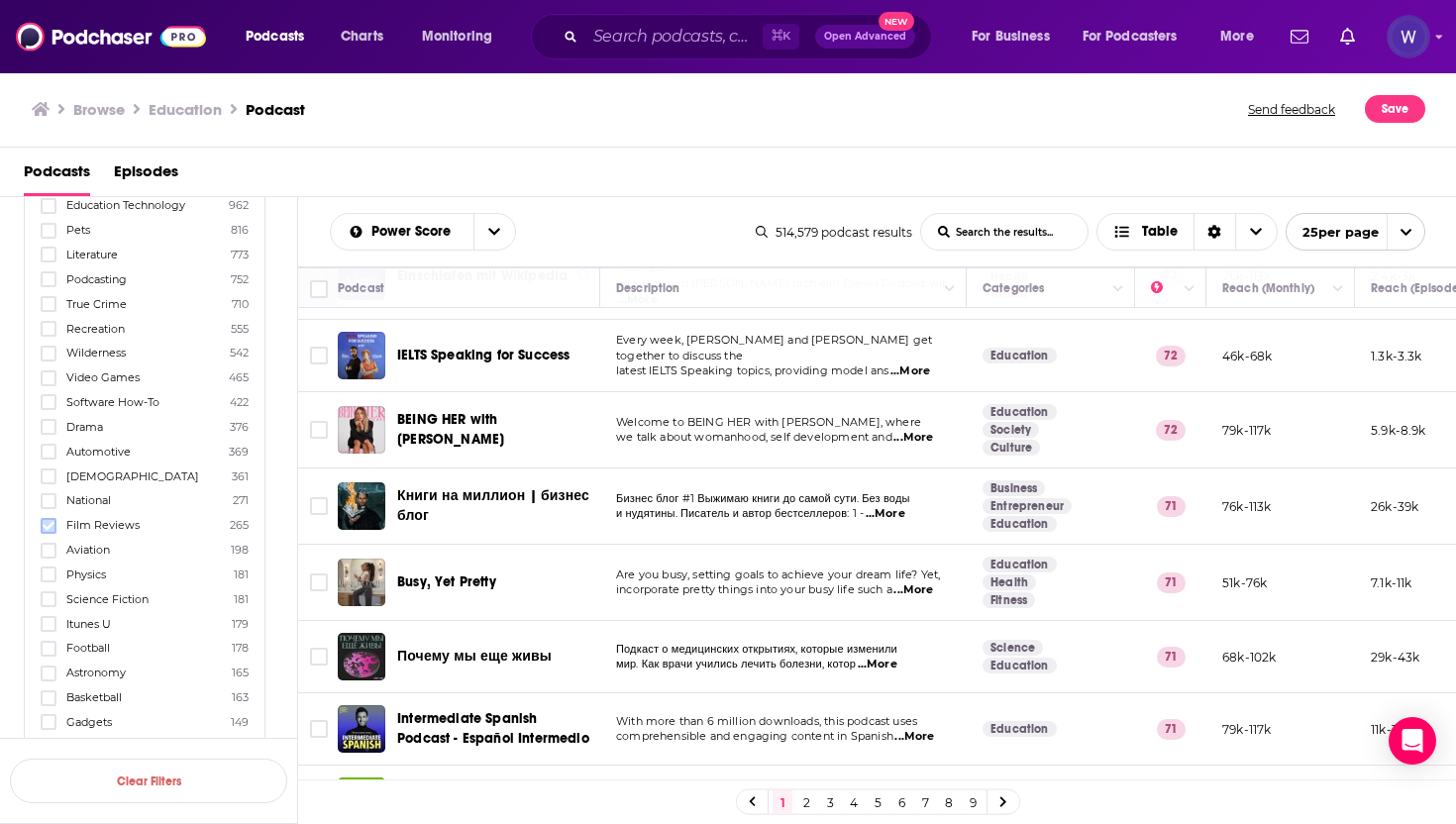 click 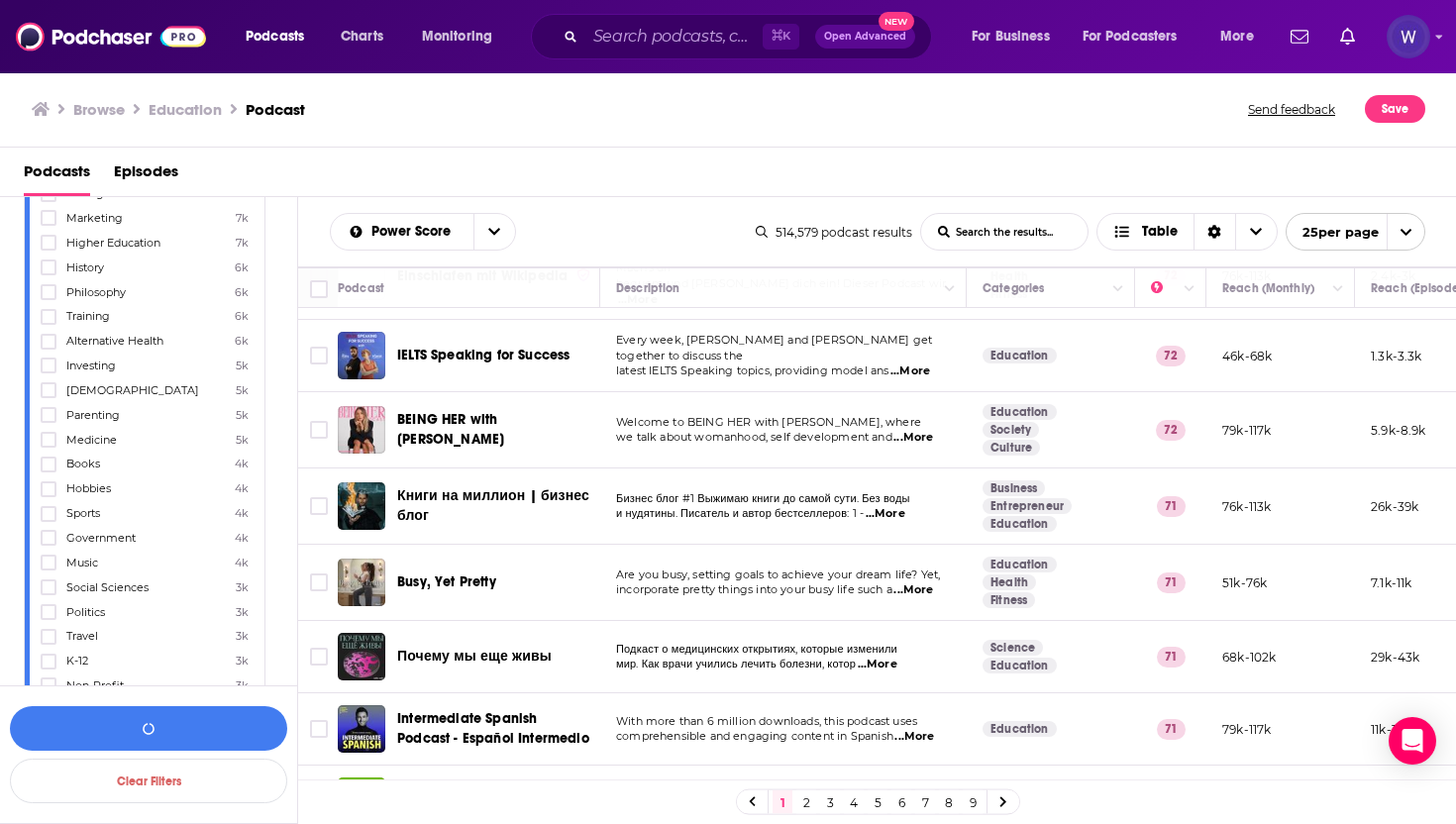 scroll, scrollTop: 0, scrollLeft: 0, axis: both 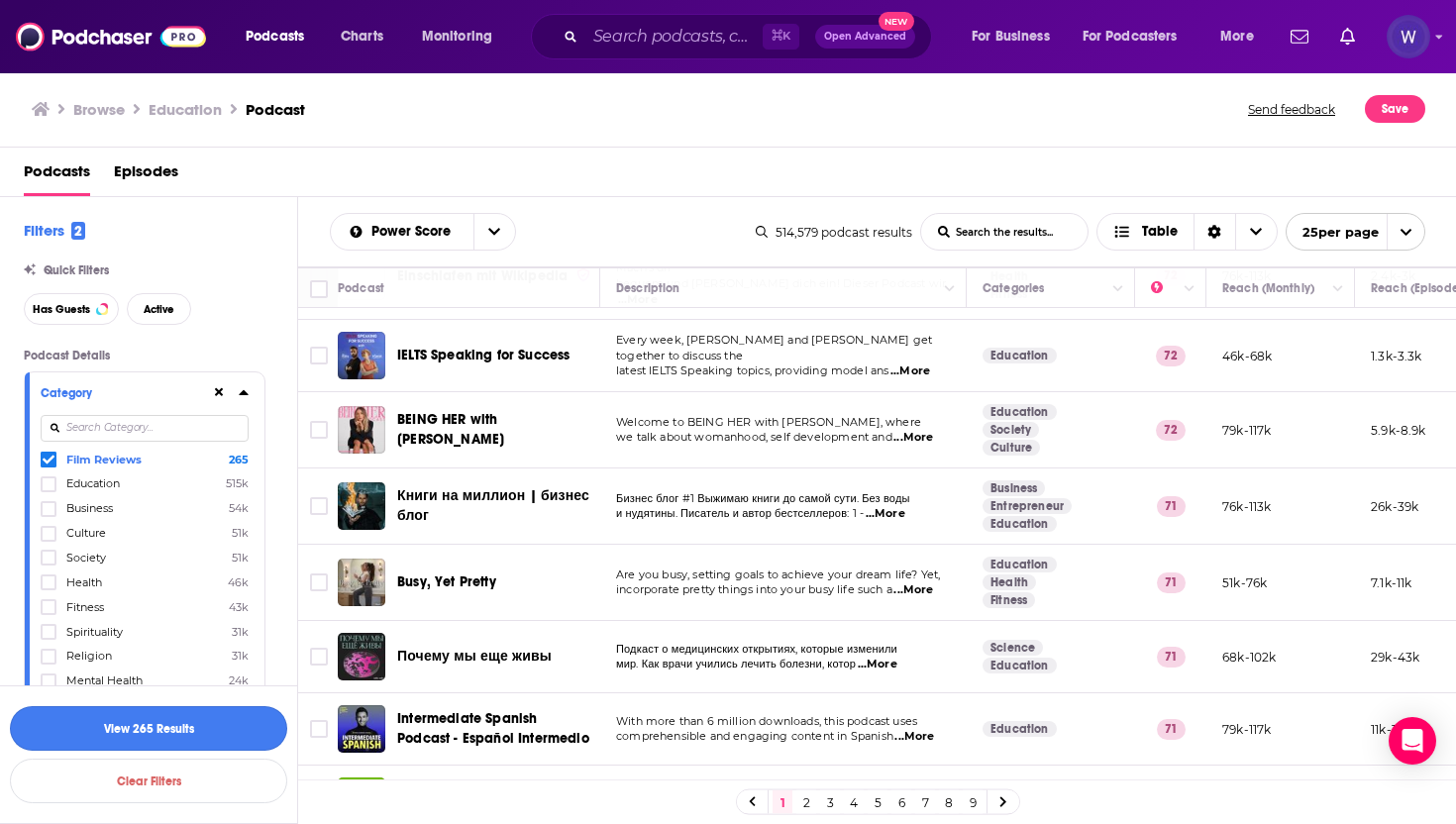 click on "View 265 Results" at bounding box center [149, 728] 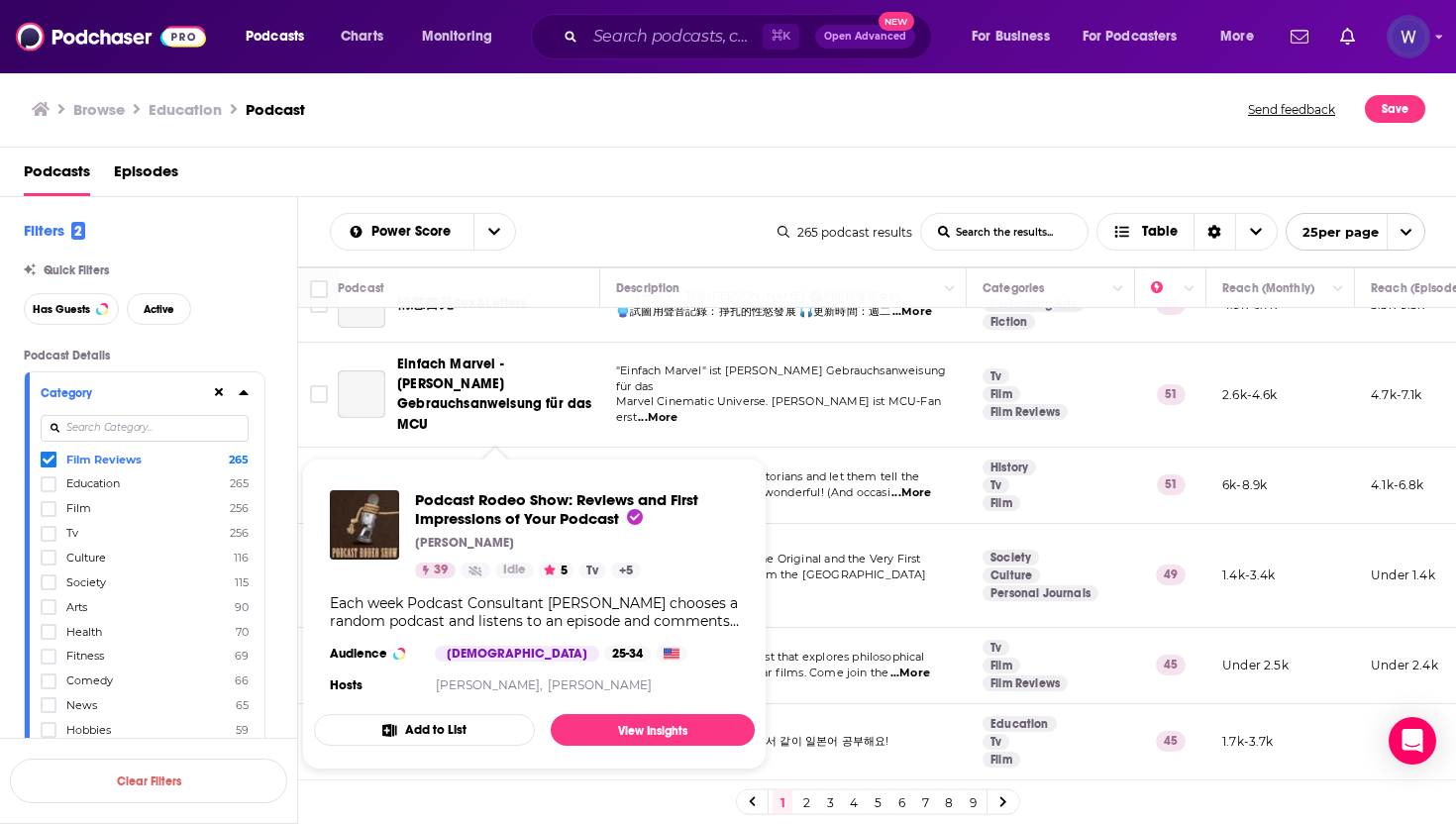 scroll, scrollTop: 123, scrollLeft: 0, axis: vertical 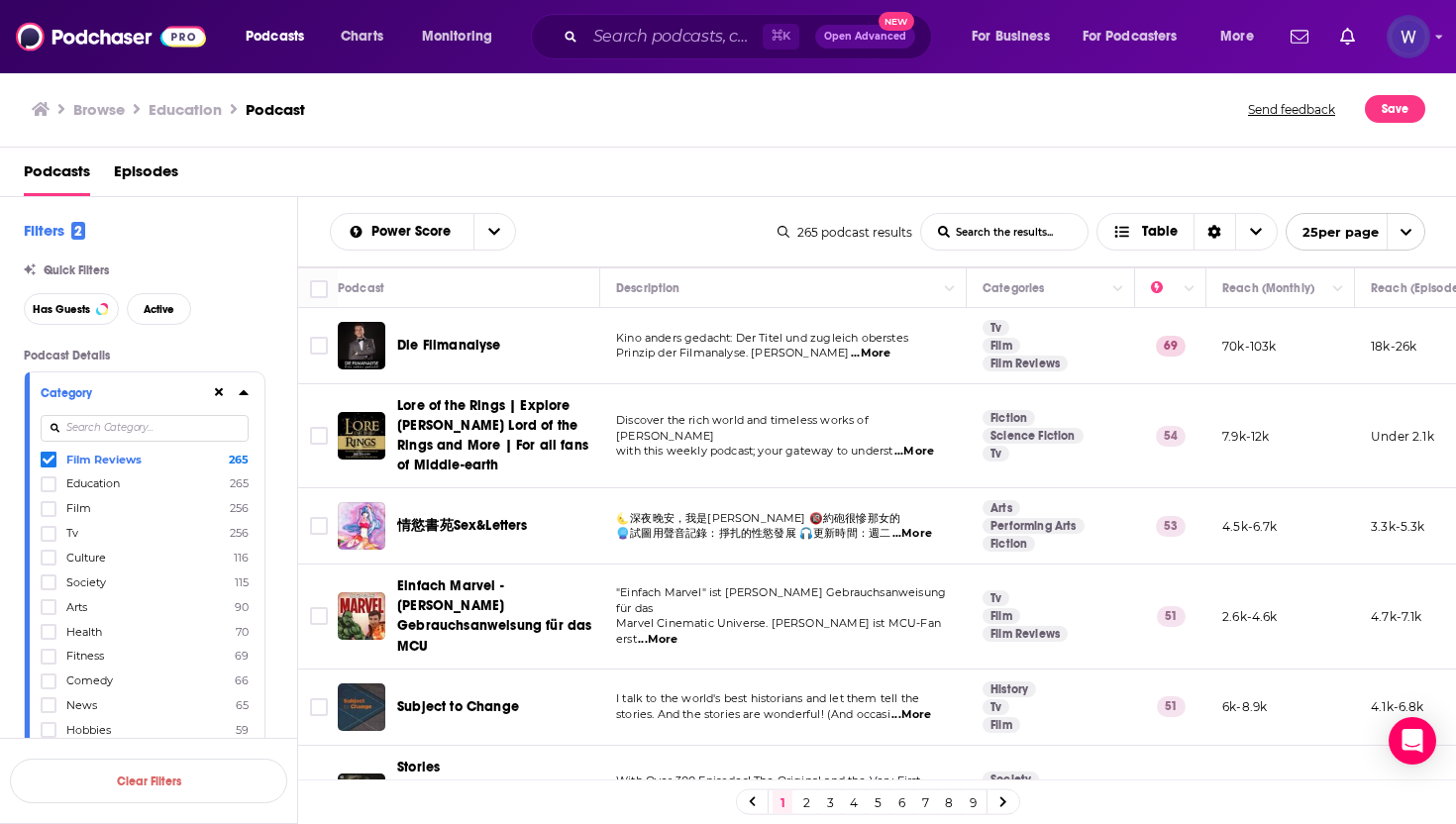 click at bounding box center [145, 428] 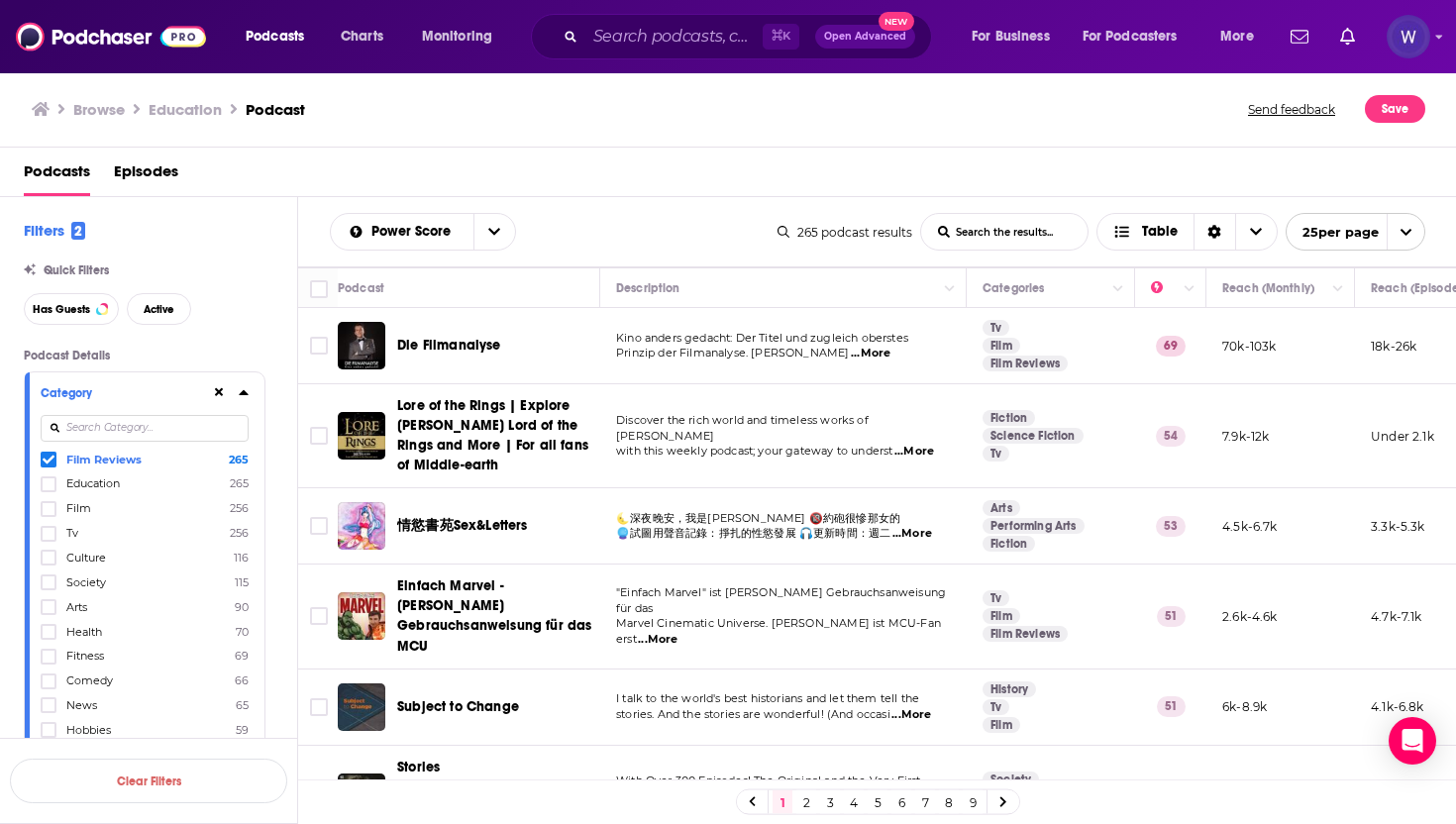 click 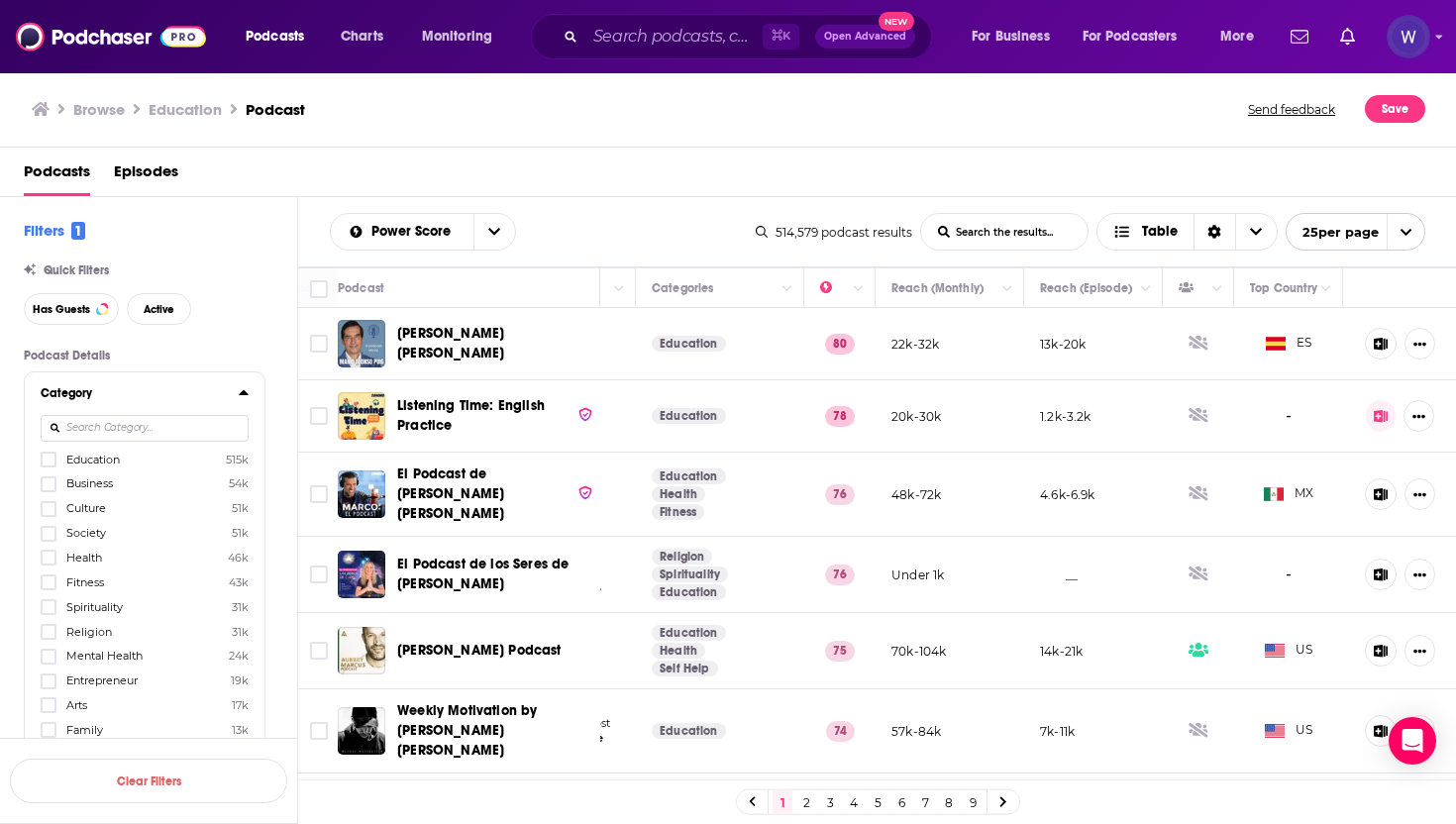 scroll, scrollTop: 0, scrollLeft: 0, axis: both 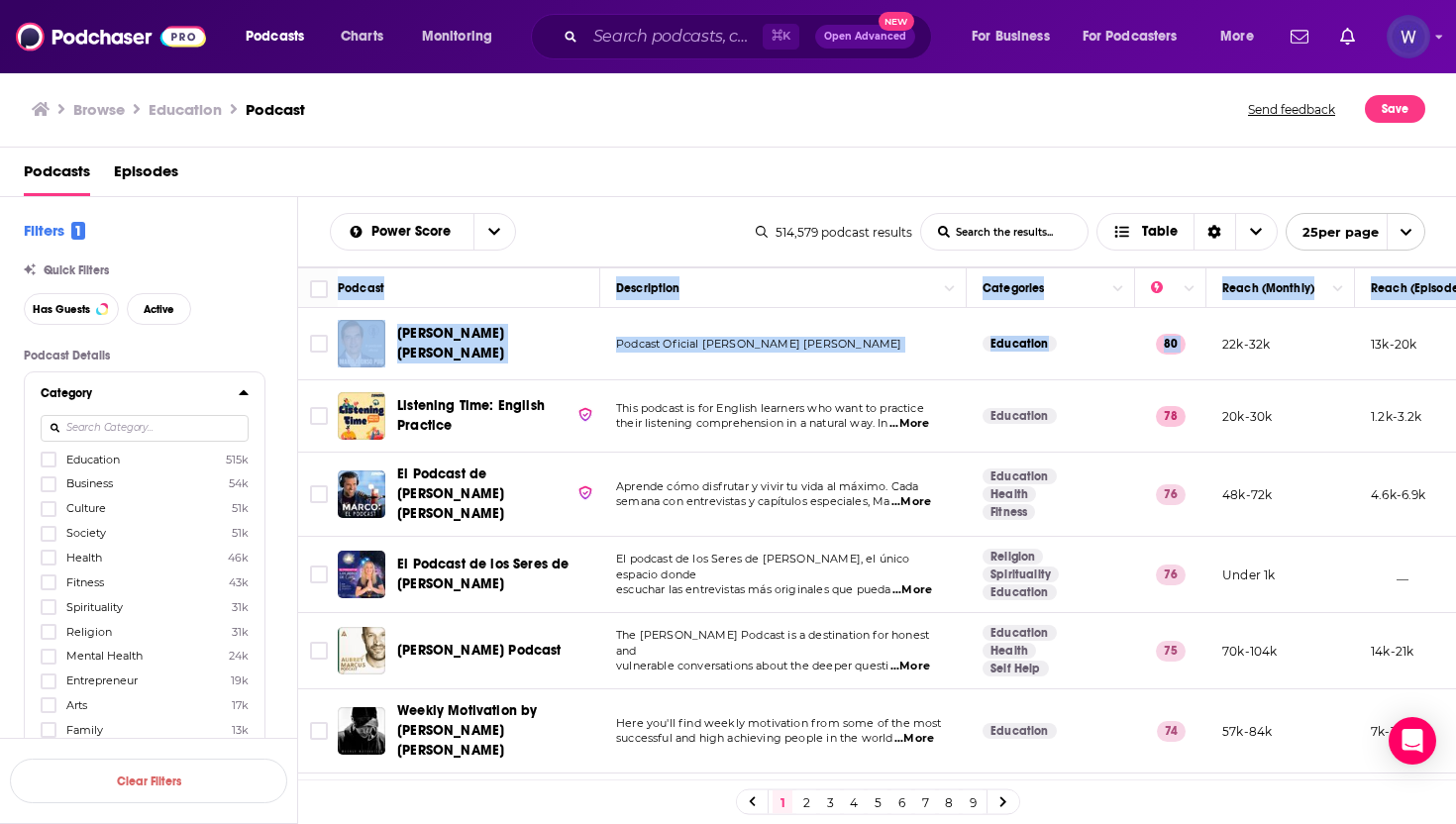 drag, startPoint x: 336, startPoint y: 283, endPoint x: 1251, endPoint y: 329, distance: 916.1556 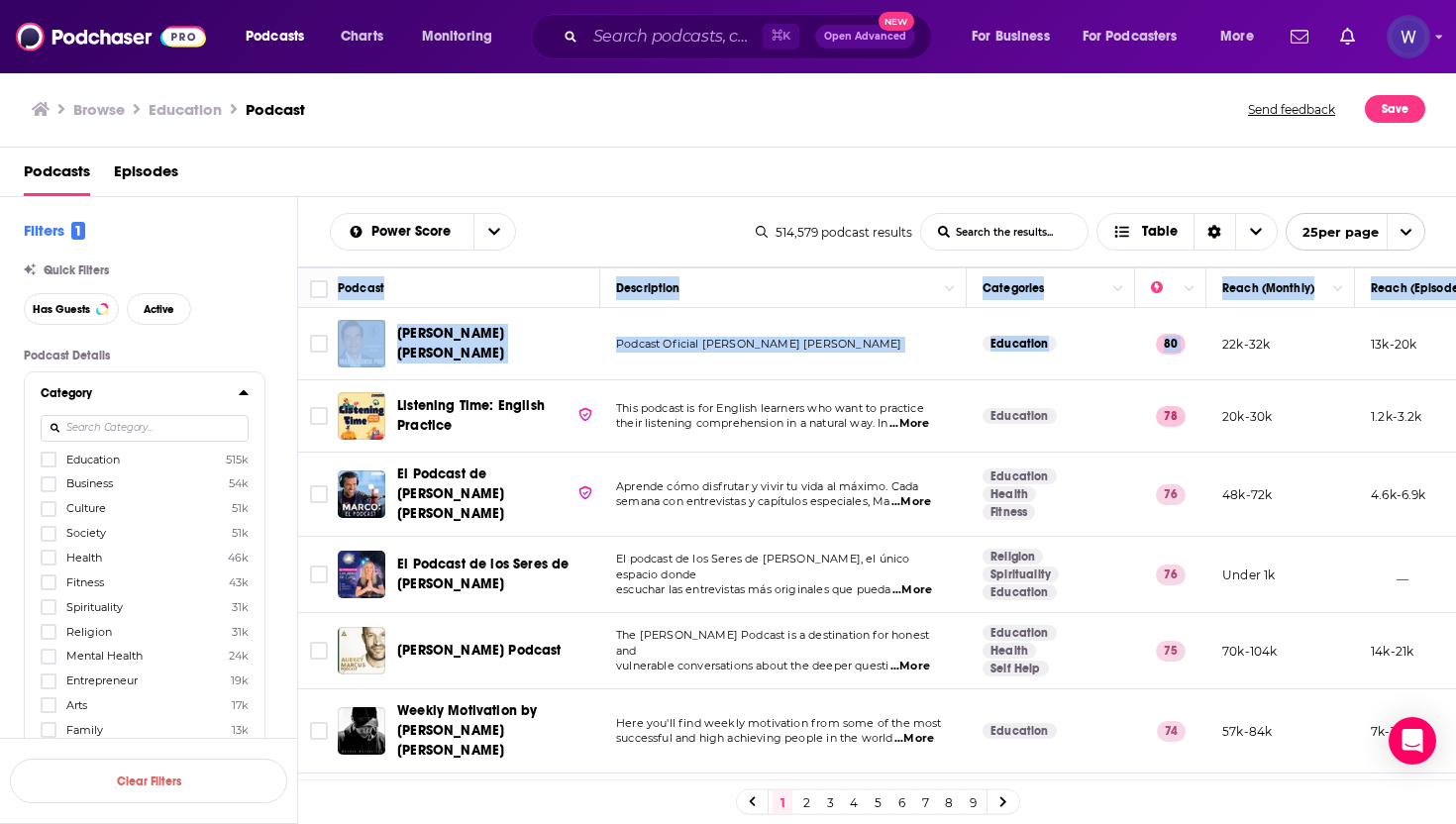 click on "Podcast Description Categories Reach (Monthly) Reach (Episode) Top Country [PERSON_NAME] [PERSON_NAME] Podcast Oficial [PERSON_NAME] [PERSON_NAME] Education 80 22k-32k 13k-20k   ES Listening Time: English Practice This podcast is for [DEMOGRAPHIC_DATA] learners who want to practice their listening comprehension in a natural way. In   ...More Education 78 20k-30k 1.2k-3.2k - El Podcast de [PERSON_NAME] [PERSON_NAME] Aprende cómo disfrutar y vivir tu vida al máximo. Cada semana con entrevistas y capítulos especiales, Ma  ...More Education Health Fitness 76 48k-72k 4.6k-6.9k   MX El Podcast de los Seres de [PERSON_NAME] El podcast de los Seres de [PERSON_NAME], el único espacio donde escuchar las entrevistas más originales que pueda  ...More Religion Spirituality Education 76 Under 1k __ - [PERSON_NAME] Podcast The [PERSON_NAME] Podcast is a destination for honest and vulnerable conversations about the deeper questi  ...More Education Health Self Help 75 70k-104k 14k-21k   US Weekly Motivation by [PERSON_NAME] [PERSON_NAME]  ...More Education 74 57k-84k 7k-11k   US 73" at bounding box center (878, 1243) 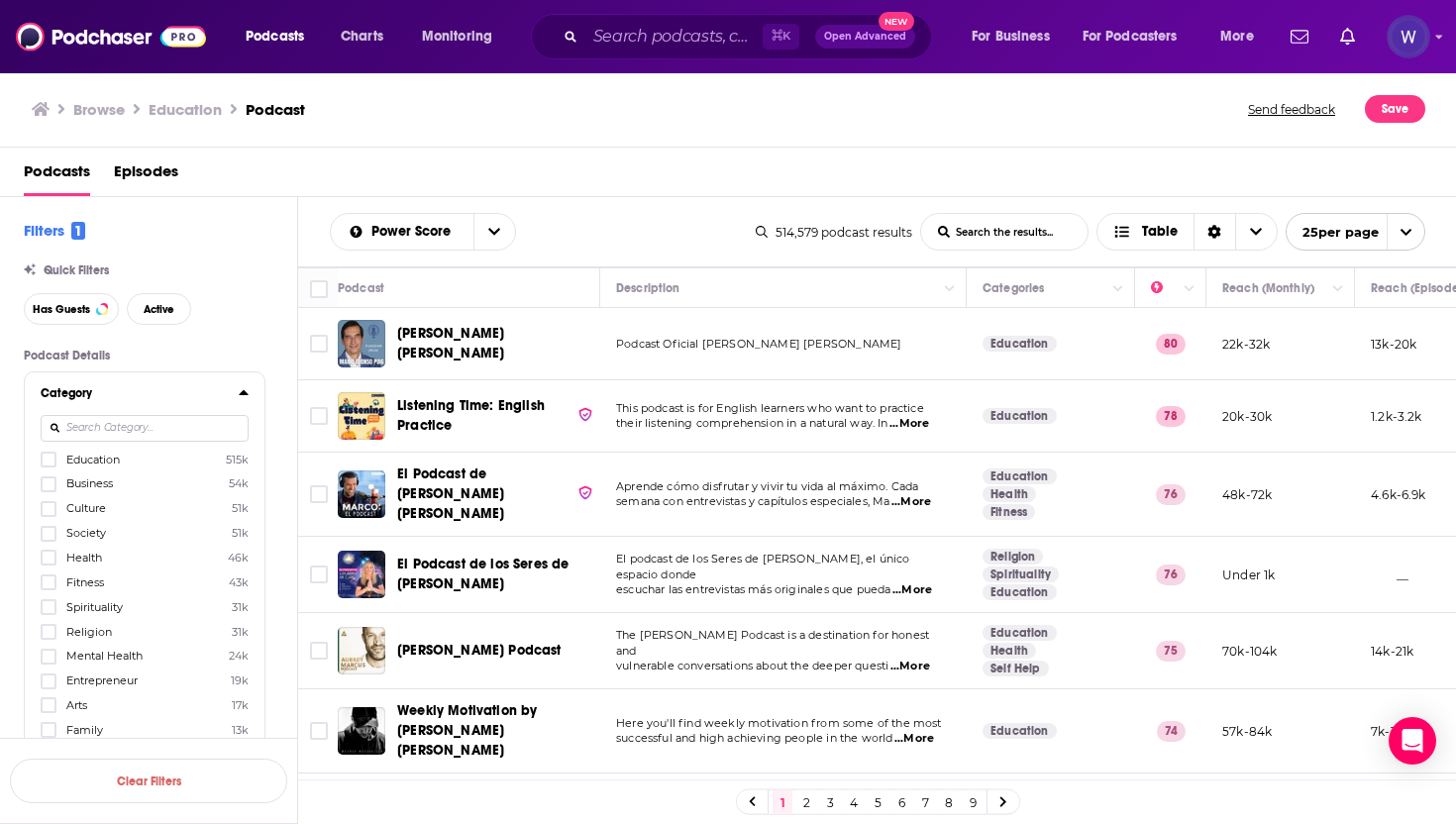 drag, startPoint x: 1393, startPoint y: 308, endPoint x: 1409, endPoint y: 308, distance: 16 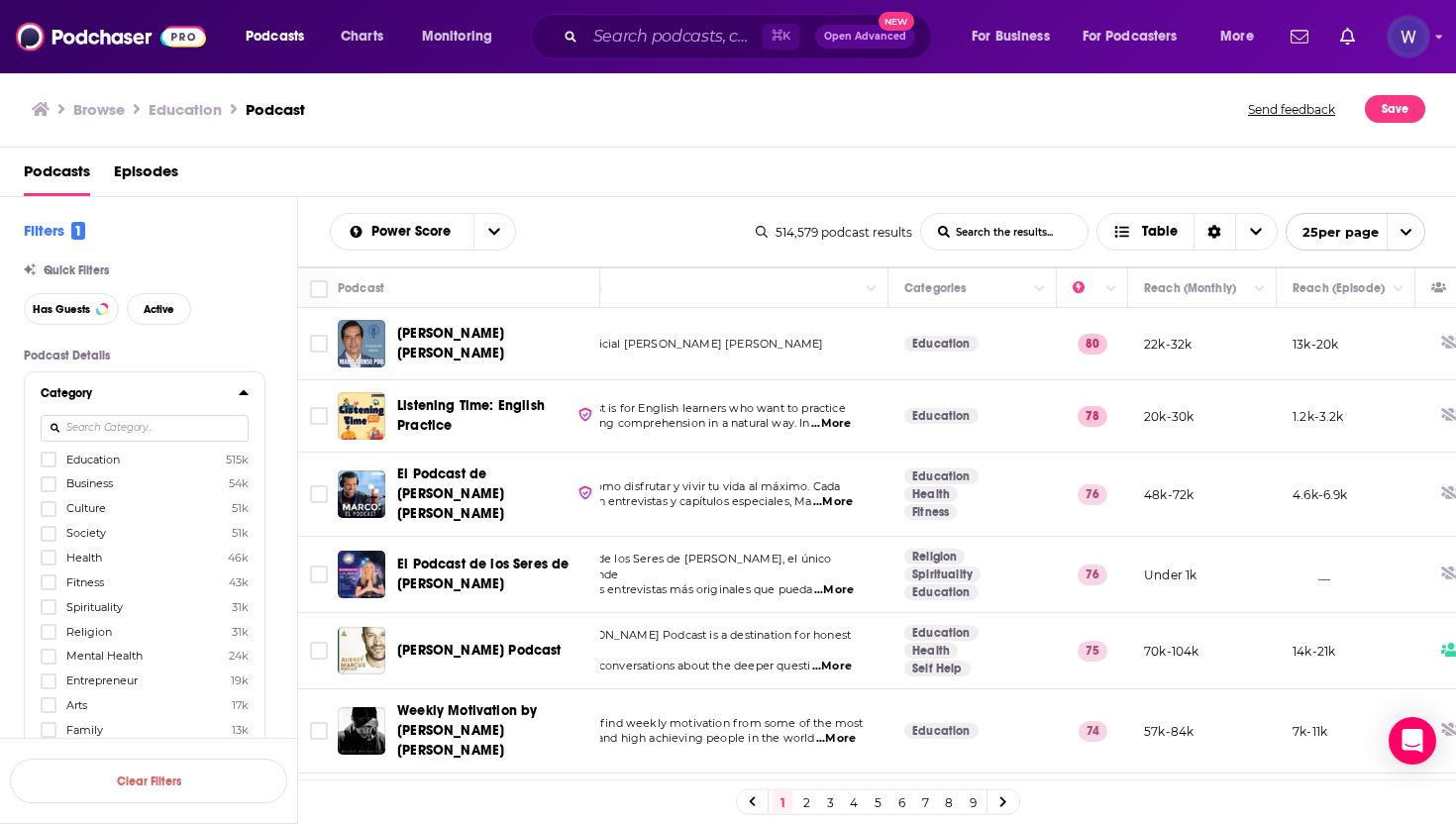 scroll, scrollTop: 0, scrollLeft: 0, axis: both 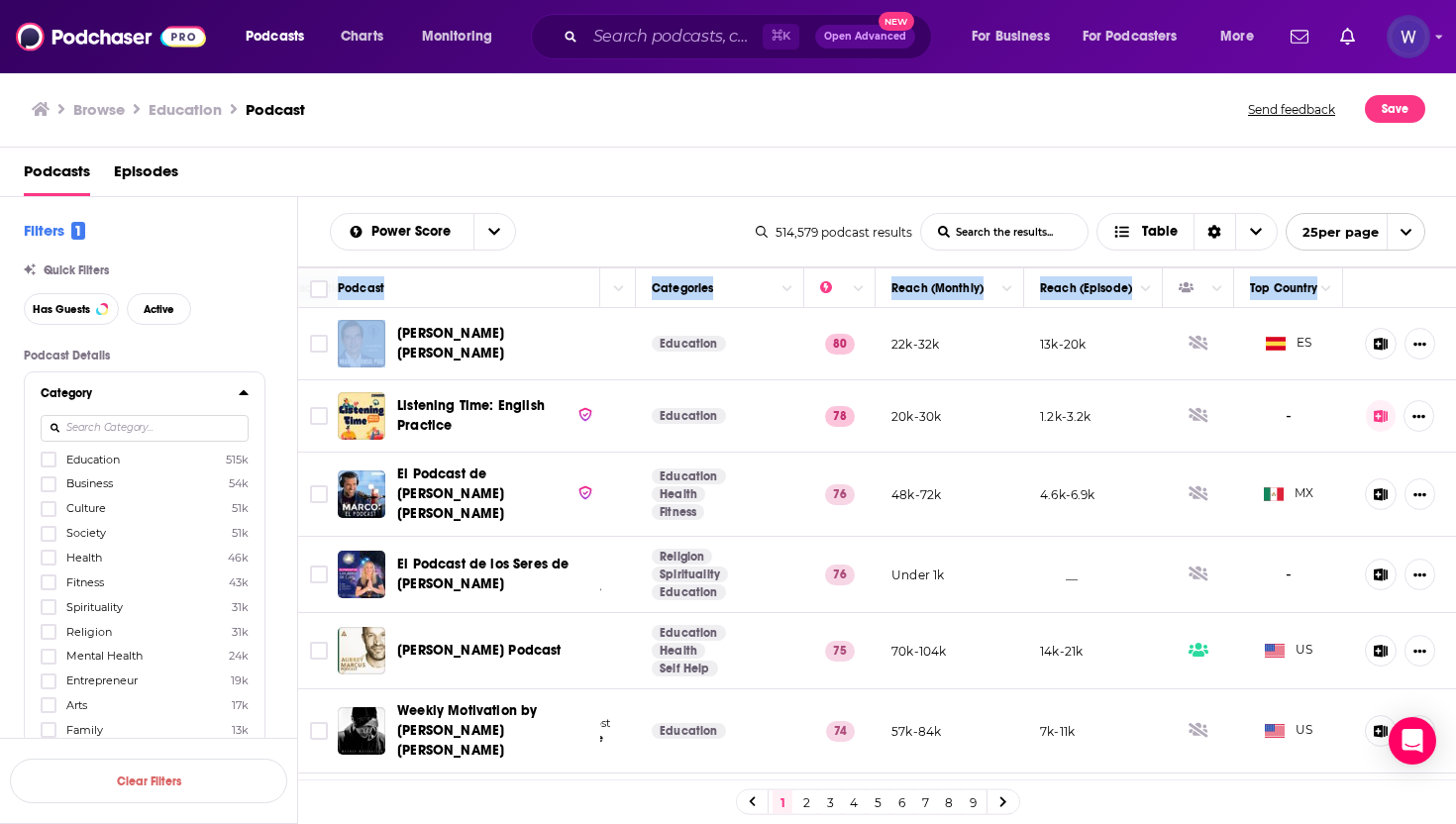 drag, startPoint x: 338, startPoint y: 287, endPoint x: 1455, endPoint y: 292, distance: 1117.0112 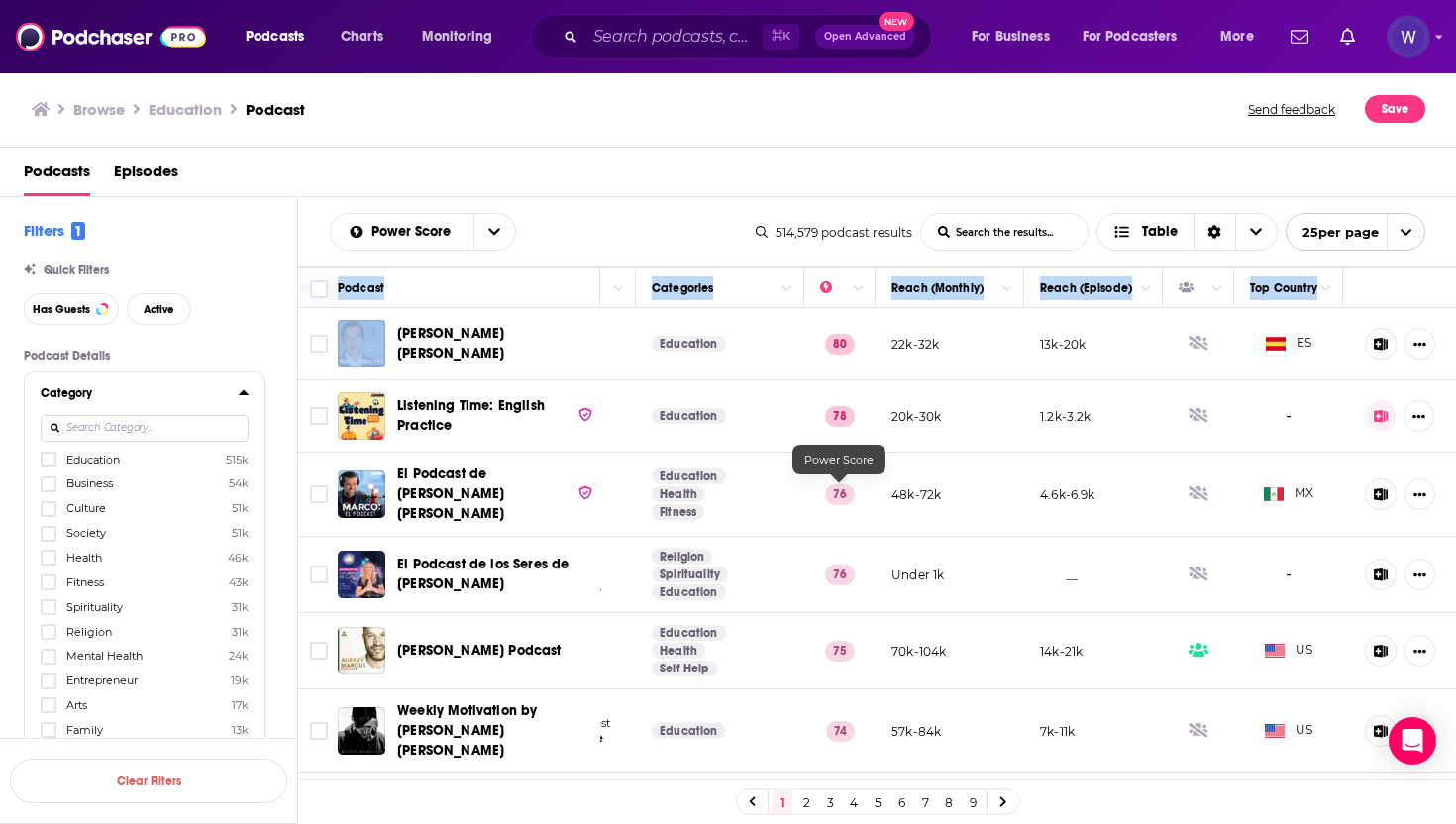 copy on "Podcast Description Categories Reach (Monthly) Reach (Episode) Top Country" 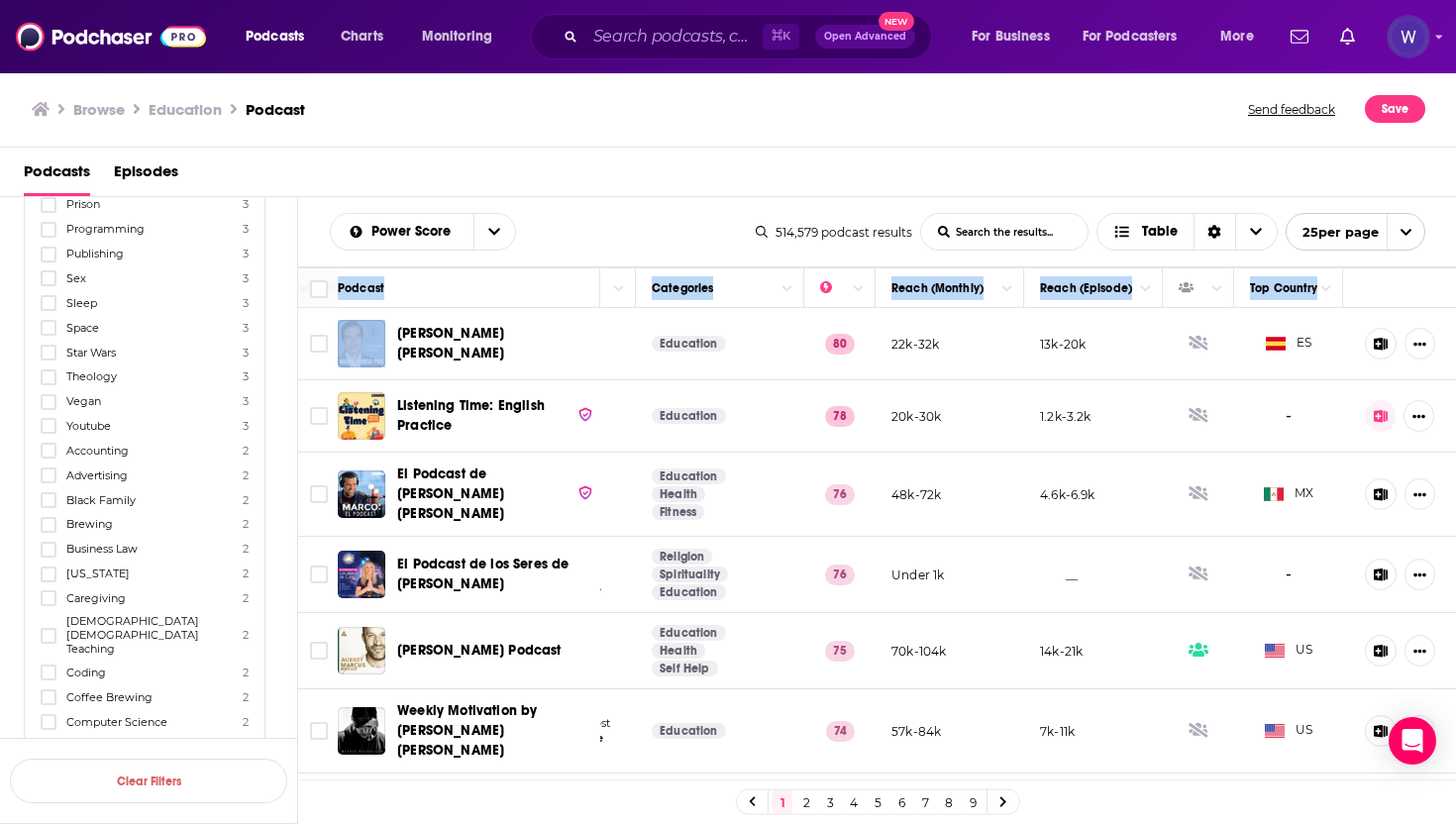 scroll, scrollTop: 8117, scrollLeft: 0, axis: vertical 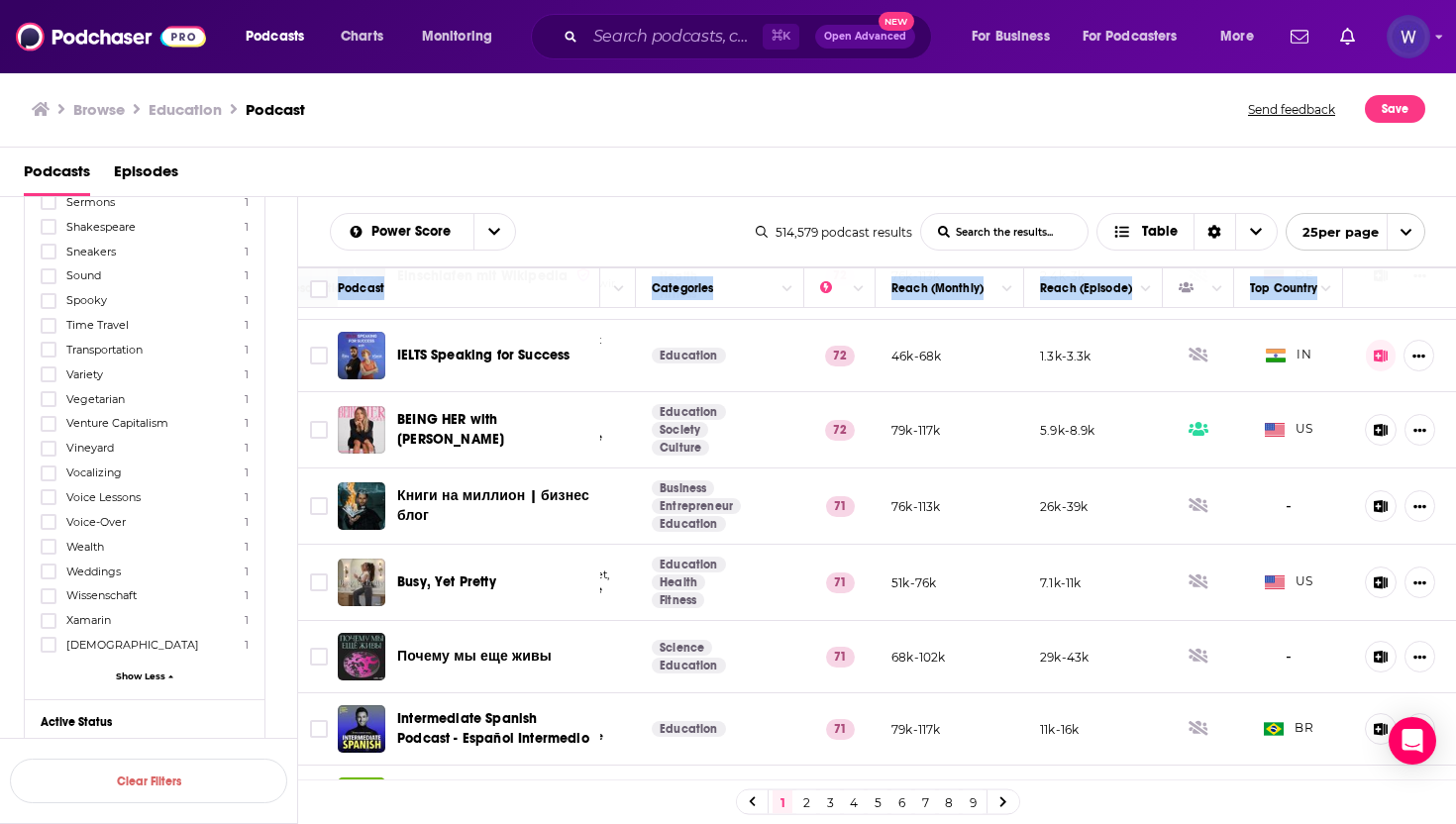 copy on "Podcast Description Categories Reach (Monthly) Reach (Episode) Top Country" 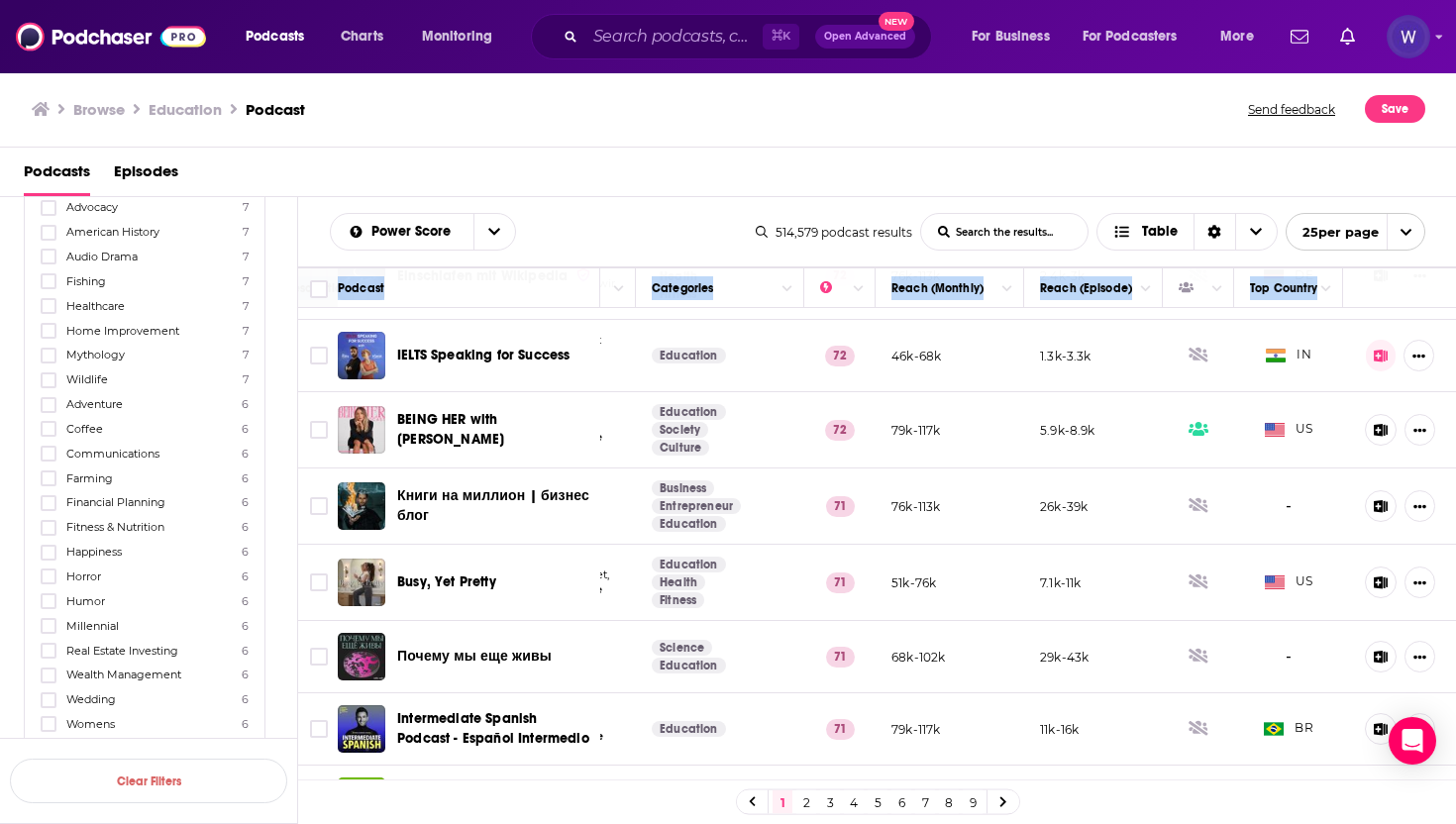 scroll, scrollTop: 4387, scrollLeft: 0, axis: vertical 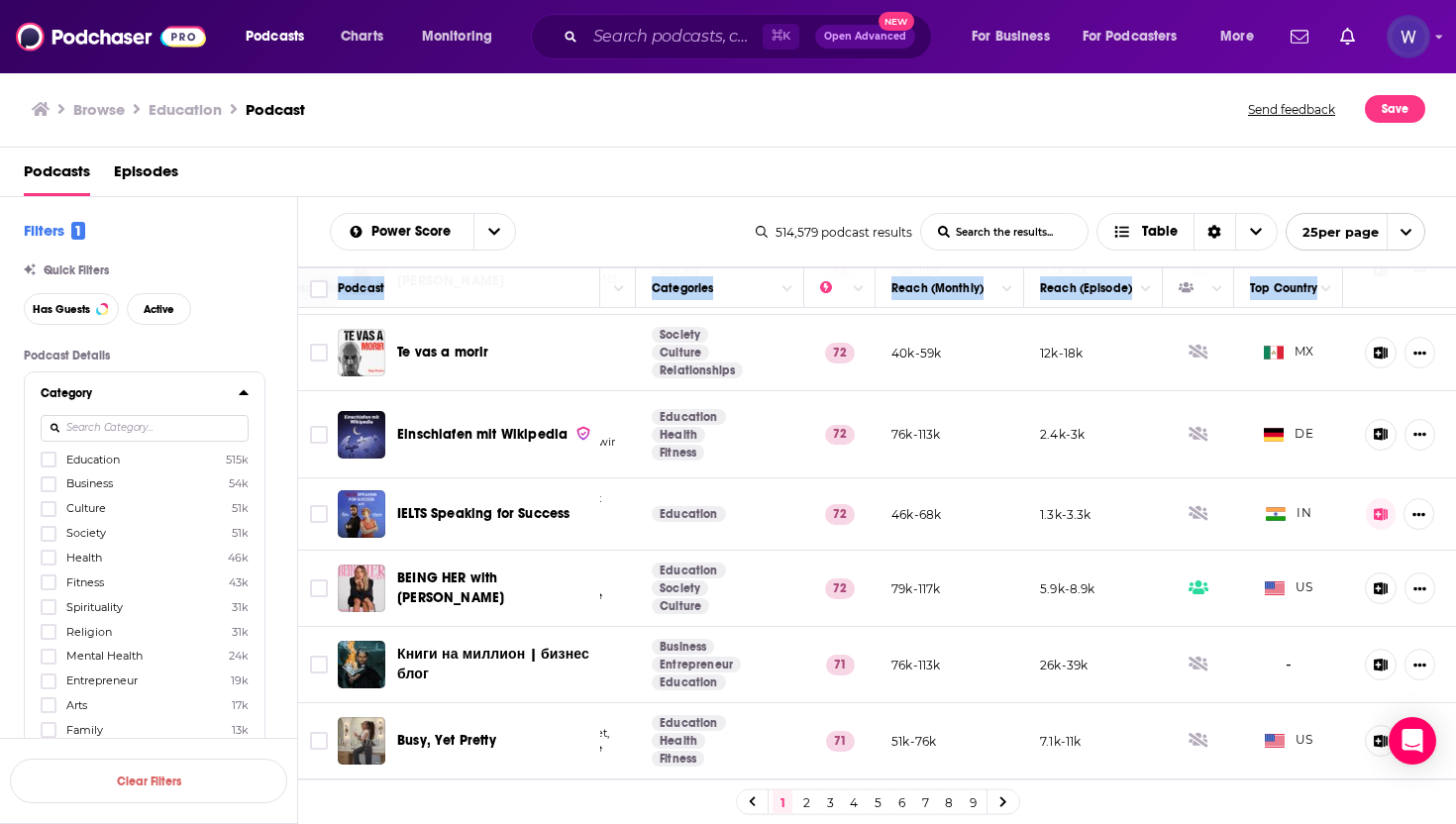 click 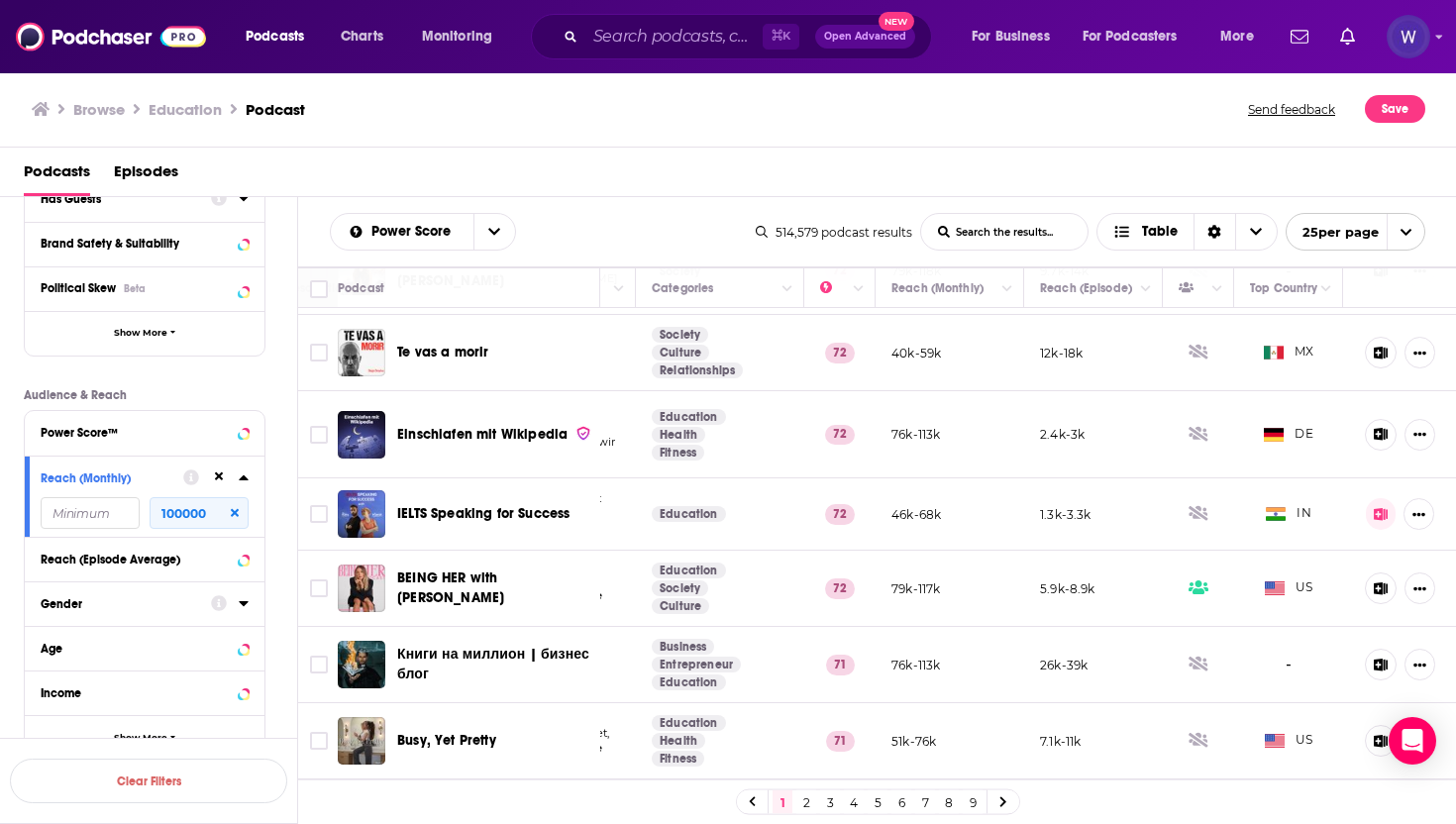 scroll, scrollTop: 414, scrollLeft: 0, axis: vertical 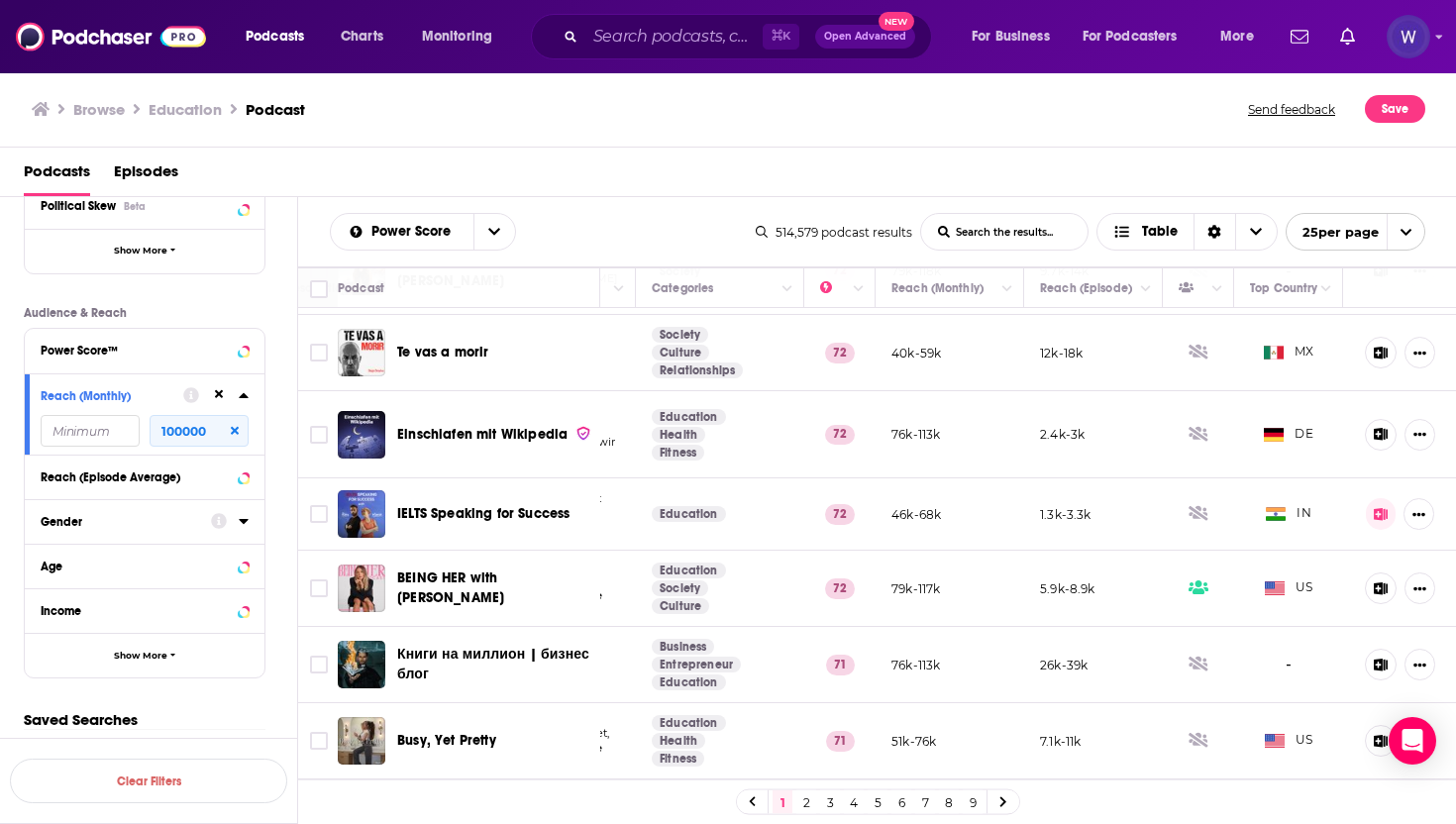 click 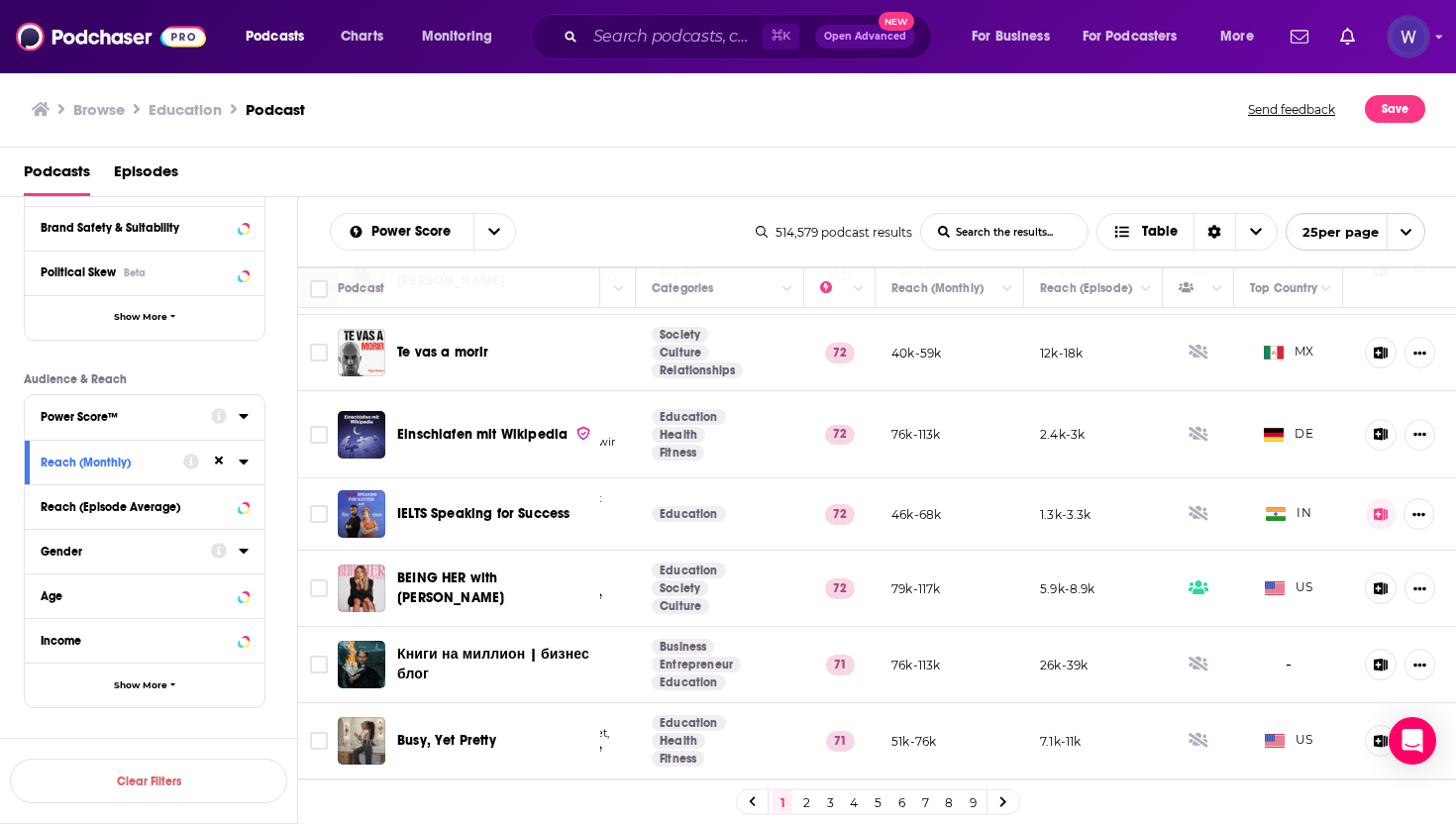 scroll, scrollTop: 339, scrollLeft: 0, axis: vertical 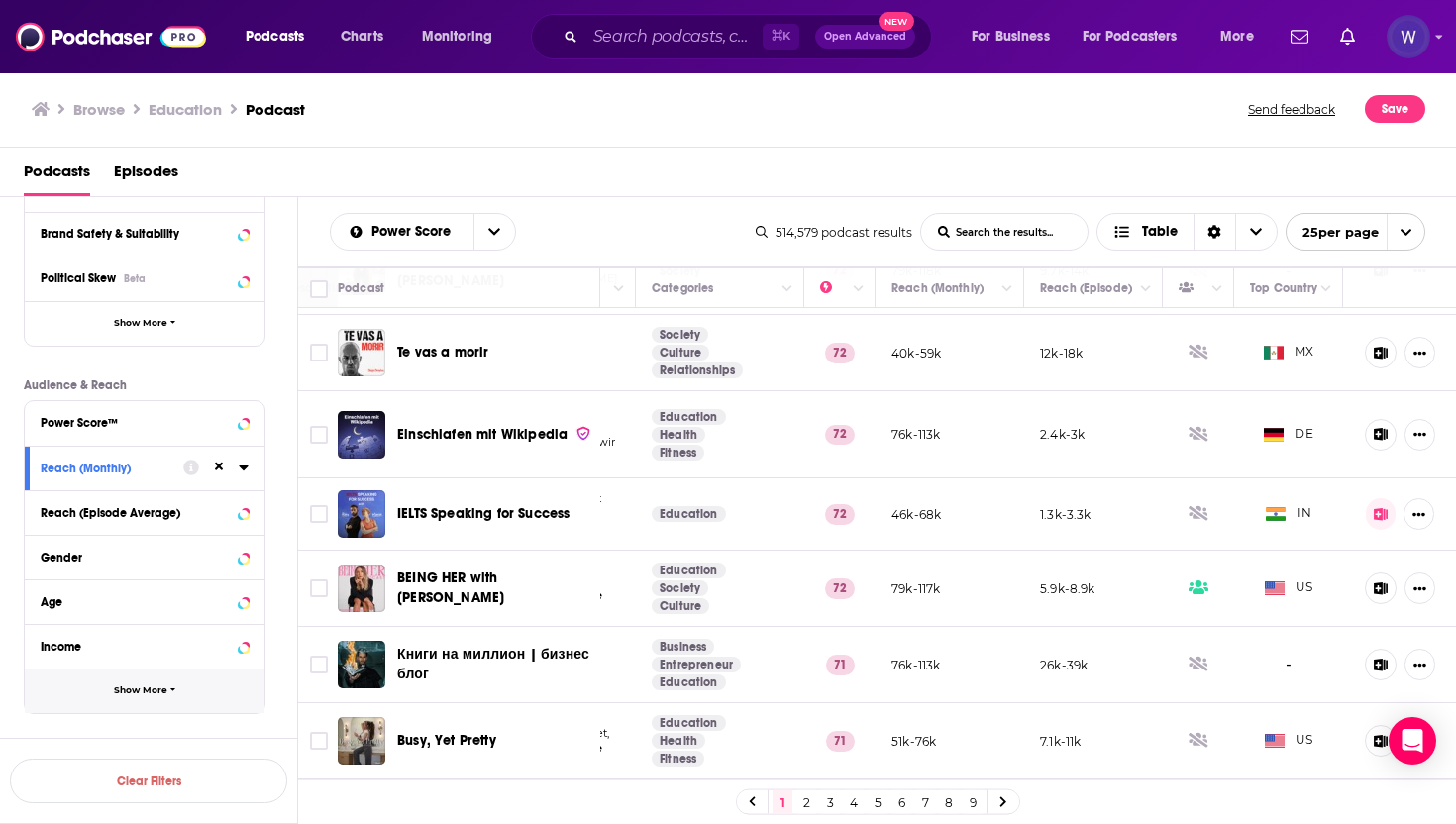 click on "Show More" at bounding box center [145, 690] 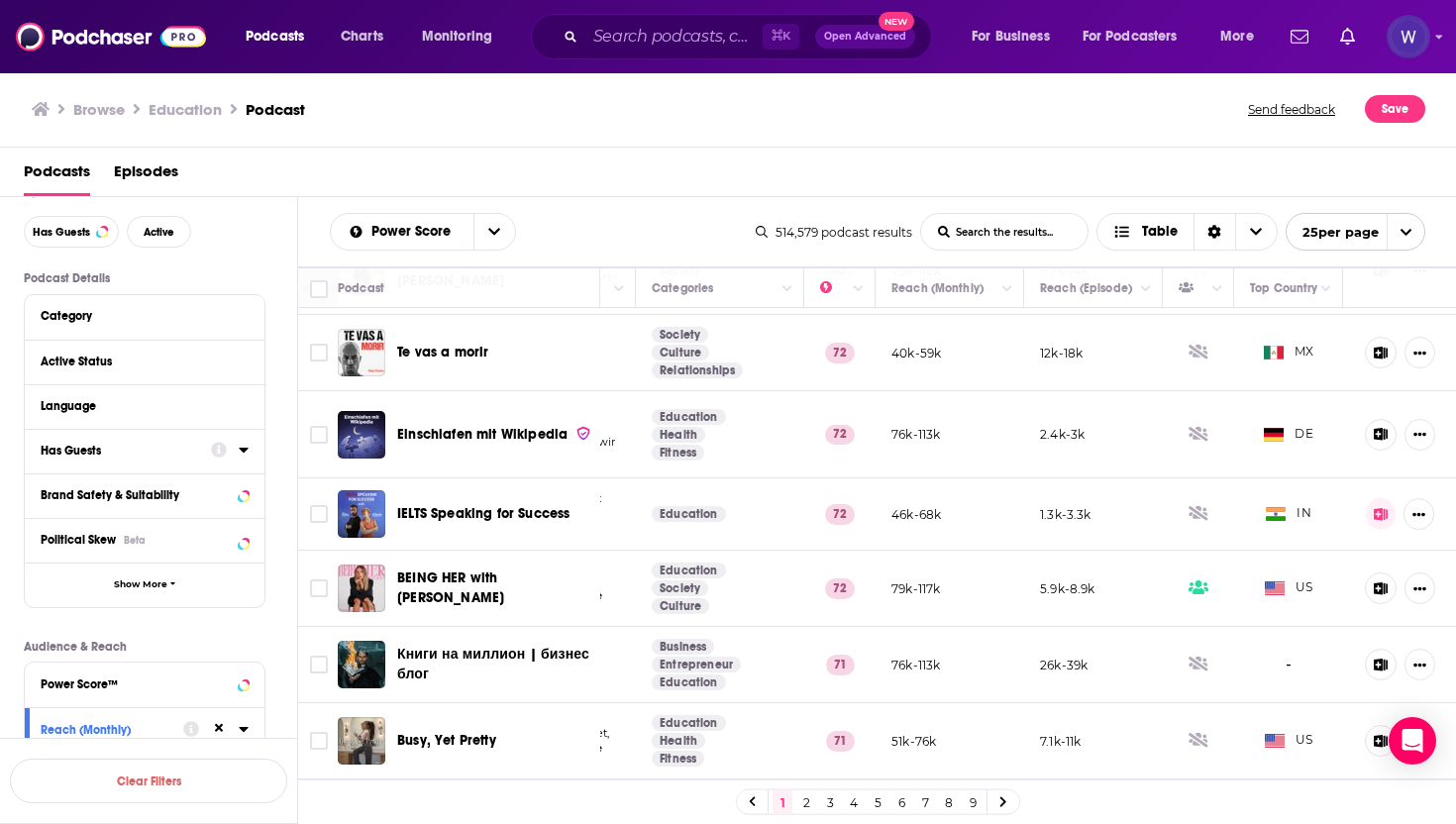 scroll, scrollTop: 66, scrollLeft: 0, axis: vertical 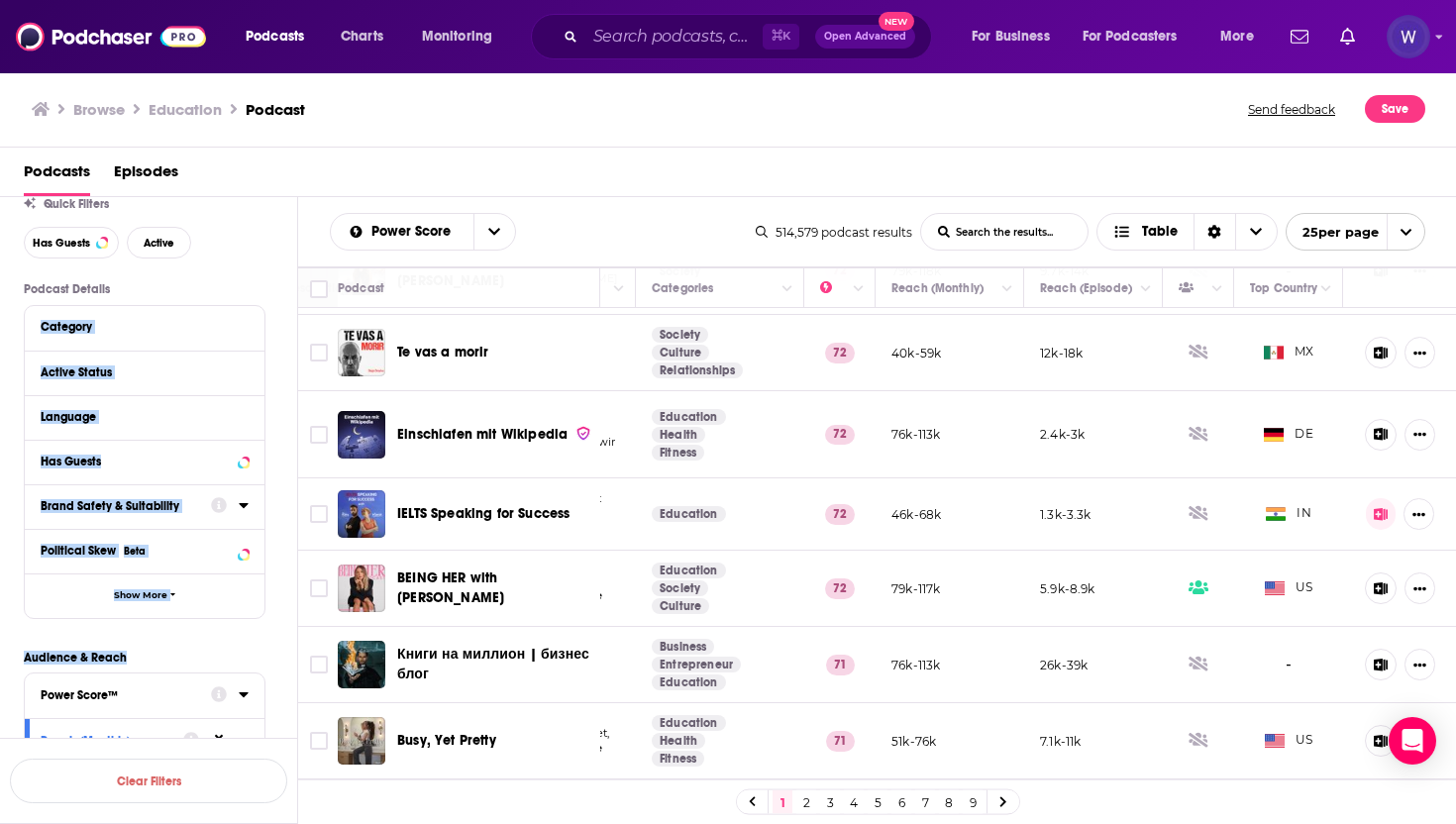 drag, startPoint x: 32, startPoint y: 328, endPoint x: 204, endPoint y: 685, distance: 396.2739 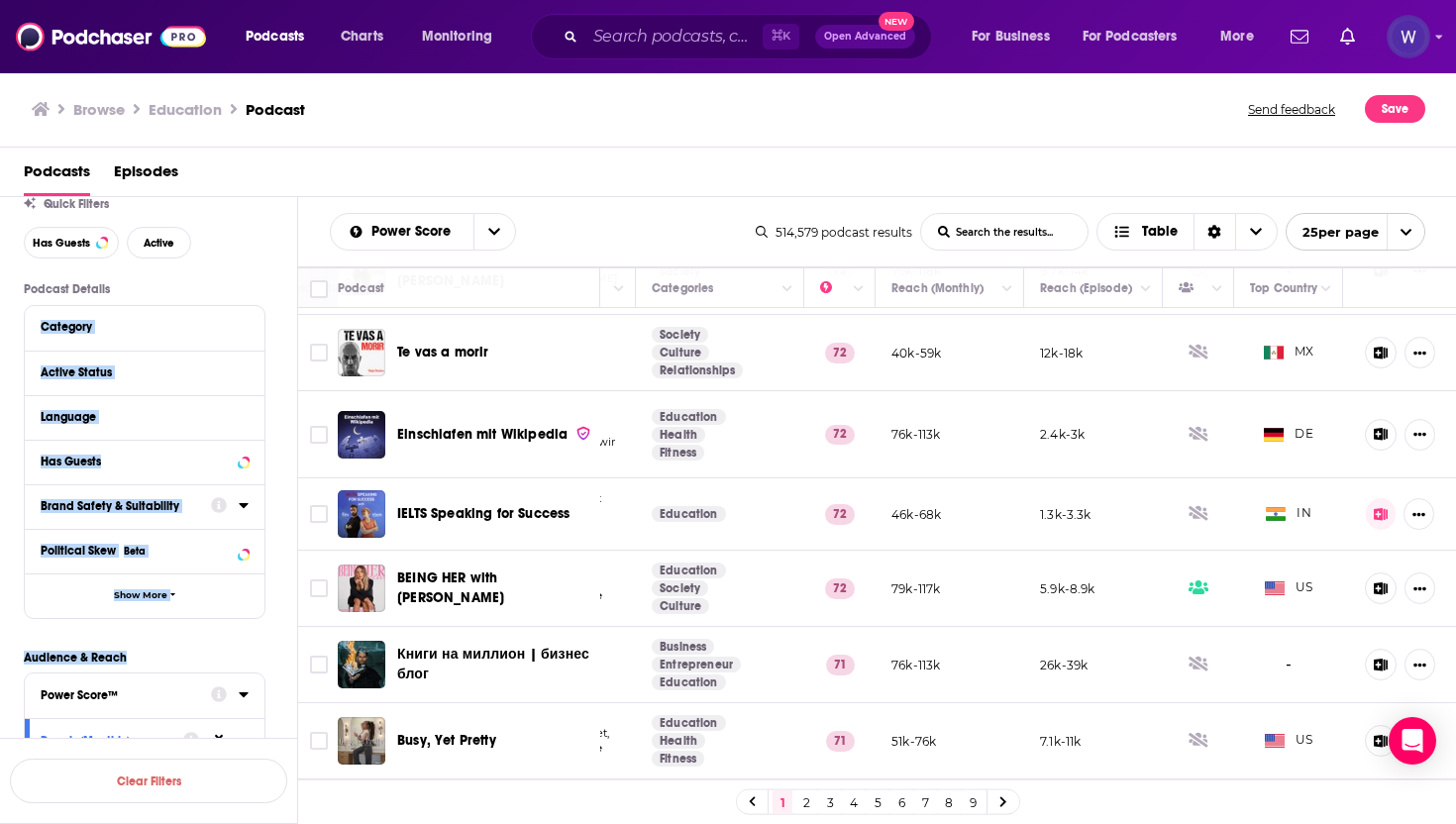 click on "Podcast Details Category Active Status Language Has Guests Brand Safety & Suitability Political Skew Beta Show More Audience & Reach Power Score™ Reach (Monthly) Reach (Episode Average) Gender Age Income Parental Status Beta Location Beta Ethnicity Beta Jobs Beta Interests Beta Verified Partner YouTube Subscriber Count Show Less" at bounding box center [160, 790] 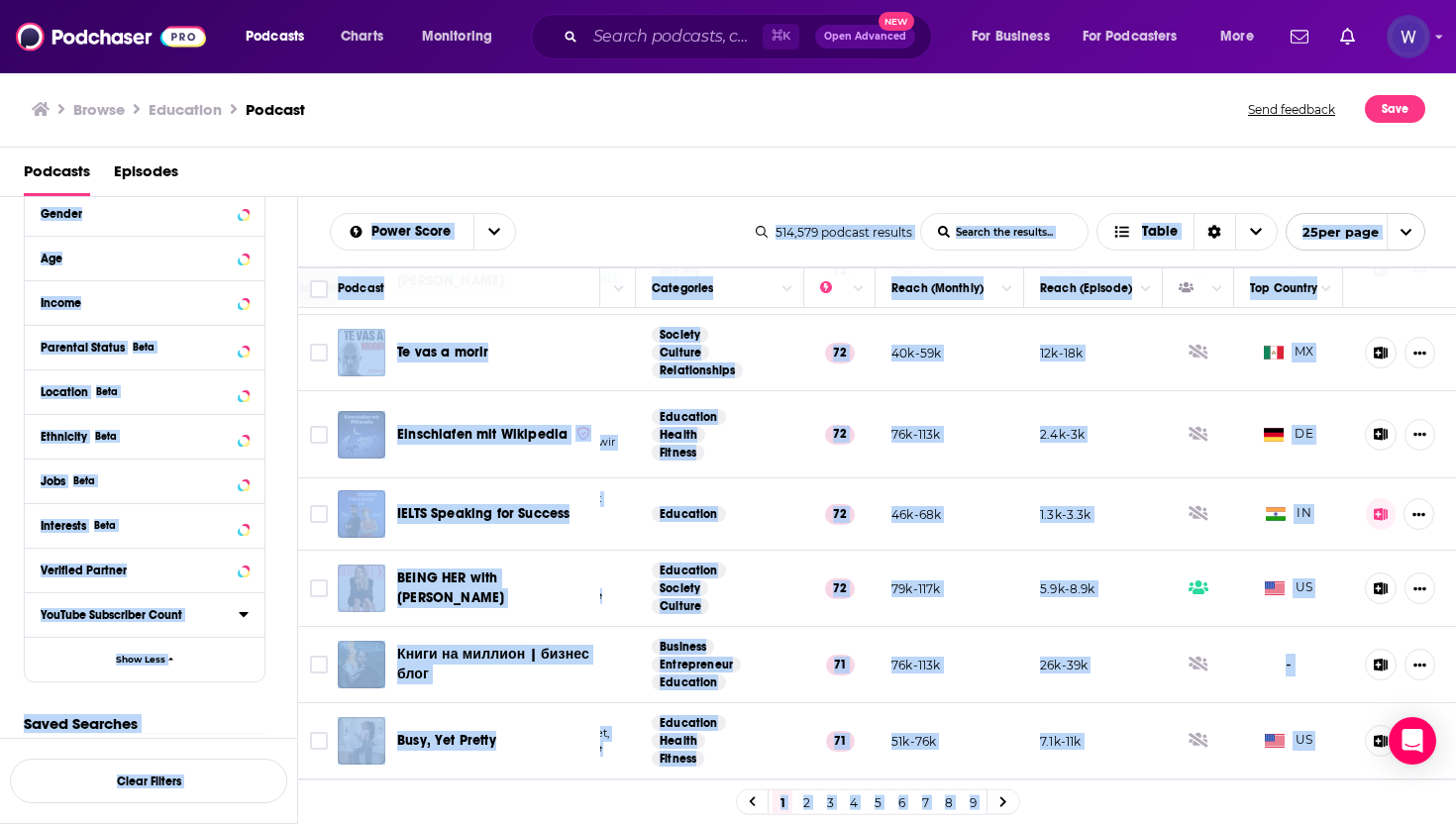 scroll, scrollTop: 688, scrollLeft: 0, axis: vertical 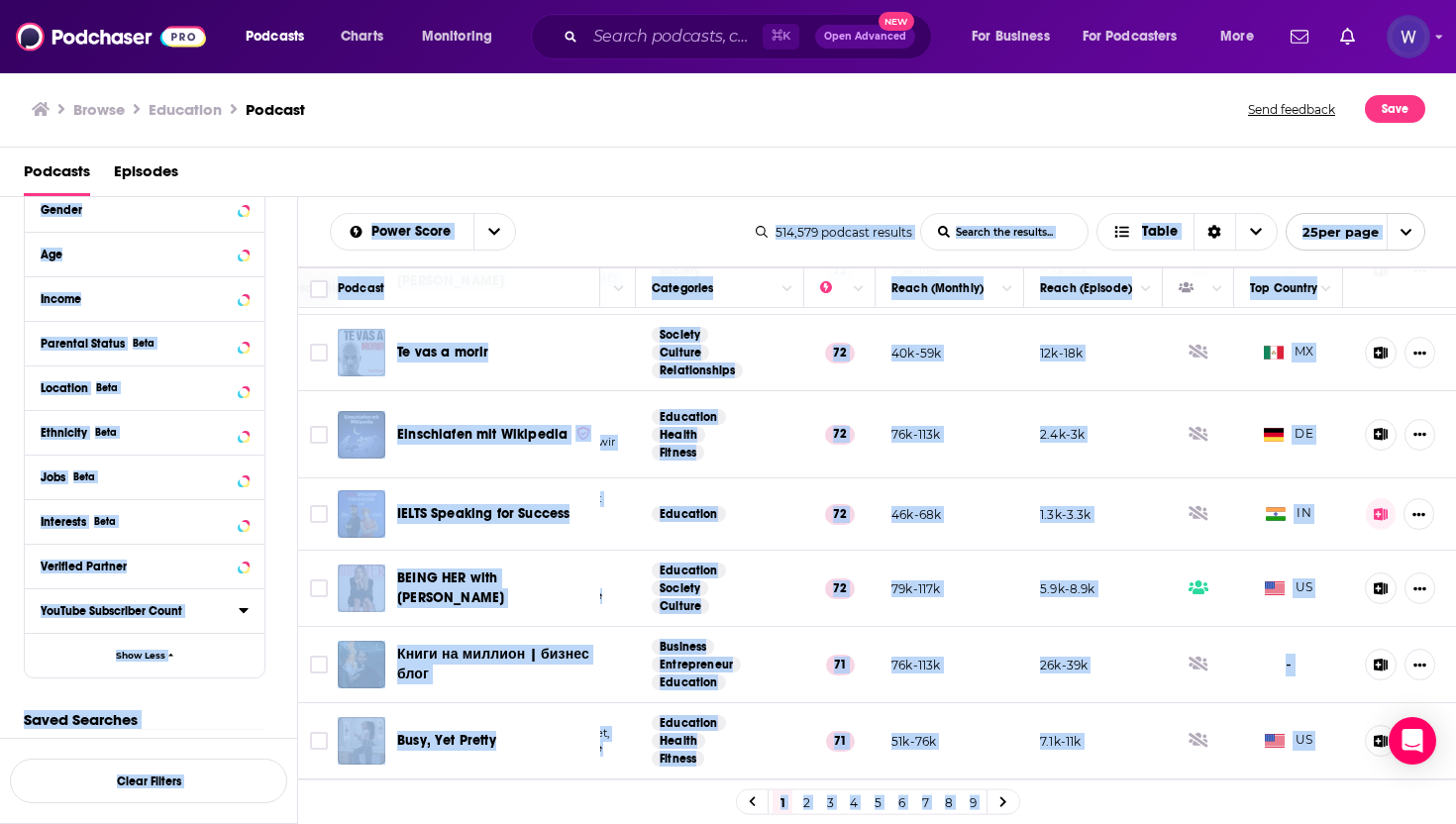 click on "Podcast Details Category Active Status Language Has Guests Brand Safety & Suitability Political Skew Beta Show More Audience & Reach Power Score™ Reach (Monthly) Reach (Episode Average) Gender Age Income Parental Status Beta Location Beta Ethnicity Beta Jobs Beta Interests Beta Verified Partner YouTube Subscriber Count Show Less" at bounding box center (160, 170) 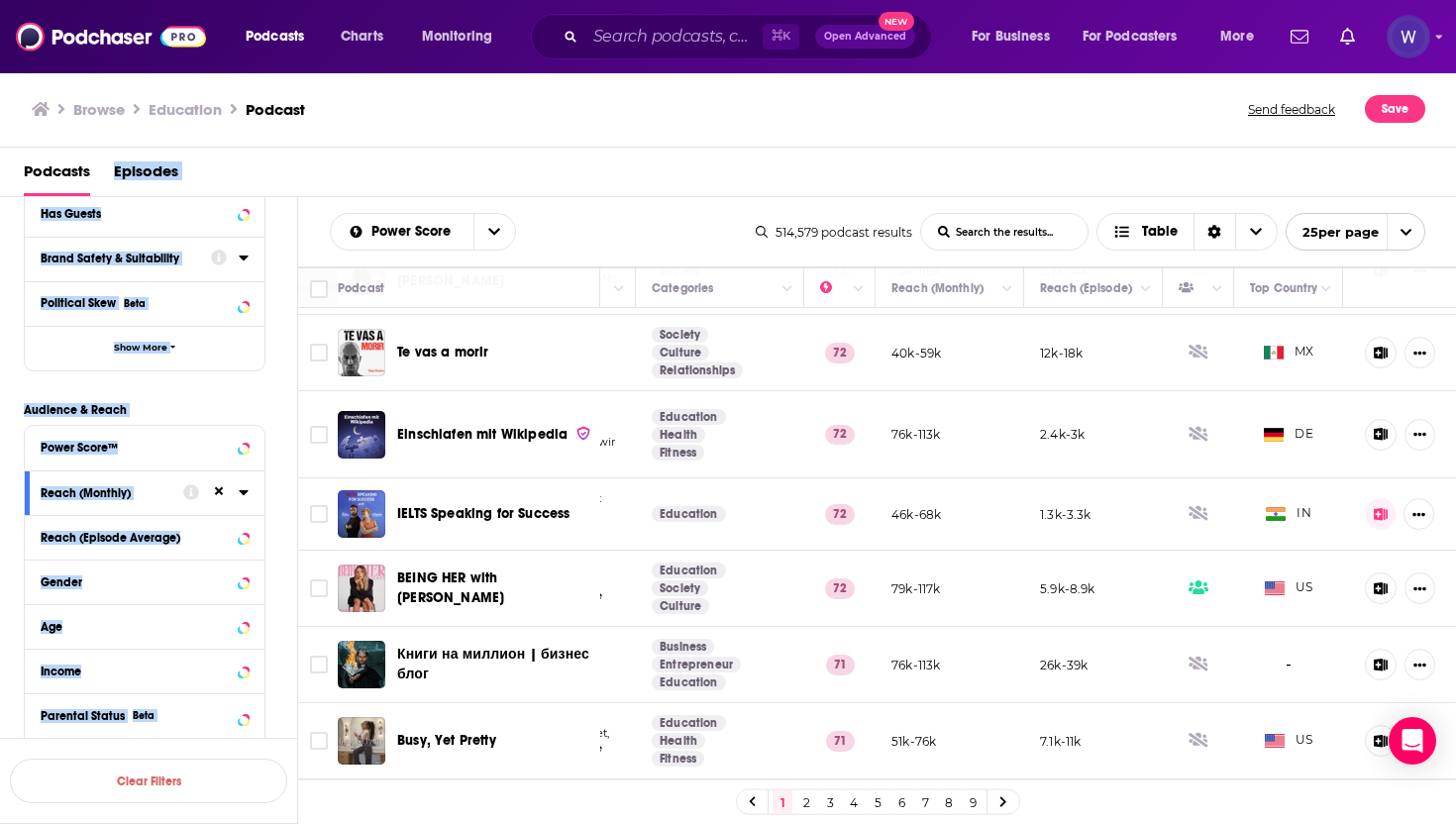 scroll, scrollTop: 0, scrollLeft: 0, axis: both 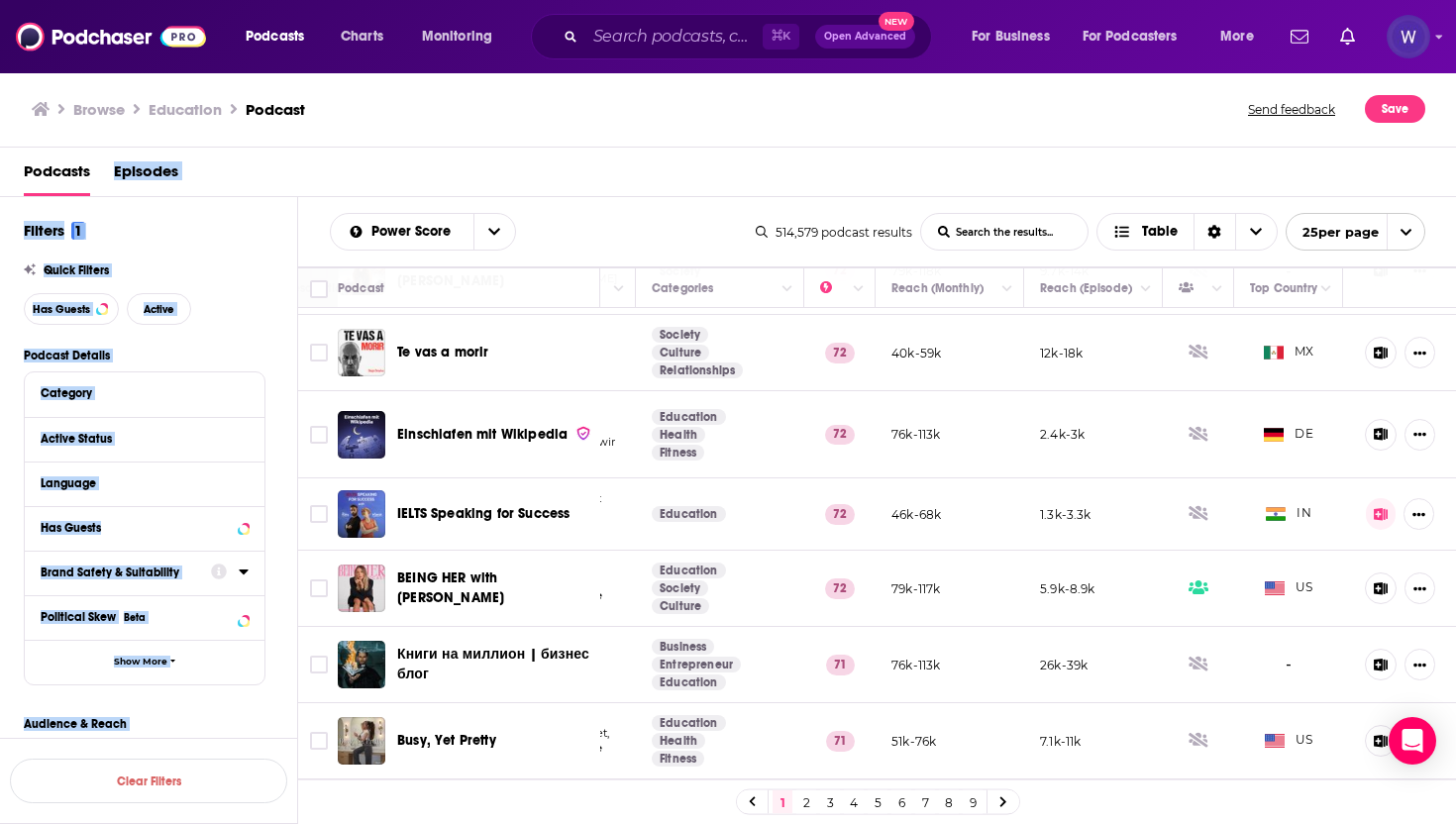 drag, startPoint x: 279, startPoint y: 628, endPoint x: 25, endPoint y: 181, distance: 514.12547 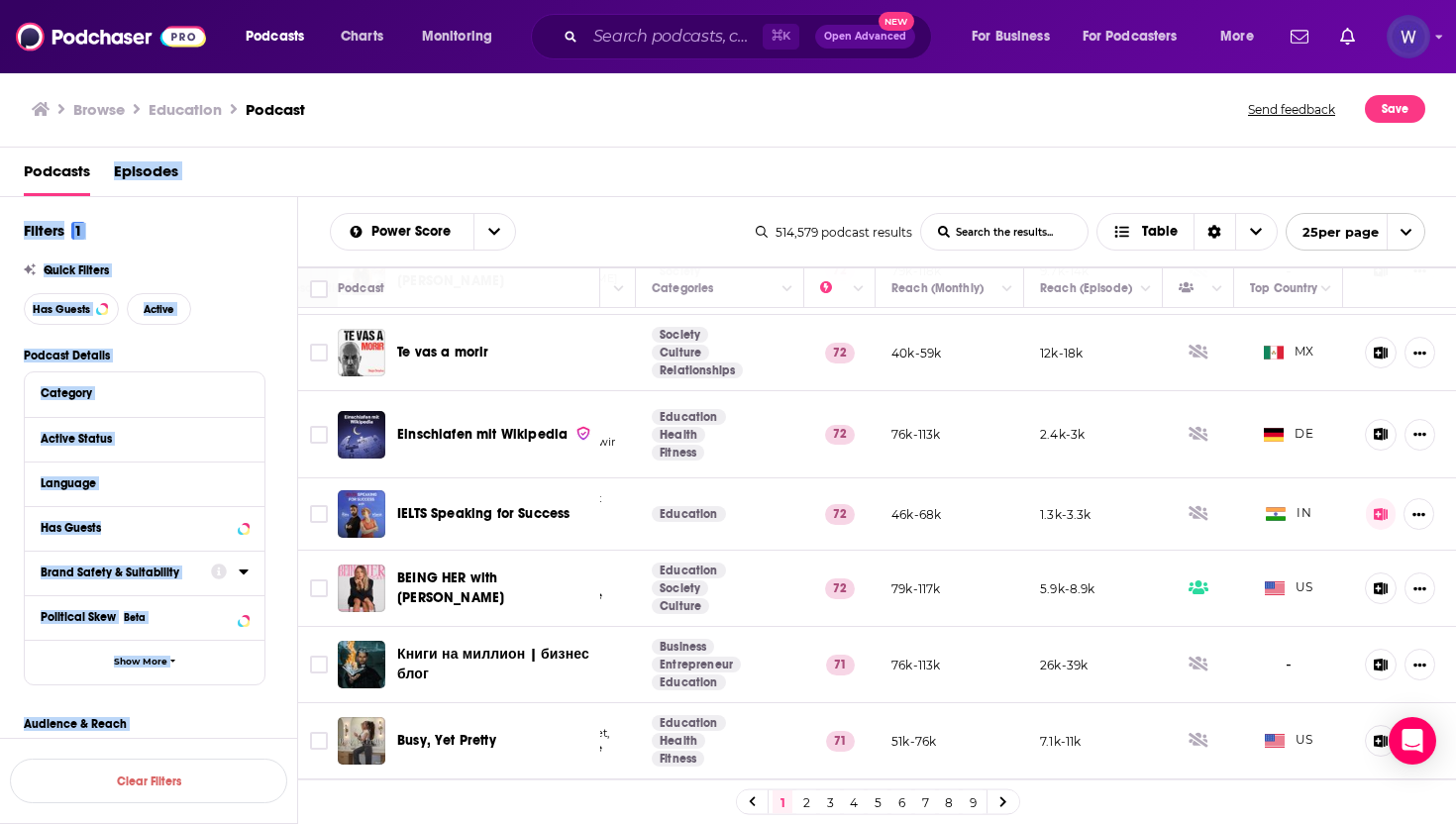 click on "Browse Education Podcast Send feedback Save Podcasts Episodes Filters 1 Quick Filters Has Guests Active Podcast Details Category Active Status Language Has Guests Brand Safety & Suitability Political Skew Beta Show More Audience & Reach Power Score™ Reach (Monthly) Reach (Episode Average) Gender Age Income Parental Status Beta Location Beta Ethnicity Beta Jobs Beta Interests Beta Verified Partner YouTube Subscriber Count Show Less Saved Searches Select Clear Filters Power Score List Search Input Search the results... Table 514,579   podcast   results List Search Input Search the results... Table 25  per page Podcast Description Categories Reach (Monthly) Reach (Episode) Top Country [PERSON_NAME] [PERSON_NAME] Podcast Oficial [PERSON_NAME] [PERSON_NAME] Education 80 22k-32k 13k-20k   ES Listening Time: English Practice This podcast is for [DEMOGRAPHIC_DATA] learners who want to practice their listening comprehension in a natural way. In   ...More Education 78 20k-30k 1.2k-3.2k - El Podcast de [PERSON_NAME] [PERSON_NAME]  ...More Education 76" at bounding box center [728, 448] 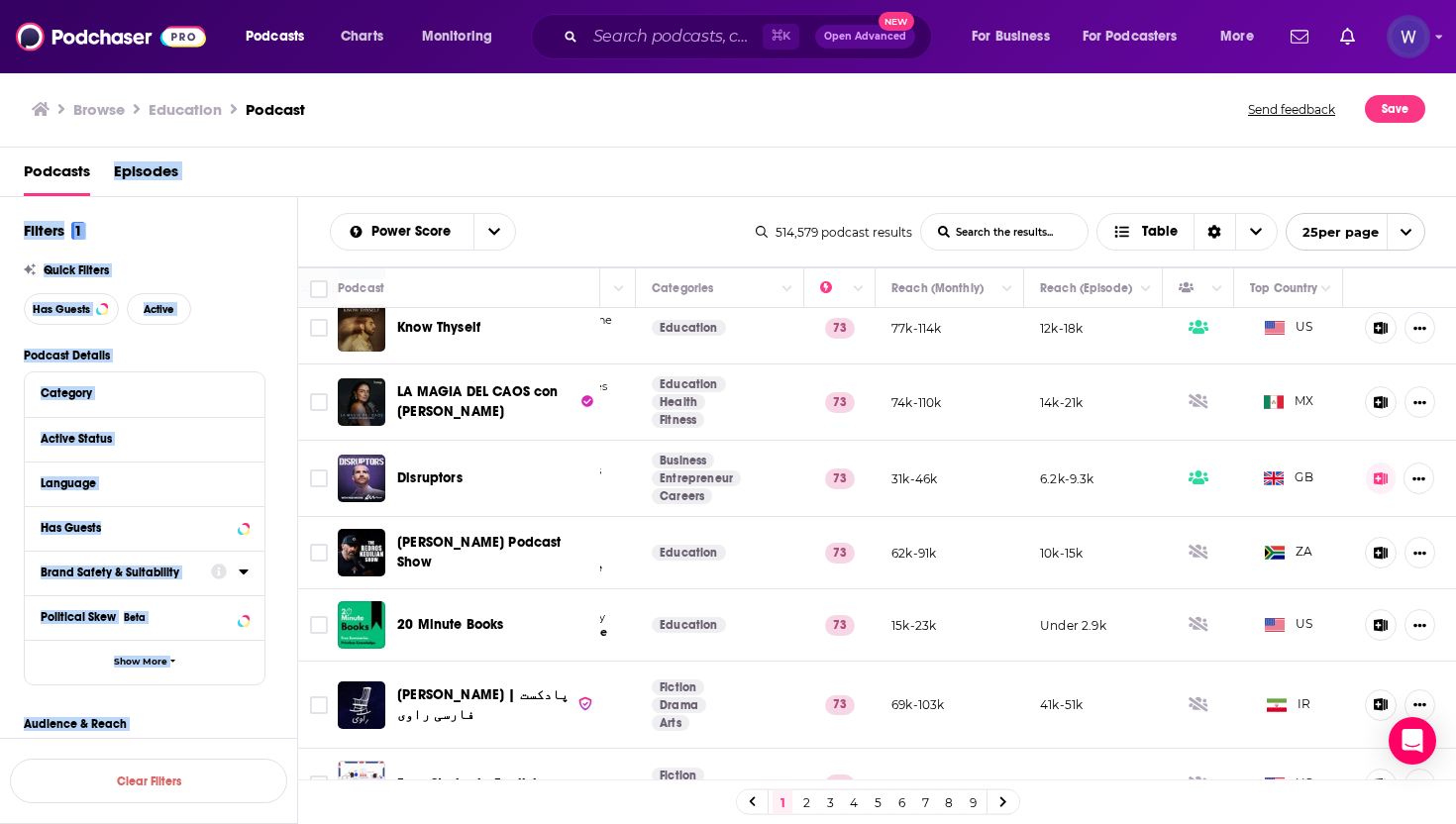 scroll, scrollTop: 488, scrollLeft: 331, axis: both 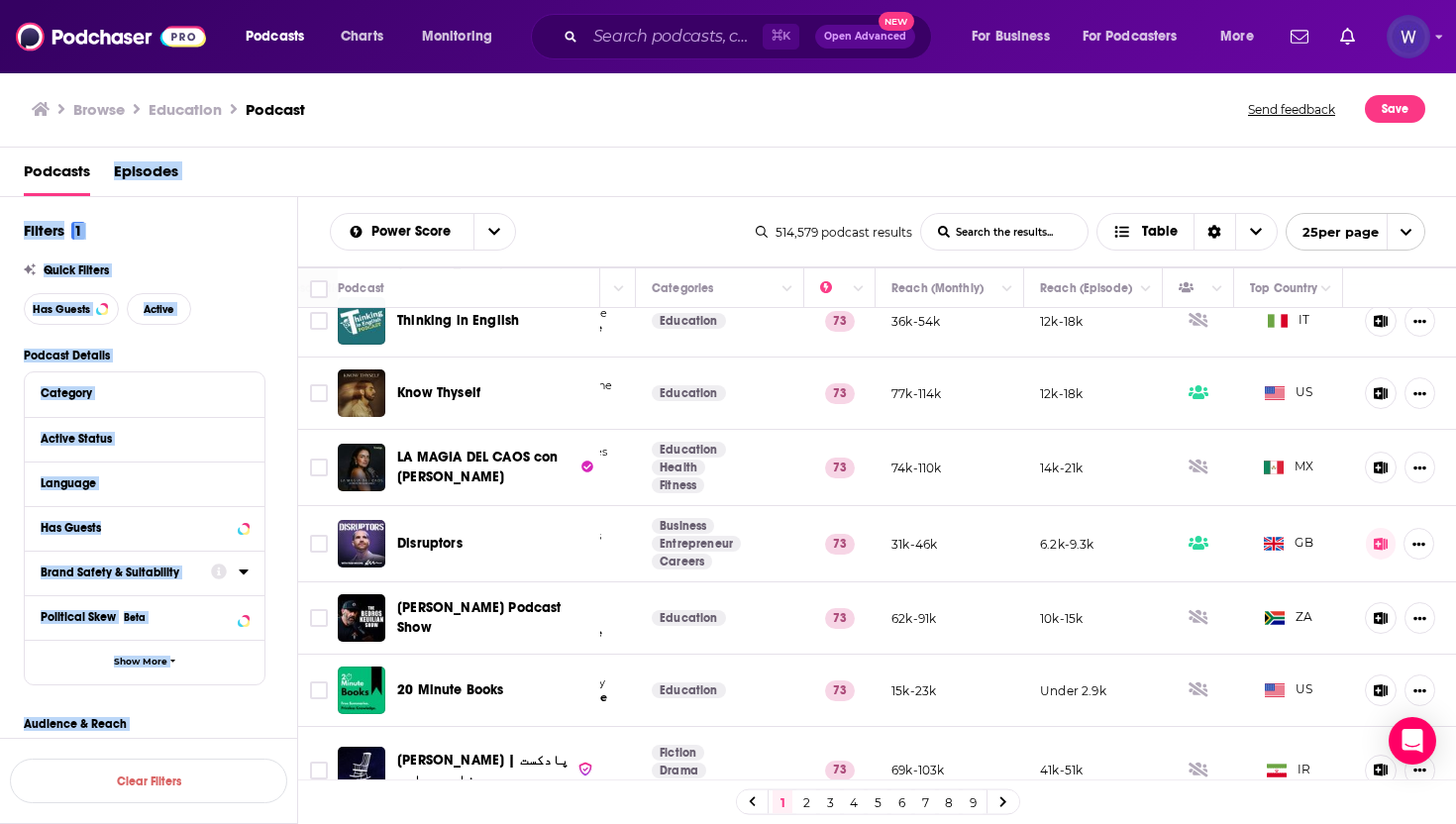 click on "Browse Education Podcast" at bounding box center [641, 109] 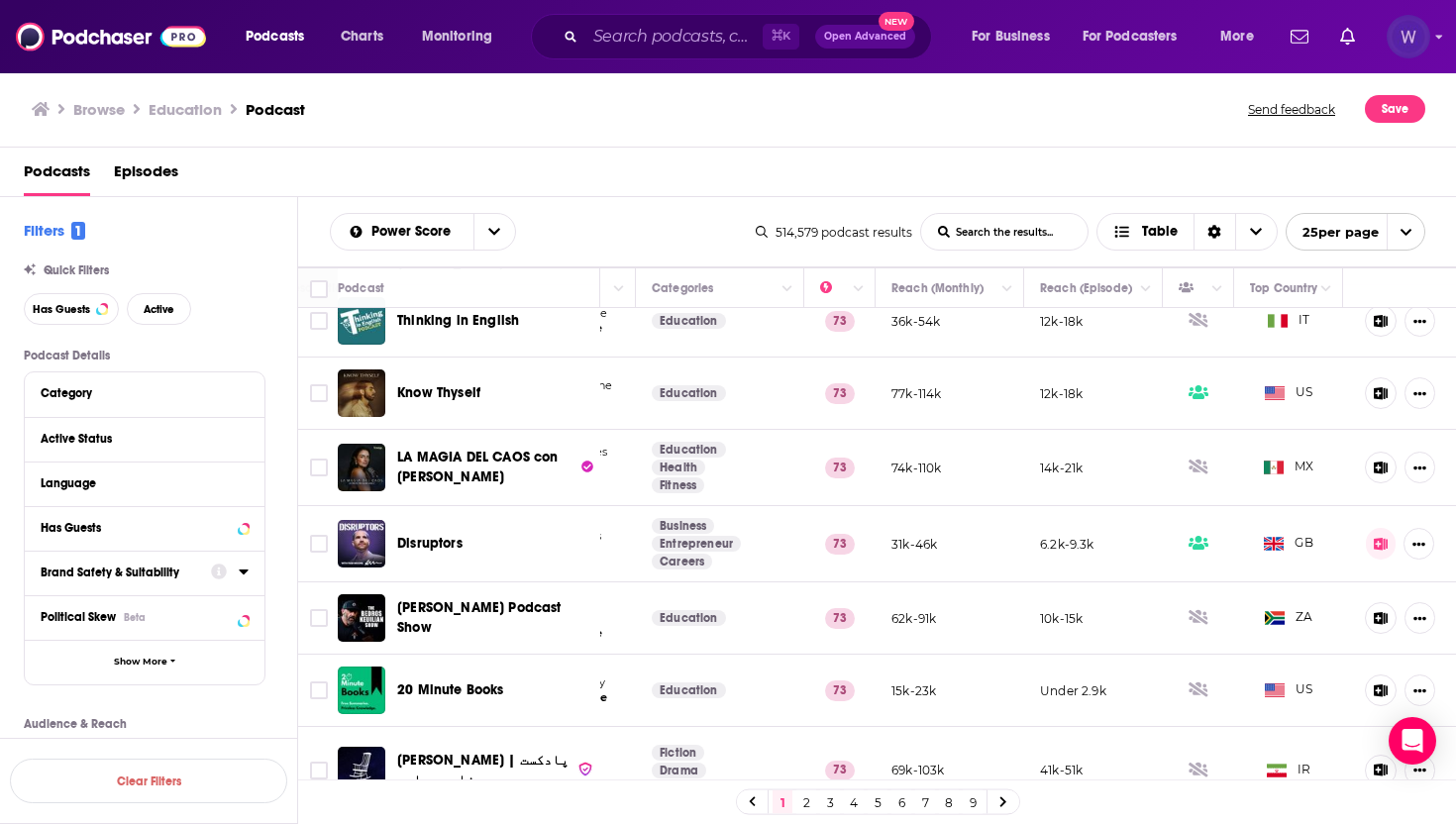 click at bounding box center [1439, 38] 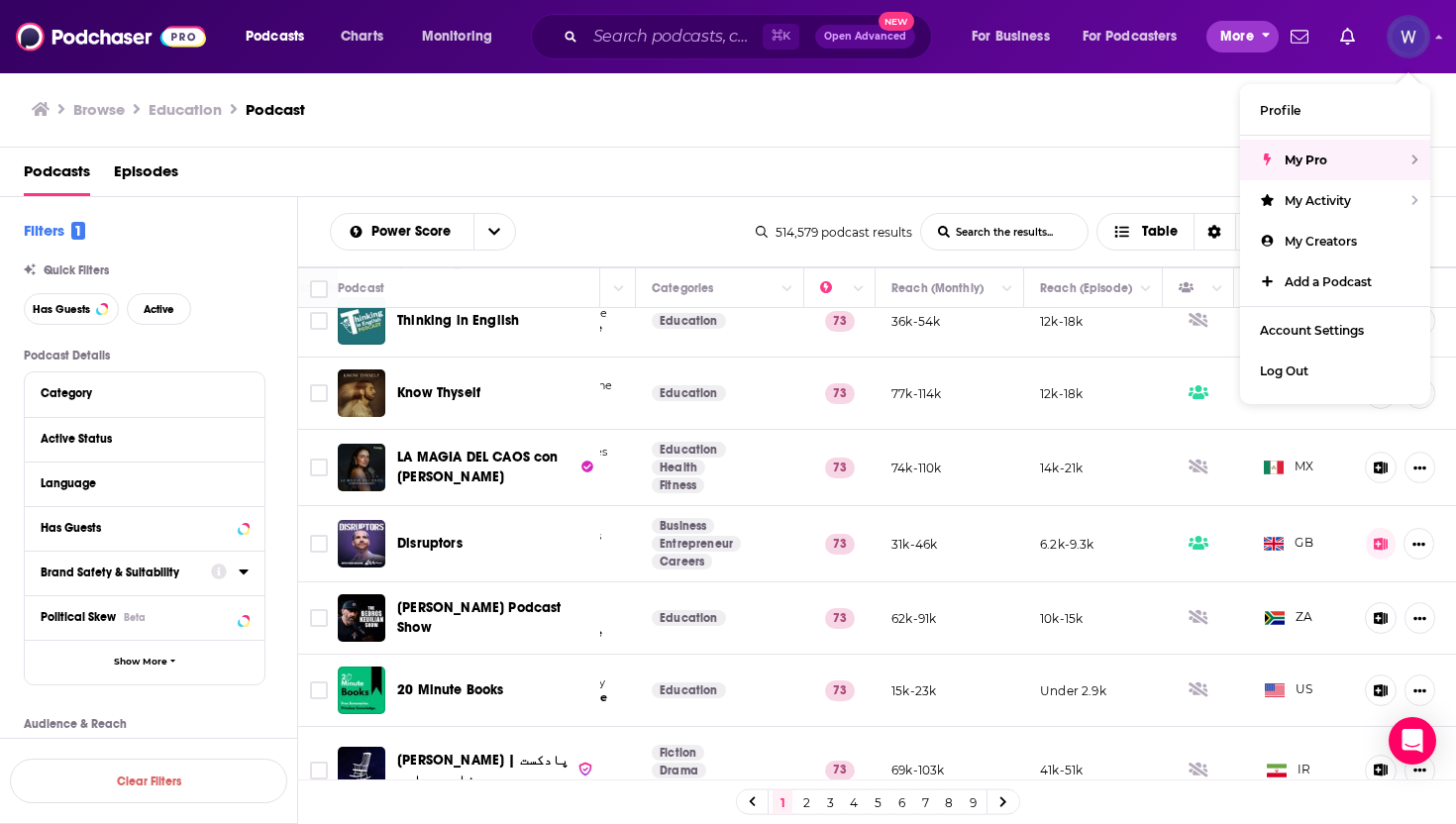 click on "More" at bounding box center (1237, 37) 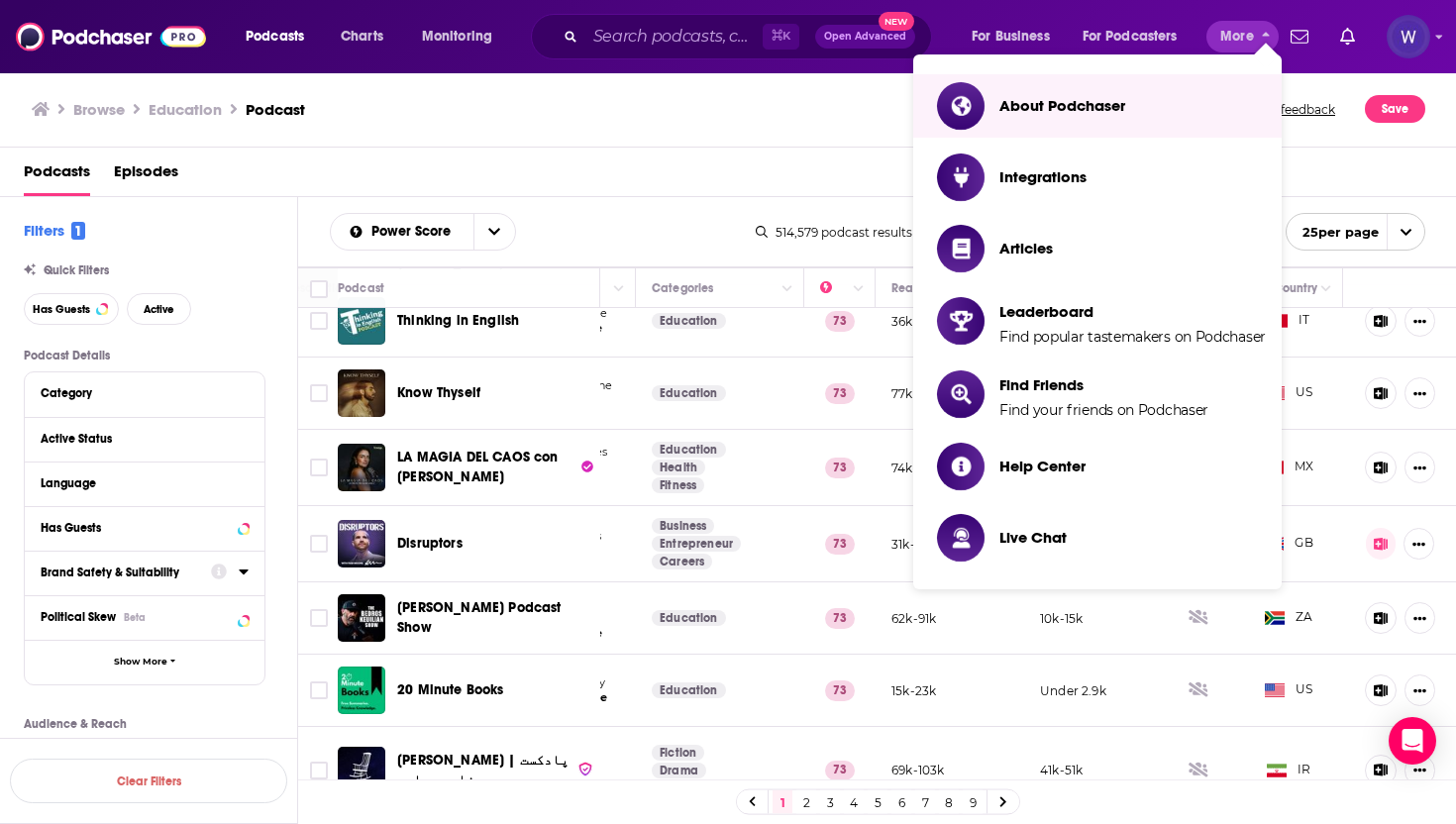click 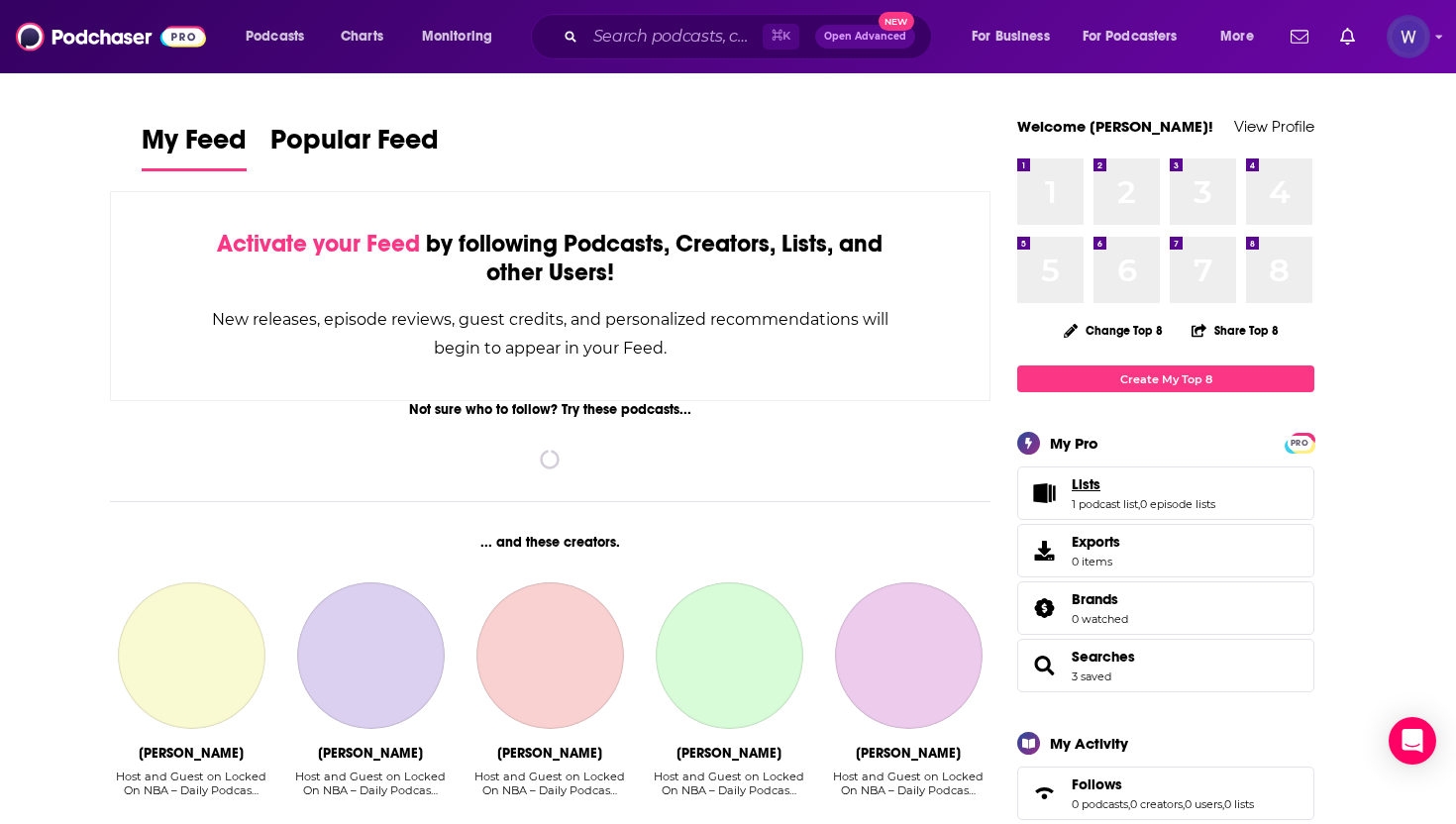 click on "Lists" at bounding box center [1143, 484] 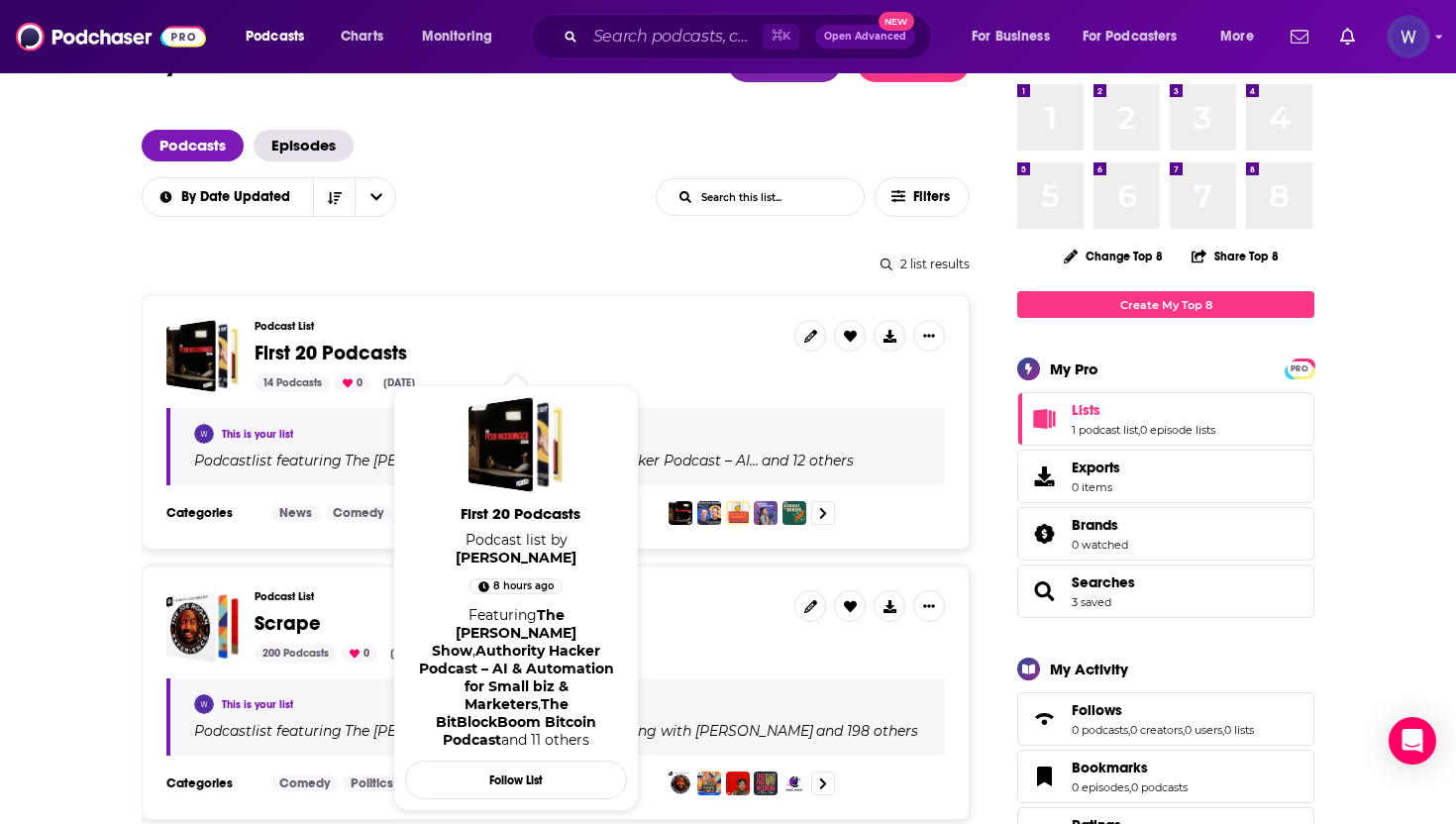 scroll, scrollTop: 91, scrollLeft: 0, axis: vertical 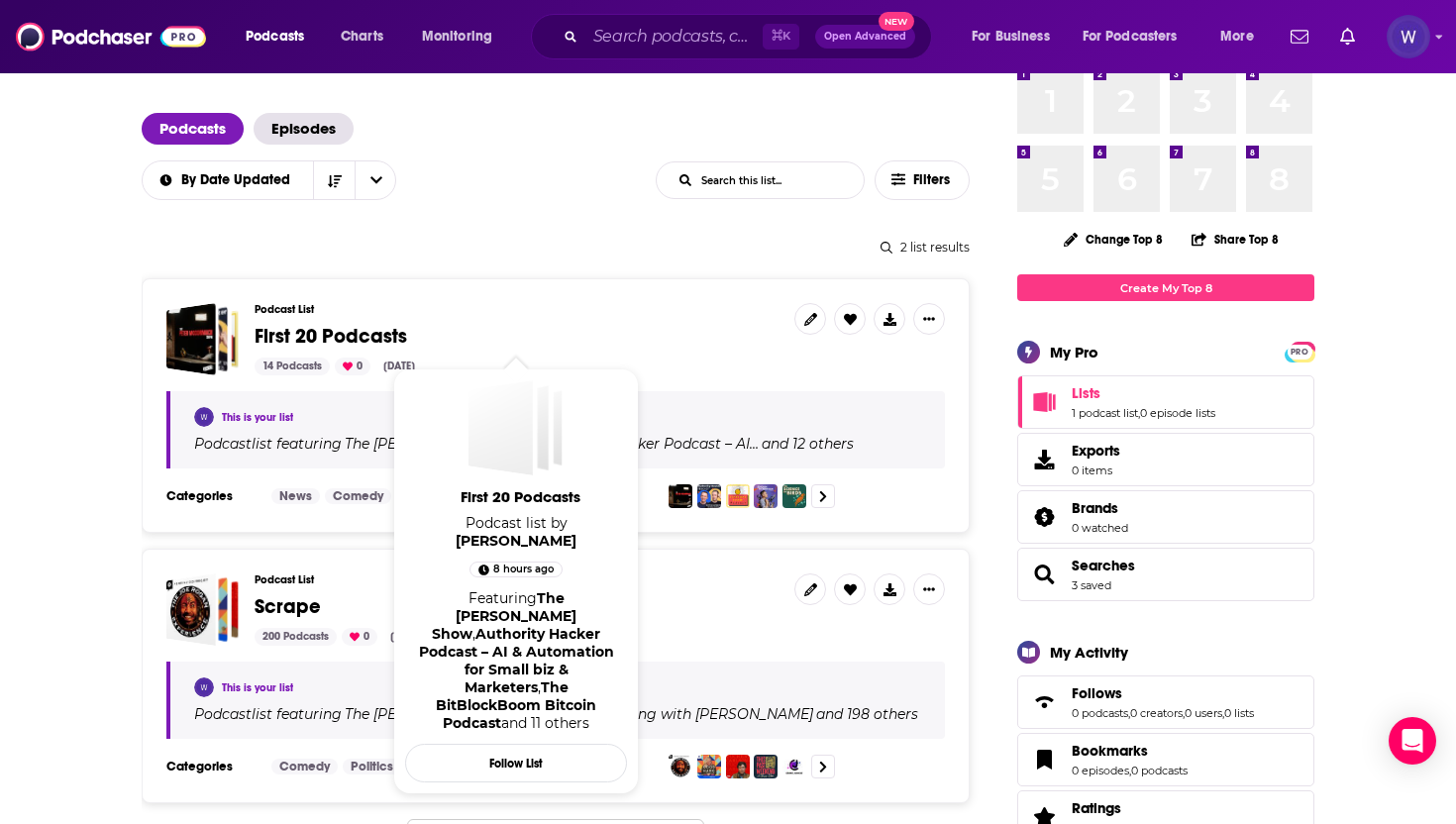 click on "First 20 Podcasts" at bounding box center (516, 337) 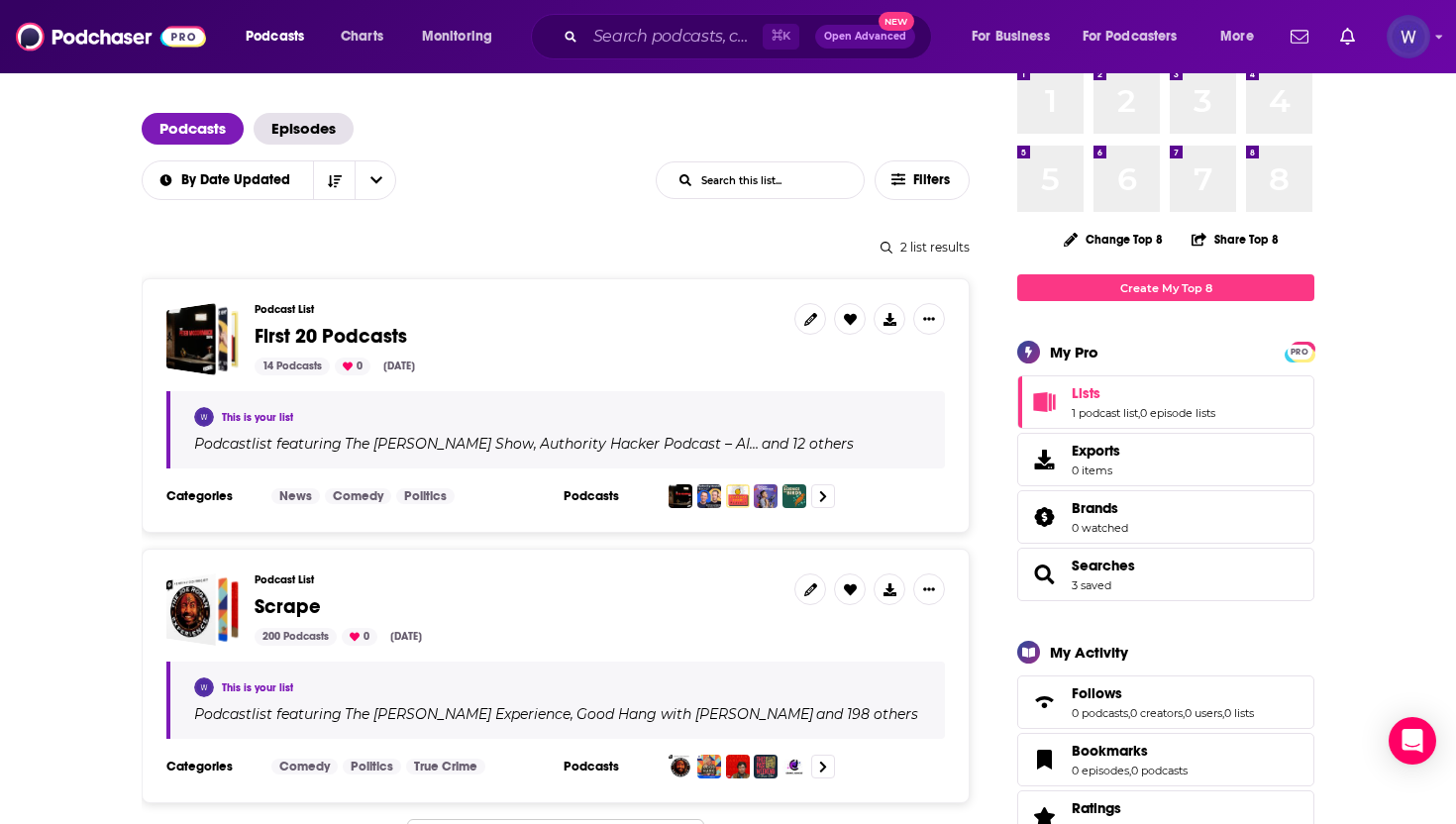click on "First 20 Podcasts" at bounding box center (516, 337) 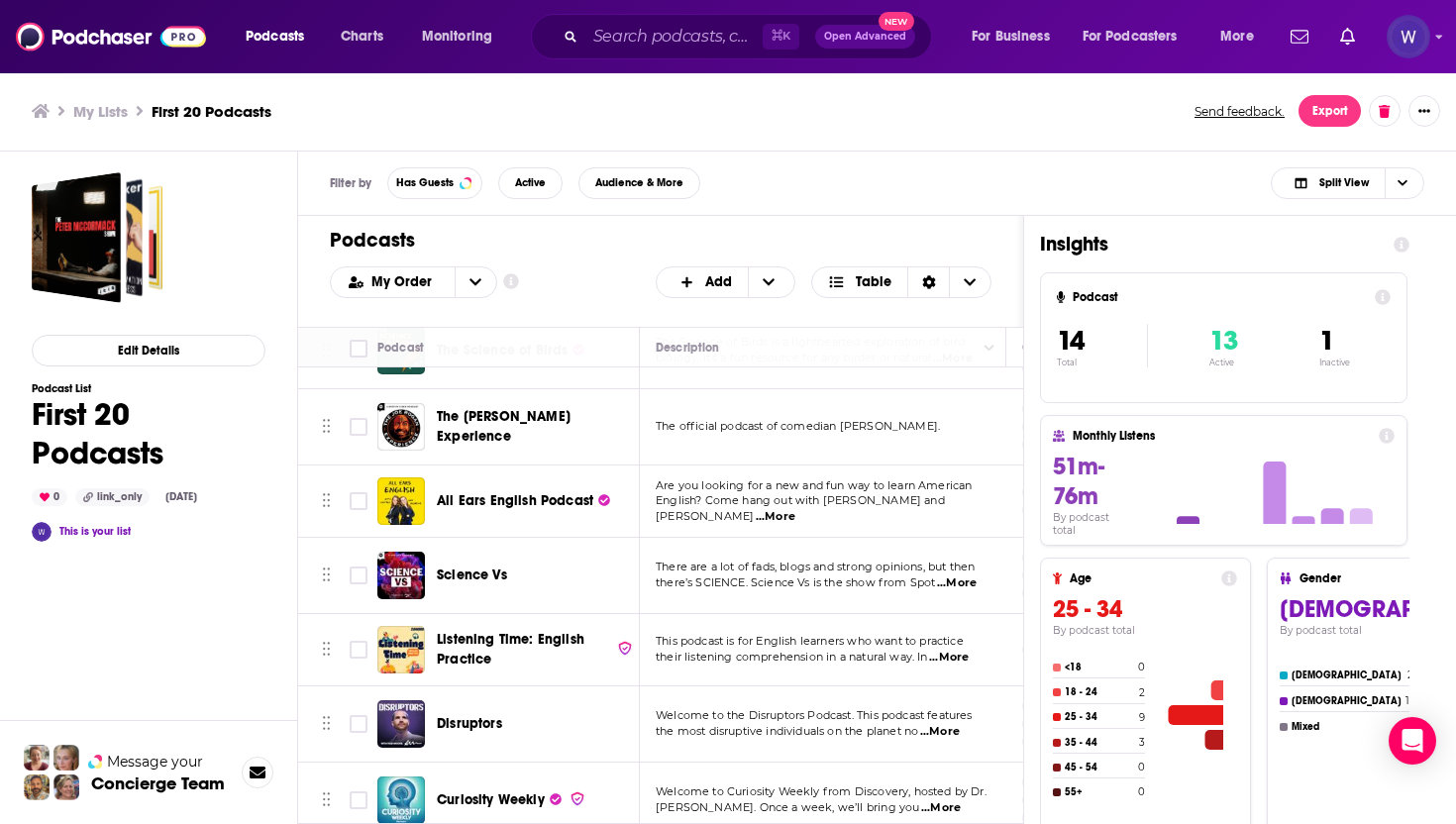 scroll, scrollTop: 379, scrollLeft: 0, axis: vertical 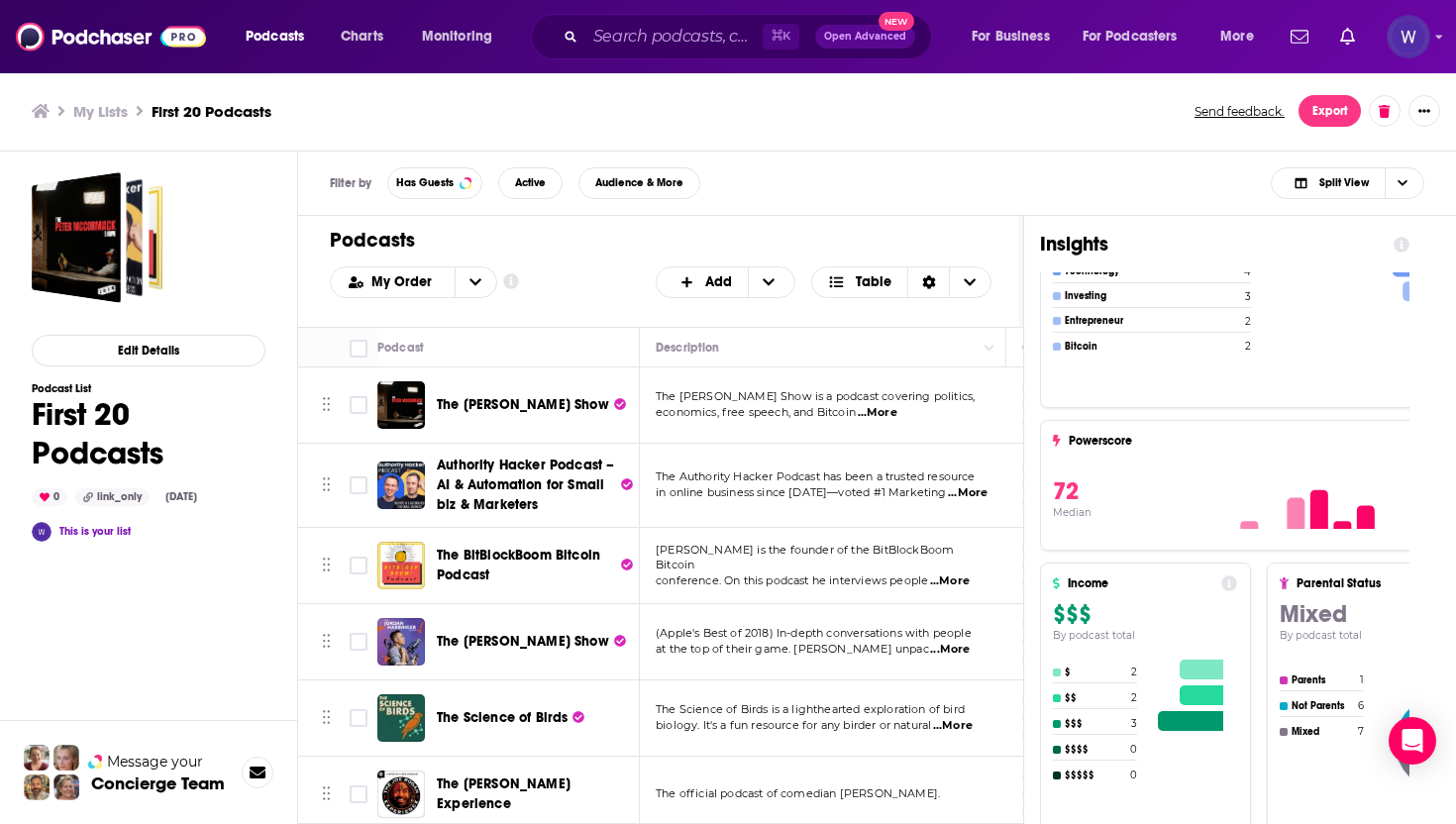 click on "My Lists First 20 Podcasts Send feedback. Export" at bounding box center (728, 111) 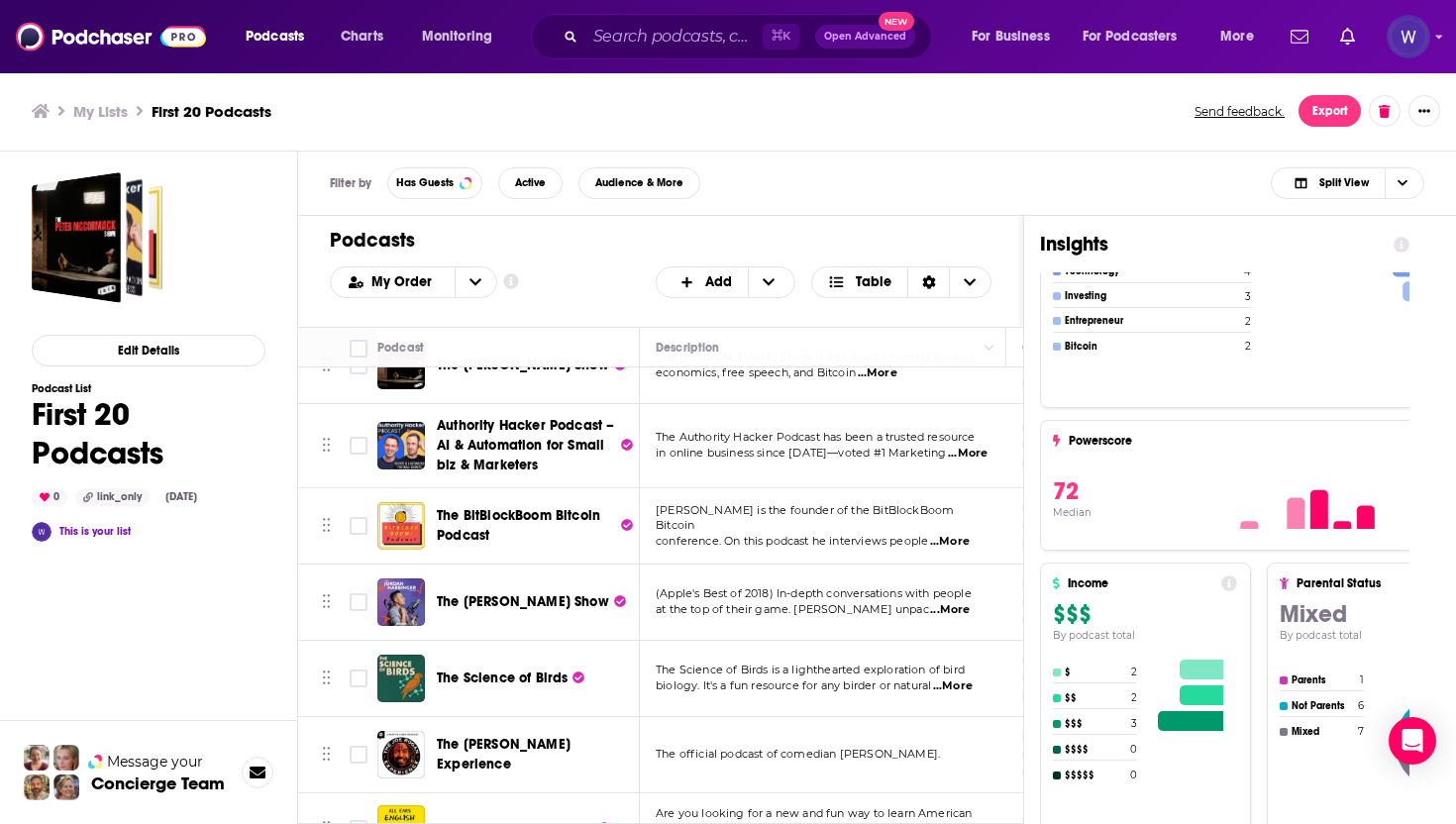 scroll, scrollTop: 42, scrollLeft: 0, axis: vertical 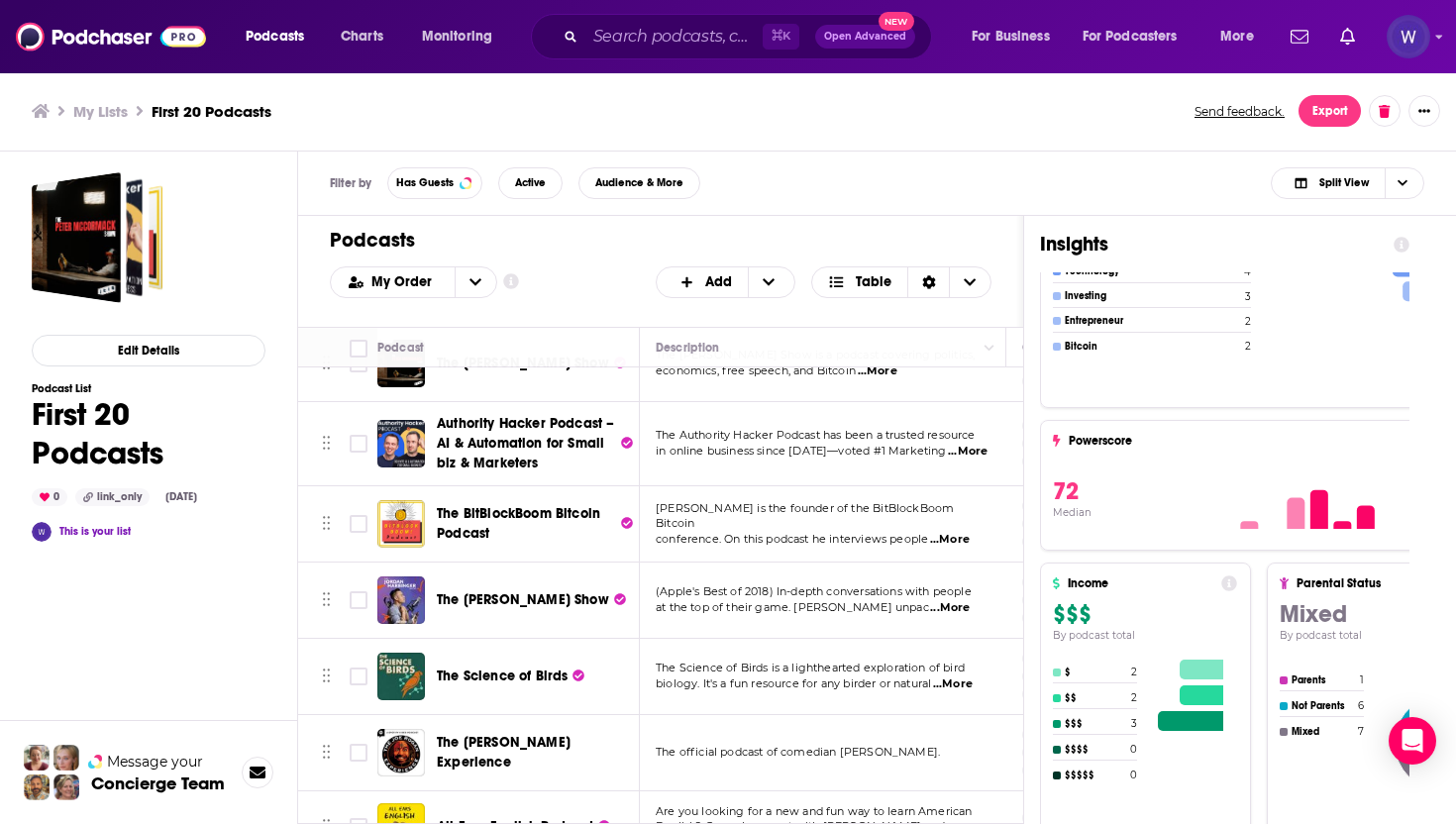 click on "Podcasts Add My Order Customize Your List Order Select the  “My Order”  sort and remove all filters to enable drag-and-drop reordering. Add Table" at bounding box center [661, 271] 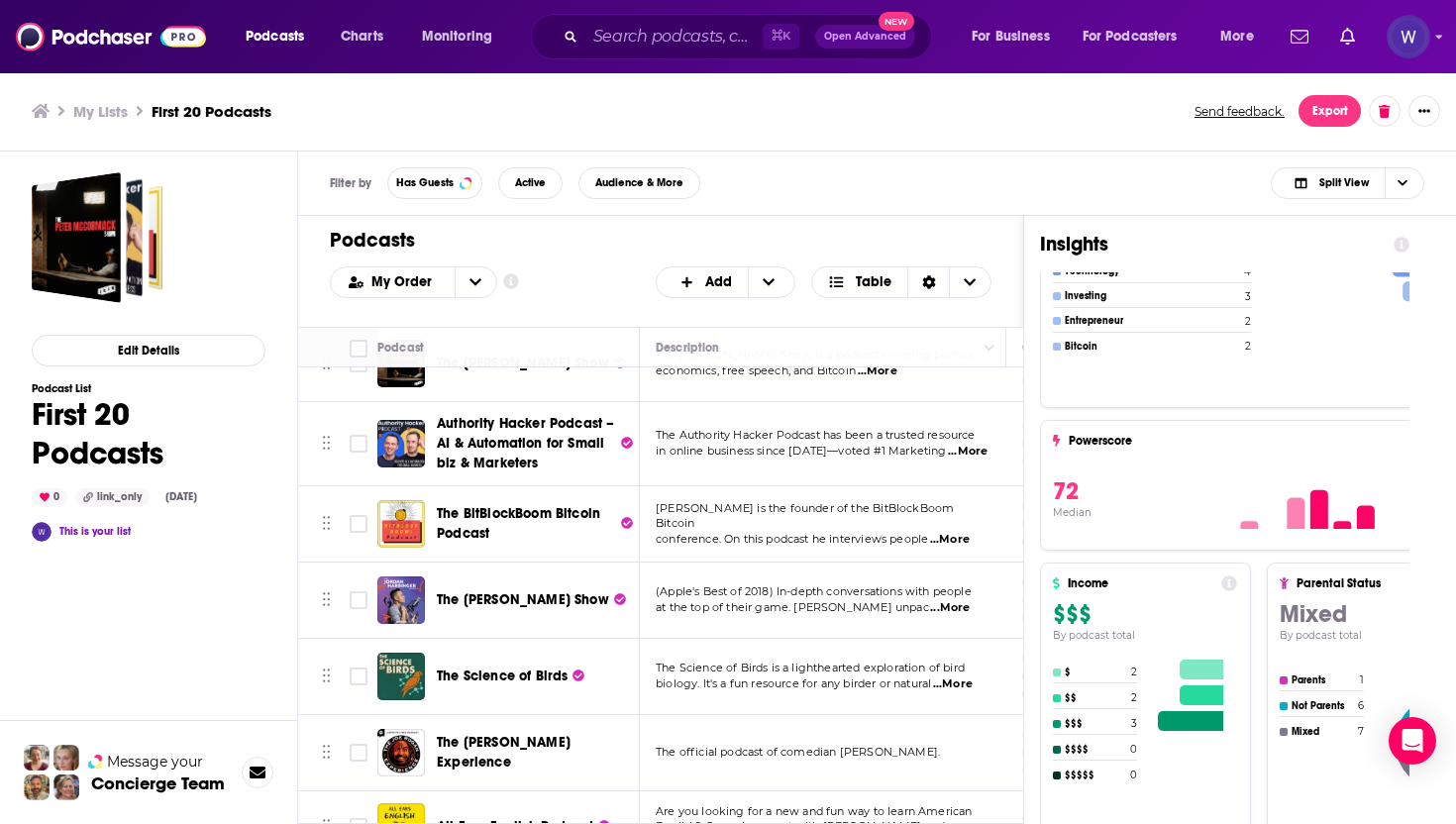 click on "Podcasts Add My Order Customize Your List Order Select the  “My Order”  sort and remove all filters to enable drag-and-drop reordering. Add Table Move Podcast Description Categories Reach (Monthly) Reach (Episode) Contacts Your Notes The [PERSON_NAME] Show The [PERSON_NAME] Show is a podcast covering politics, economics, free speech, and Bitcoin  ...More News Politics Technology 71 153k-228k 12k-17k 3   Contacts Authority Hacker Podcast – AI & Automation for Small biz & Marketers The Authority Hacker Podcast has been a trusted resource in online business since [DATE]—voted #1 Marketing   ...More Business Entrepreneur Marketing 62 16k-23k 2.7k-4.7k 4   Contacts The BitBlockBoom Bitcoin Podcast [PERSON_NAME] is the founder of the BitBlockBoom Bitcoin conference.  On this podcast he interviews people   ...More Business Investing Technology 47 Under 1k __ 1   Contact The [PERSON_NAME] Show (Apple's Best of 2018) In-depth conversations with people at the top of their game. [PERSON_NAME] unpac Science" at bounding box center (661, 601) 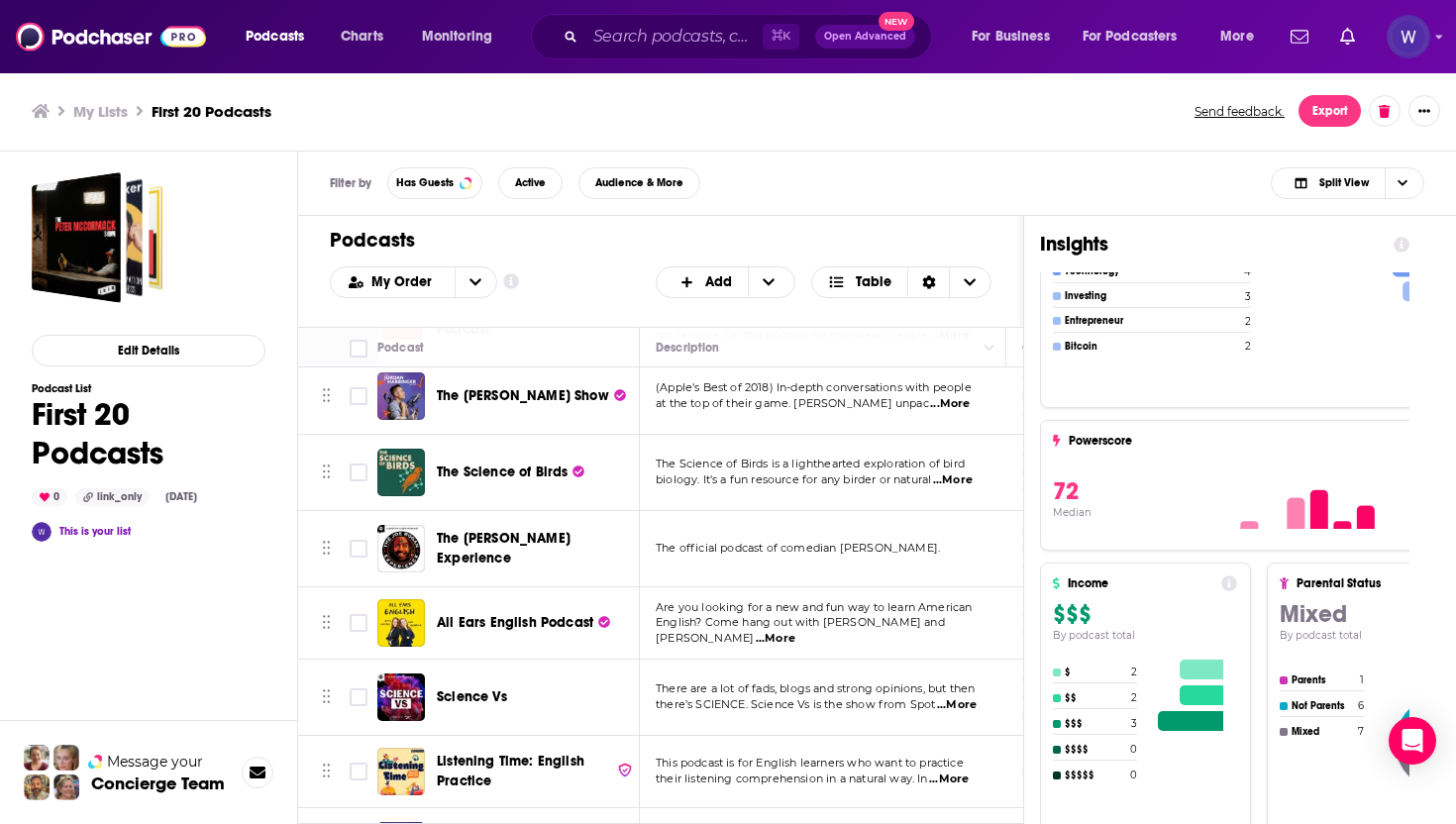 scroll, scrollTop: 607, scrollLeft: 0, axis: vertical 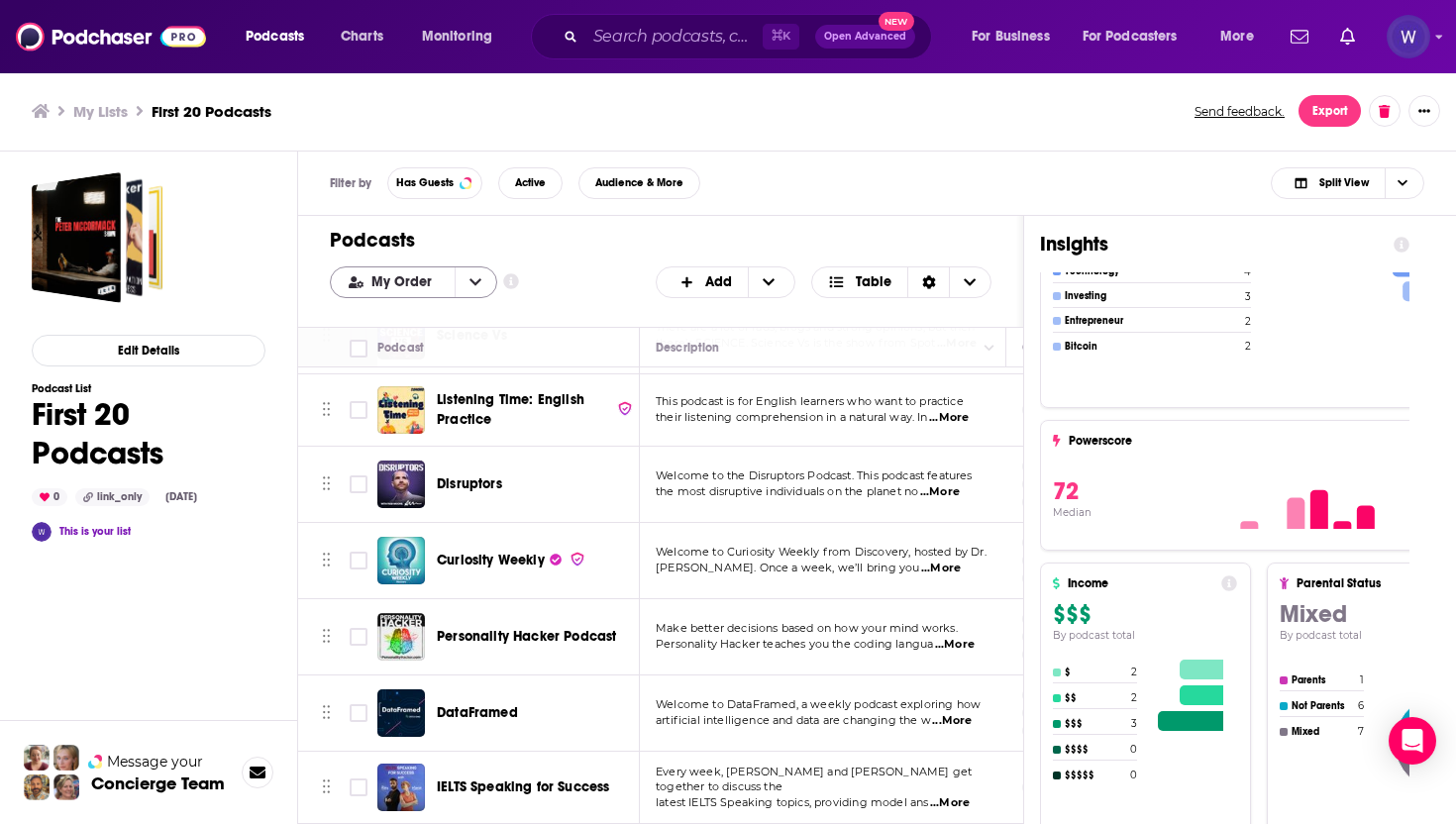 click 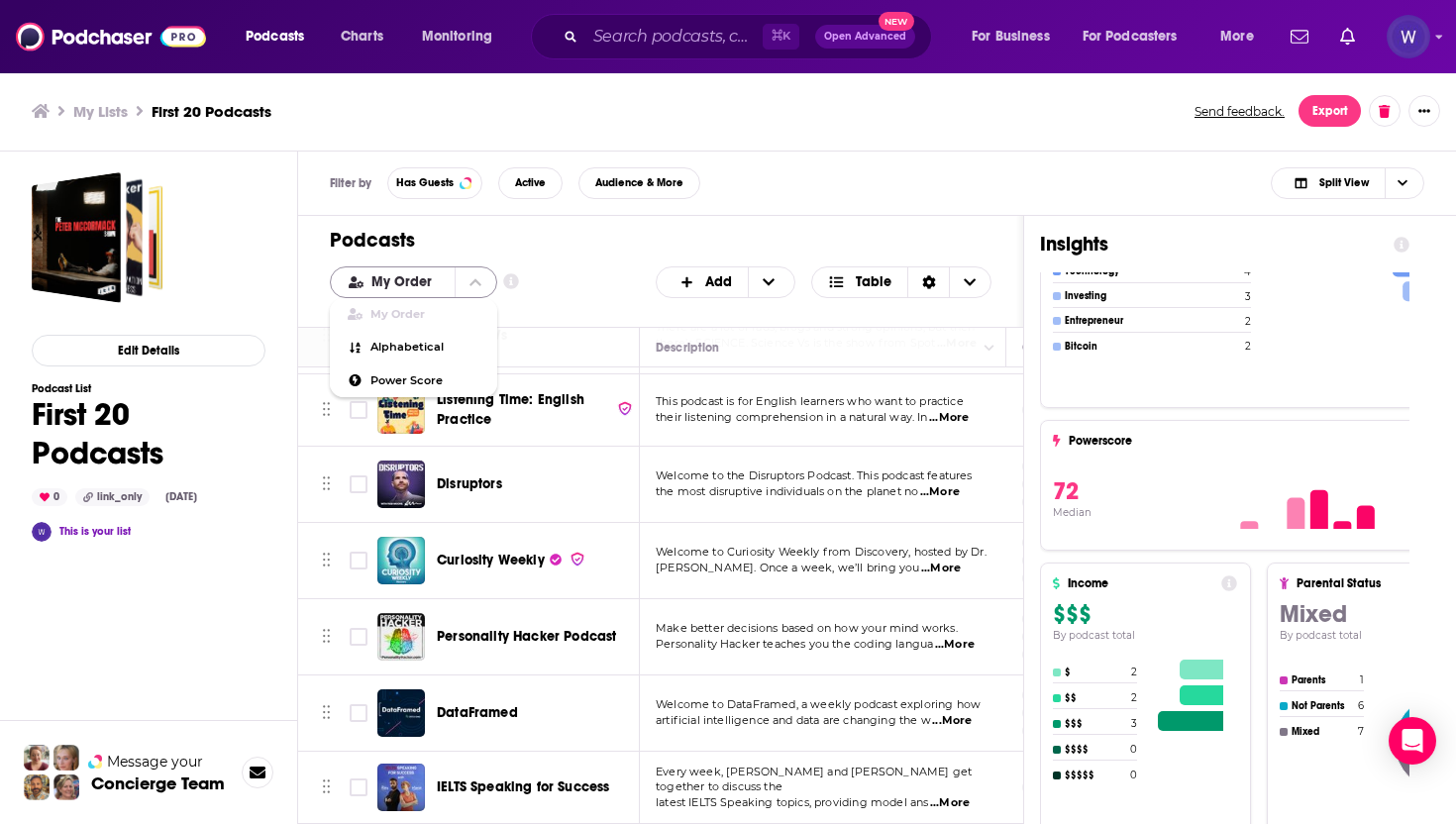 click 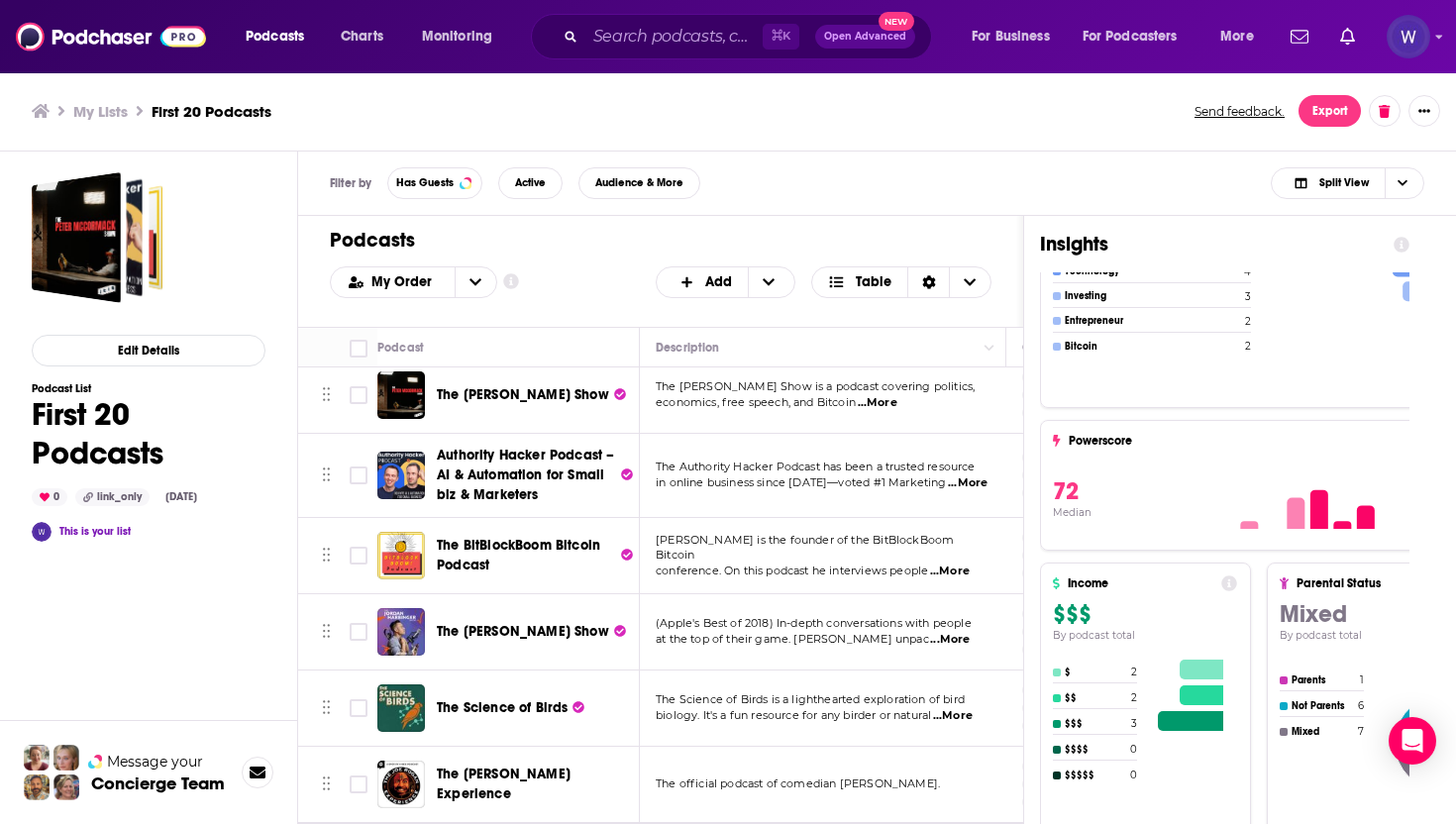 scroll, scrollTop: 0, scrollLeft: 0, axis: both 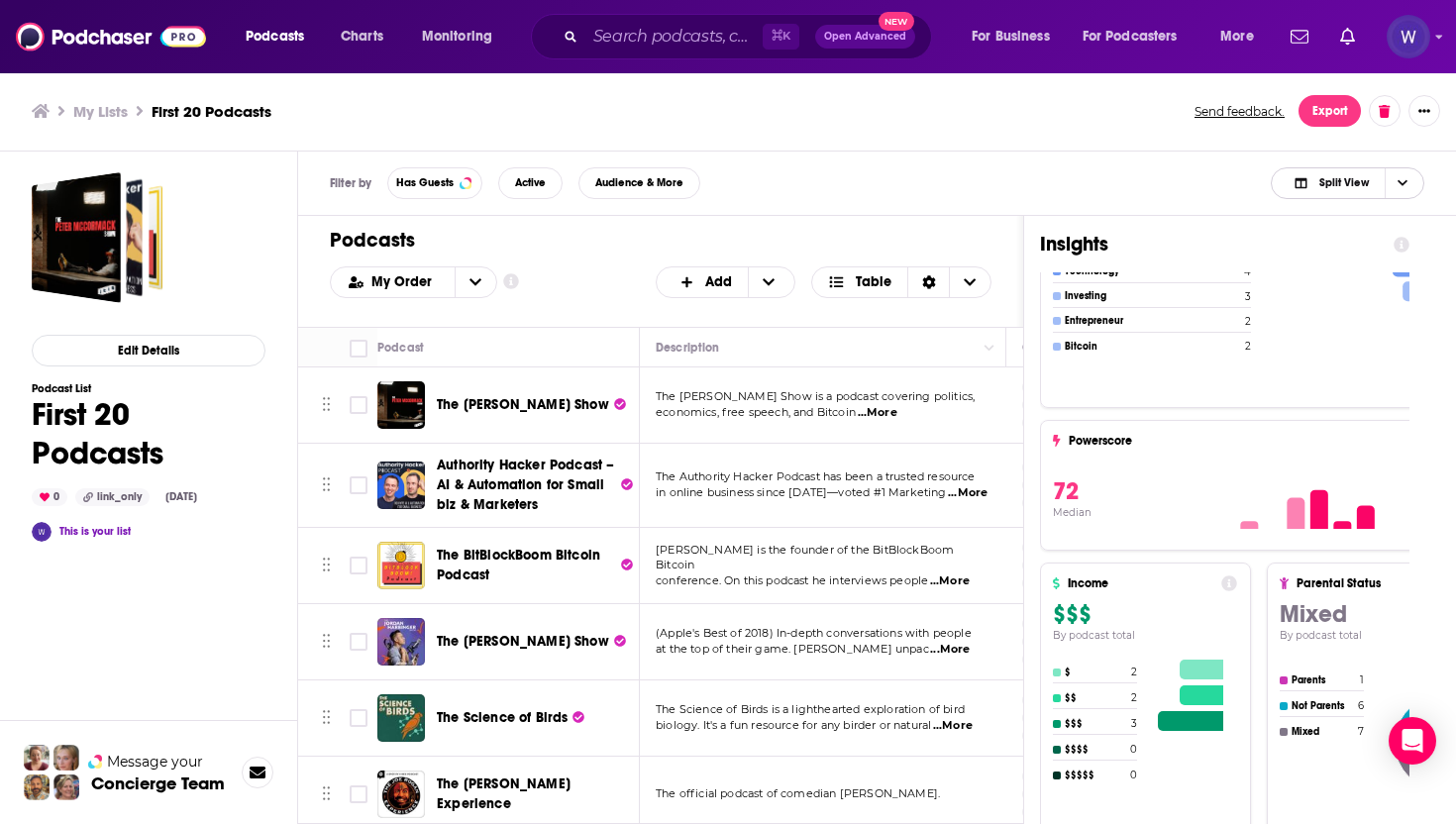click on "Split View" at bounding box center [1344, 182] 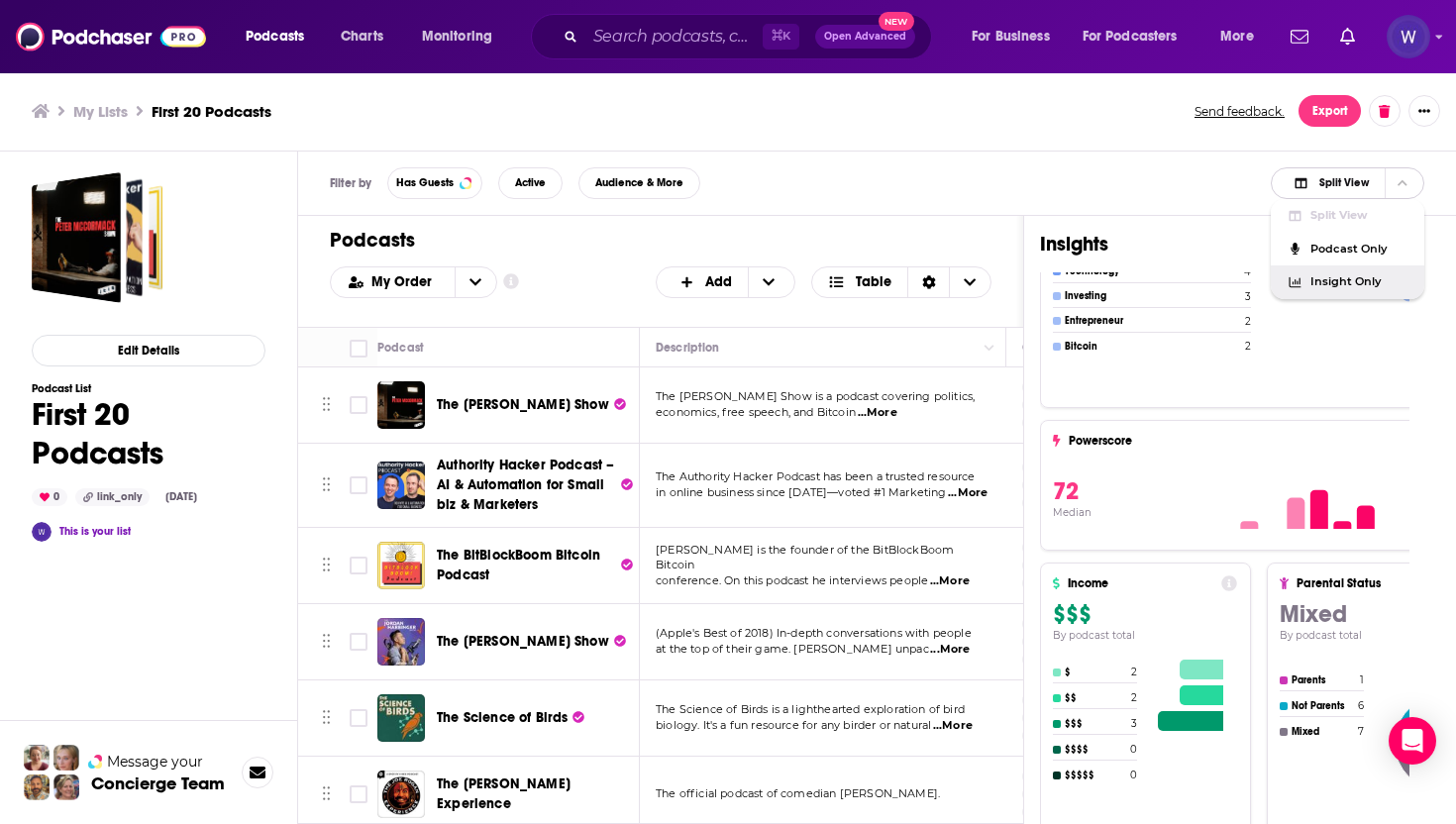 click on "Insight Only" at bounding box center [1359, 281] 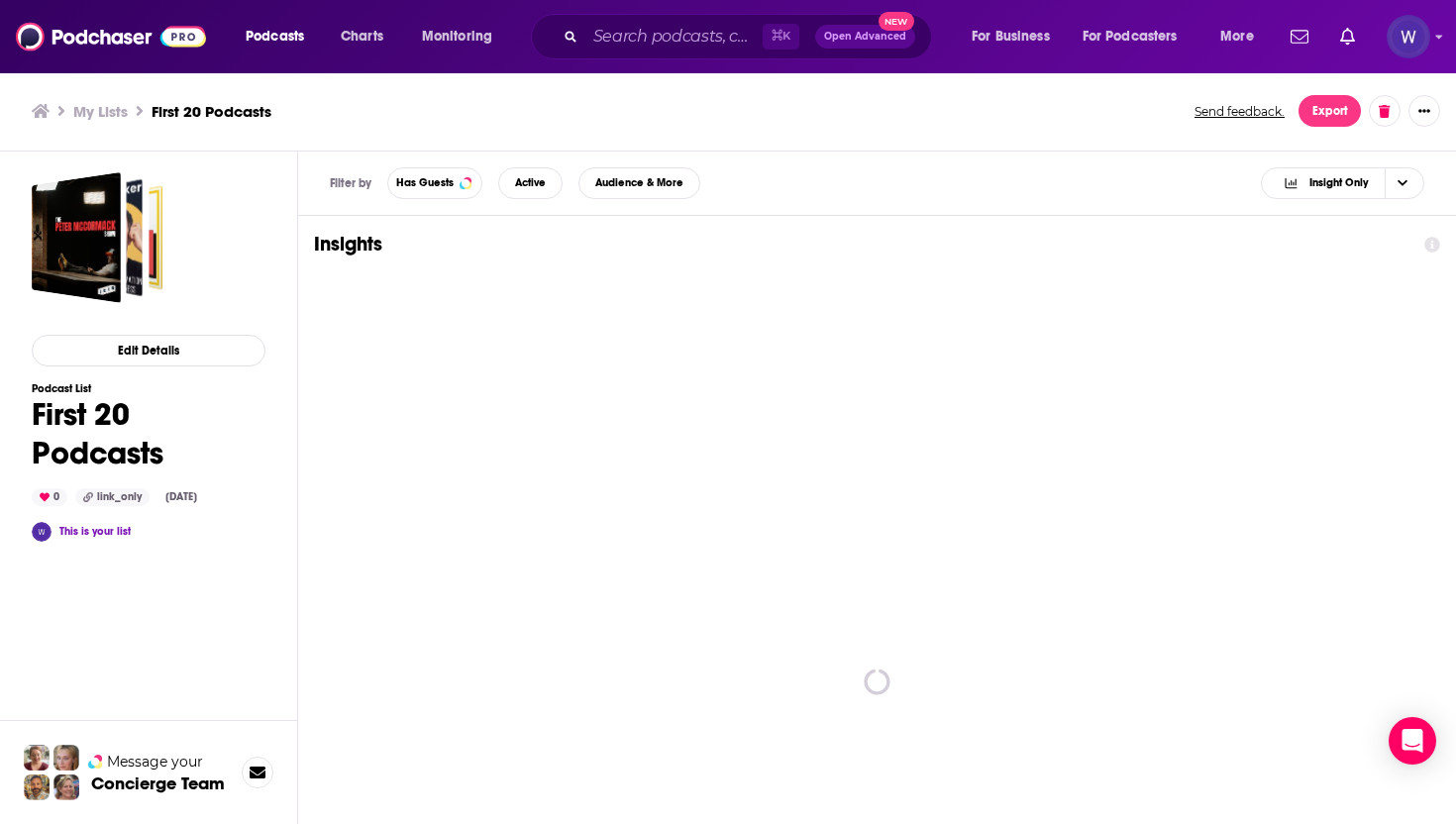 click on "Filter by Has Guests Active Audience & More Insight Only" at bounding box center [877, 183] 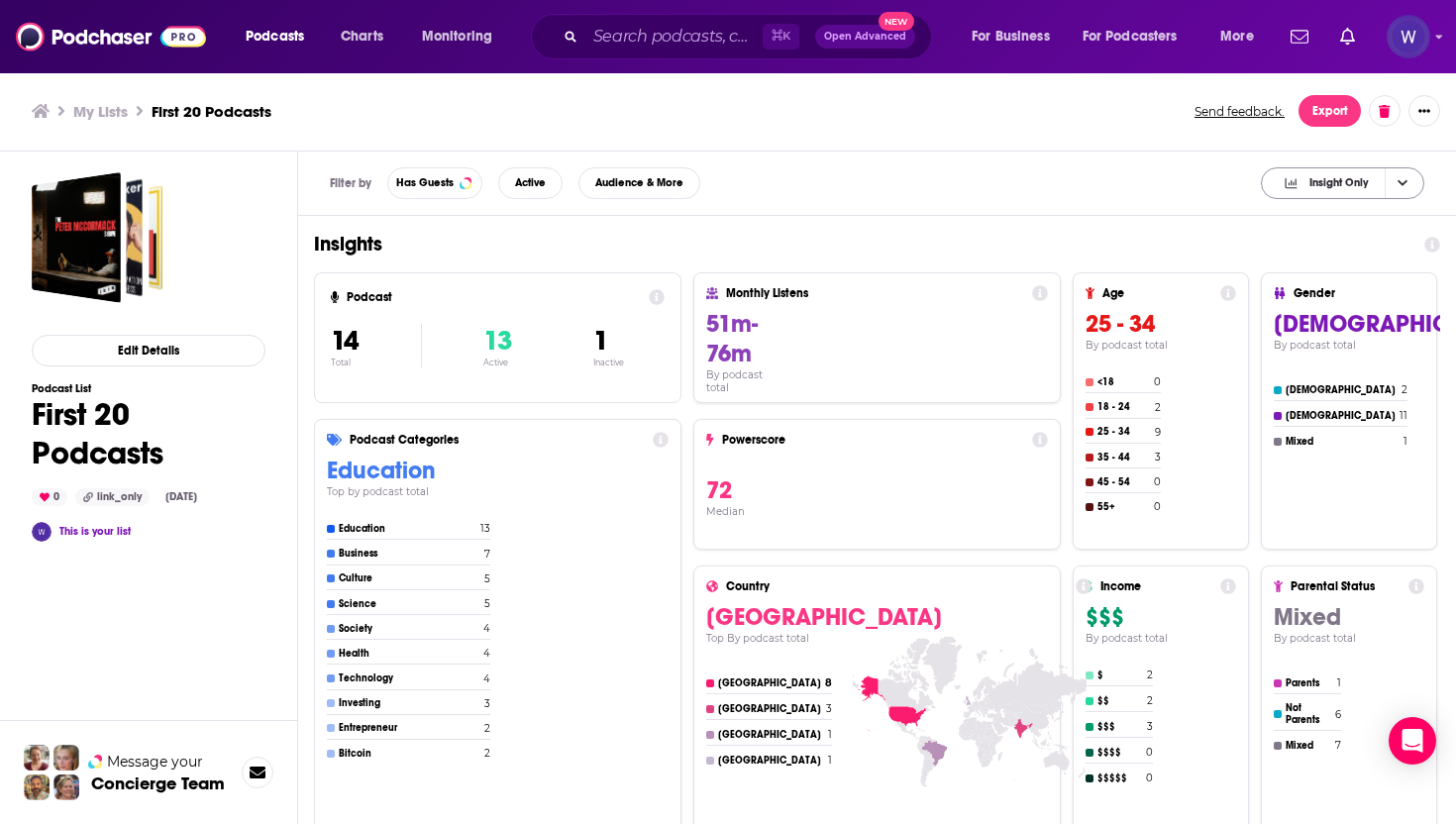 click on "Insight Only" at bounding box center [1339, 182] 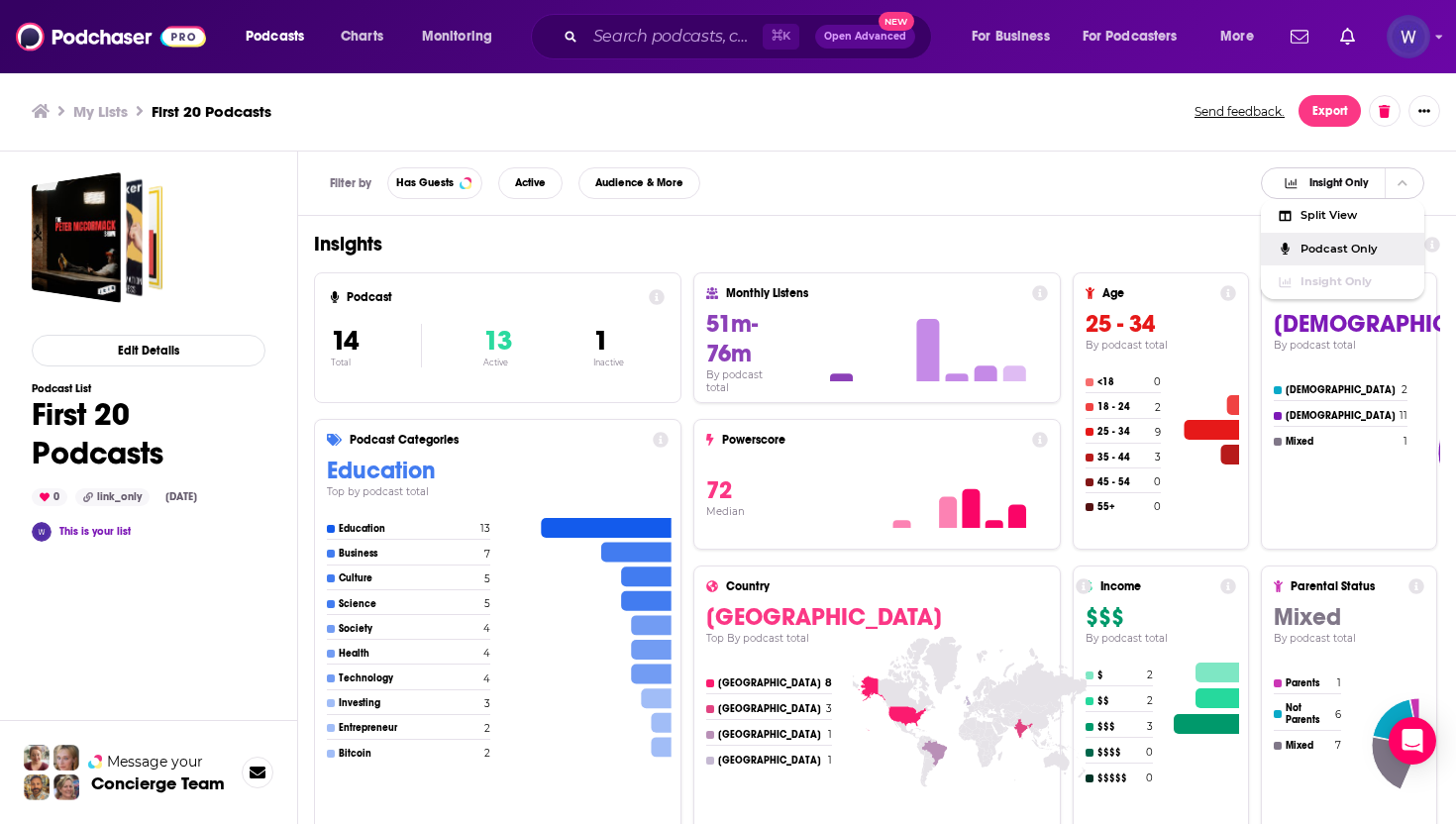 click on "Podcast Only" at bounding box center [1354, 249] 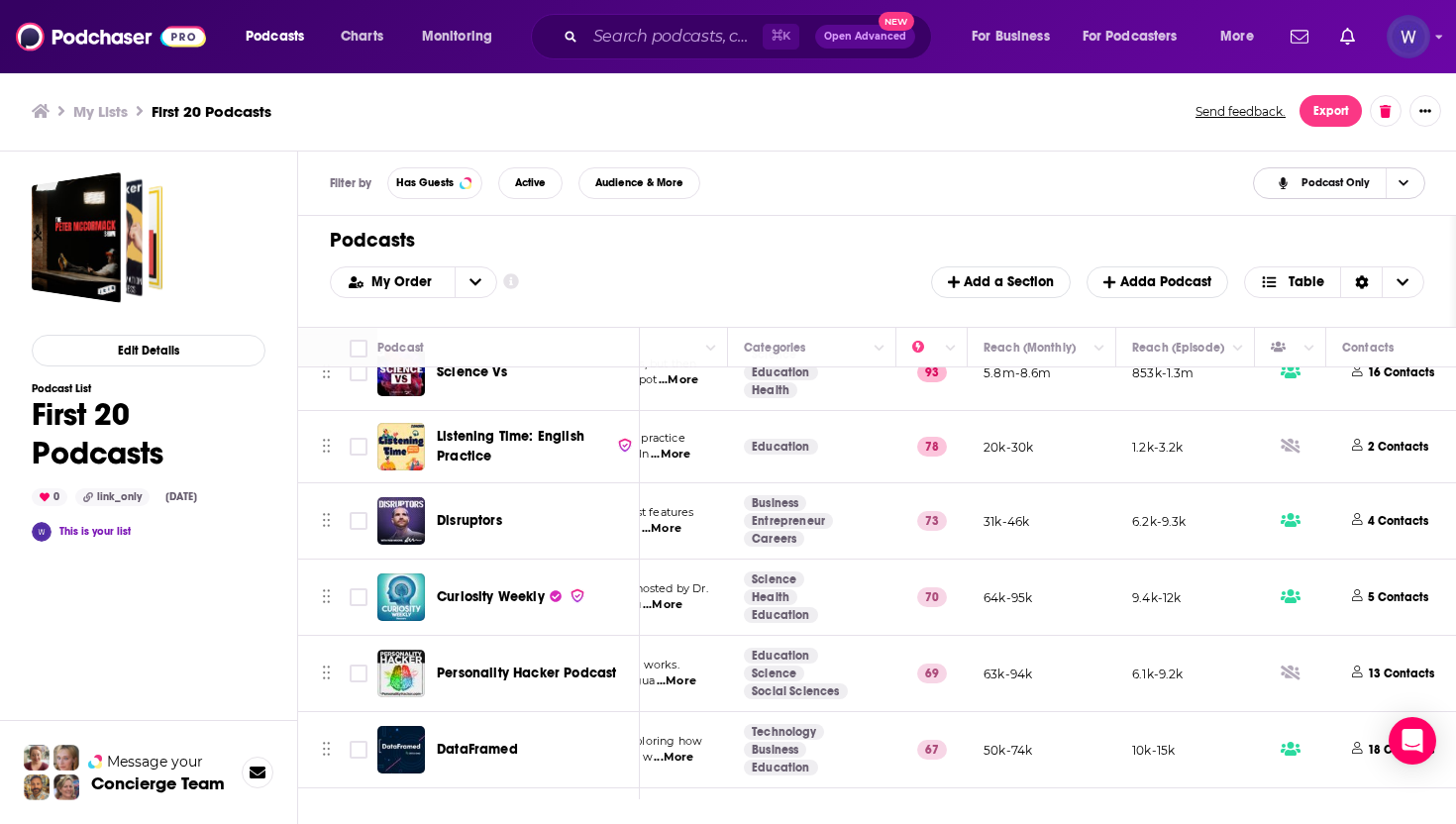 scroll, scrollTop: 607, scrollLeft: 278, axis: both 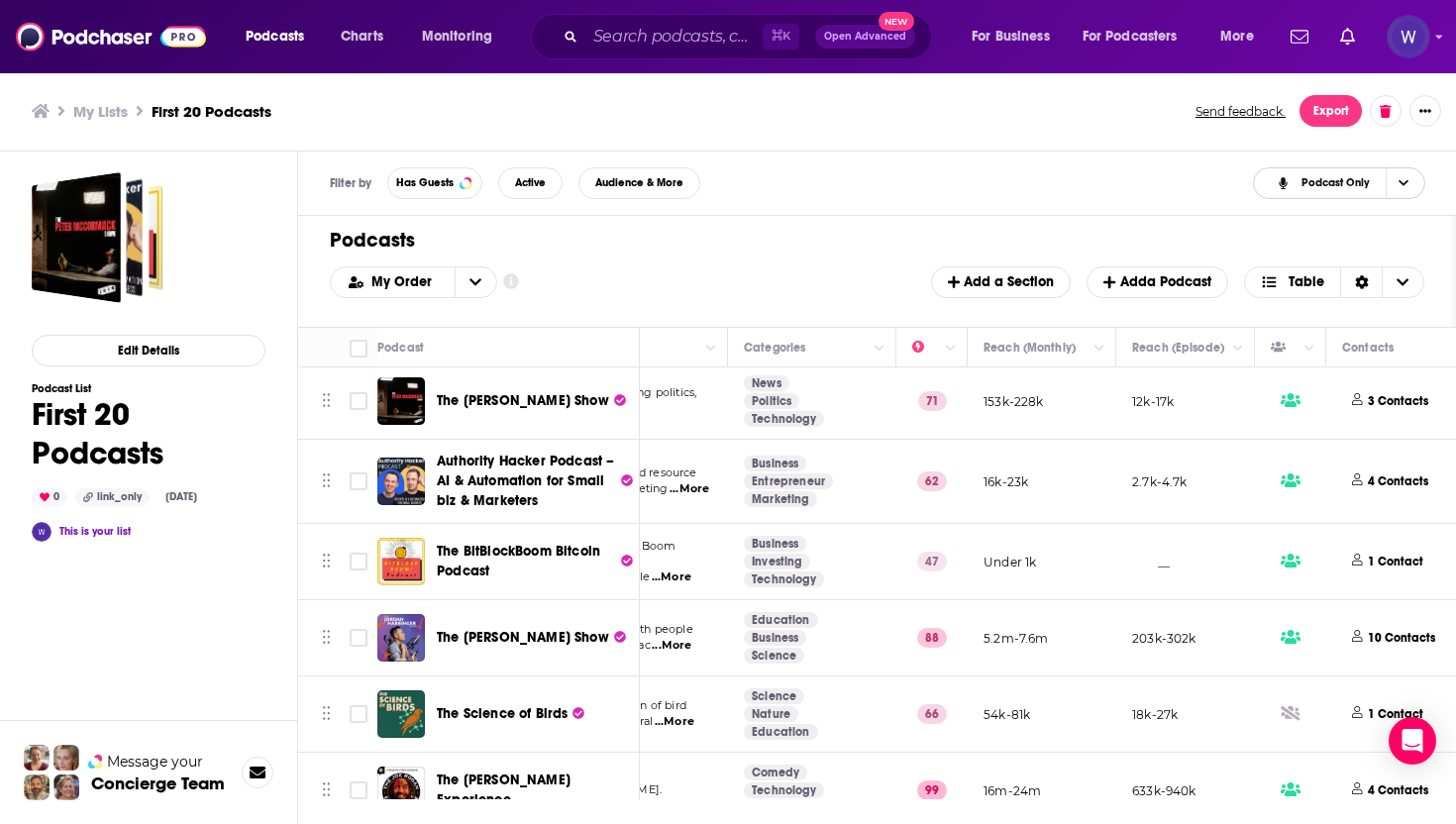 type 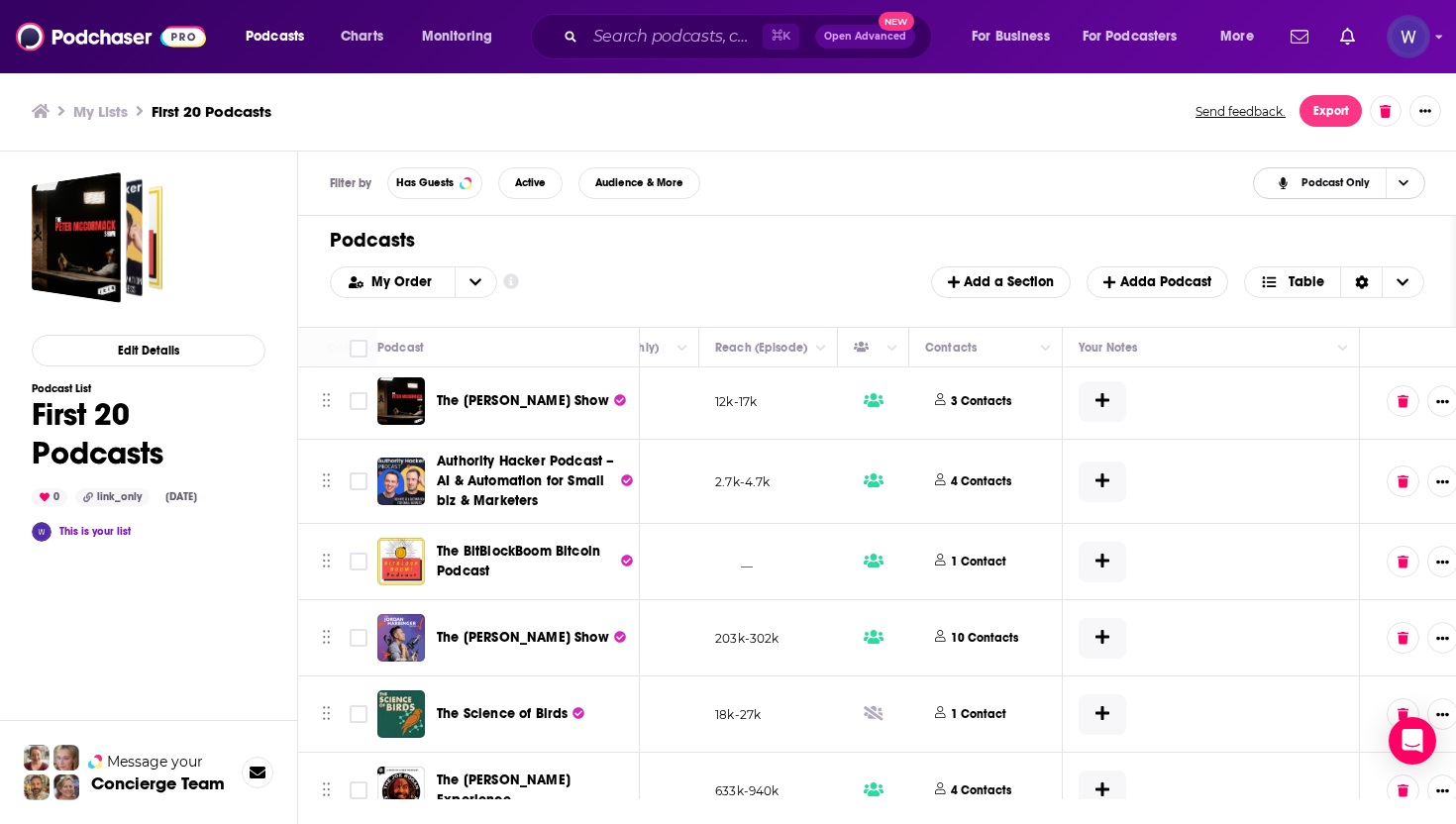 scroll, scrollTop: 4, scrollLeft: 713, axis: both 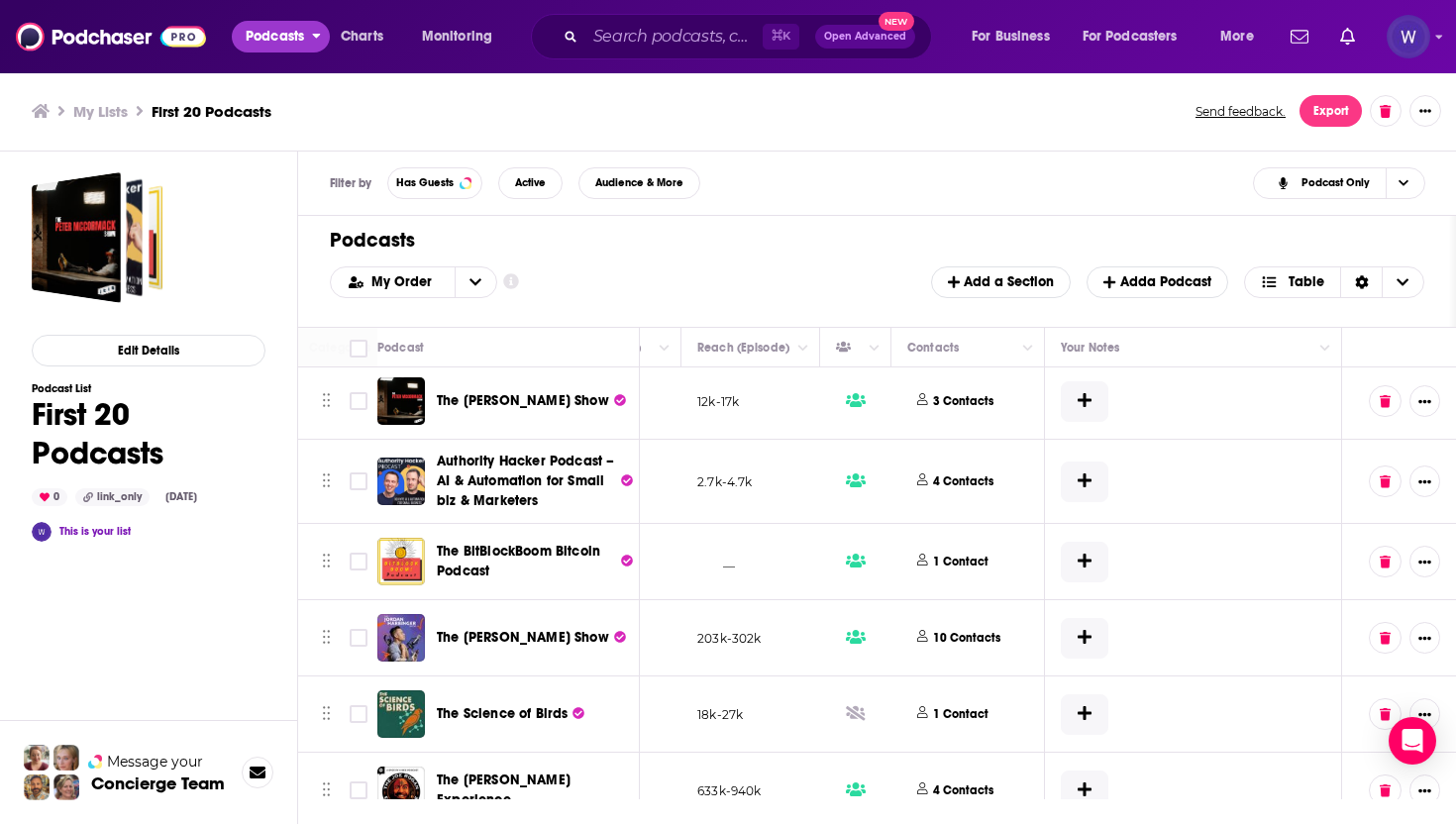 click on "Podcasts" at bounding box center (274, 37) 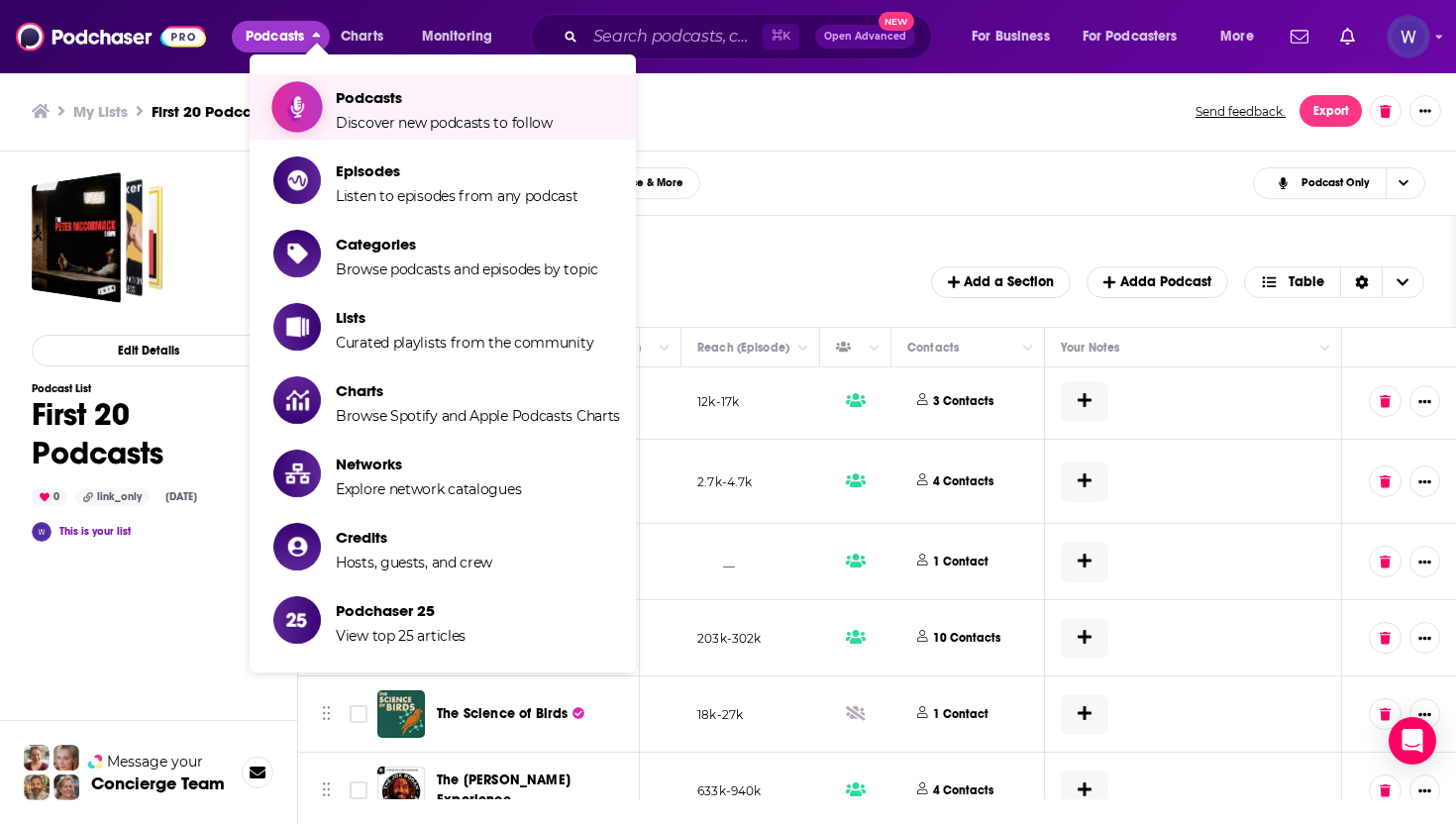 click on "Podcasts Discover new podcasts to follow" at bounding box center (444, 107) 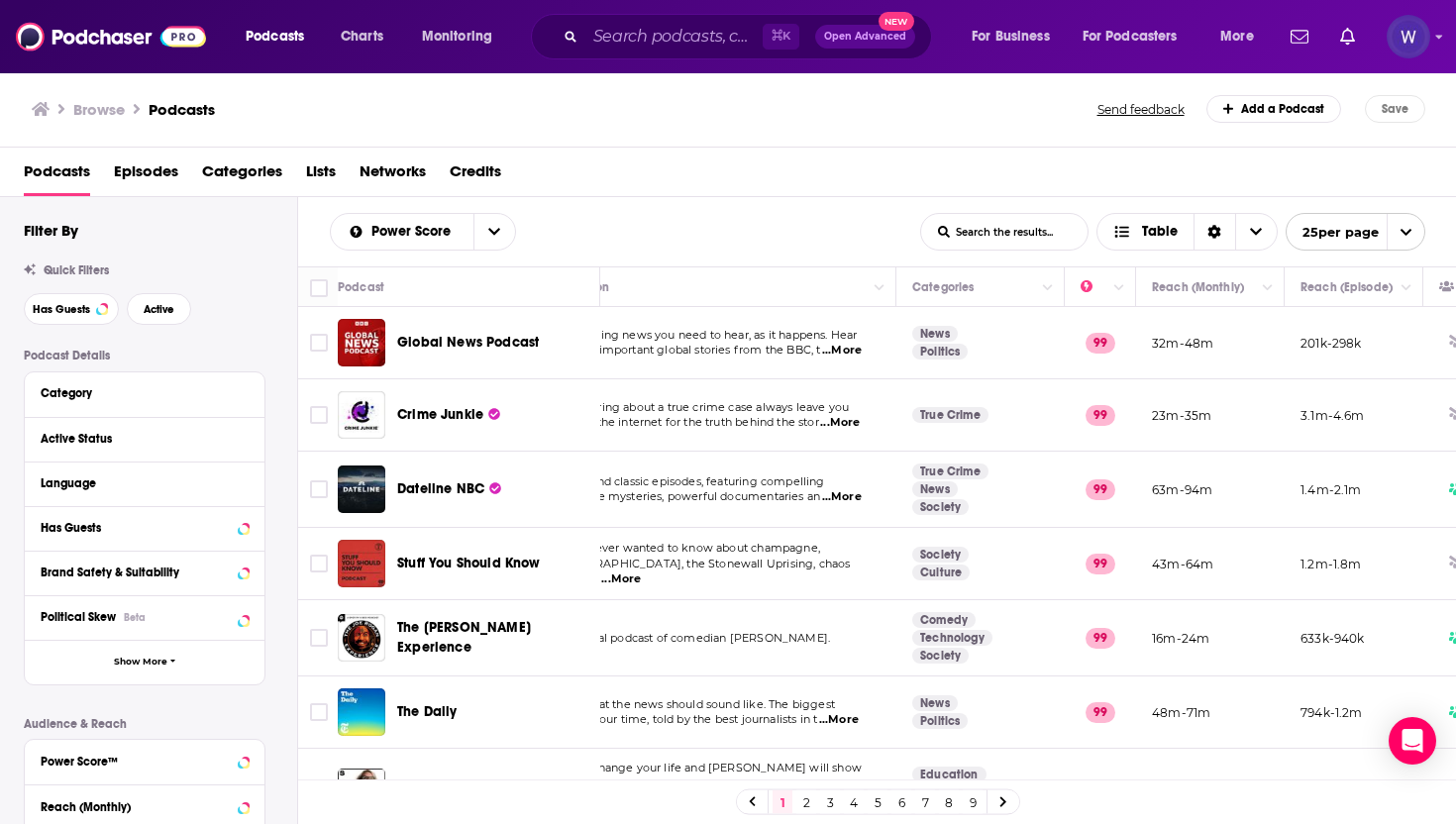 scroll, scrollTop: 0, scrollLeft: 72, axis: horizontal 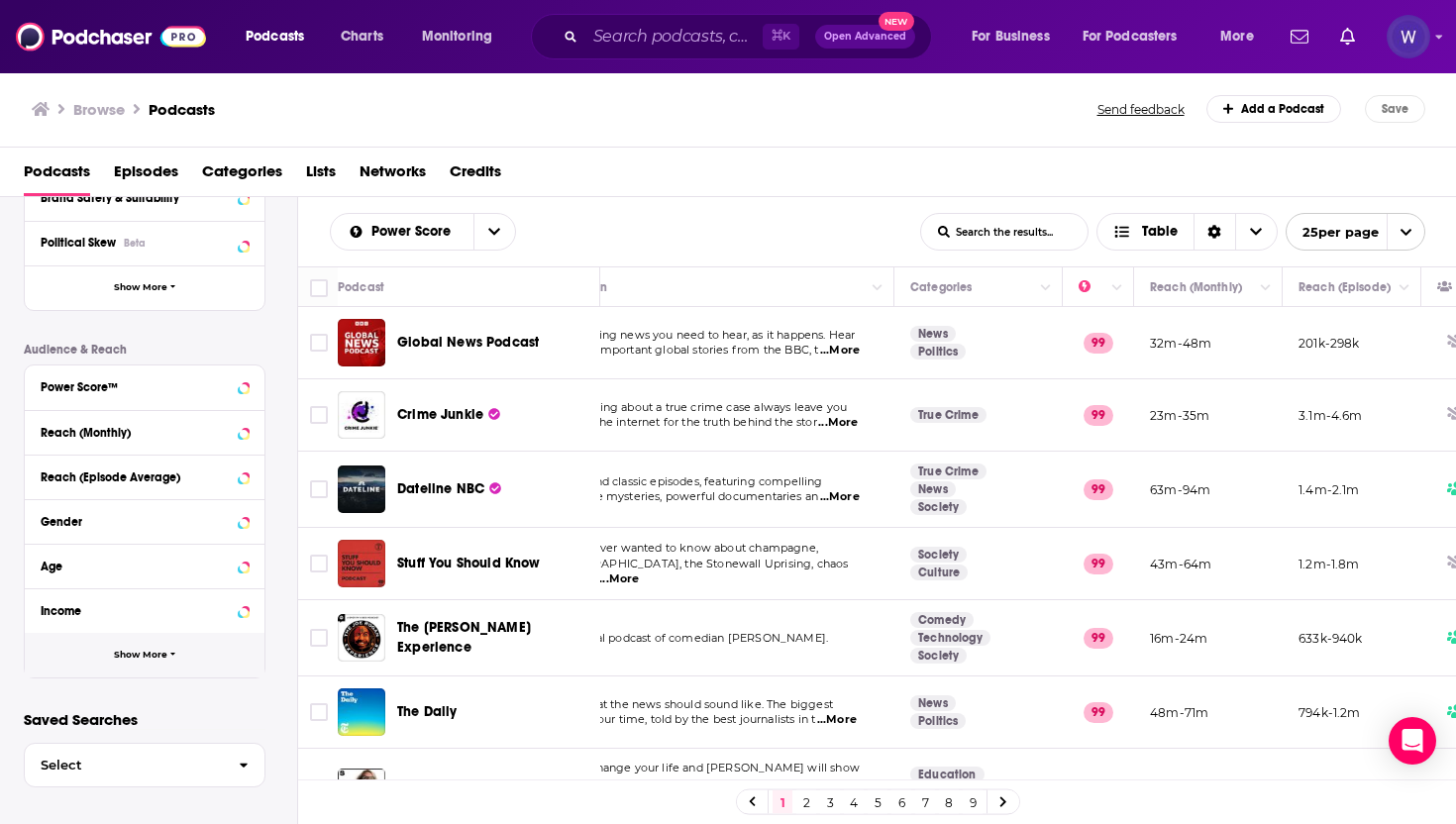 click on "Show More" at bounding box center [141, 655] 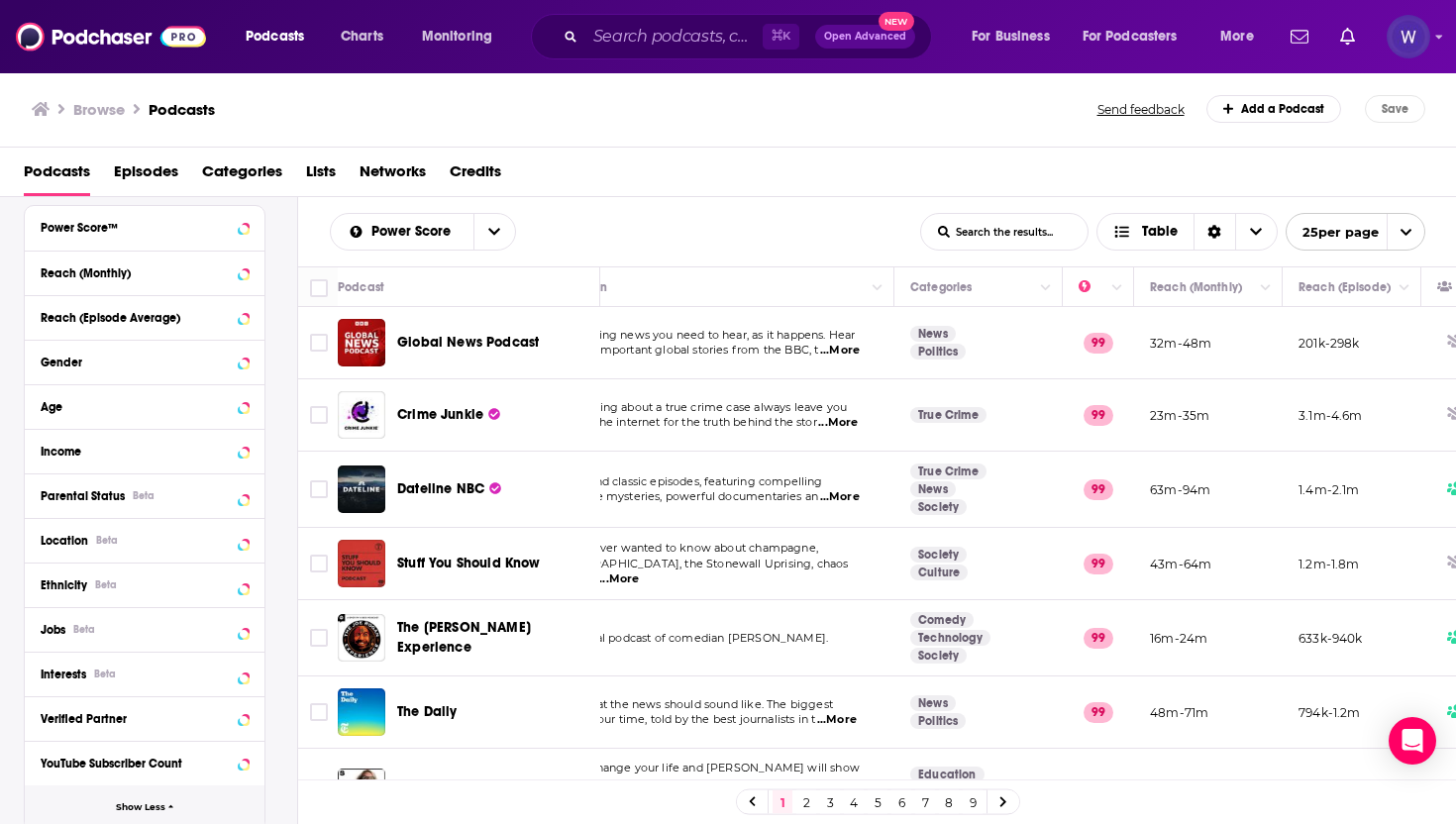 scroll, scrollTop: 515, scrollLeft: 0, axis: vertical 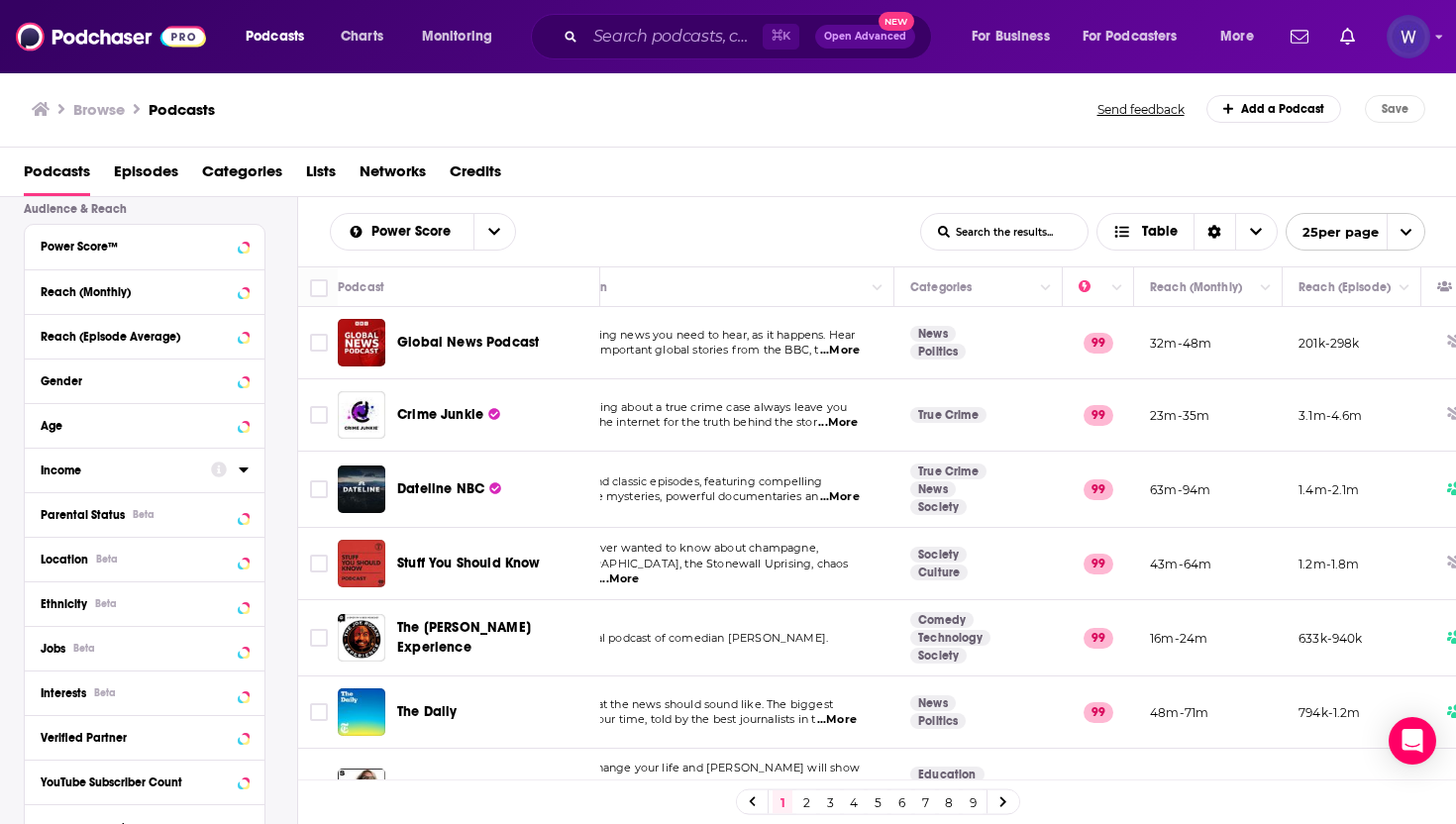 click on "Income" at bounding box center (126, 468) 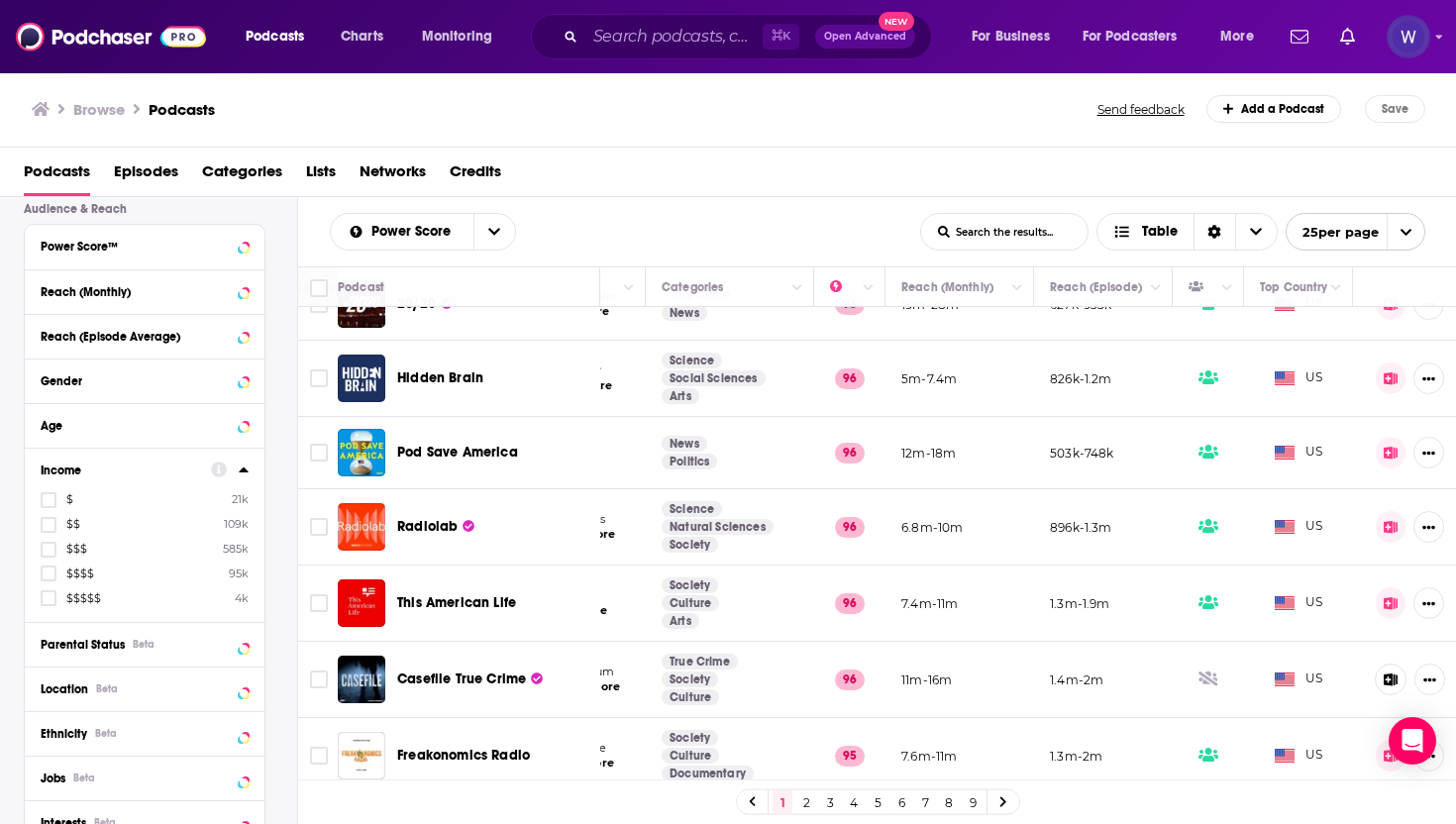 scroll, scrollTop: 1390, scrollLeft: 331, axis: both 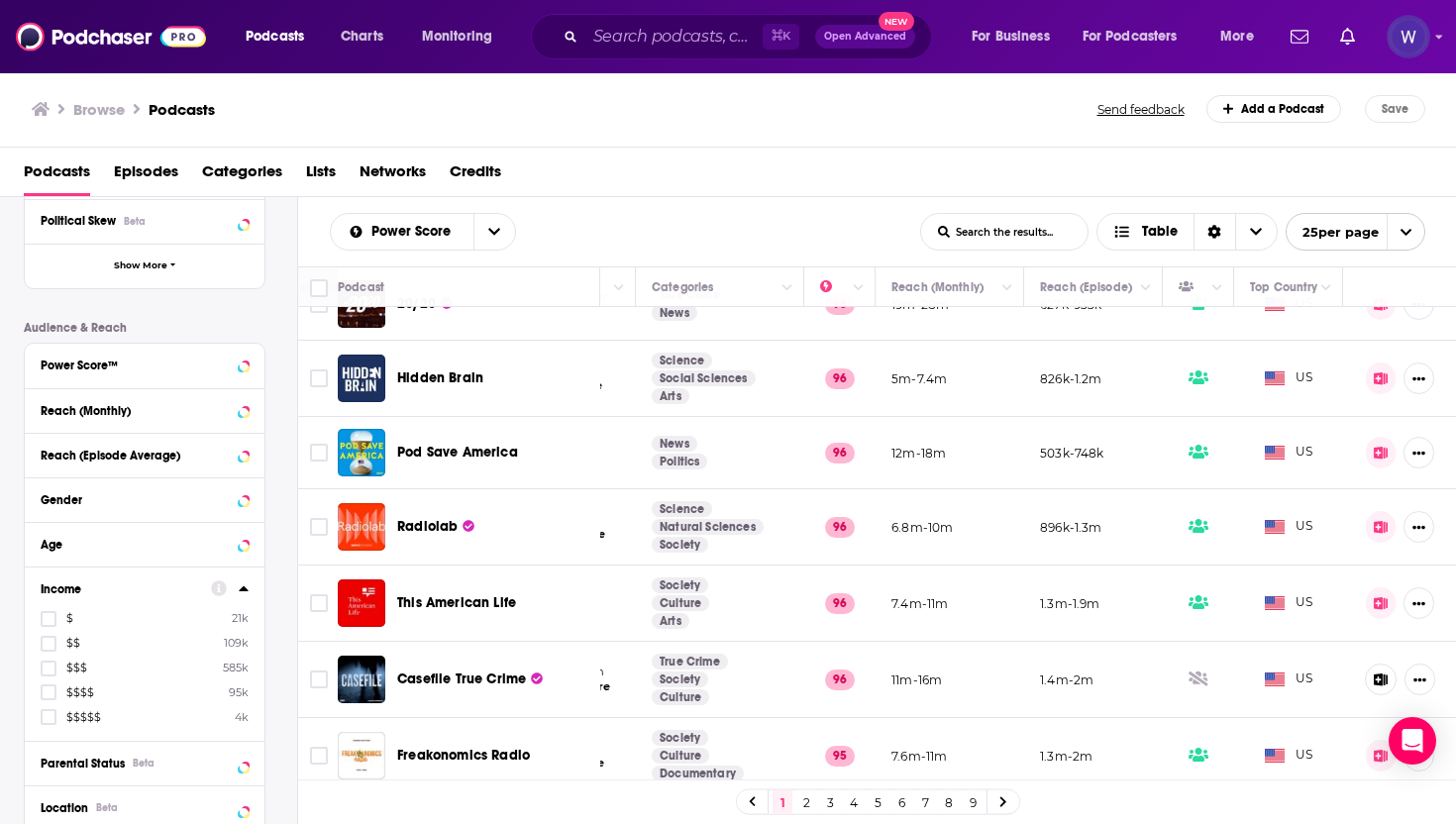 click 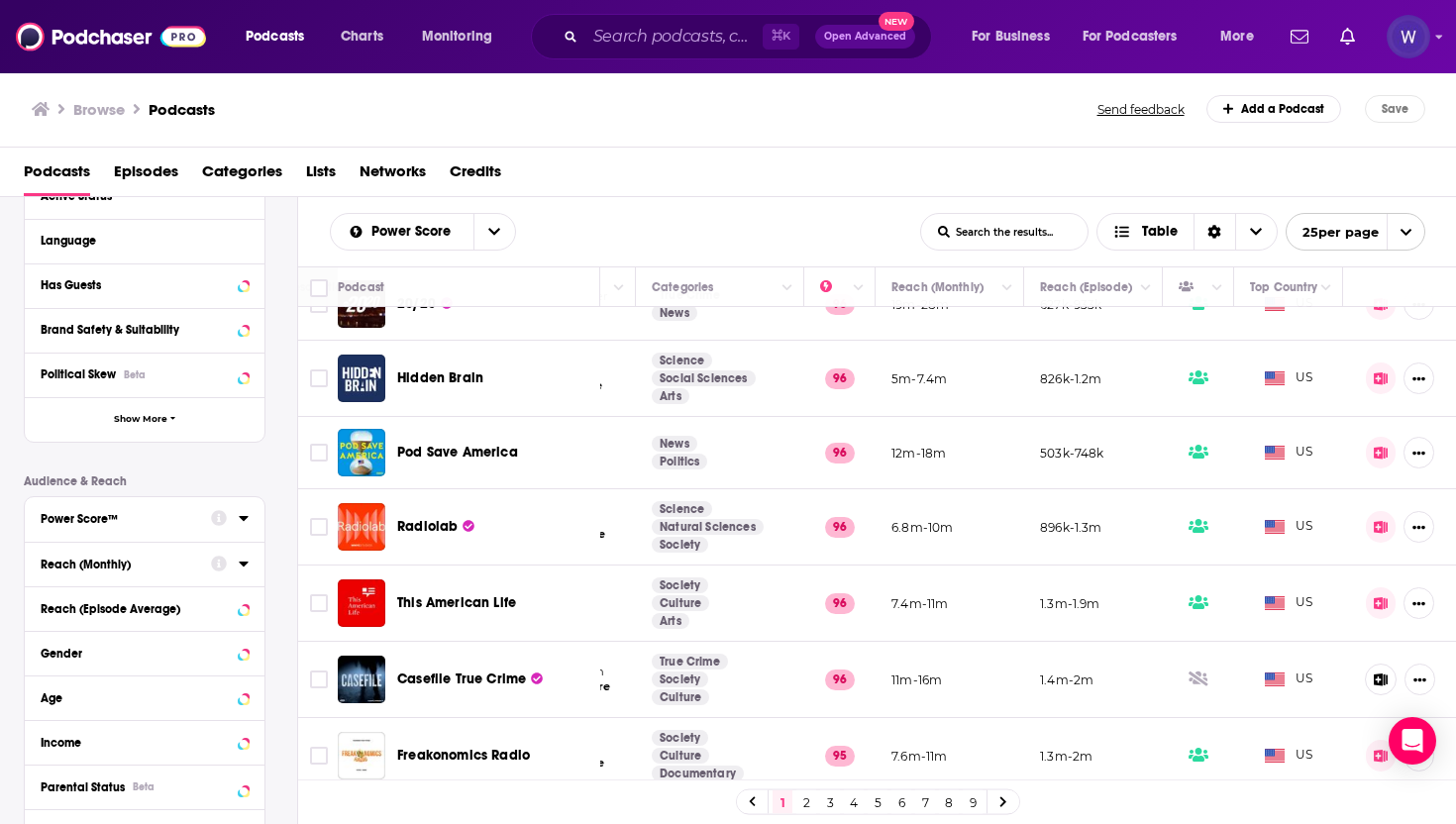 scroll, scrollTop: 226, scrollLeft: 0, axis: vertical 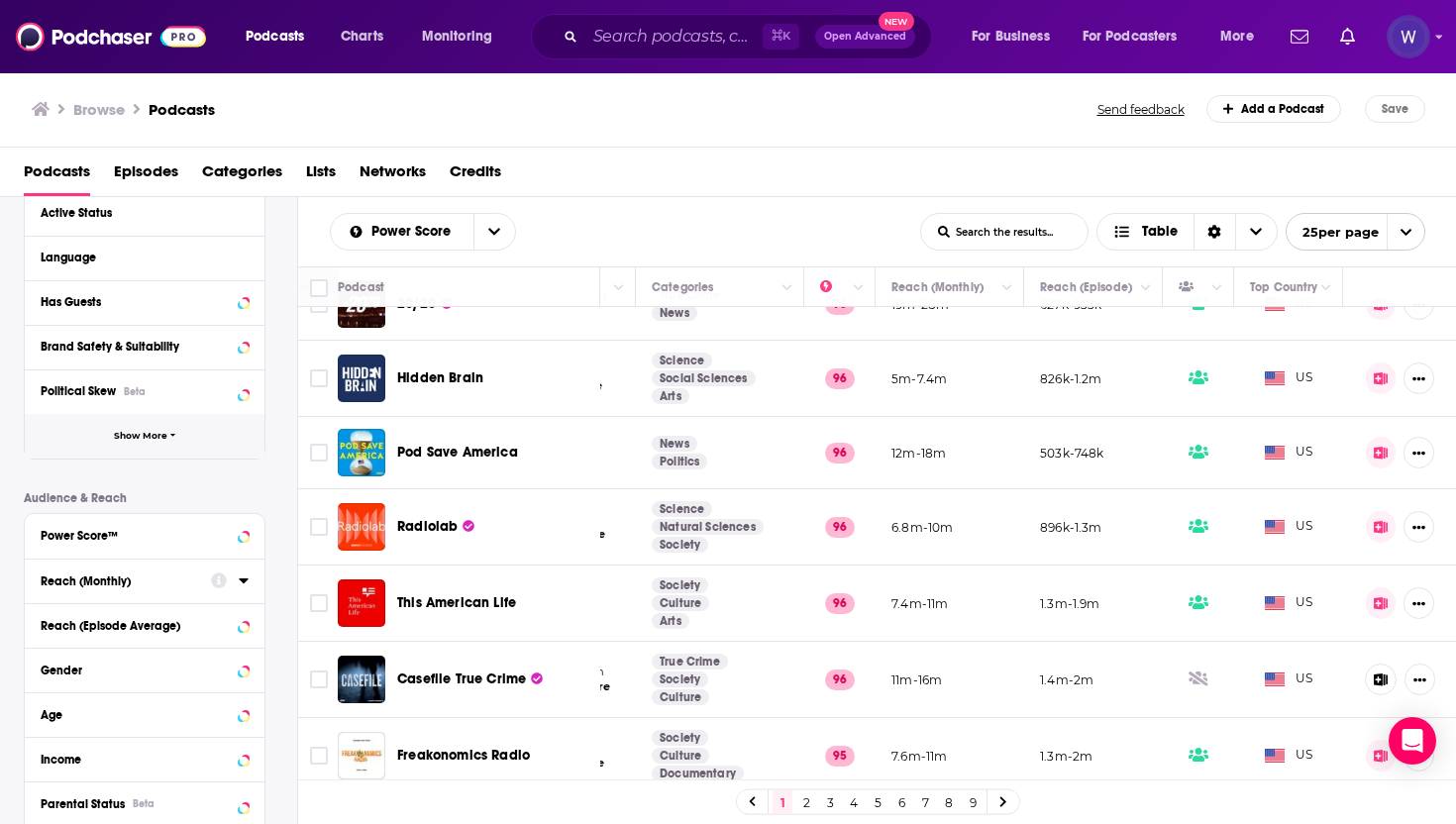 click on "Show More" at bounding box center [141, 436] 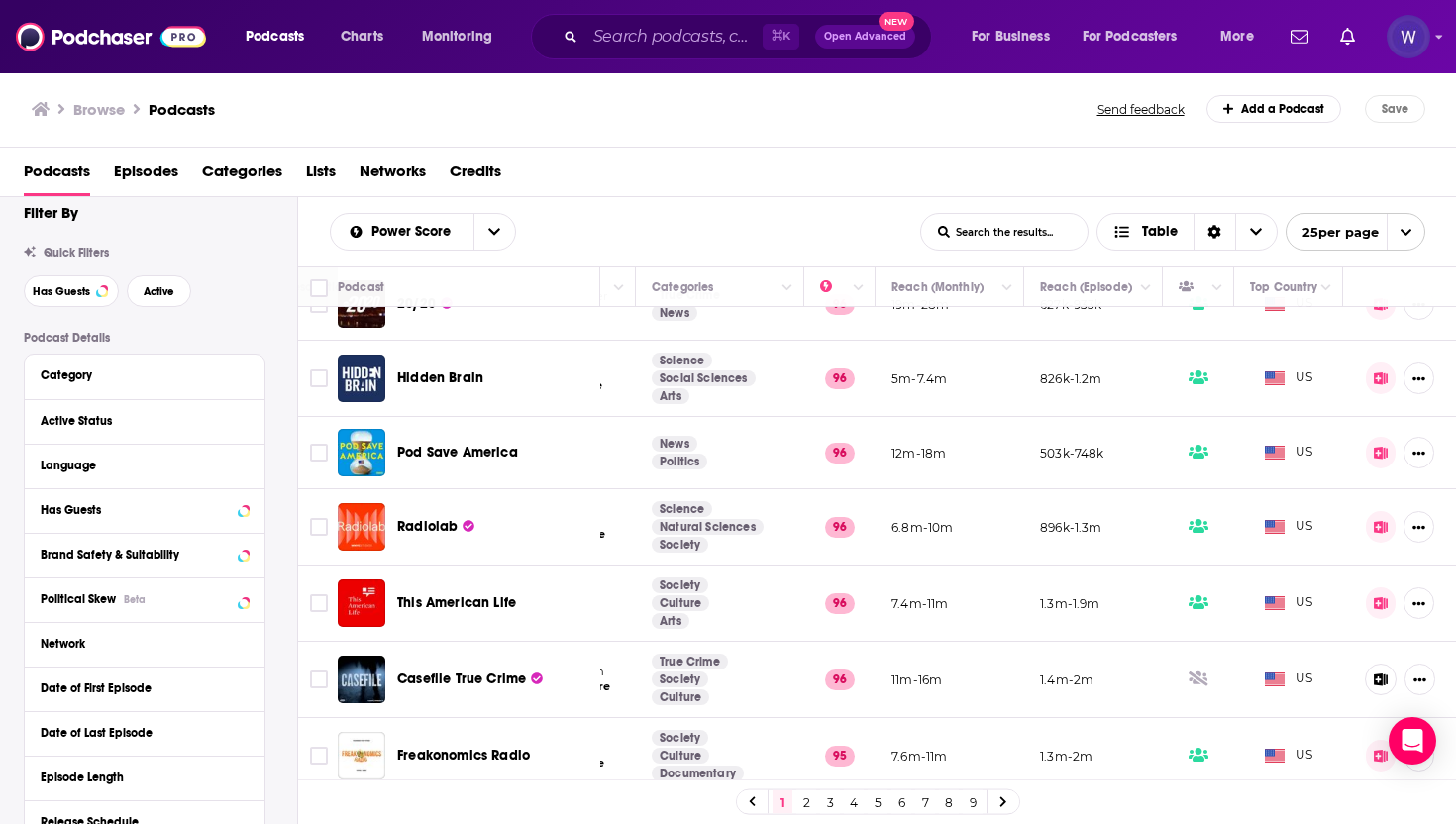 scroll, scrollTop: 0, scrollLeft: 0, axis: both 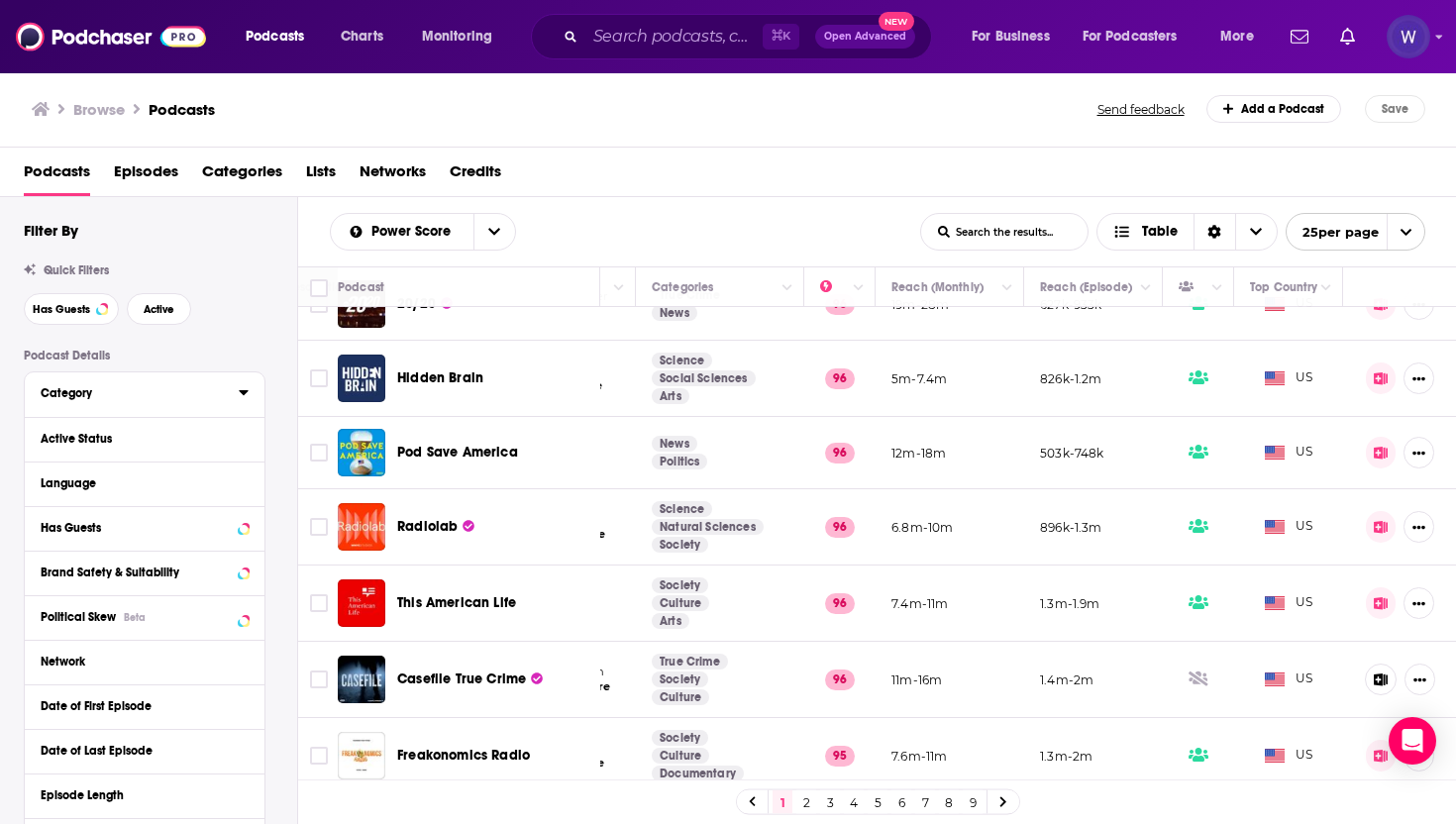 click on "Category" at bounding box center [133, 393] 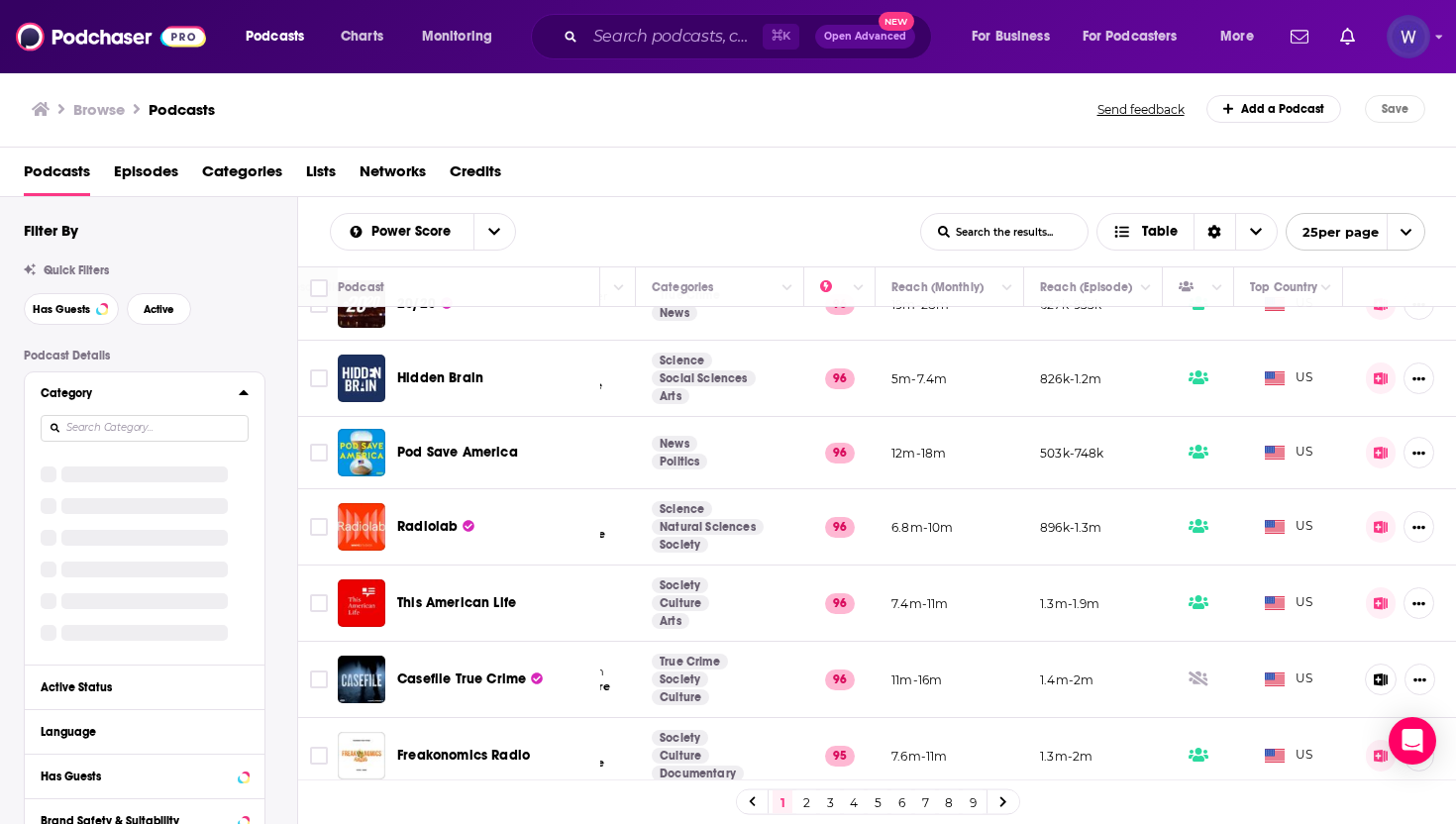 click on "Category" at bounding box center (133, 393) 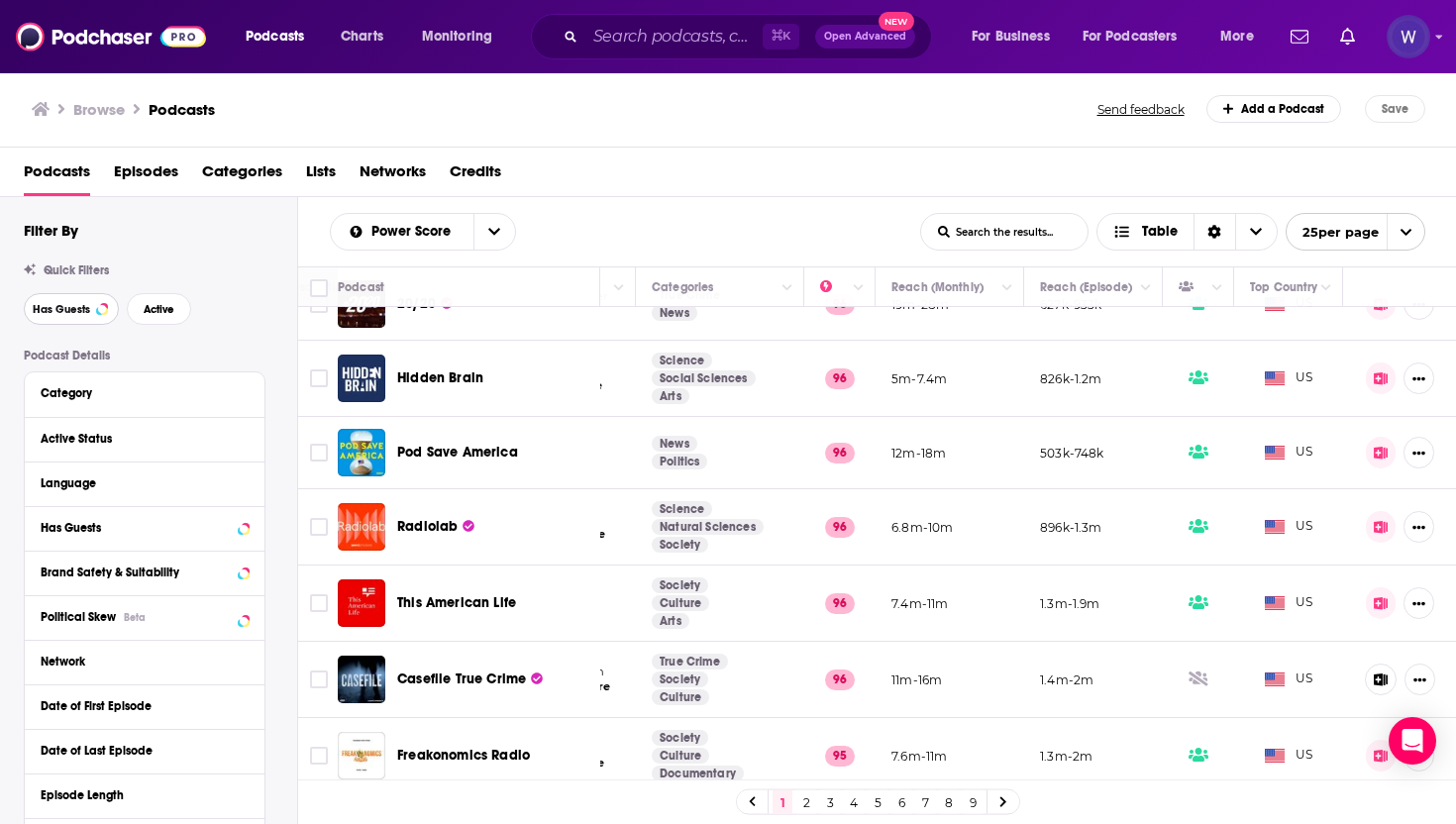 click on "Has Guests" at bounding box center [71, 309] 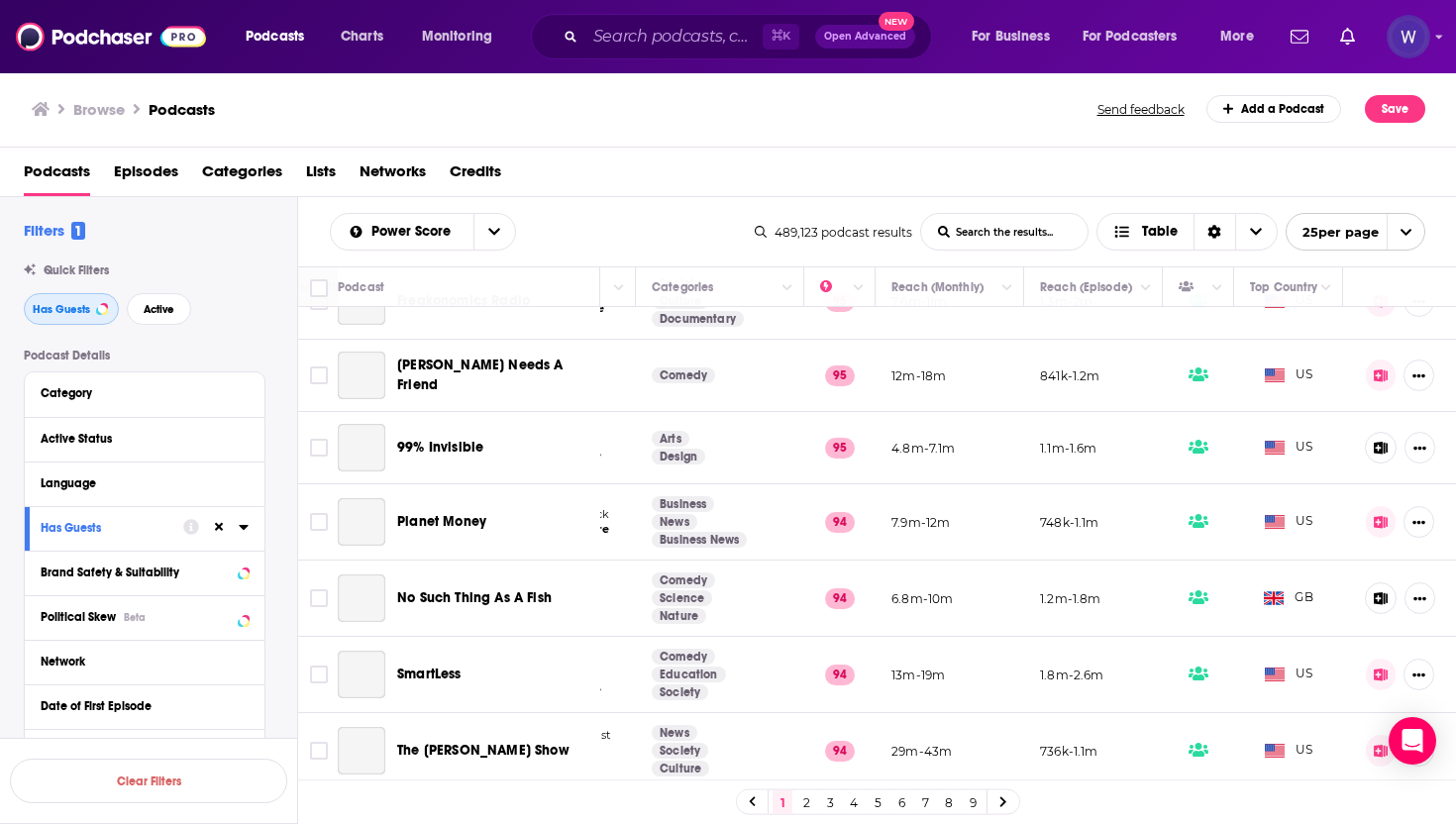 scroll, scrollTop: 1390, scrollLeft: 331, axis: both 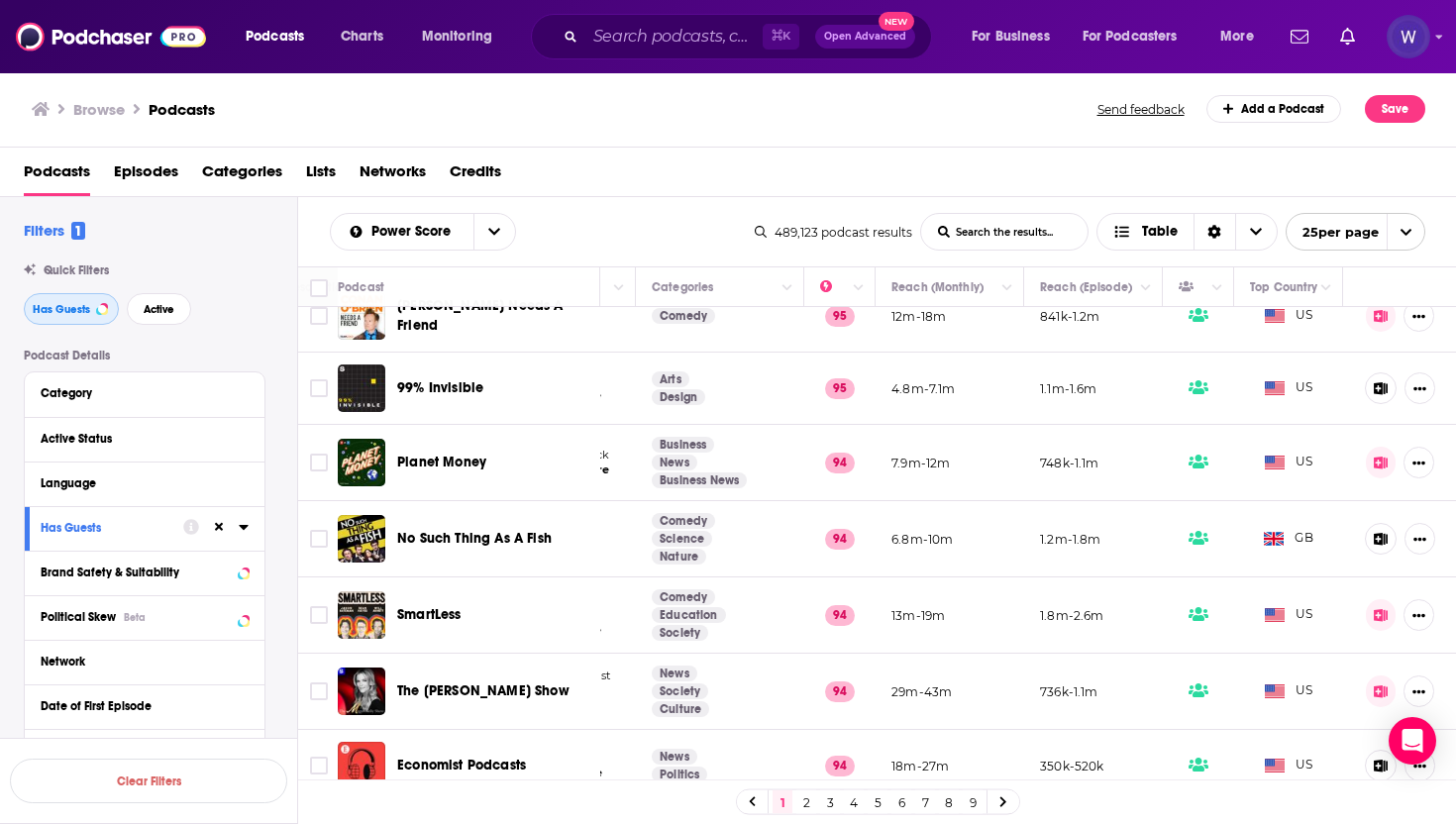 click on "Has Guests" at bounding box center [71, 309] 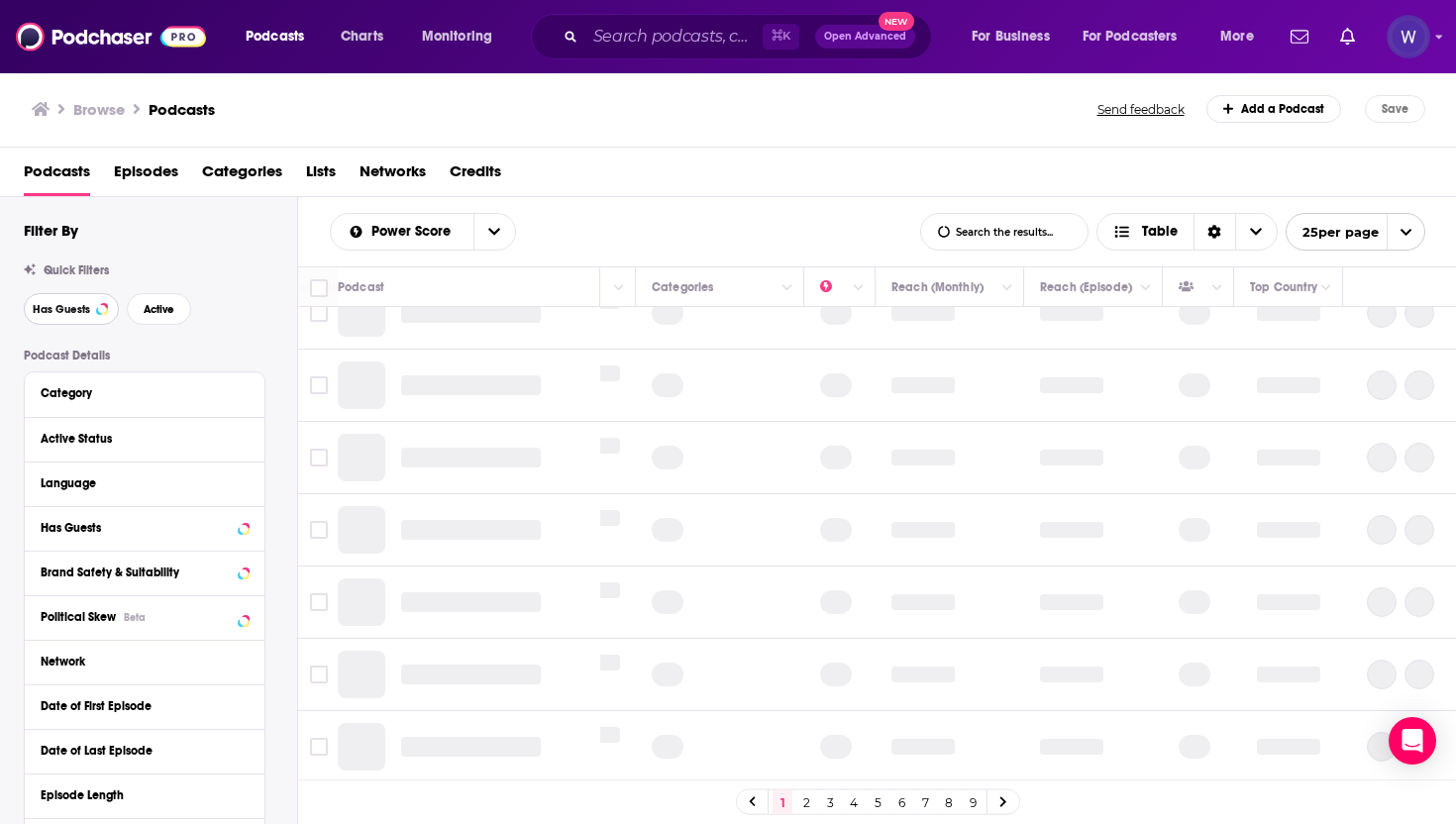 scroll, scrollTop: 1331, scrollLeft: 331, axis: both 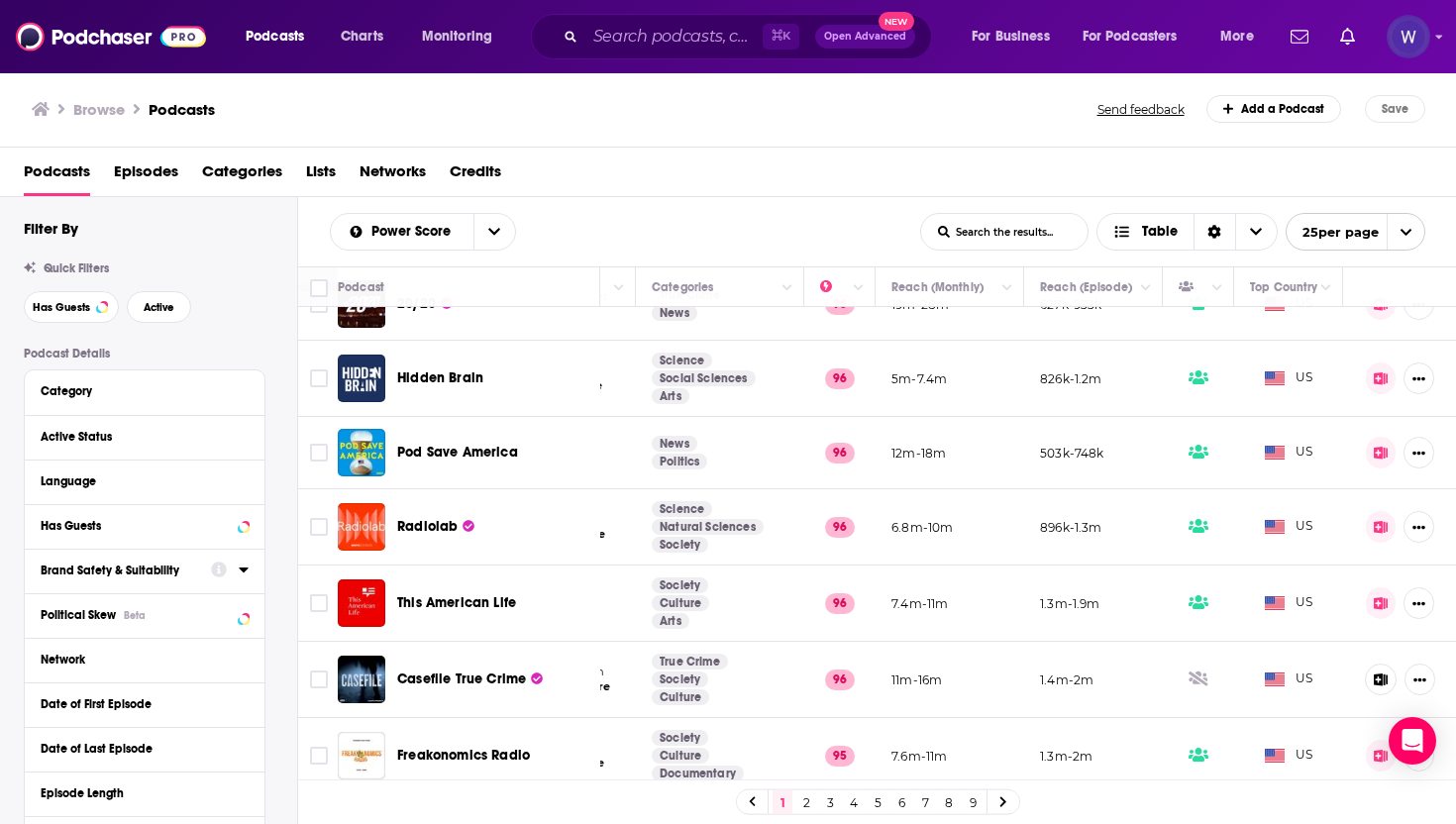 click 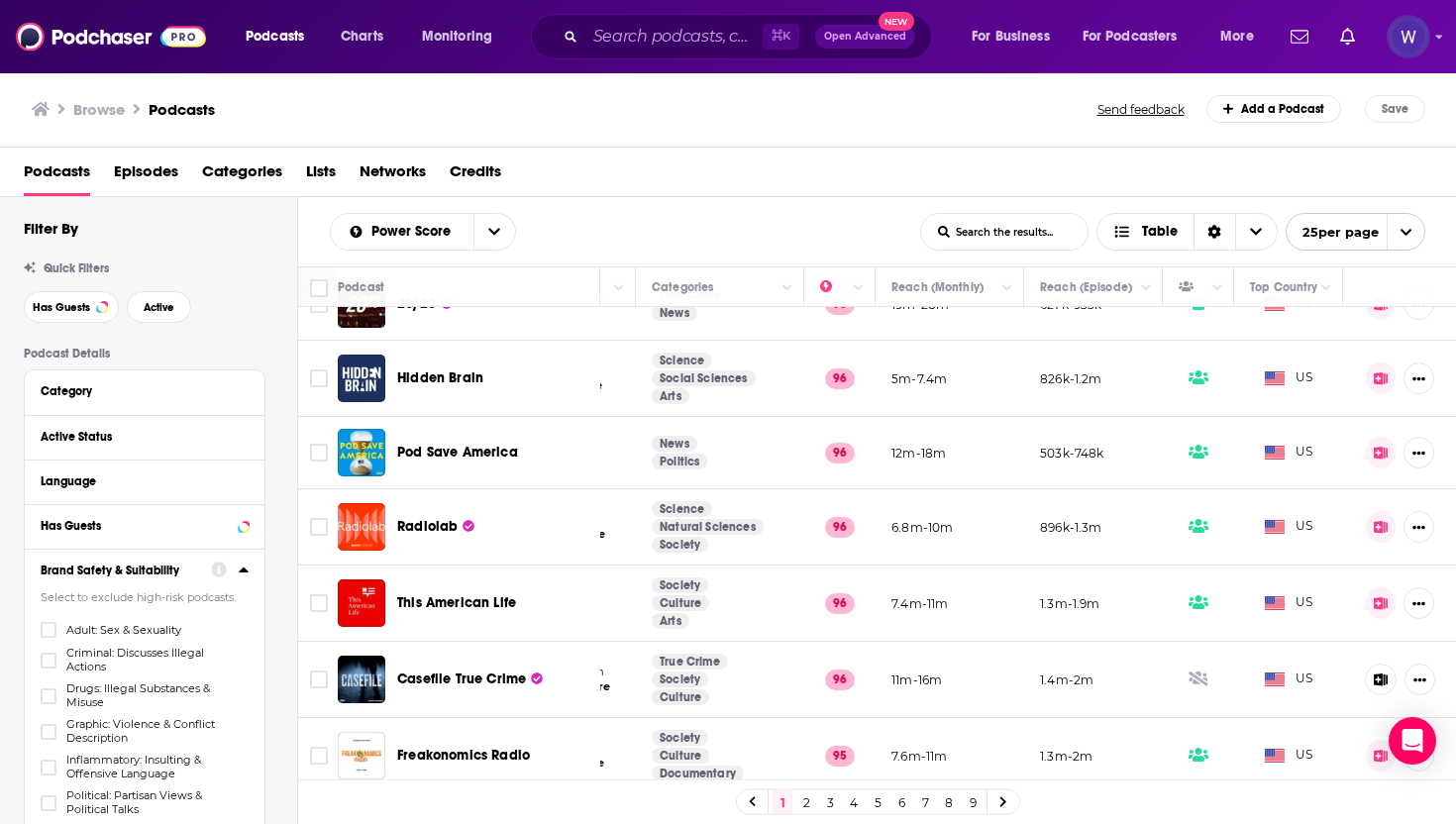 click 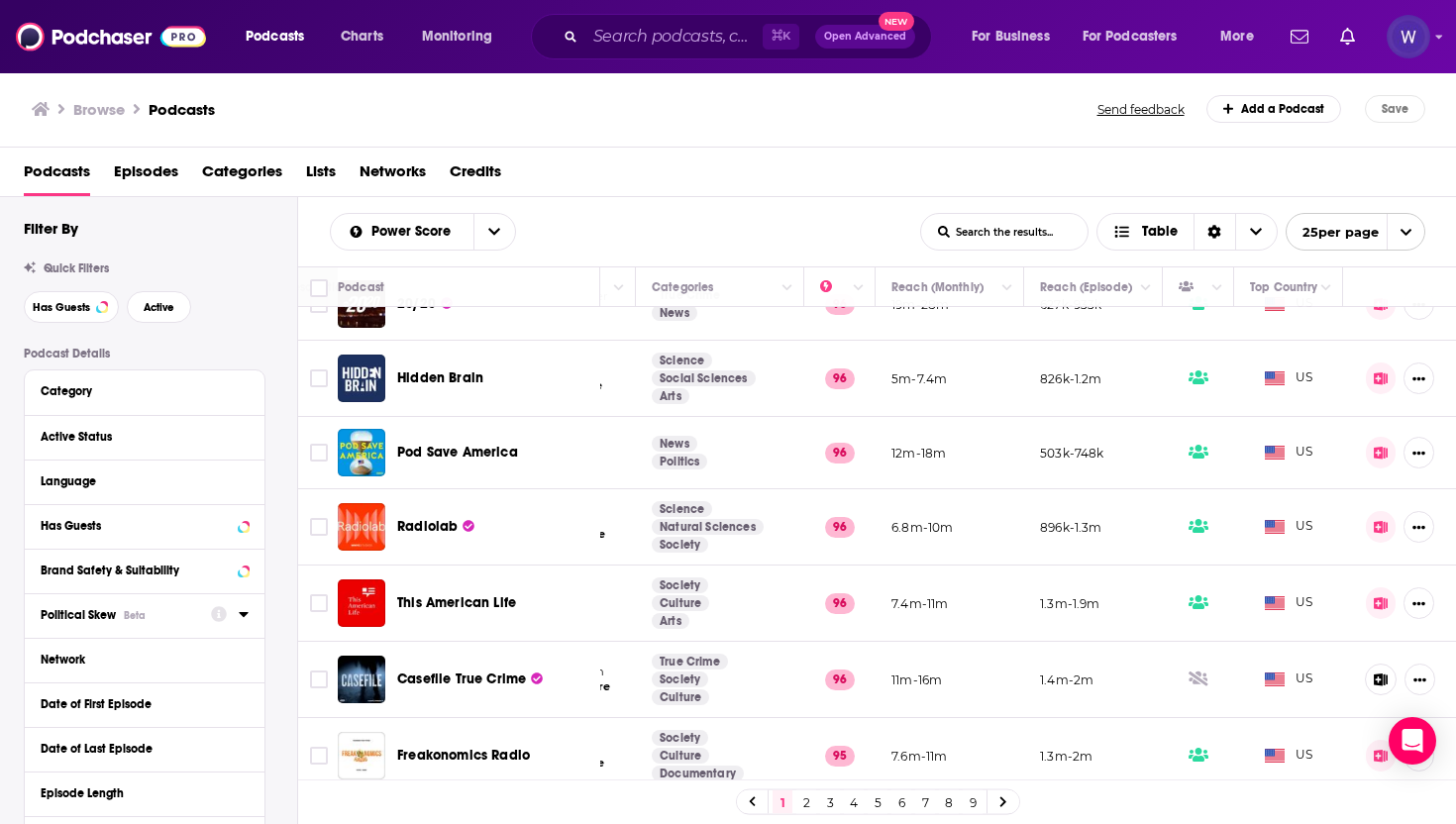 click at bounding box center [230, 614] 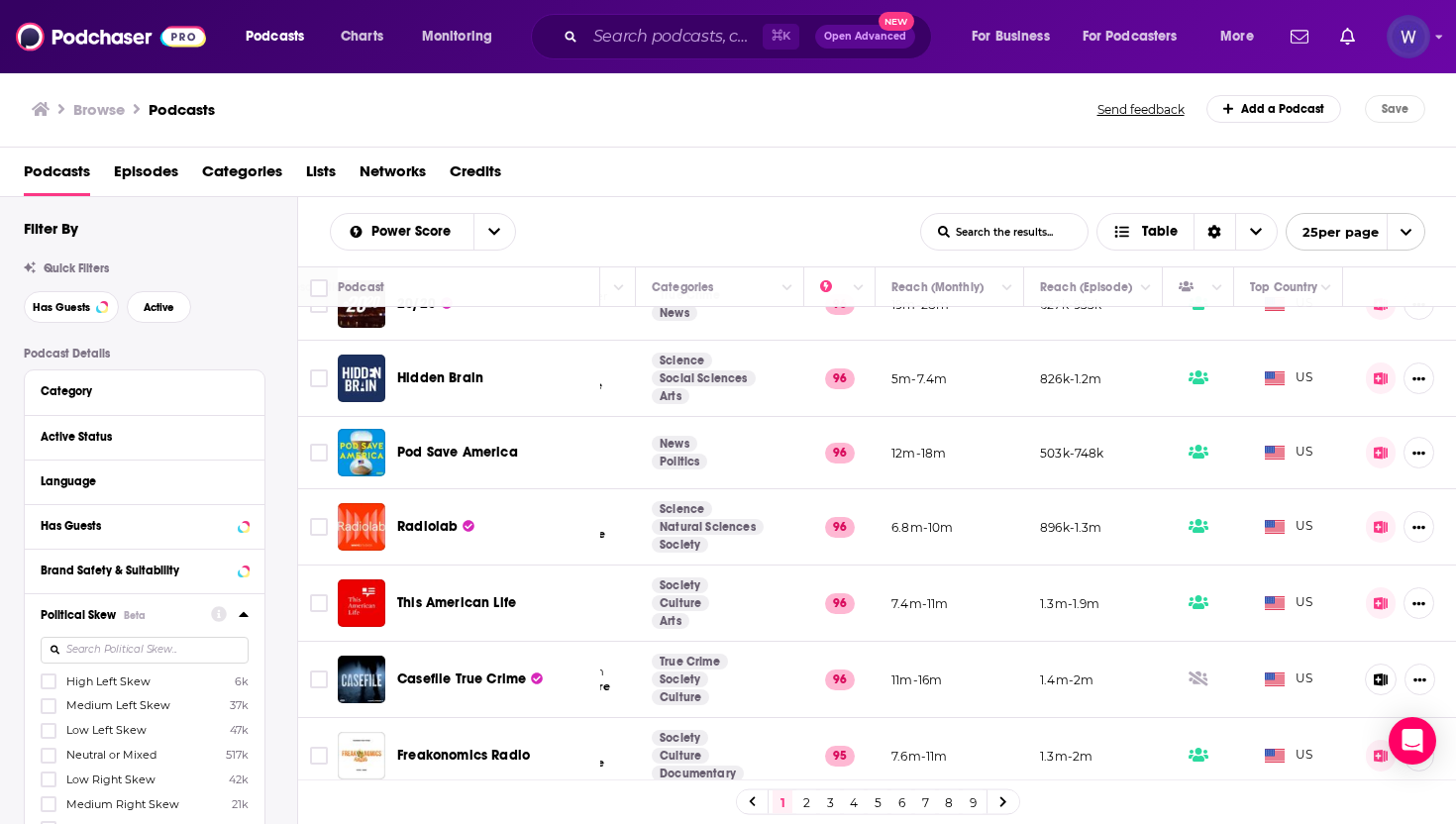 click 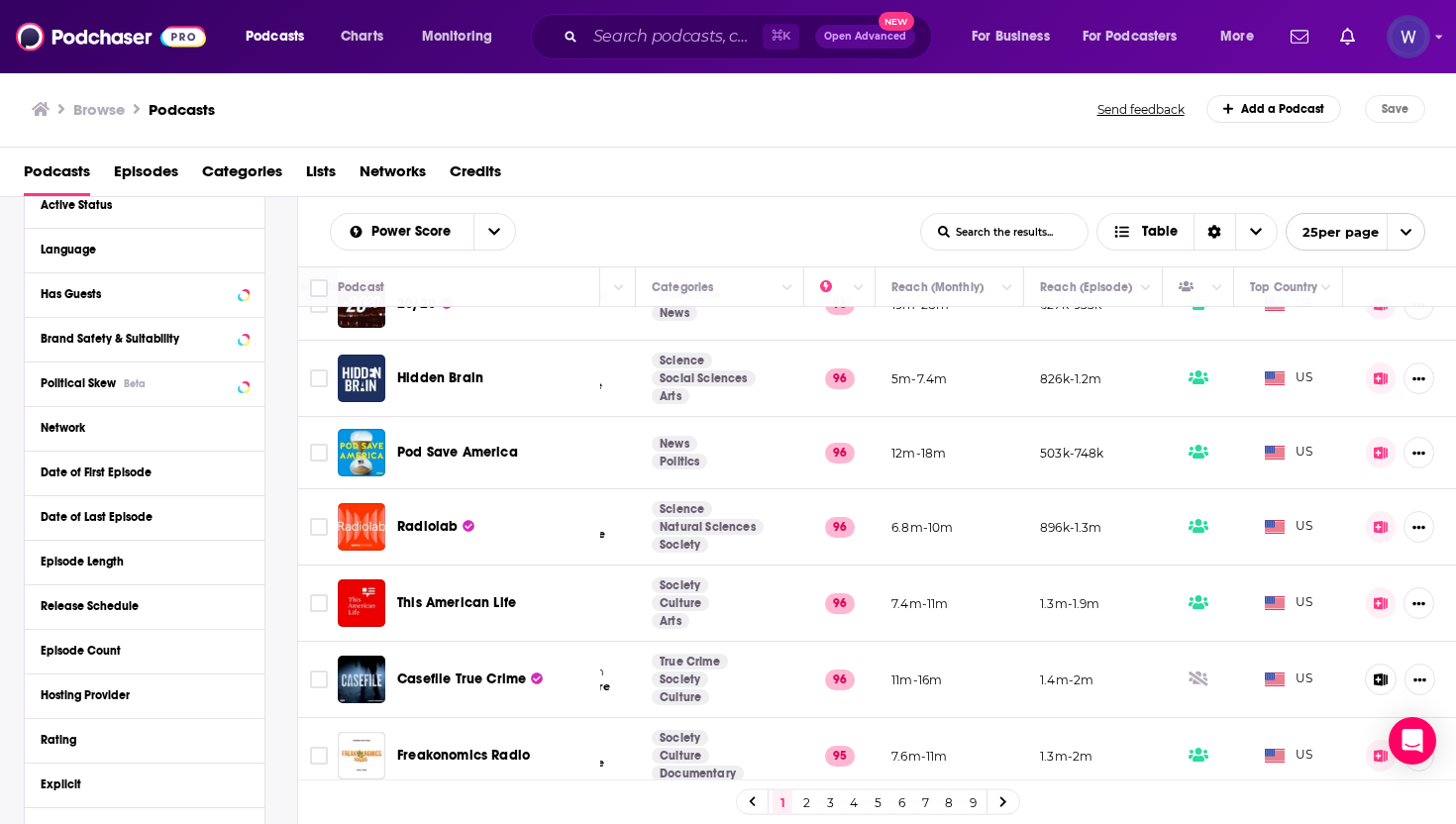 scroll, scrollTop: 235, scrollLeft: 0, axis: vertical 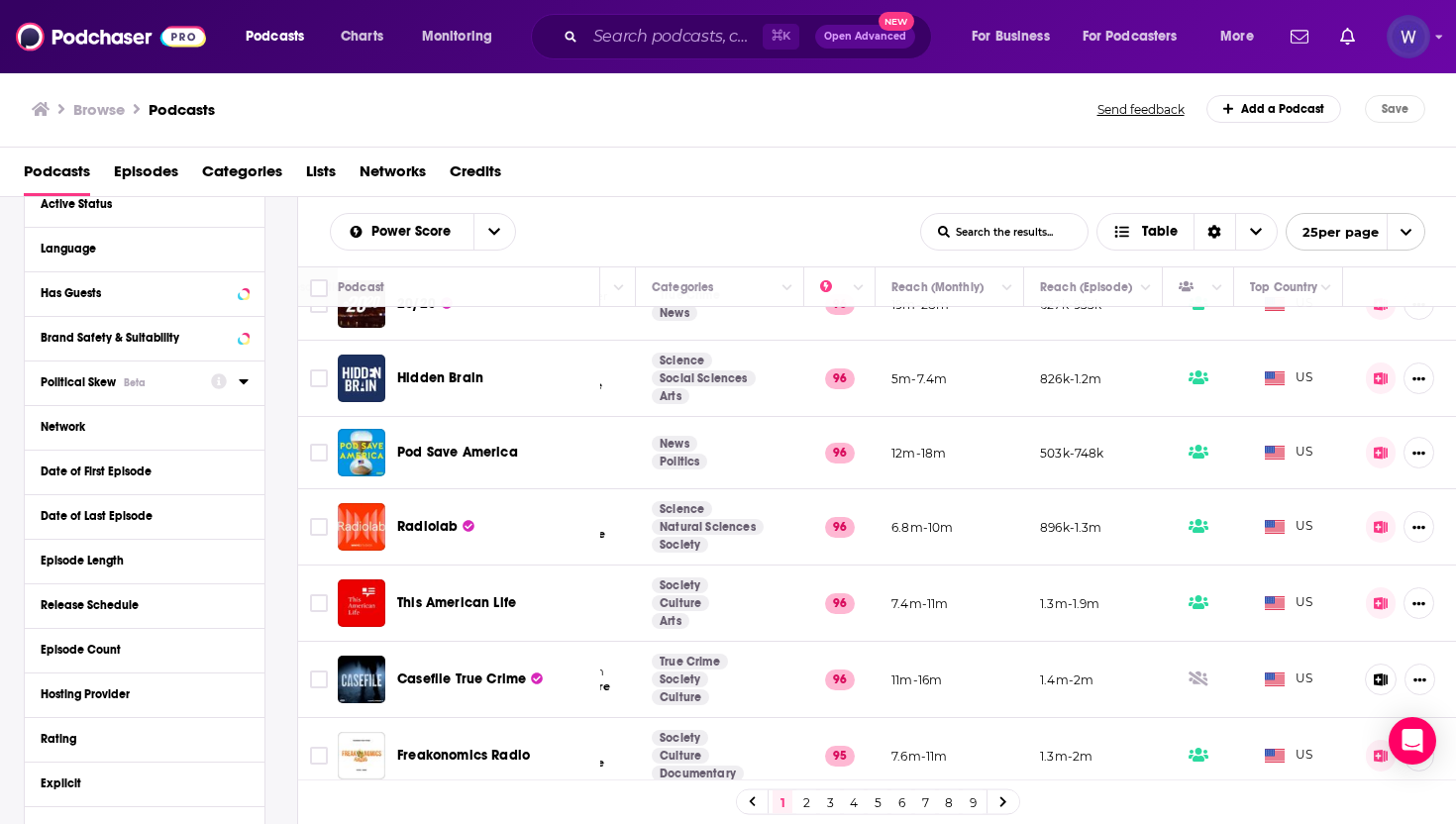 click 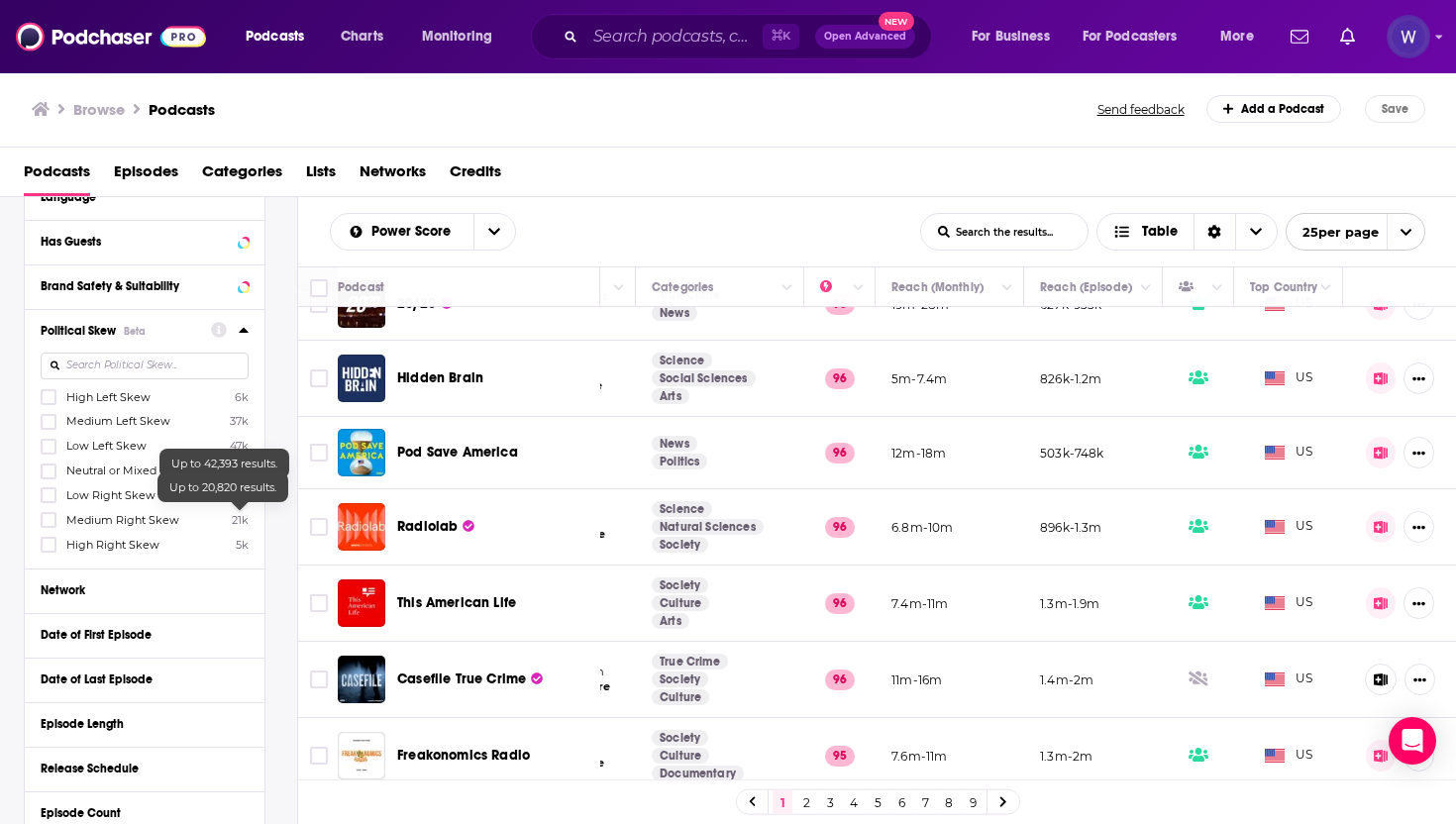 scroll, scrollTop: 292, scrollLeft: 0, axis: vertical 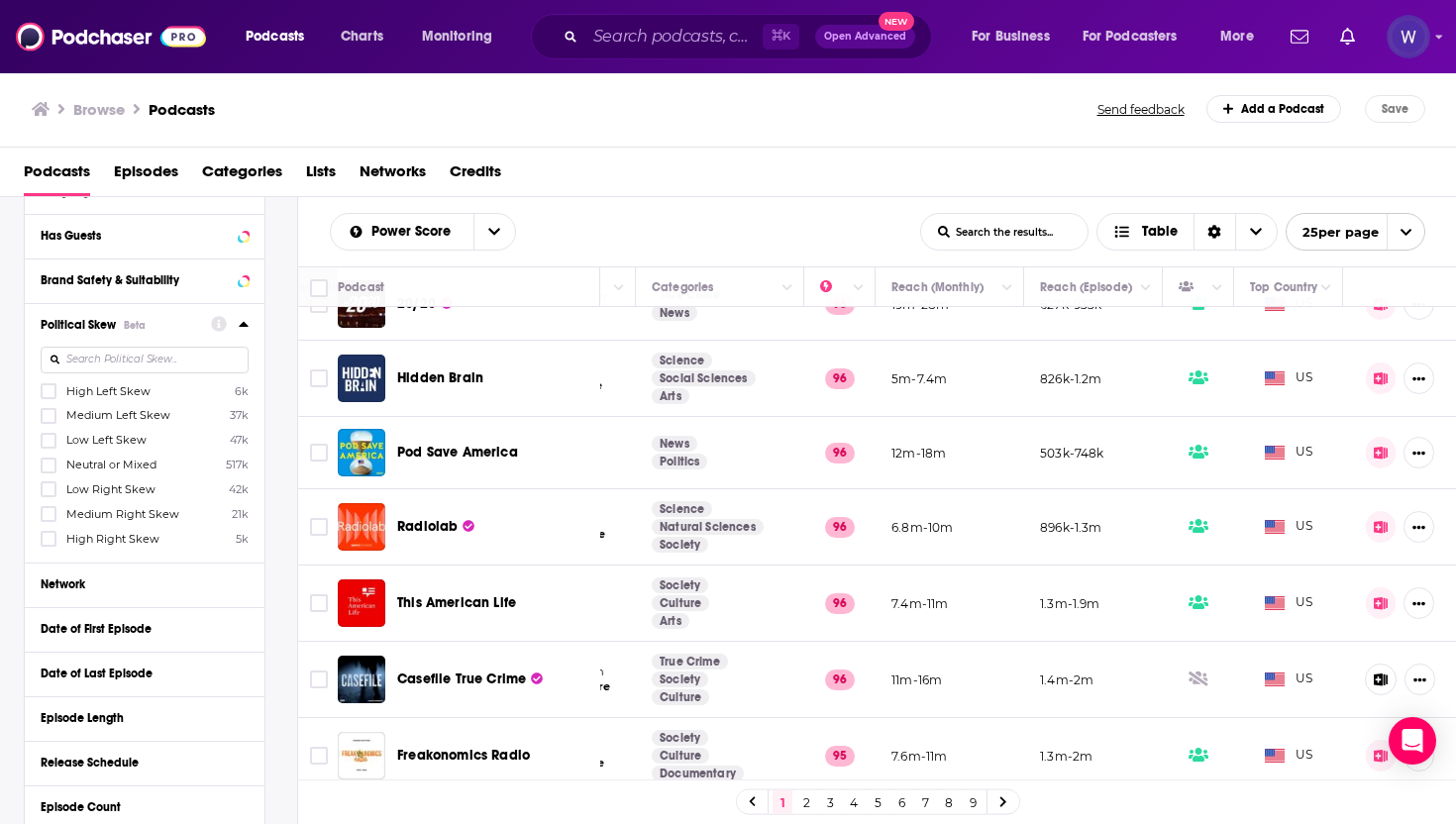 click on "High Left Skew" at bounding box center (108, 391) 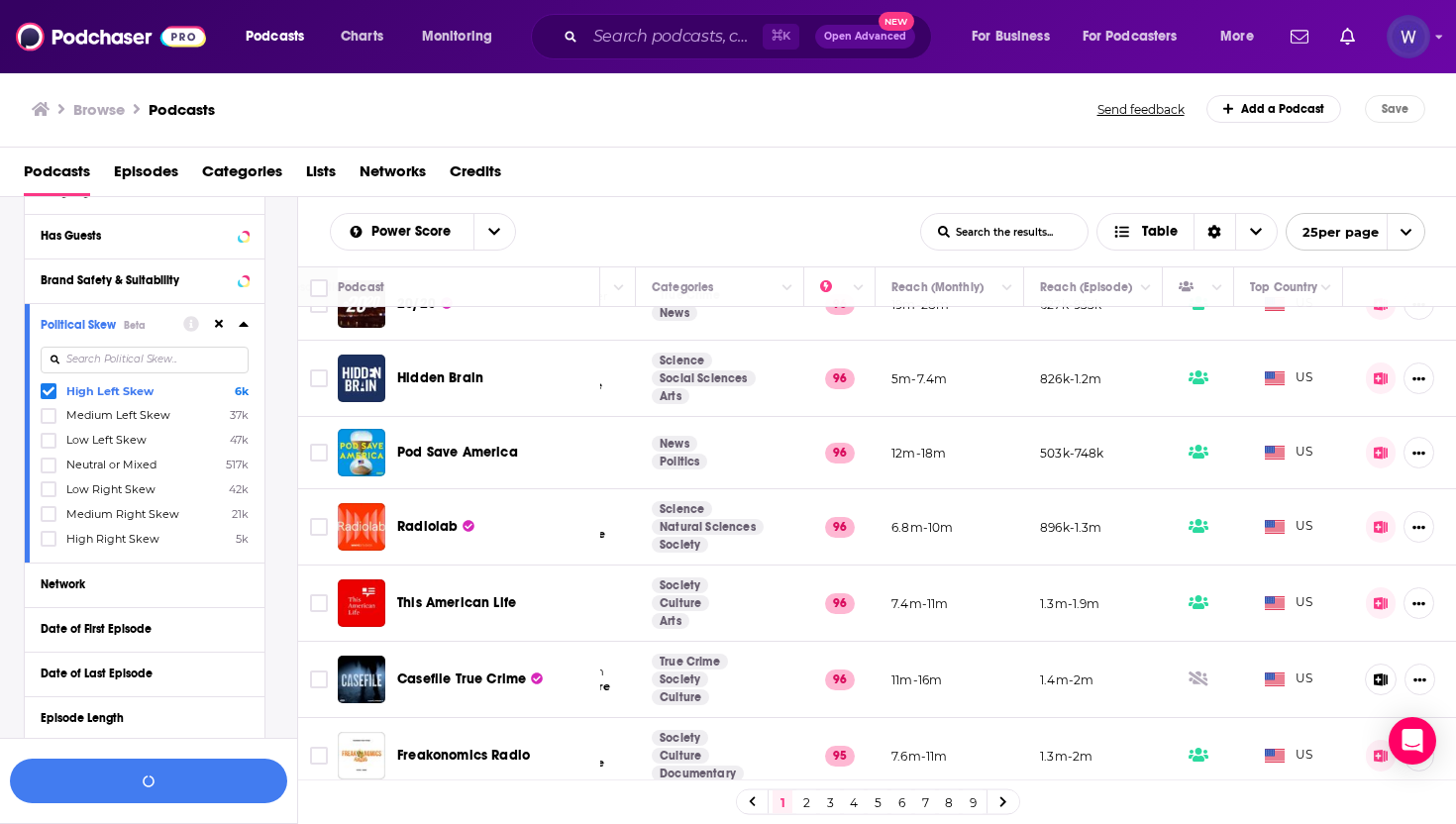 click 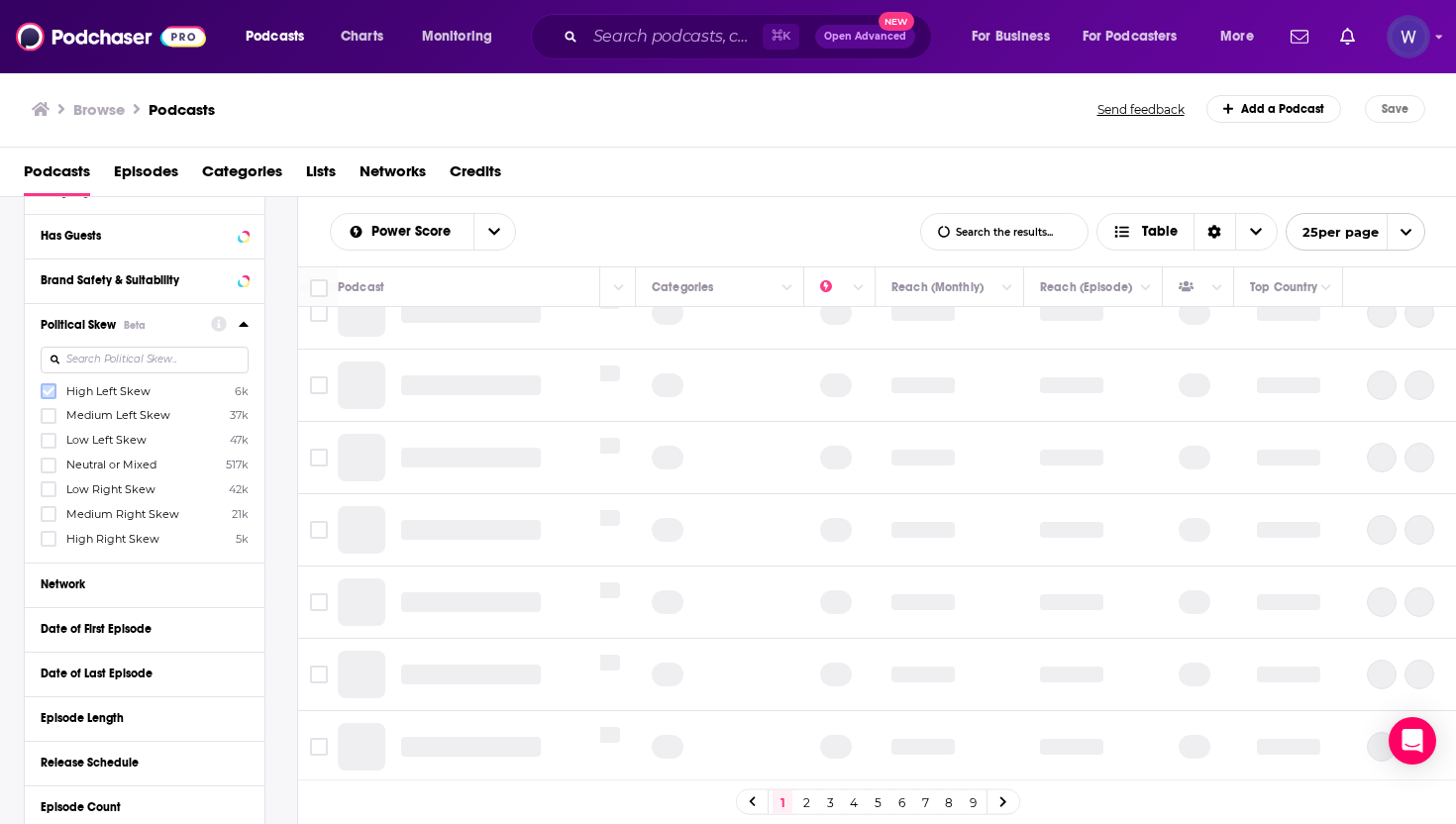 scroll, scrollTop: 1331, scrollLeft: 331, axis: both 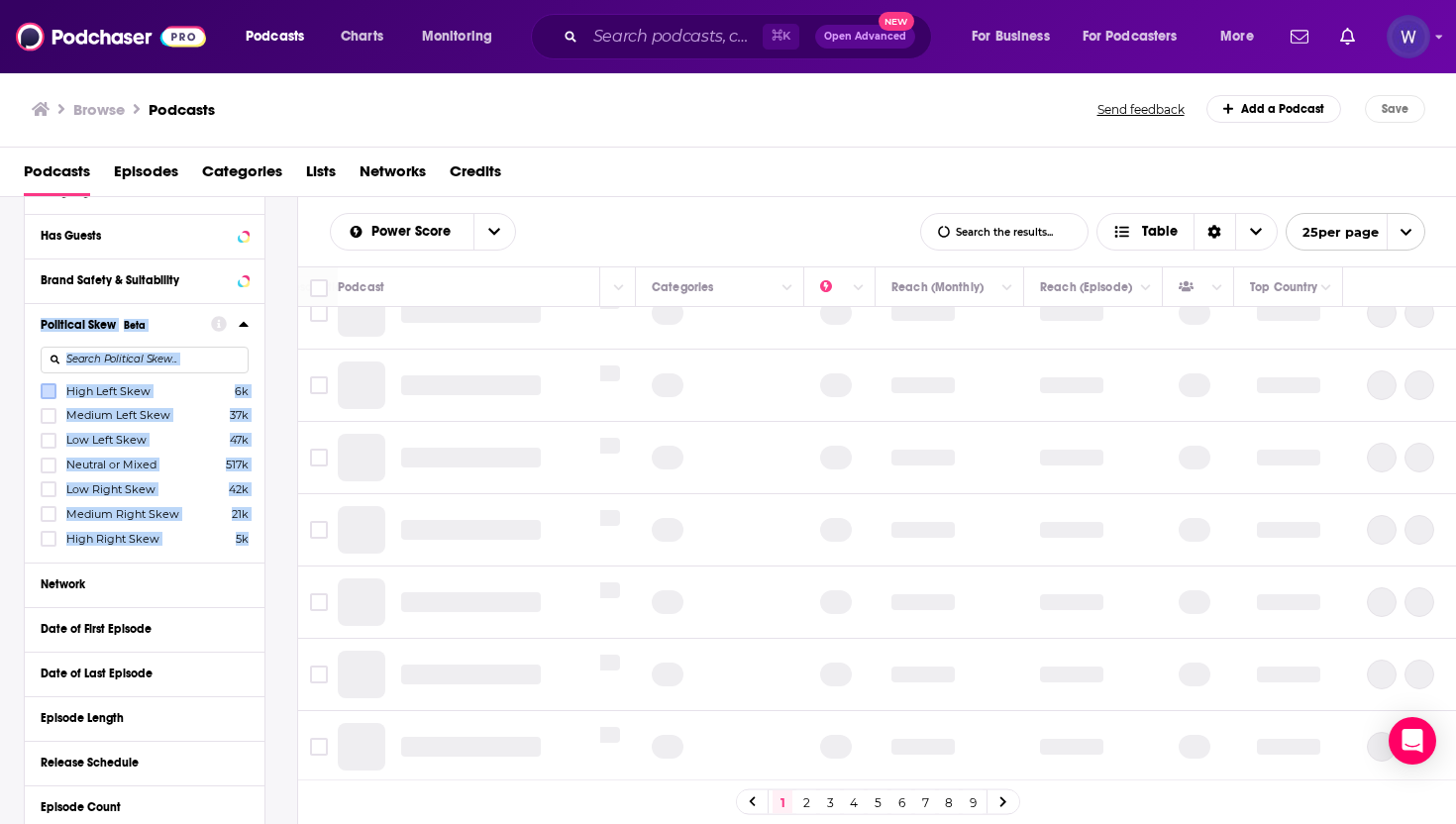 drag, startPoint x: 40, startPoint y: 325, endPoint x: 205, endPoint y: 549, distance: 278.2104 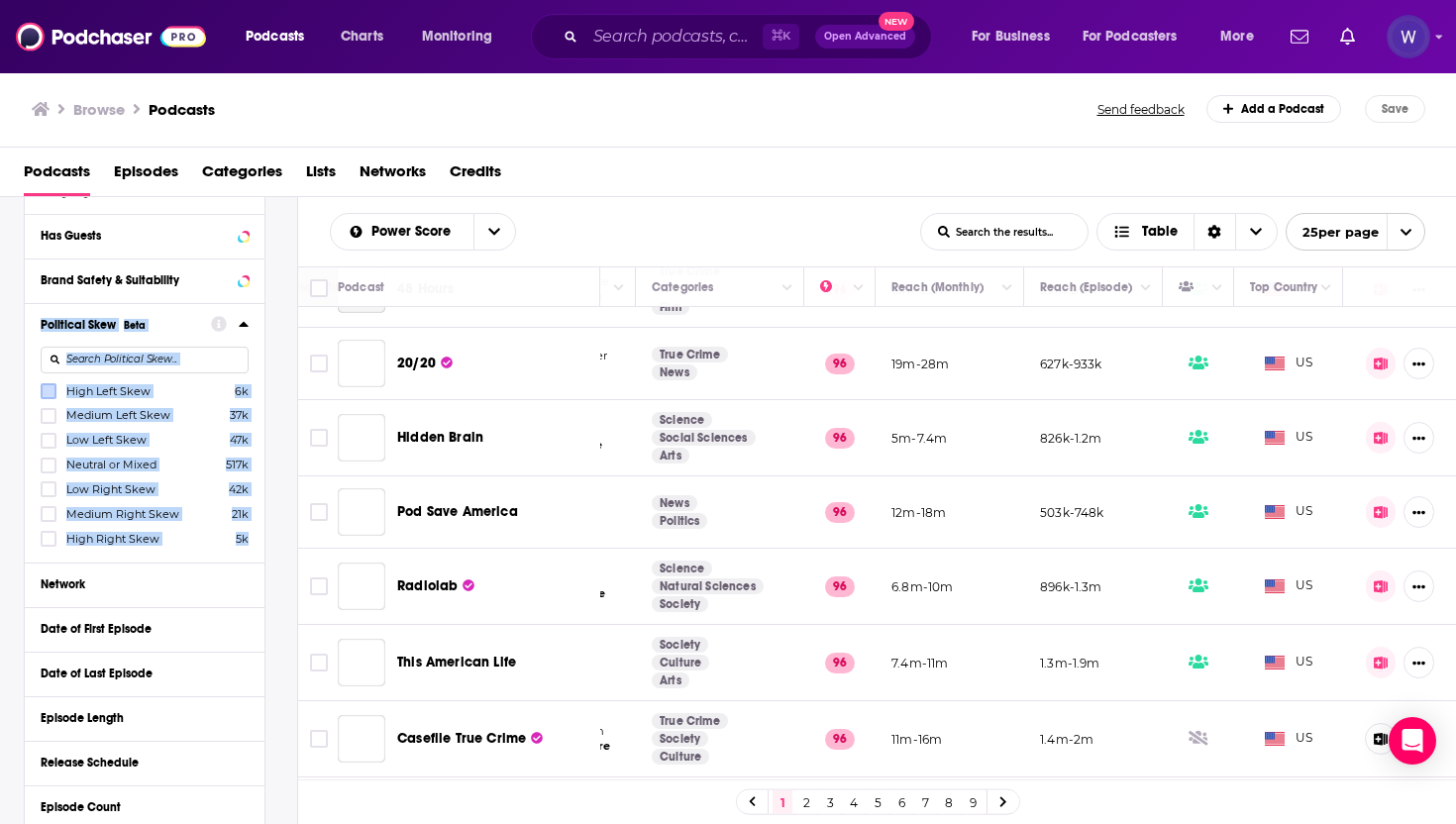 scroll, scrollTop: 1390, scrollLeft: 331, axis: both 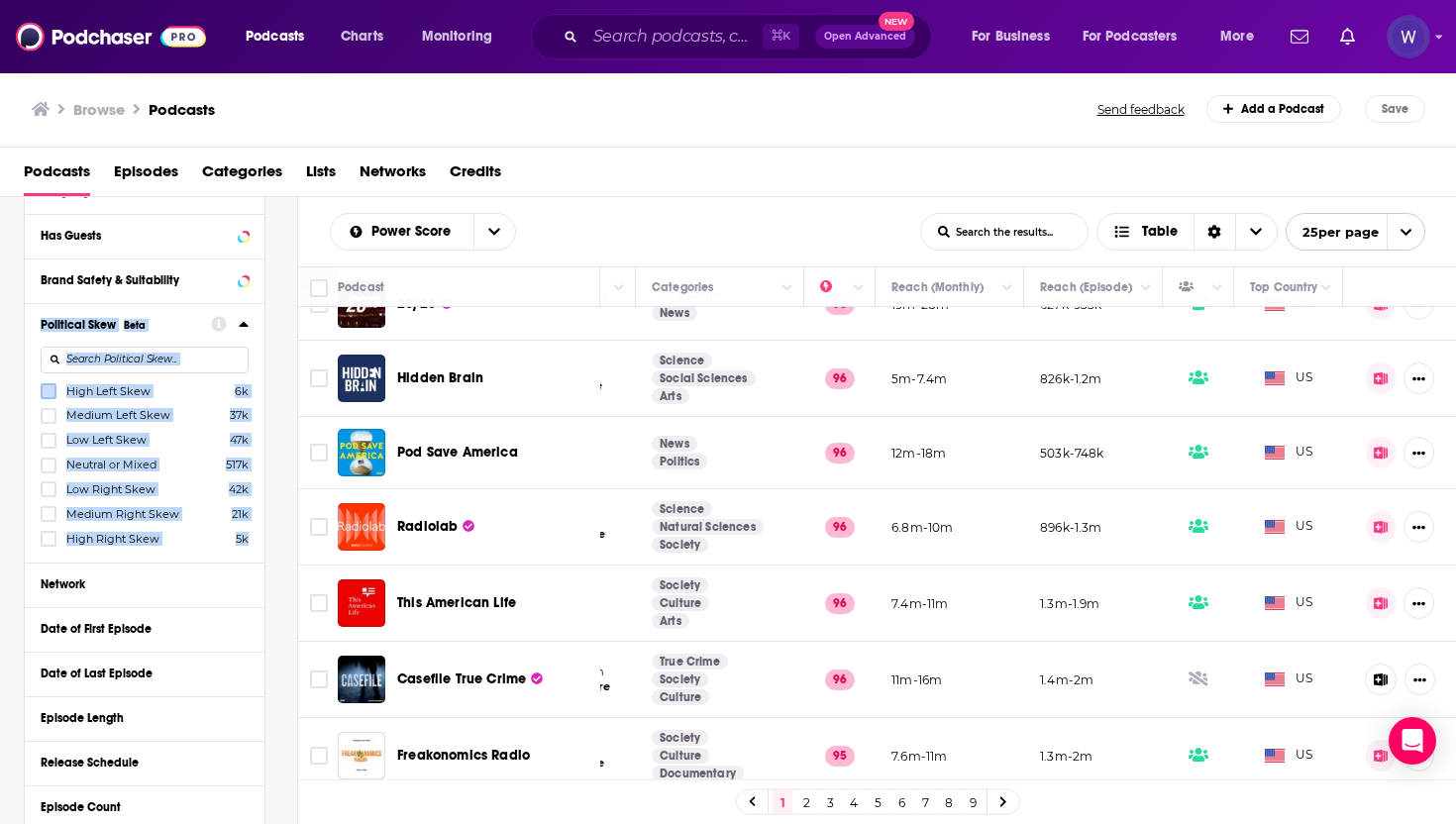 copy on "Political Skew Beta High Left Skew 6k Medium Left Skew 37k Low Left Skew 47k Neutral or Mixed 517k Low Right Skew 42k Medium Right Skew 21k High Right Skew 5k" 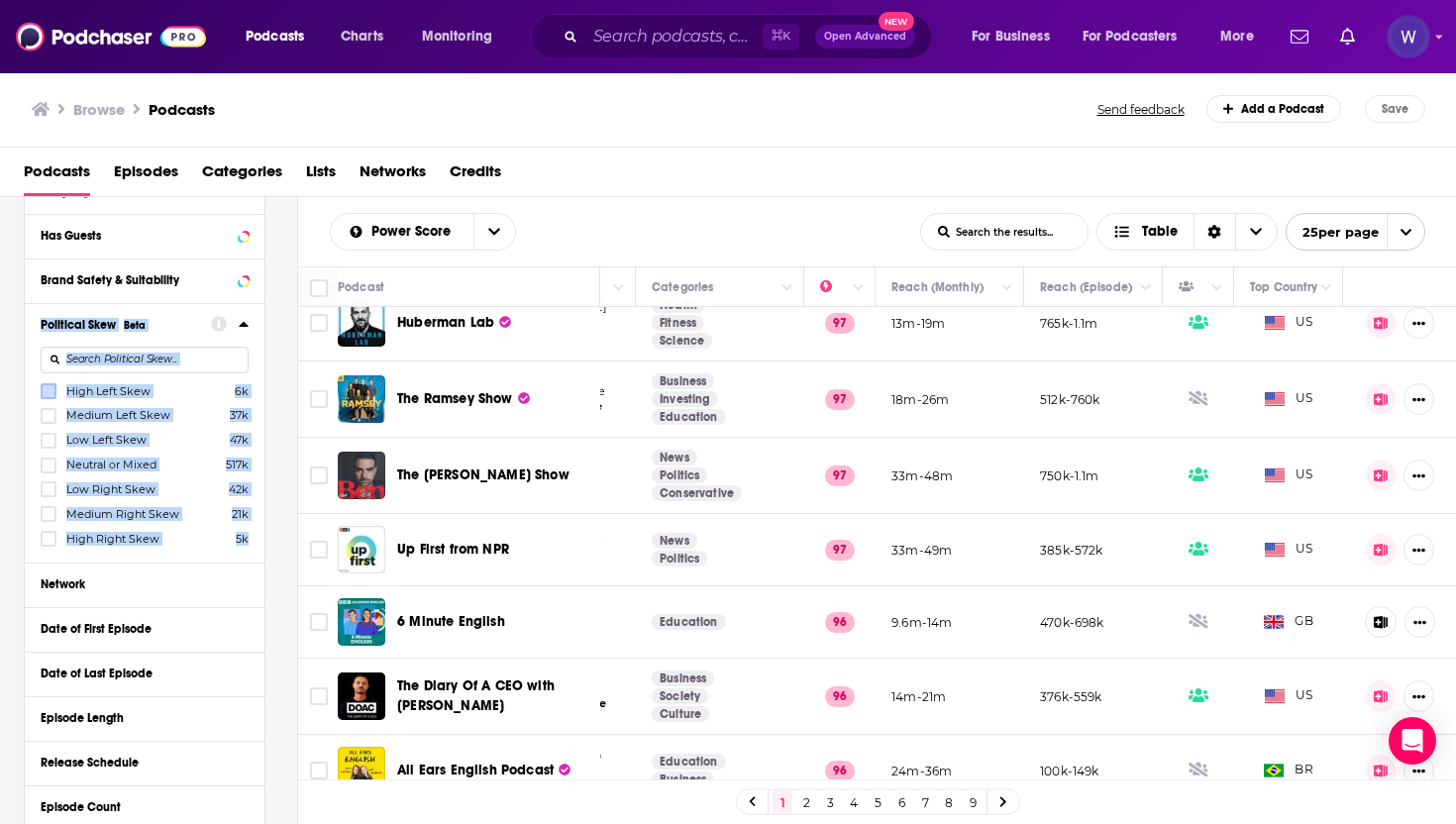 scroll, scrollTop: 989, scrollLeft: 331, axis: both 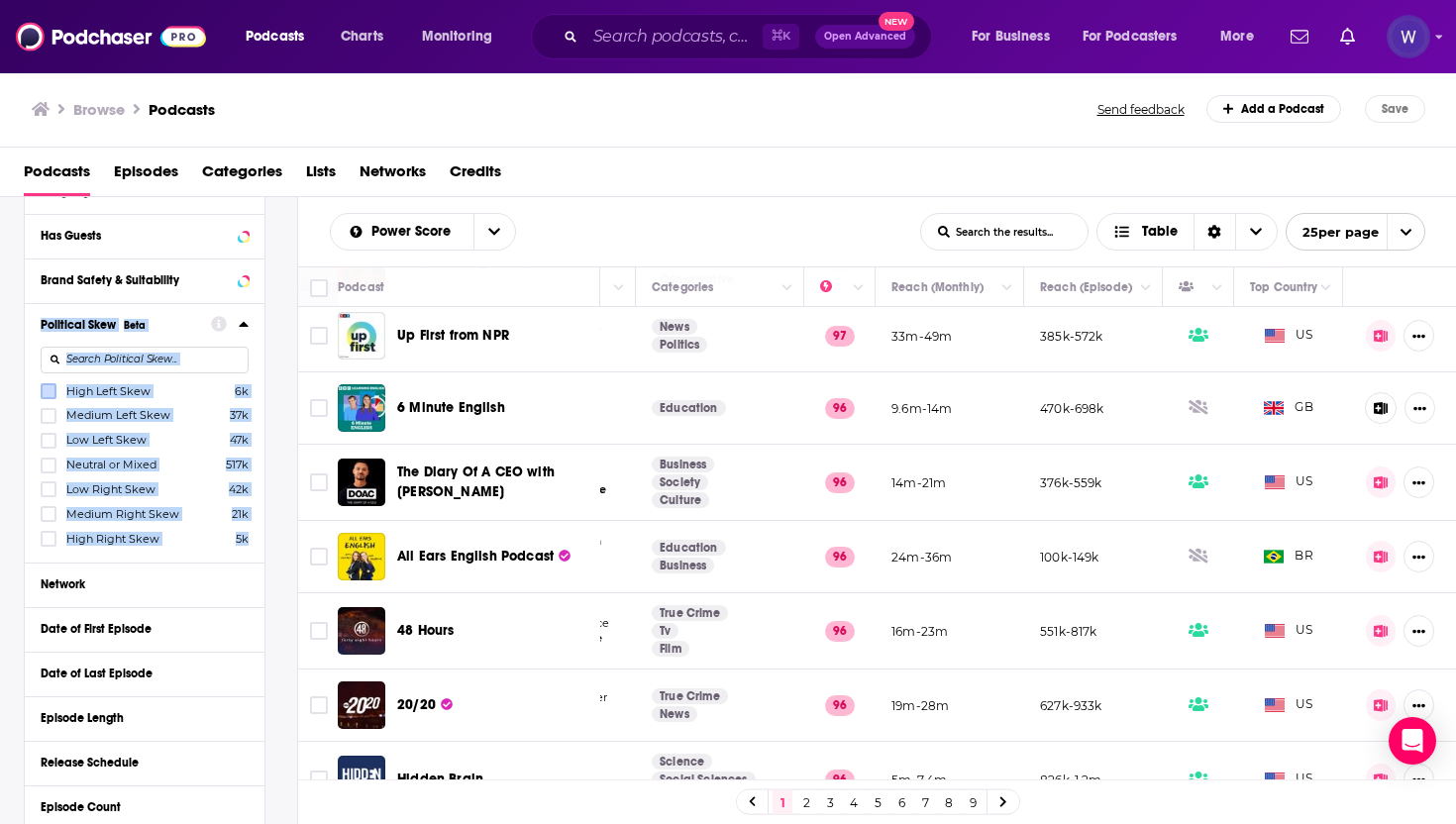 click 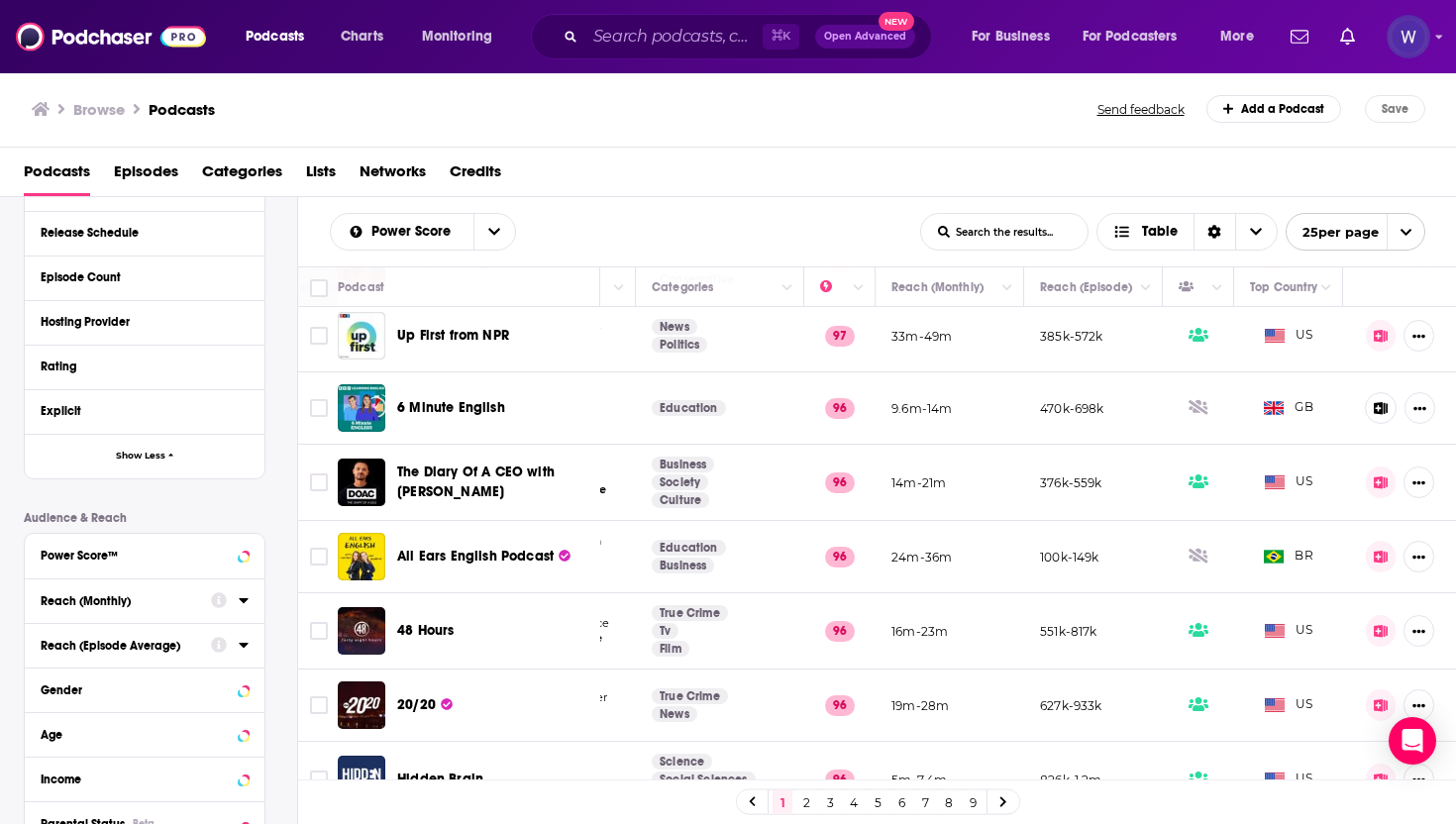 scroll, scrollTop: 731, scrollLeft: 0, axis: vertical 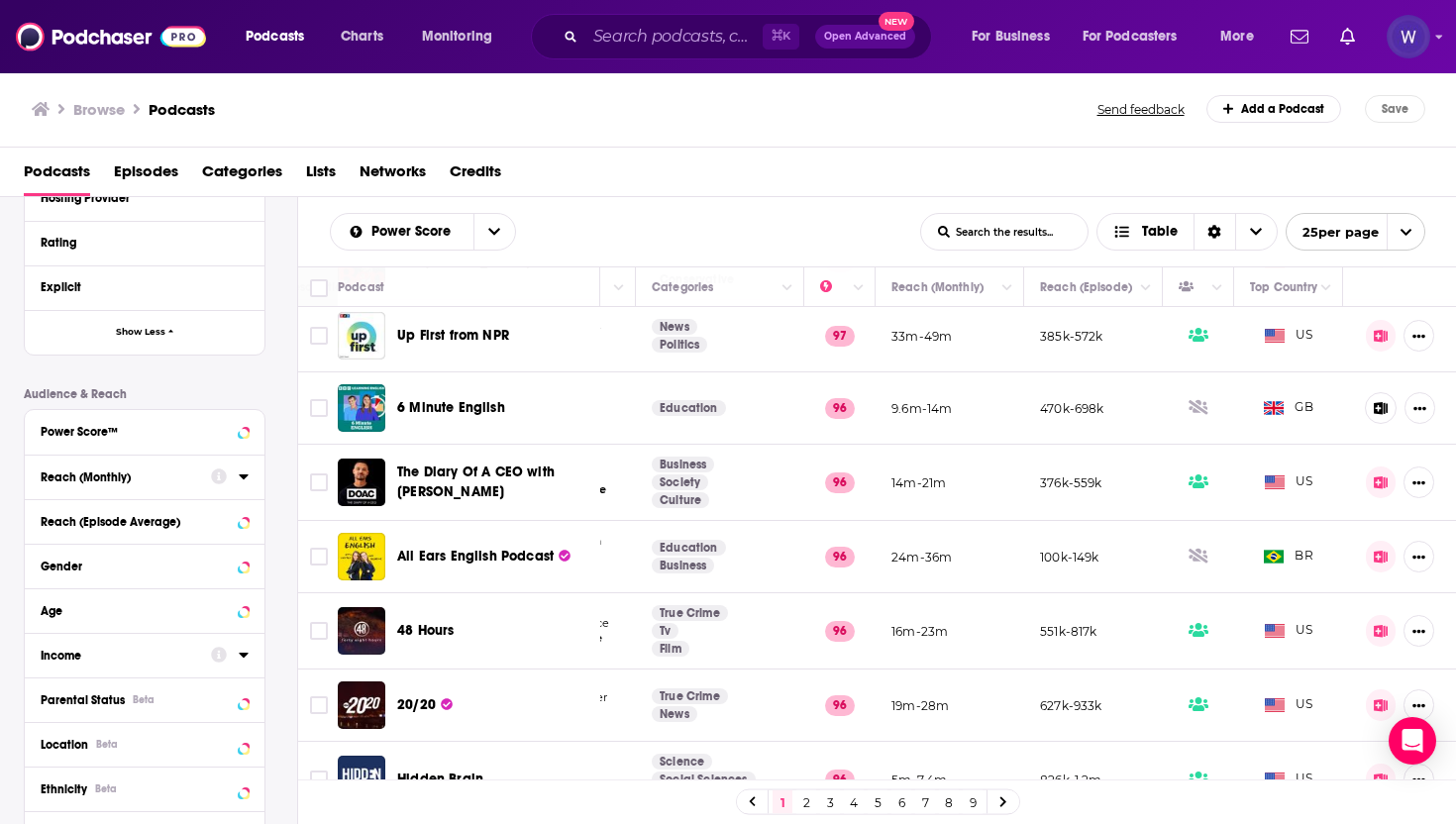 click 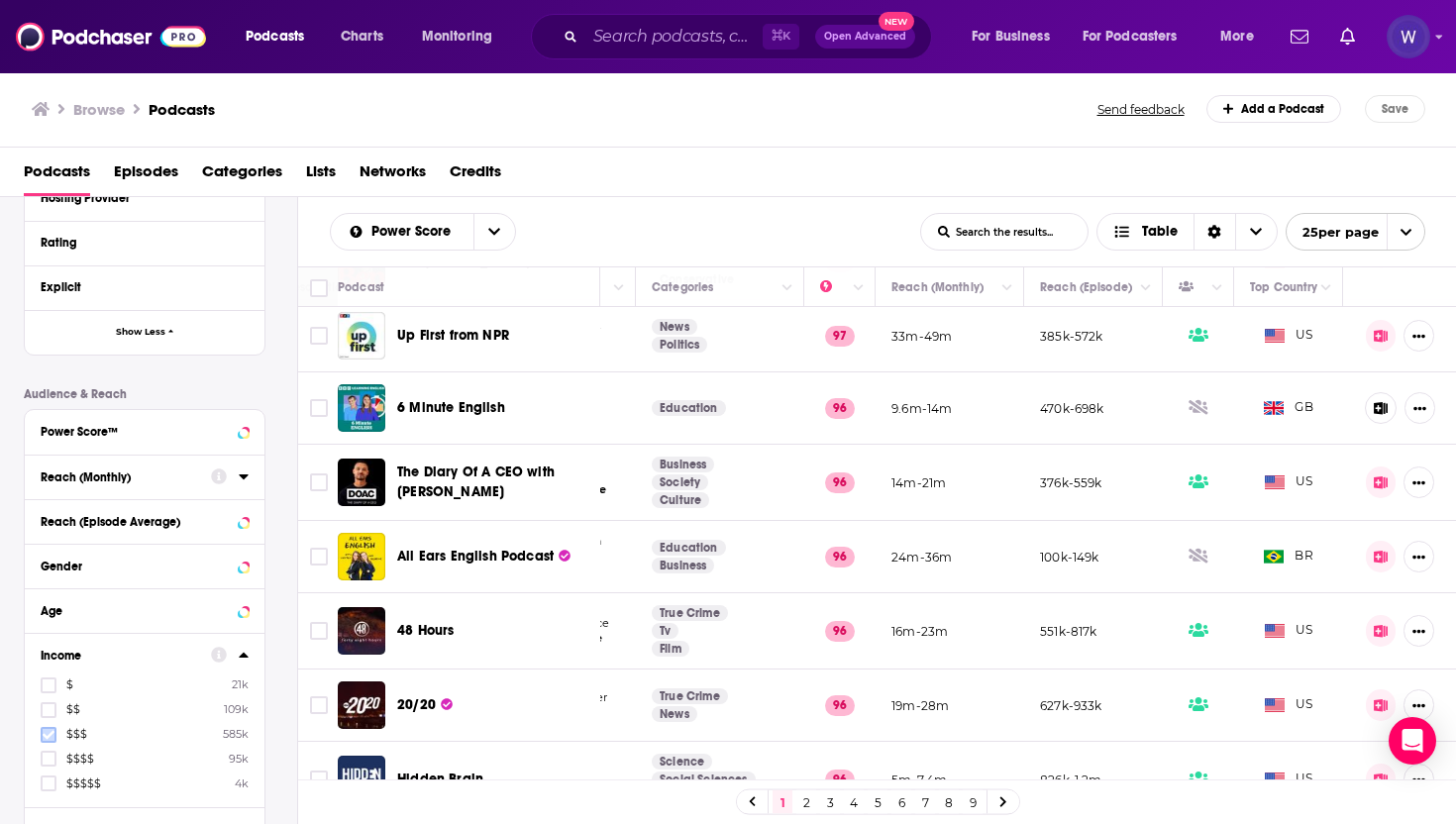 click 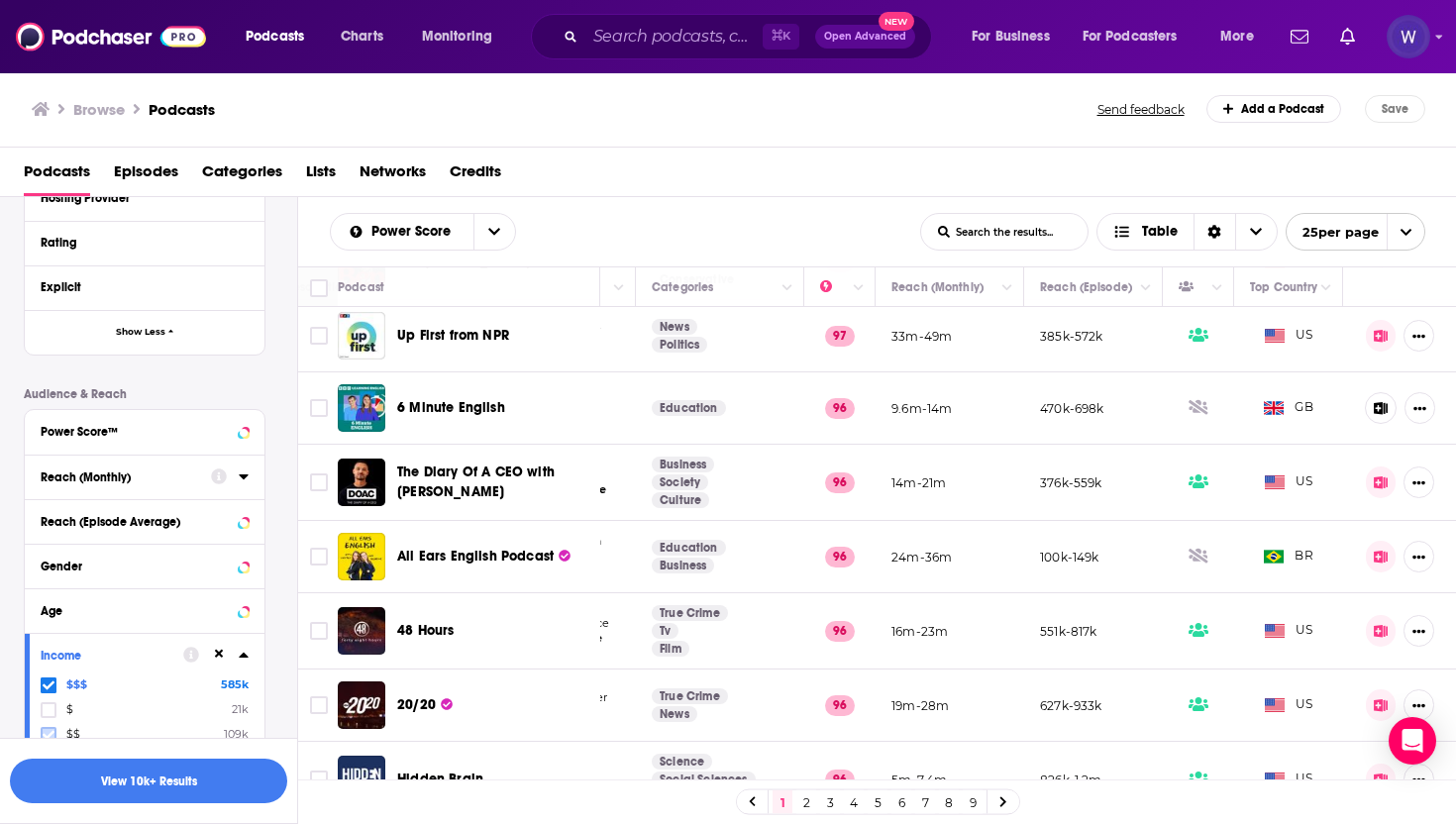 click 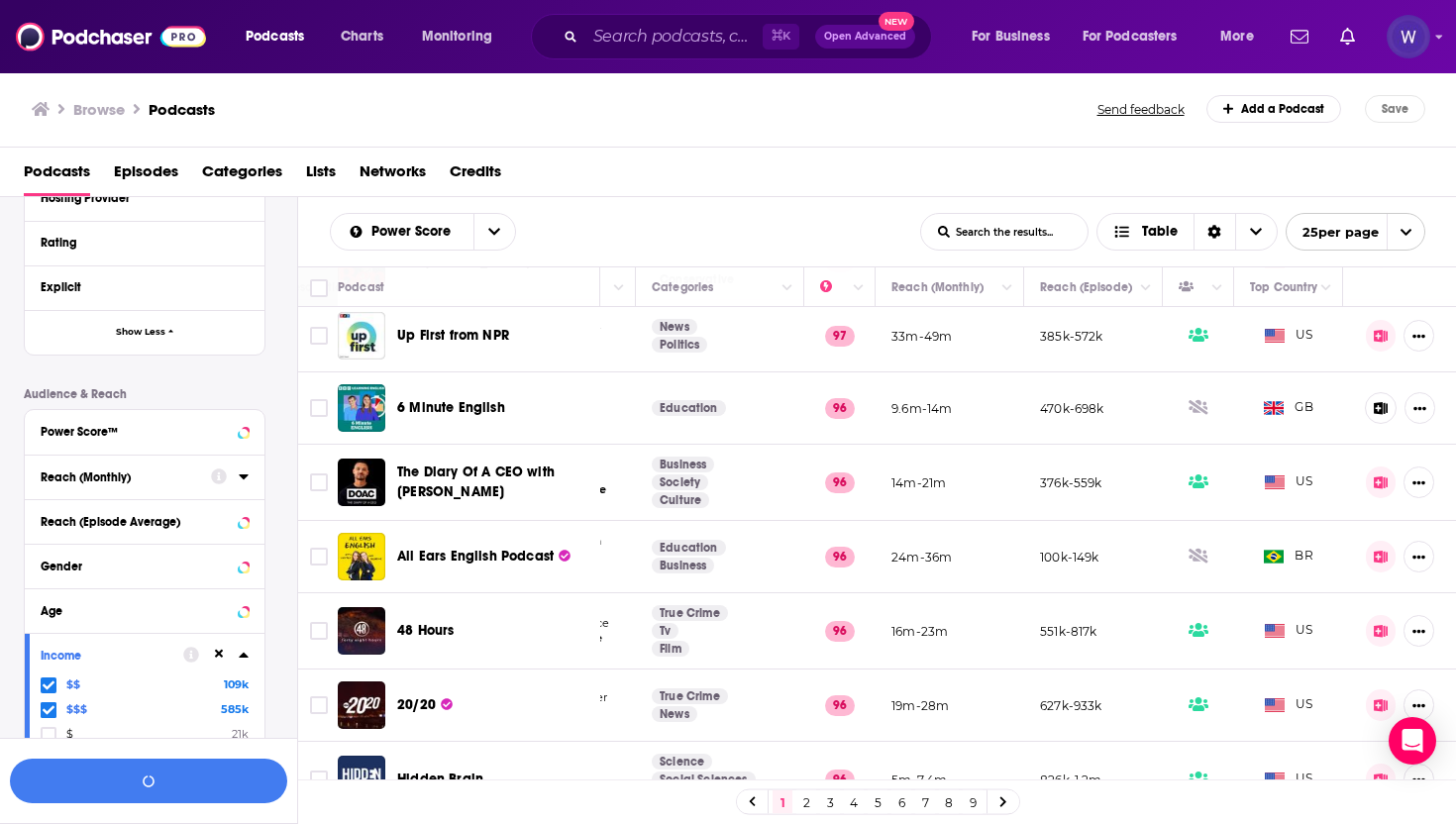 click 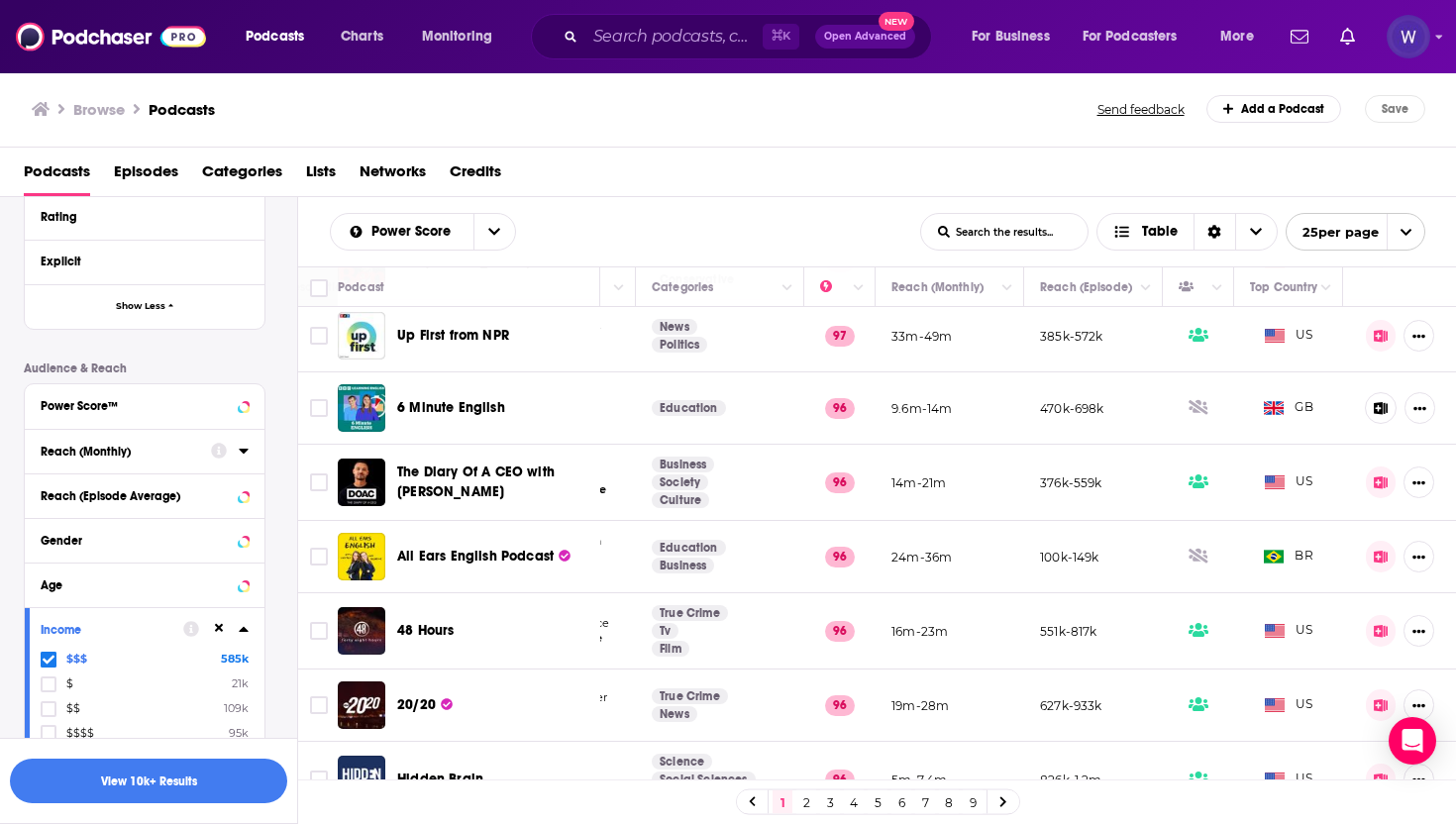 scroll, scrollTop: 760, scrollLeft: 0, axis: vertical 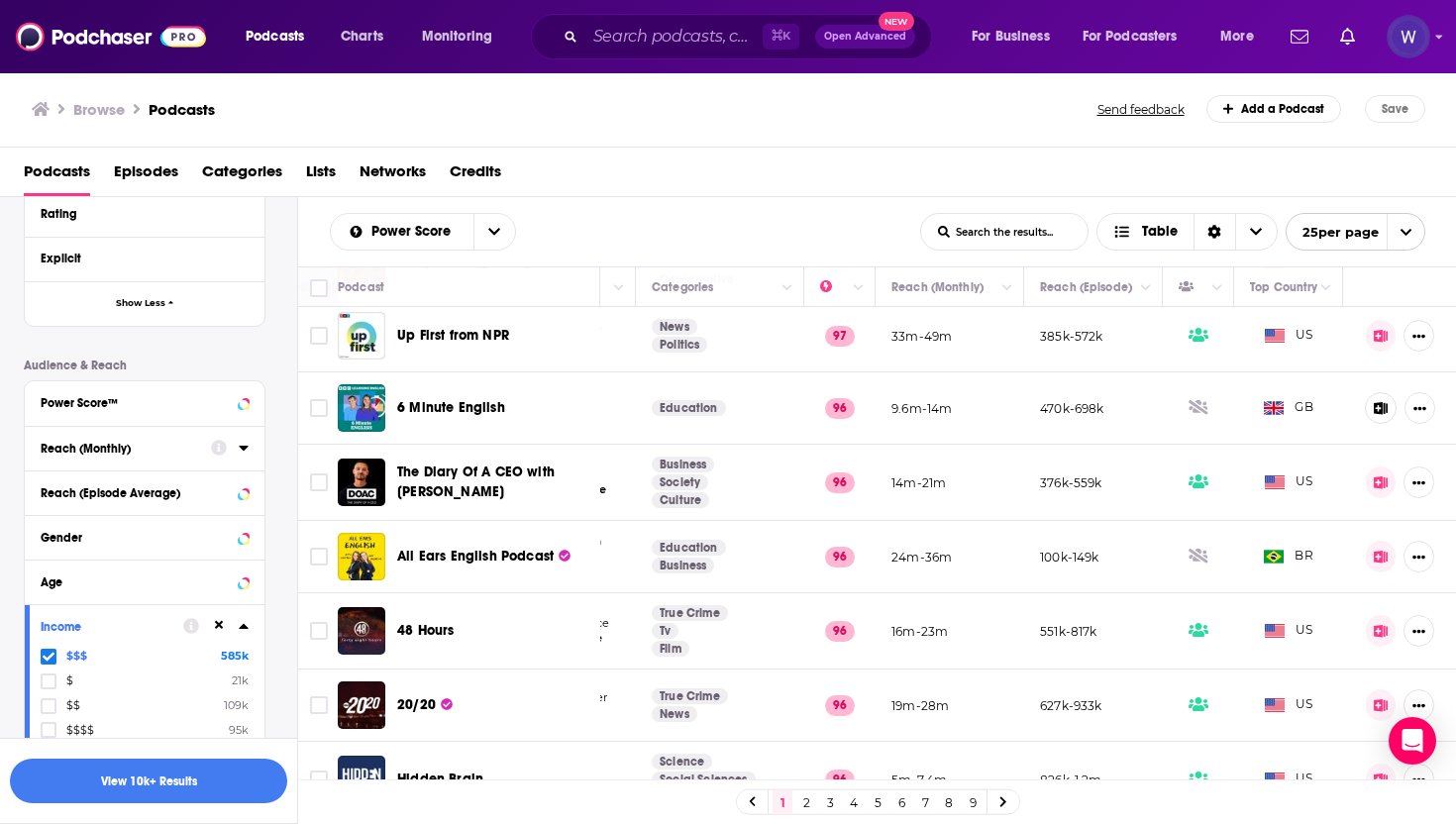 click 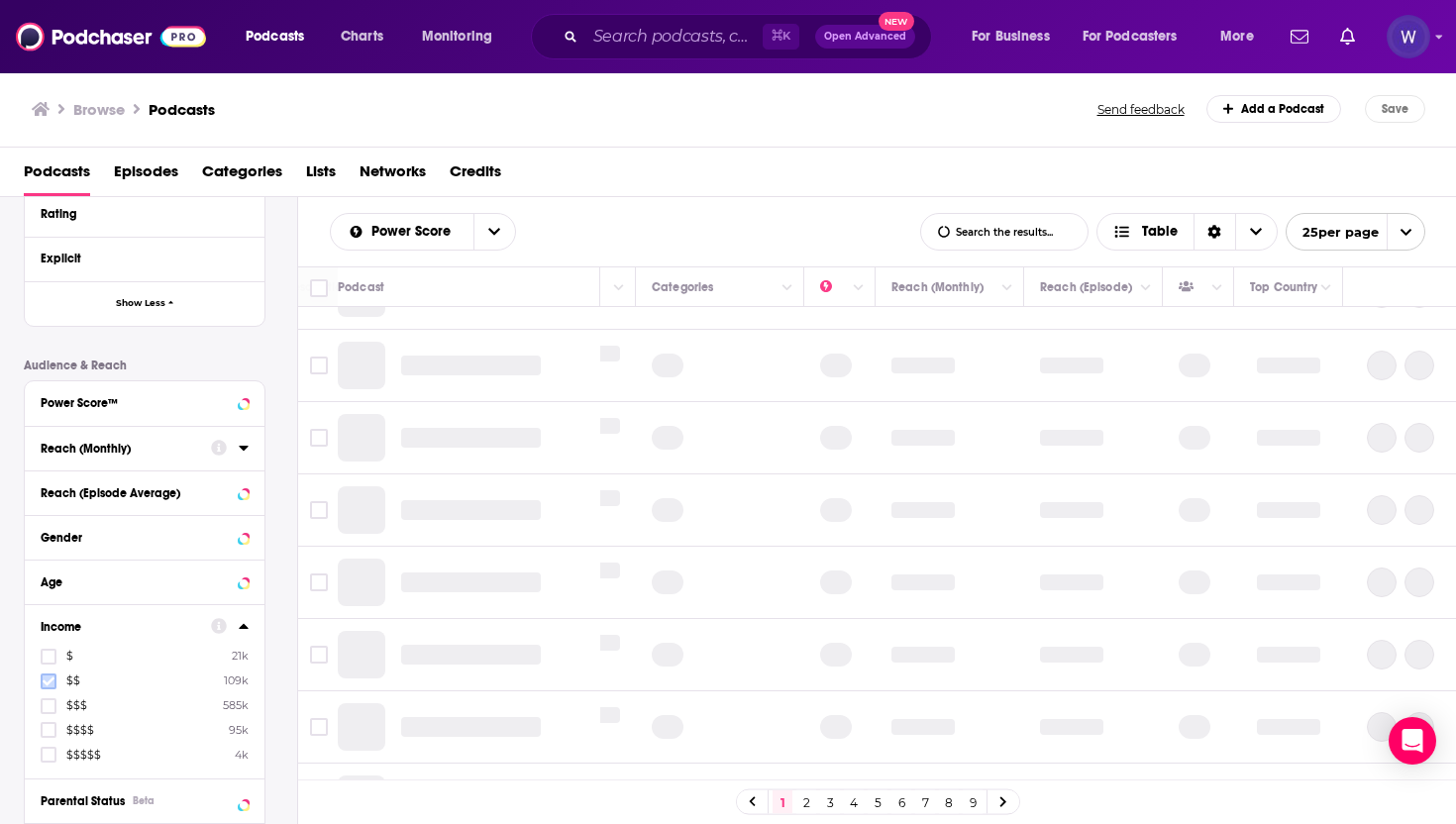 click 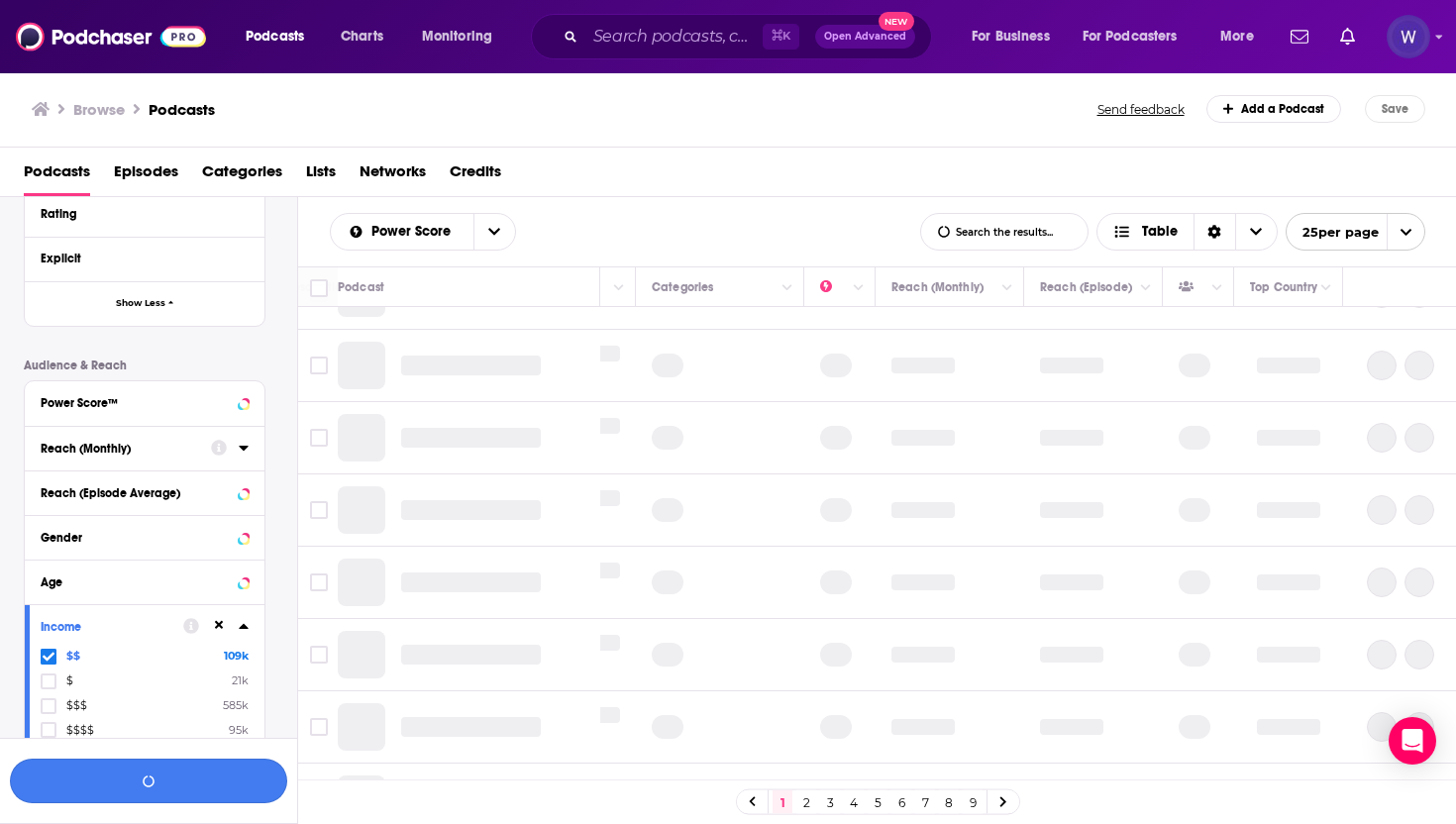 click at bounding box center (149, 780) 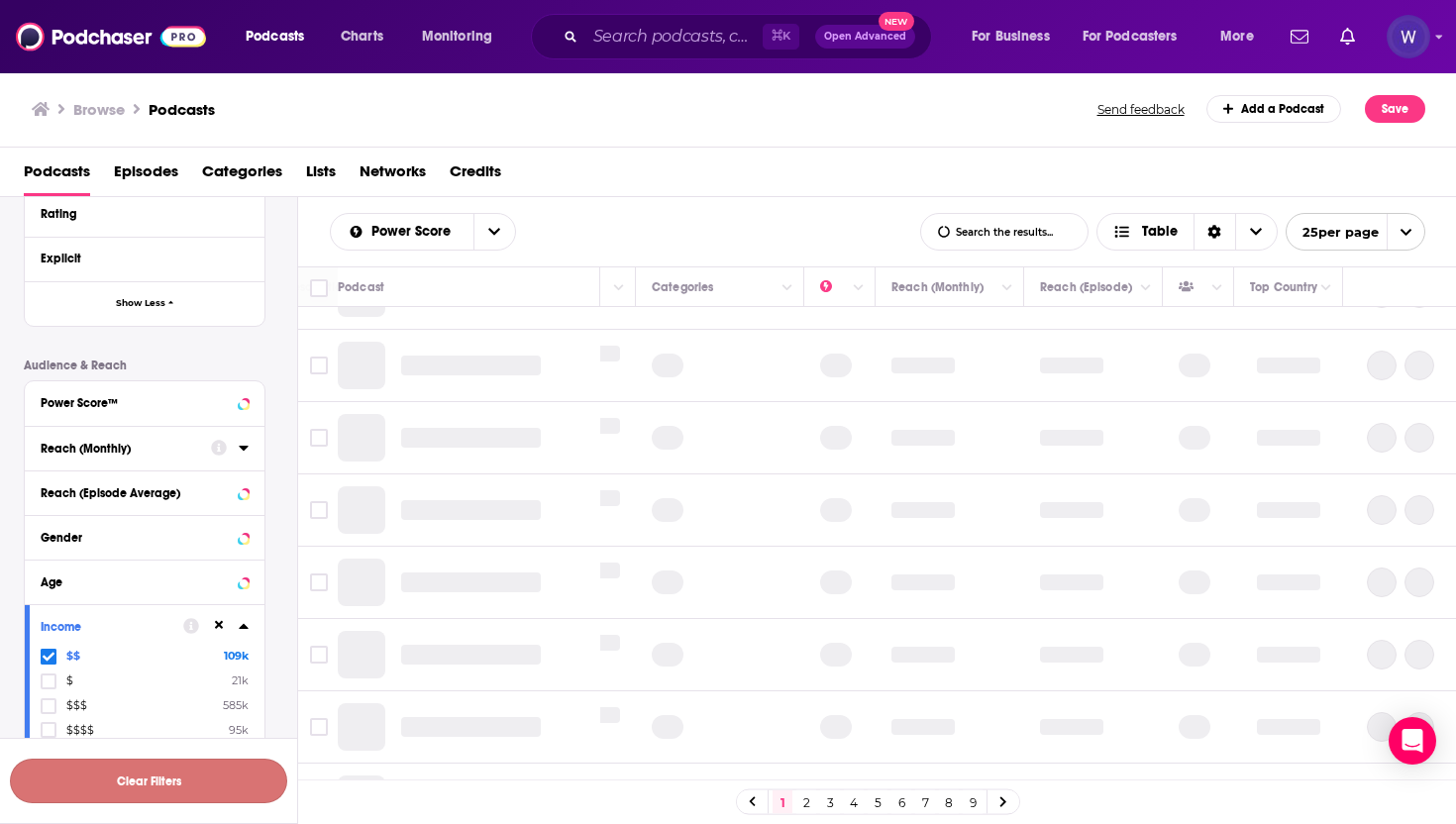 click on "Clear Filters" at bounding box center [149, 780] 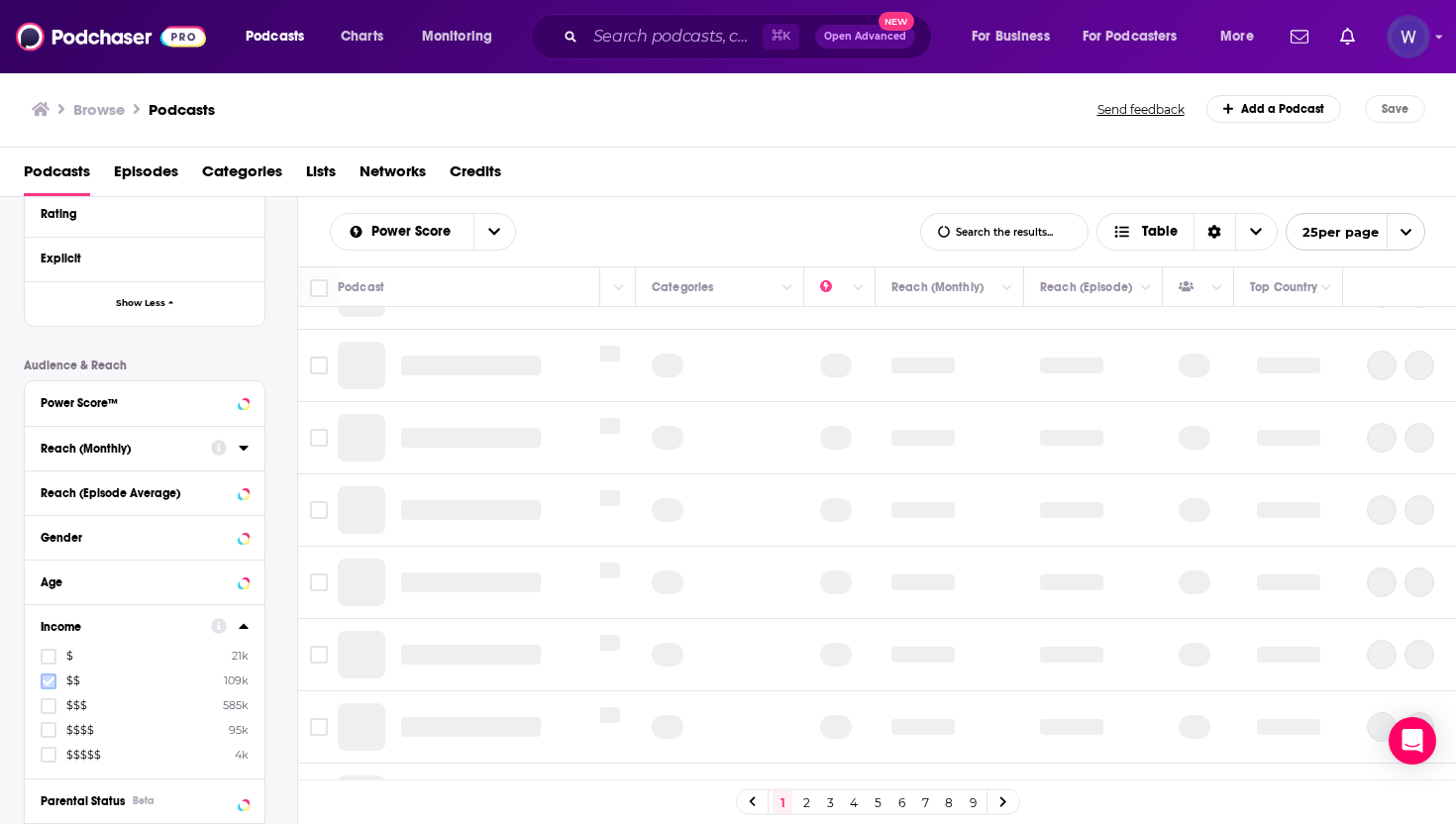 click 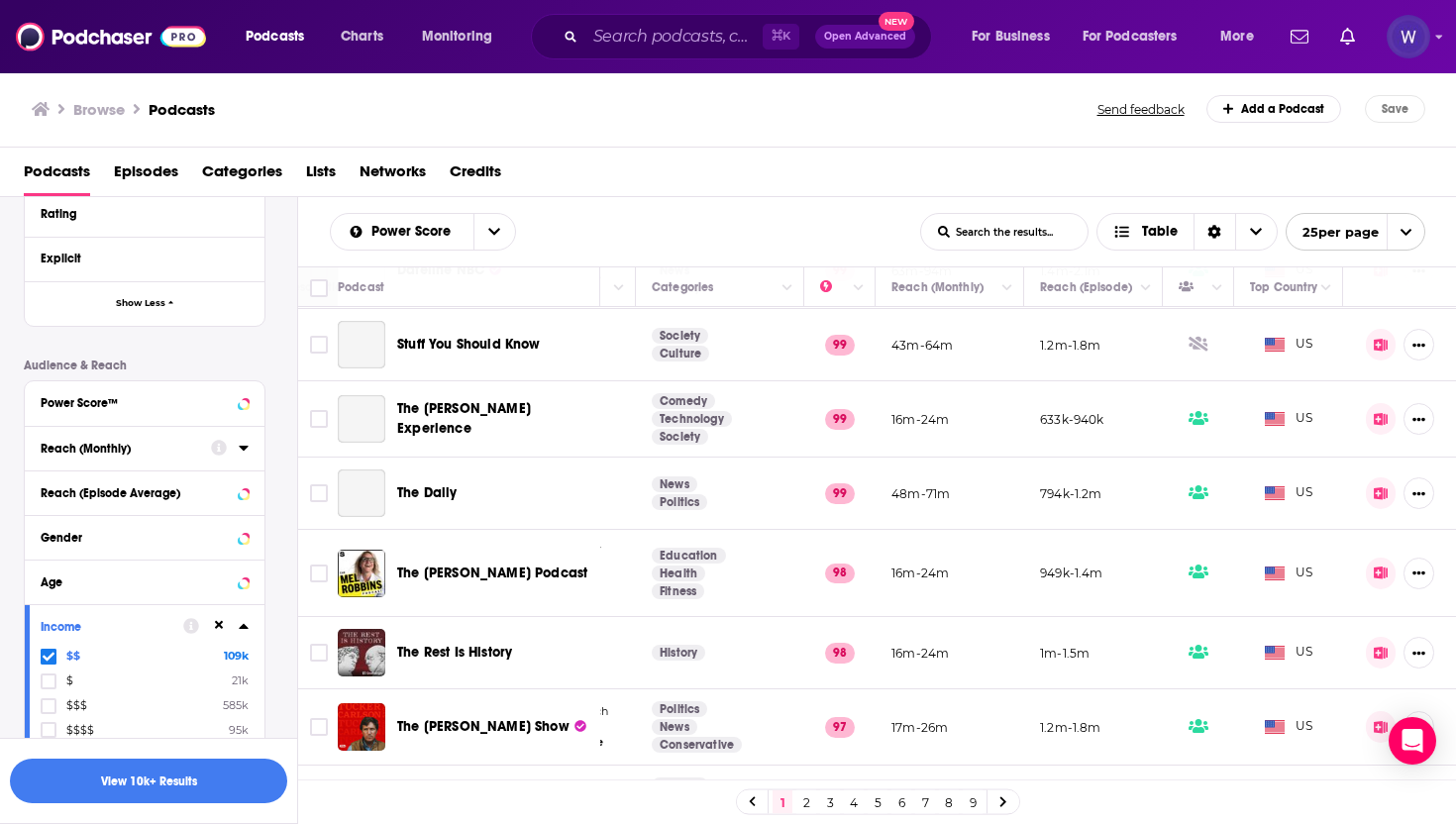 scroll, scrollTop: 0, scrollLeft: 331, axis: horizontal 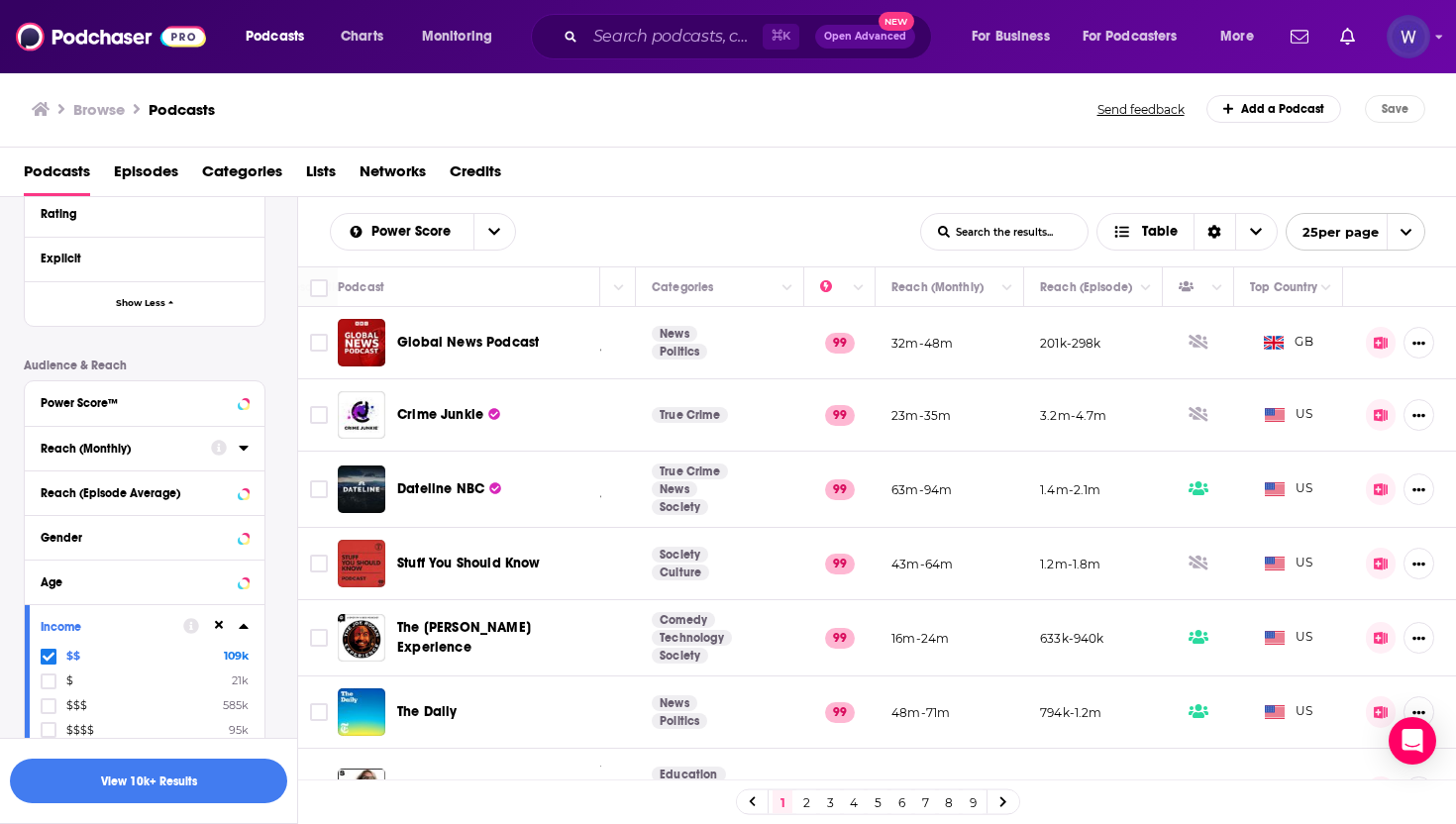 click on "7" at bounding box center (925, 802) 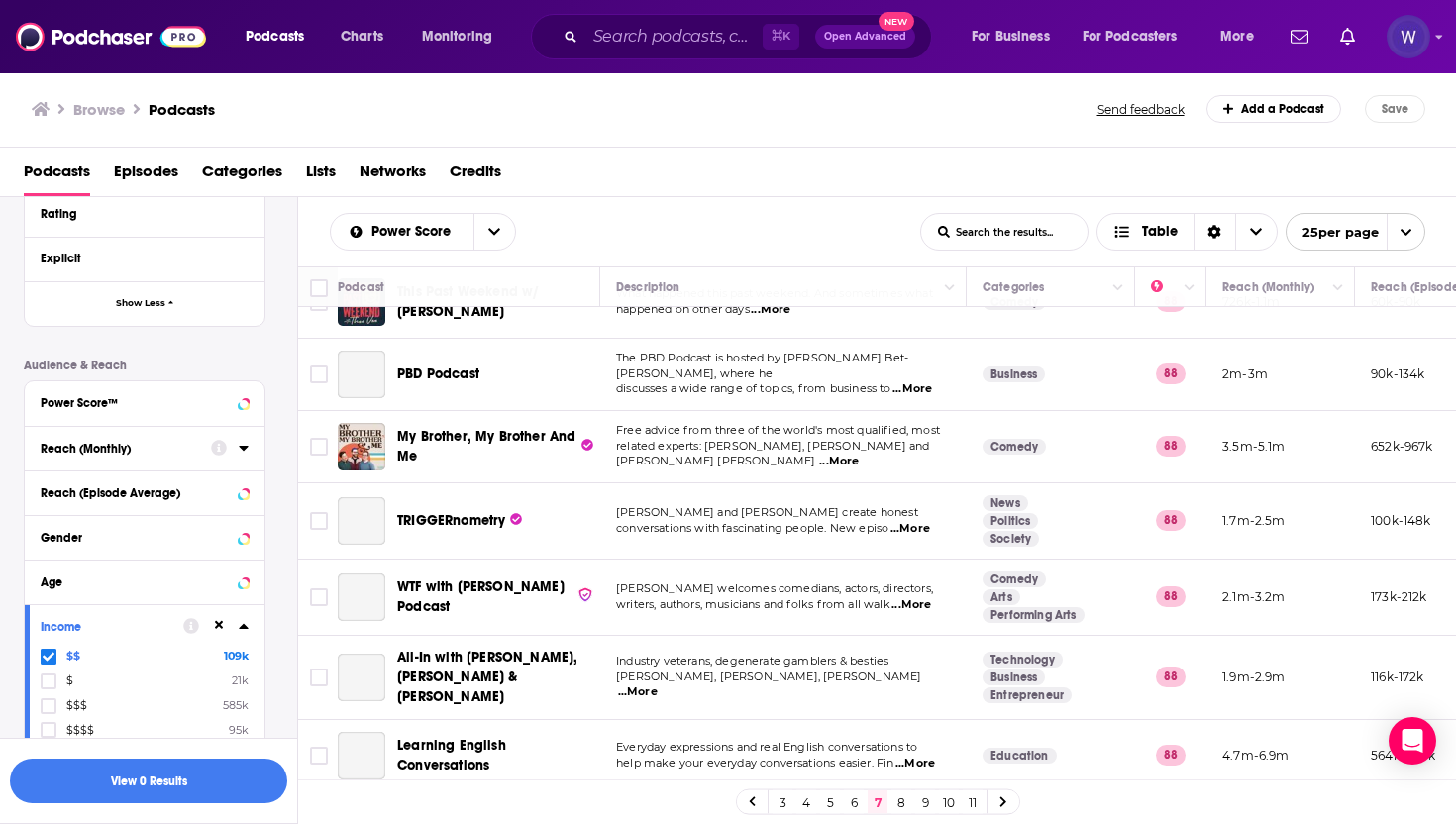 scroll, scrollTop: 1394, scrollLeft: 0, axis: vertical 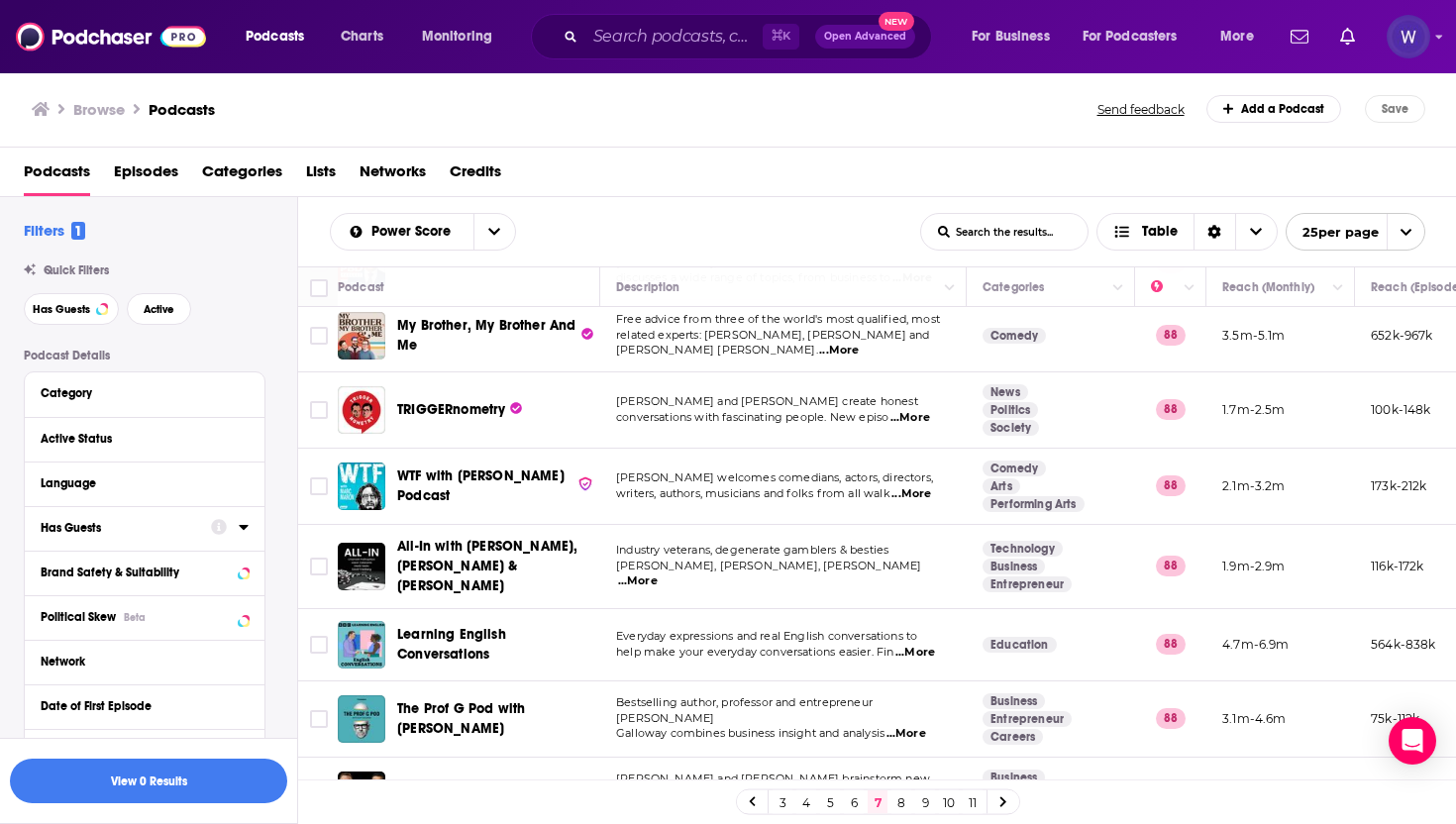 click 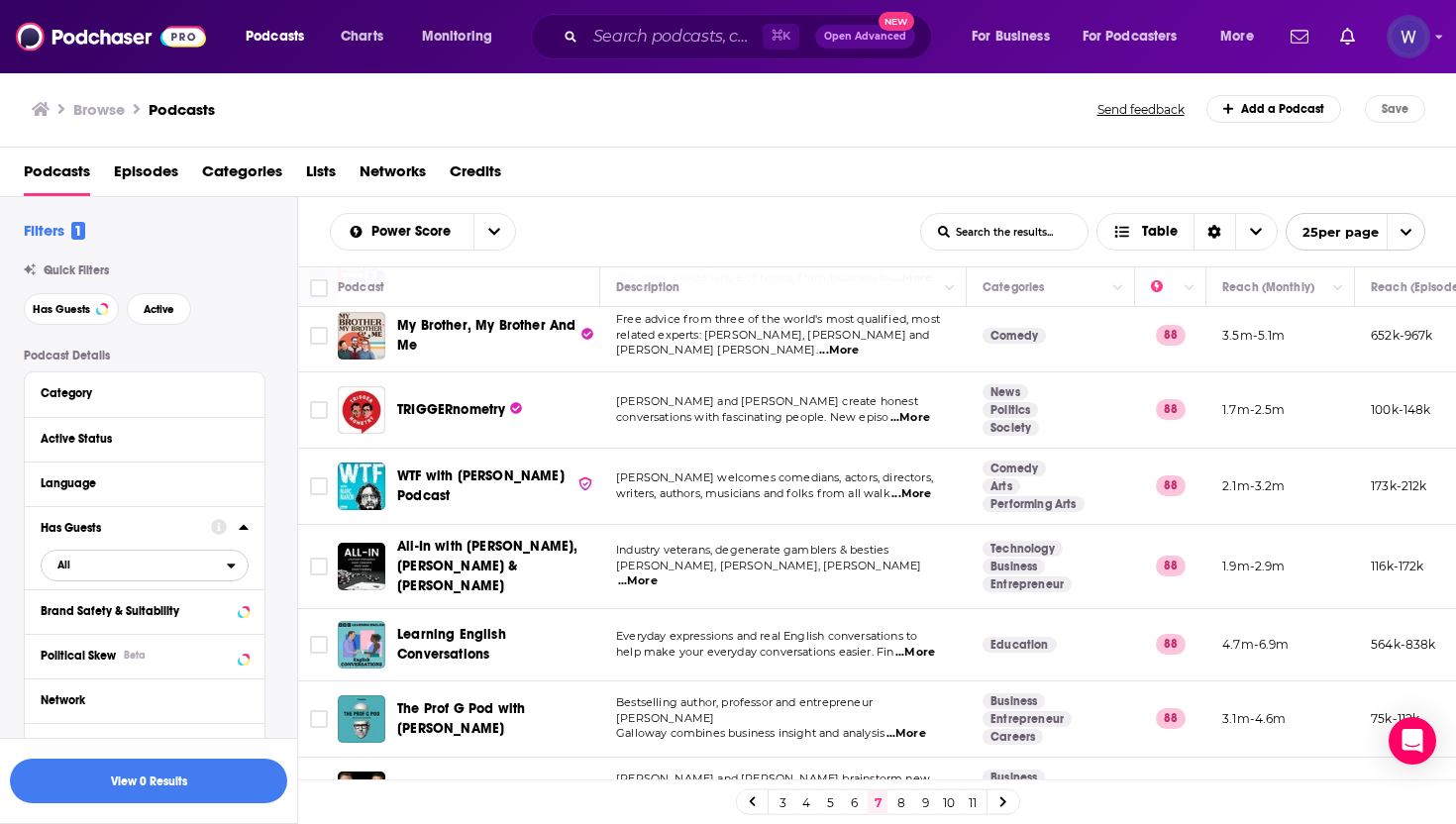 click on "All" at bounding box center [134, 565] 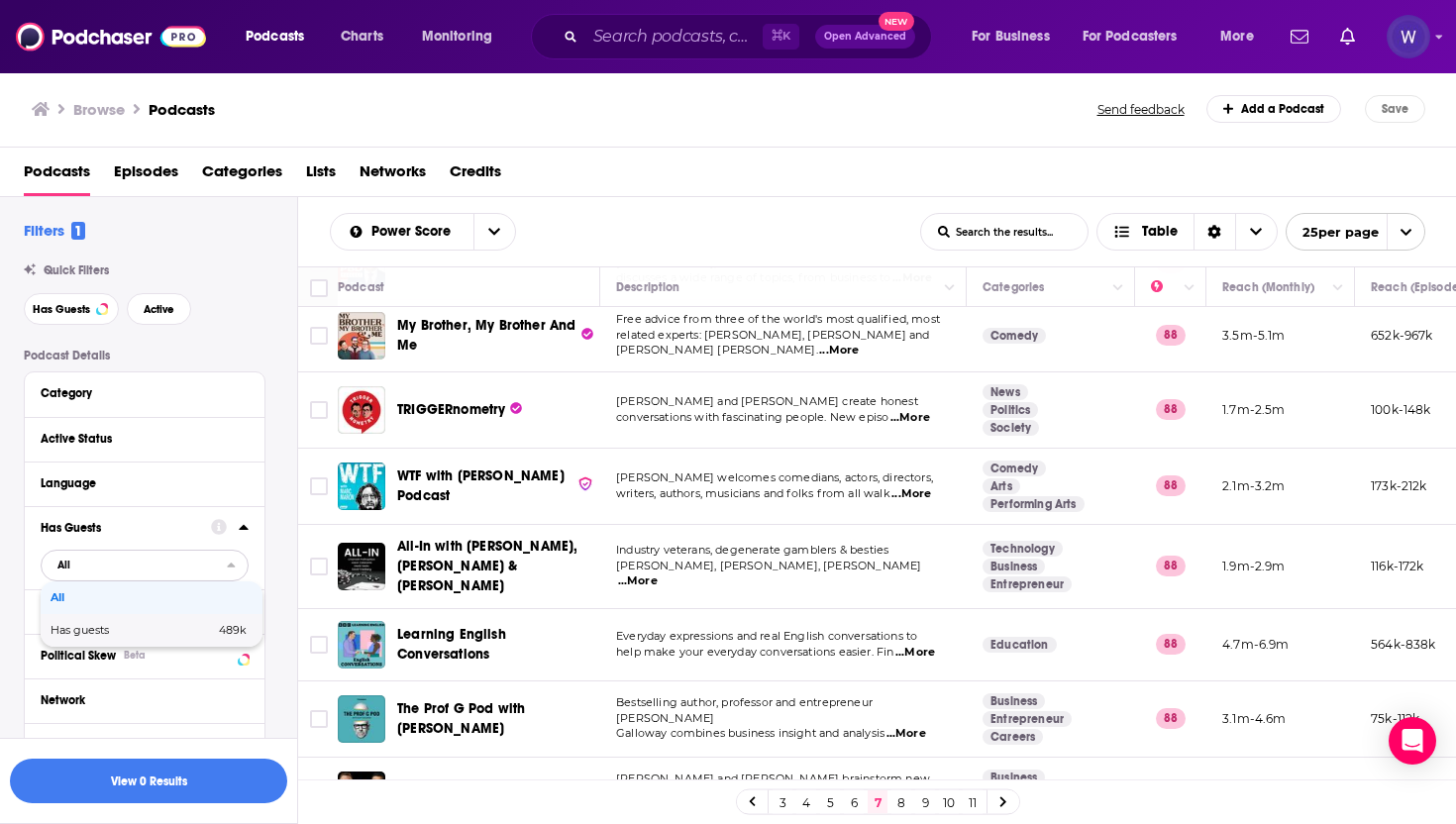 click on "489k" at bounding box center (204, 630) 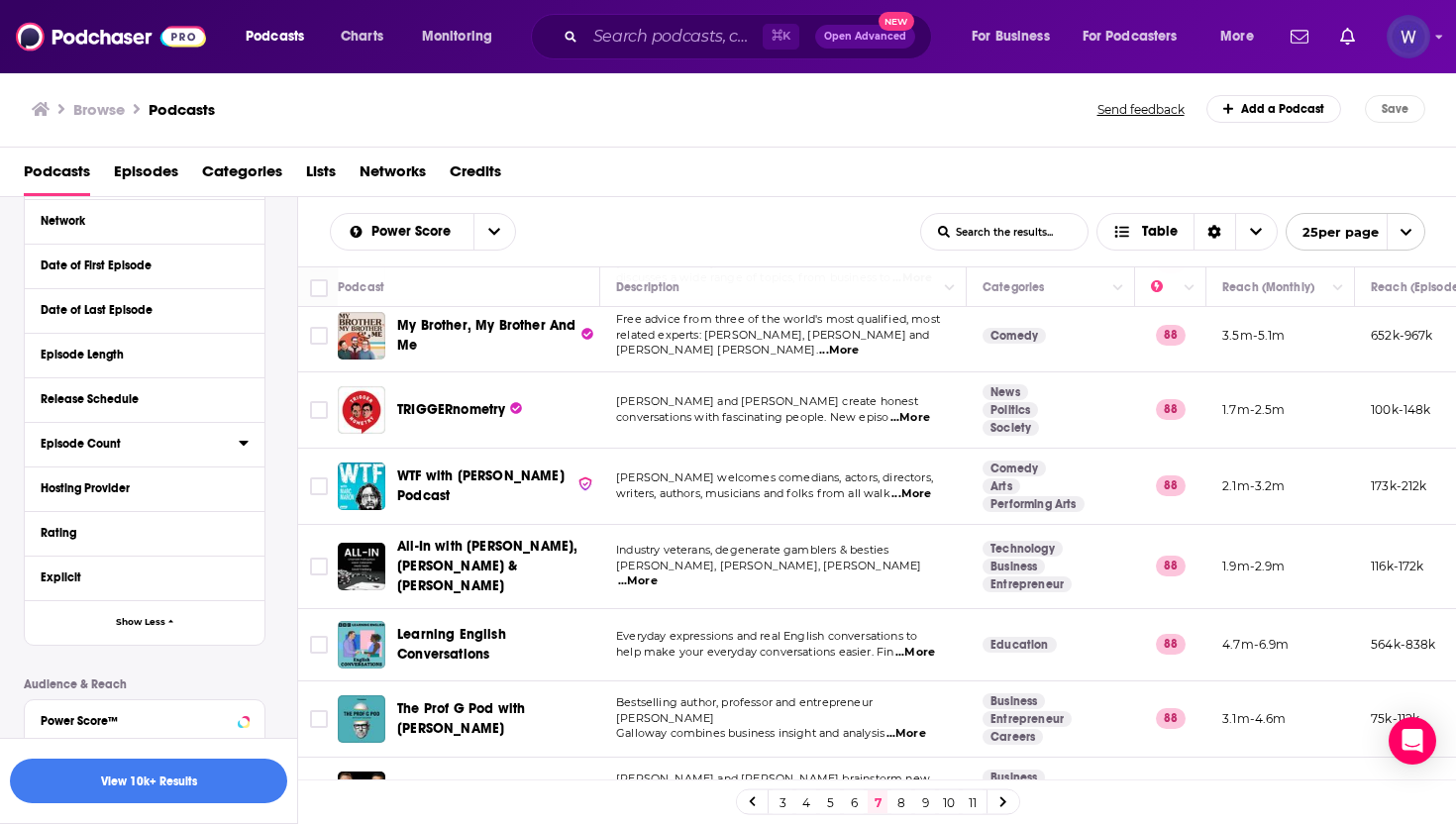 scroll, scrollTop: 486, scrollLeft: 0, axis: vertical 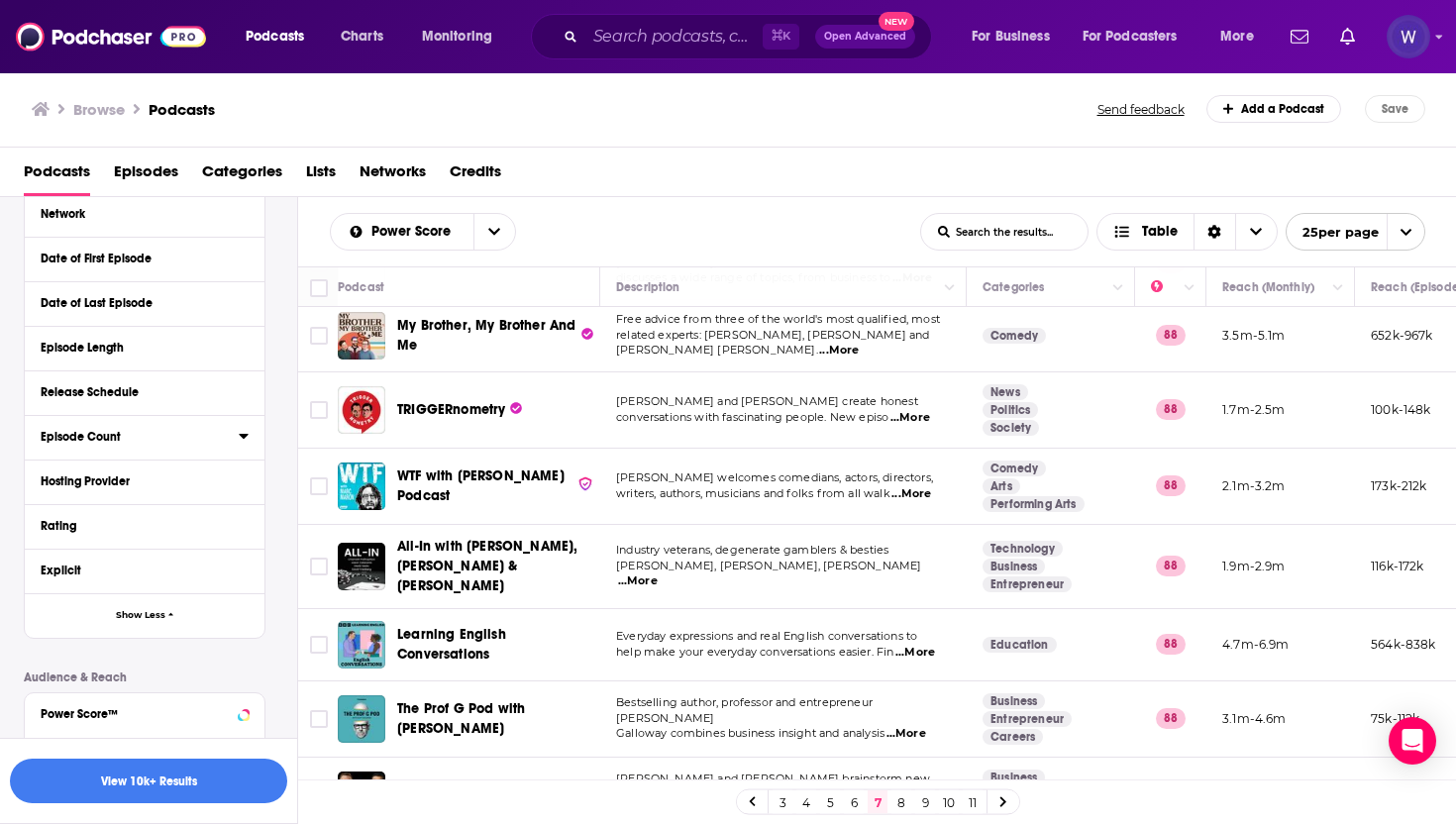 click 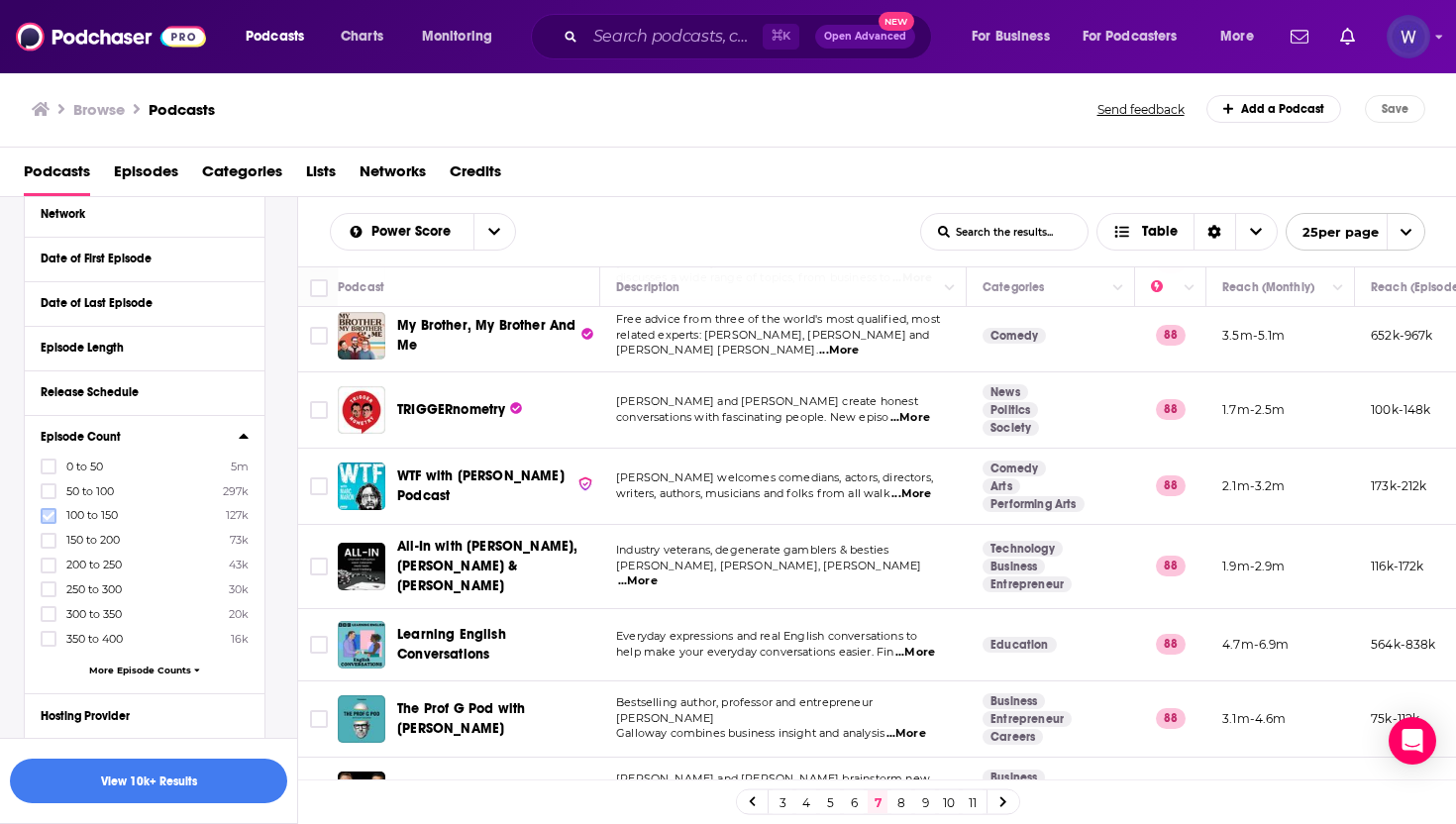 click 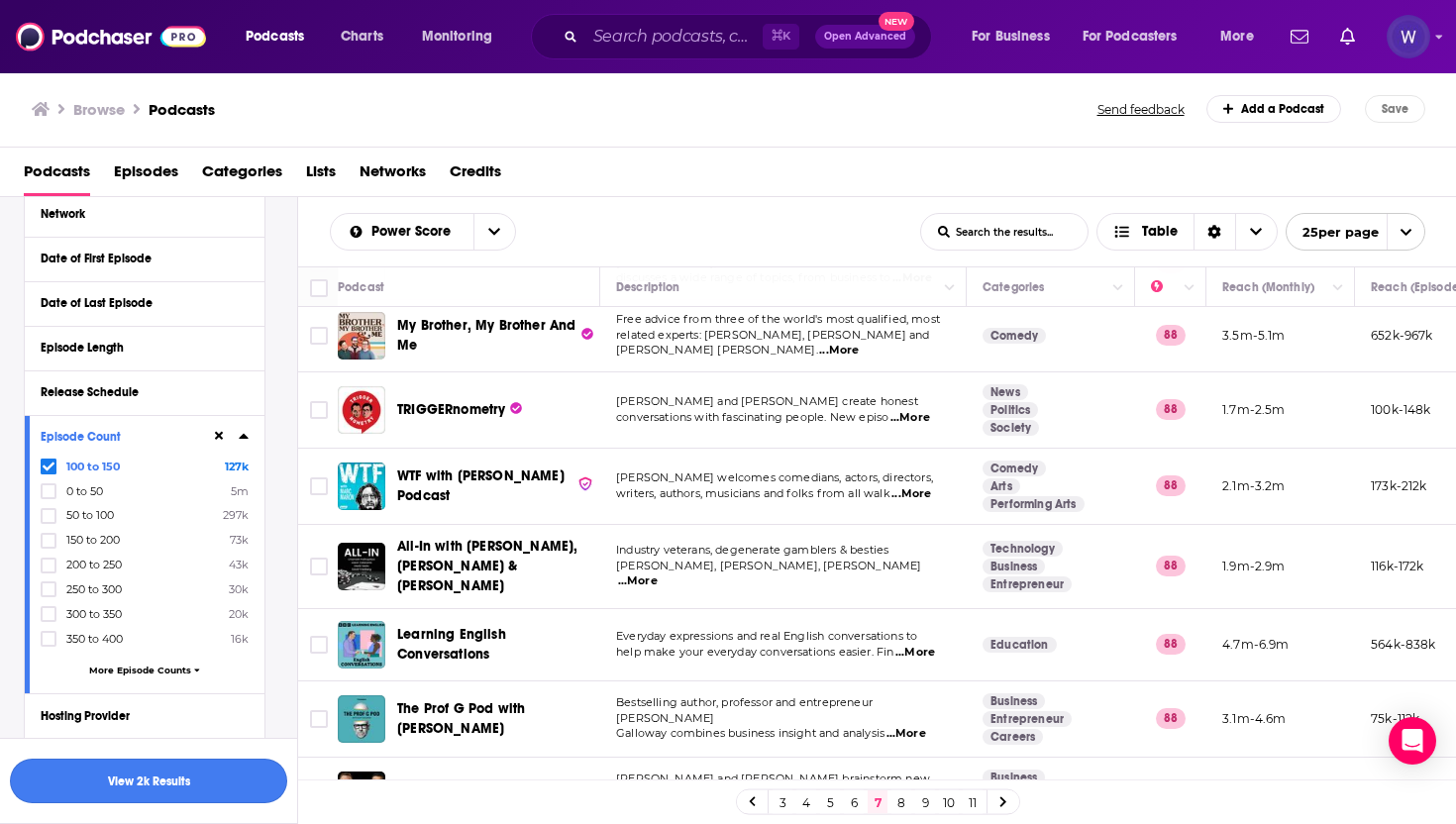 click on "View 2k Results" at bounding box center (149, 780) 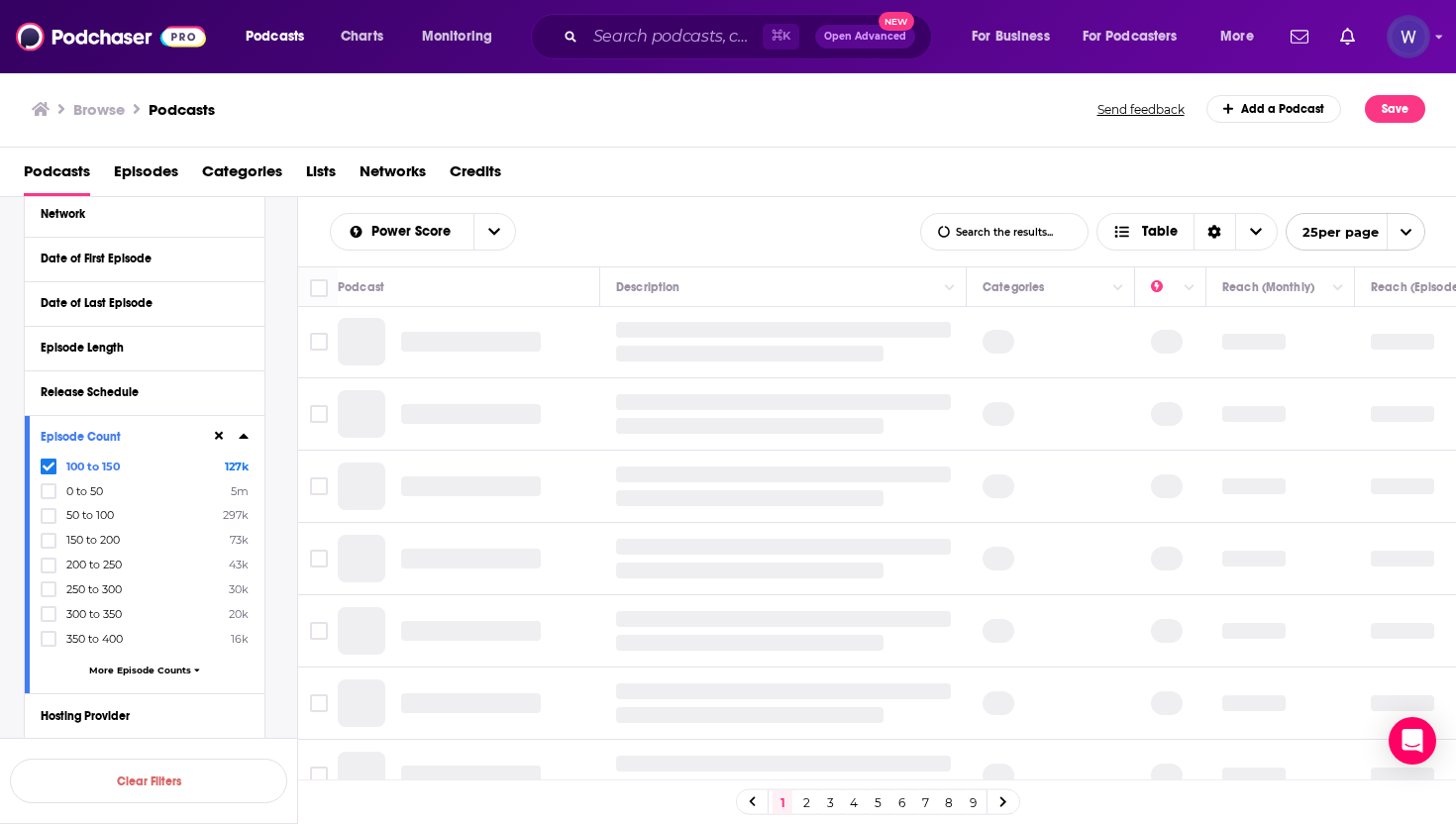 scroll, scrollTop: 0, scrollLeft: 0, axis: both 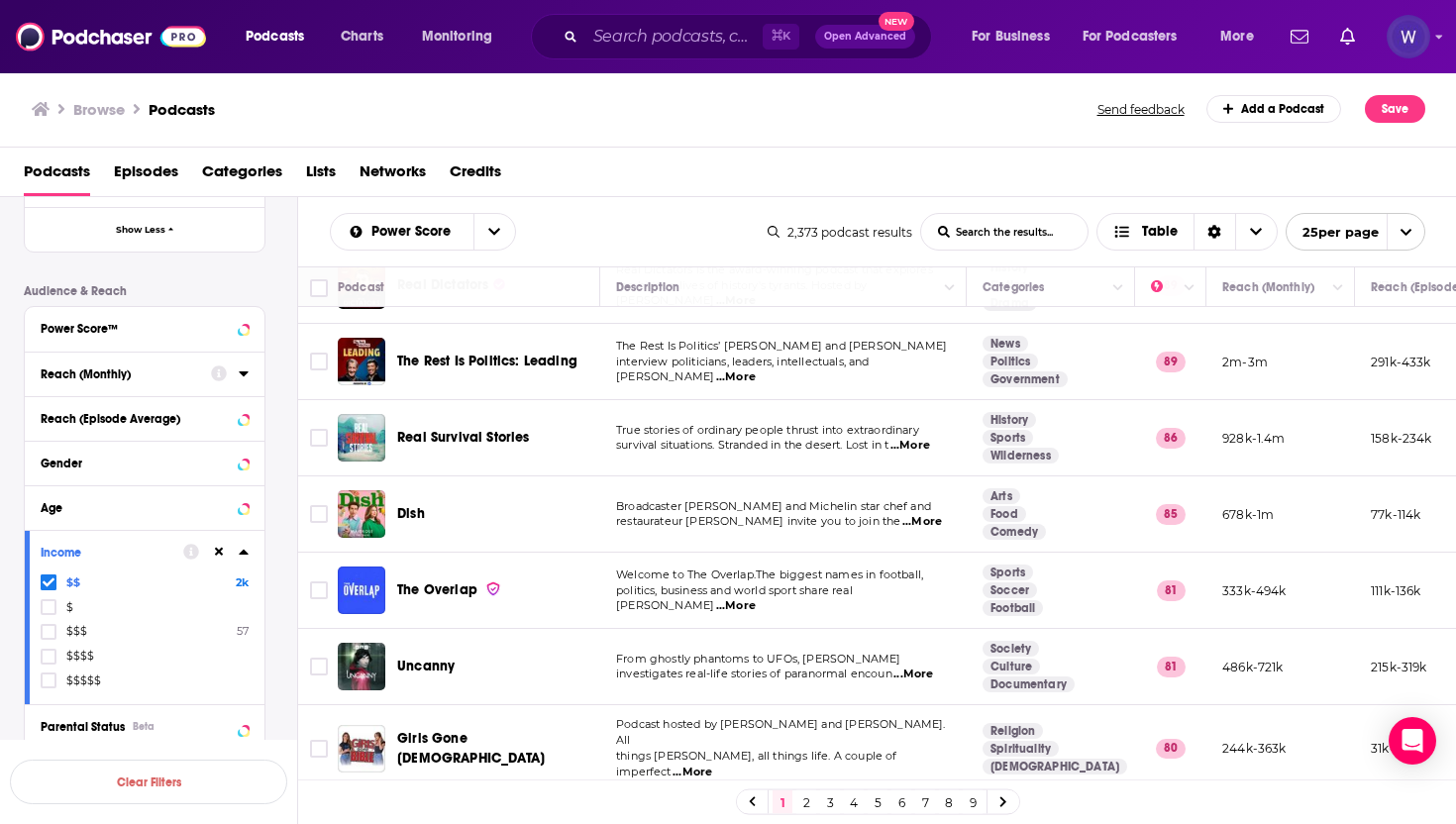 click on "Reach (Monthly)" at bounding box center (126, 372) 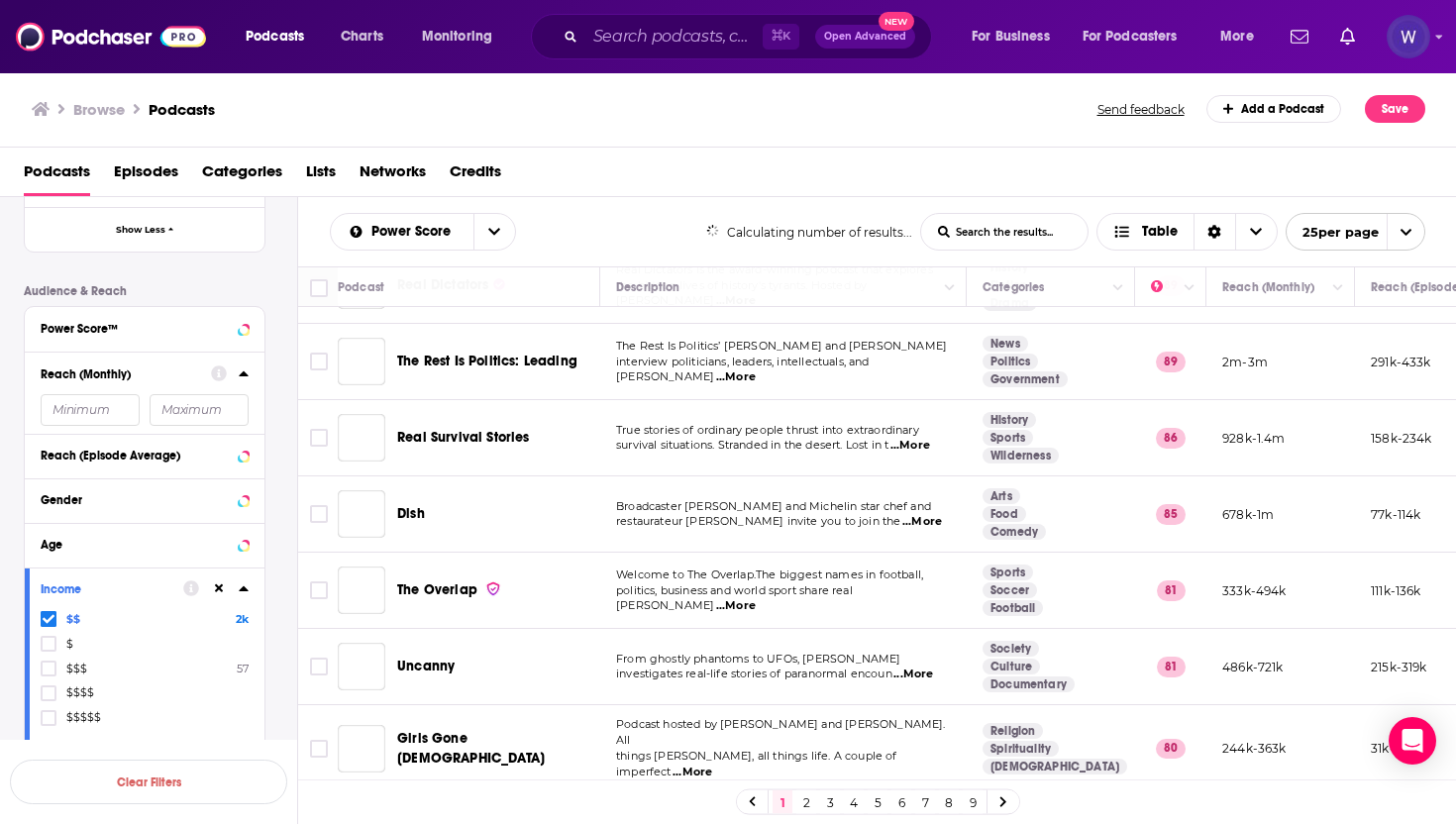 click at bounding box center [90, 410] 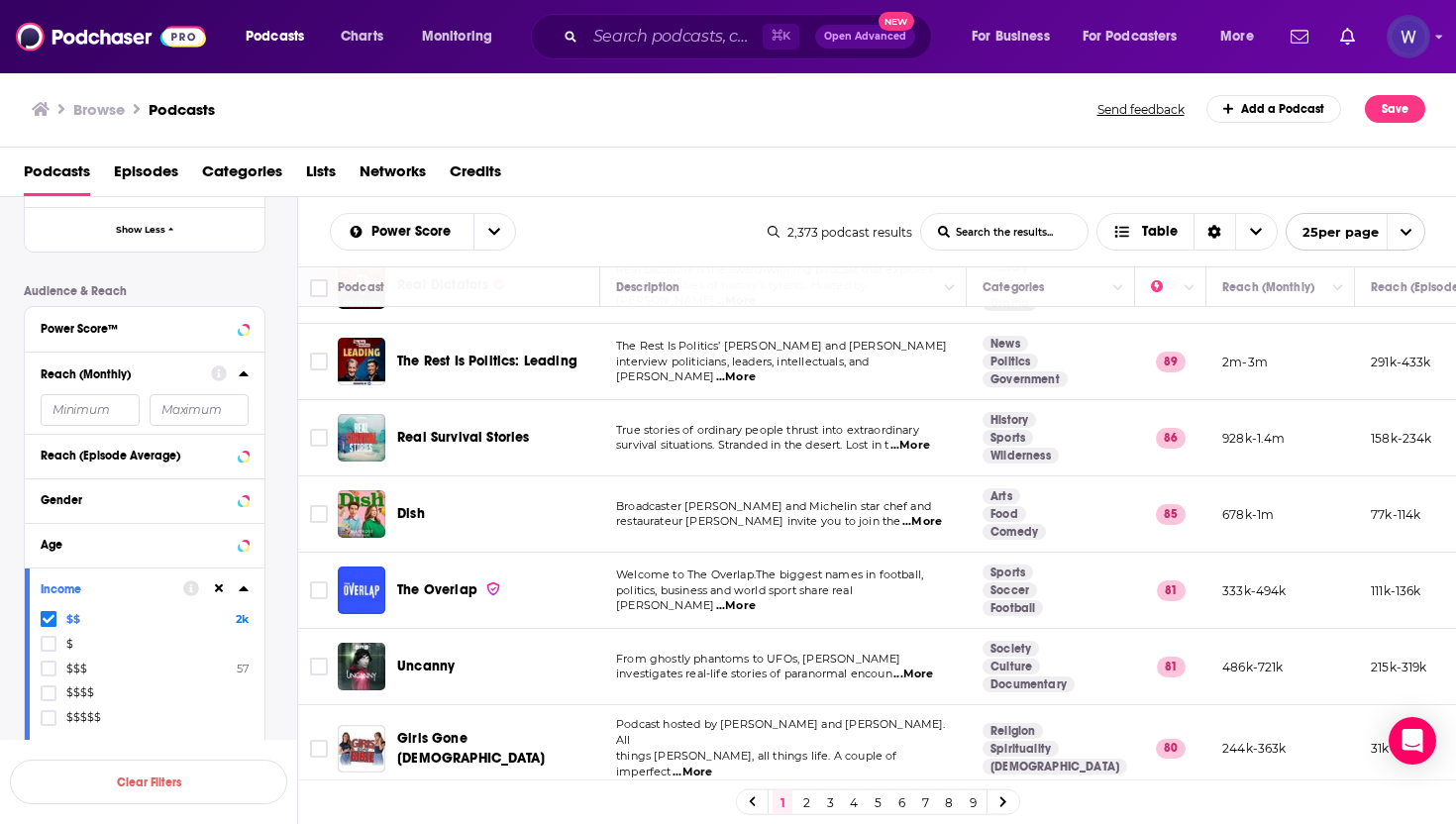 click at bounding box center (199, 410) 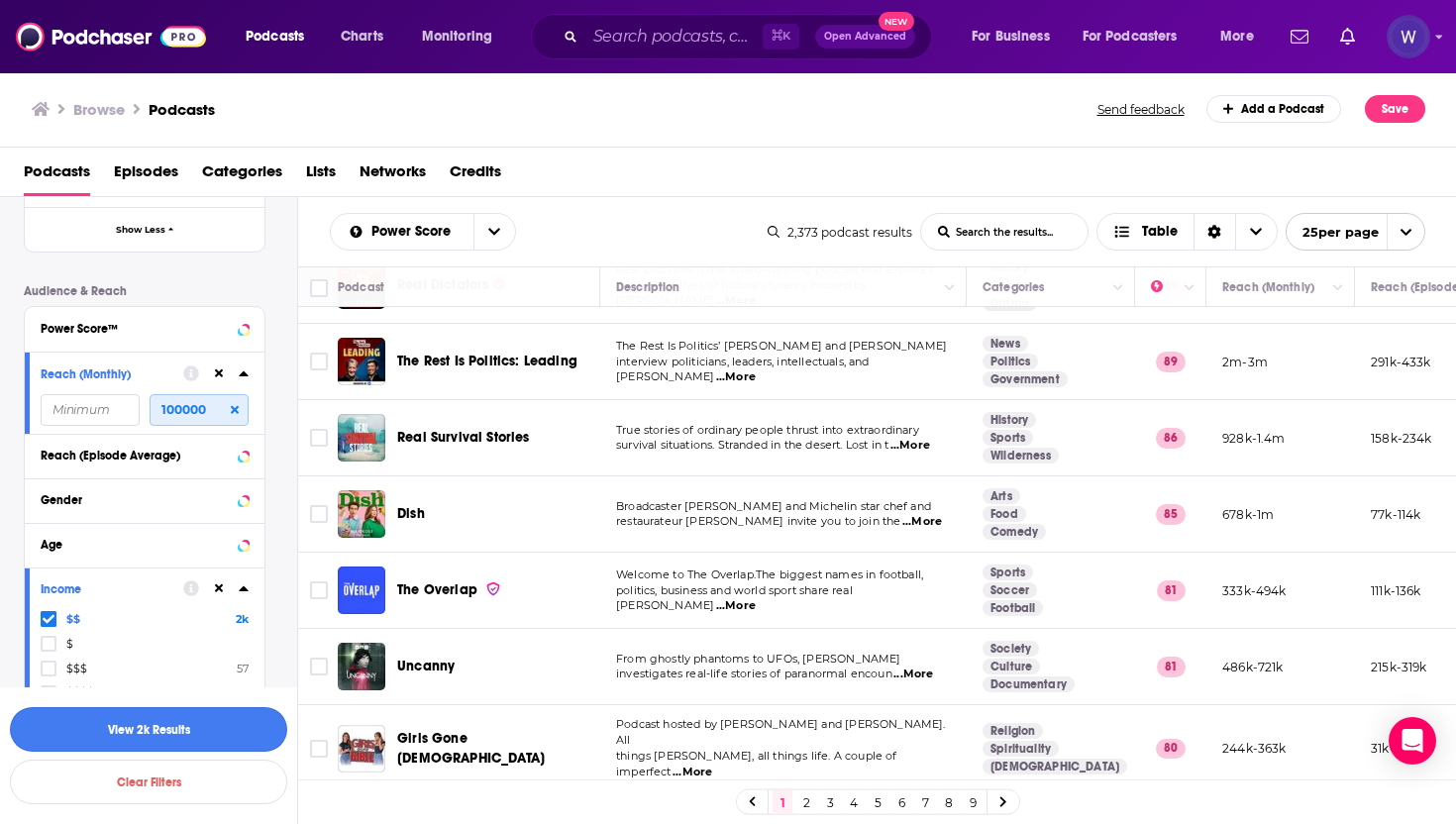 type on "100000" 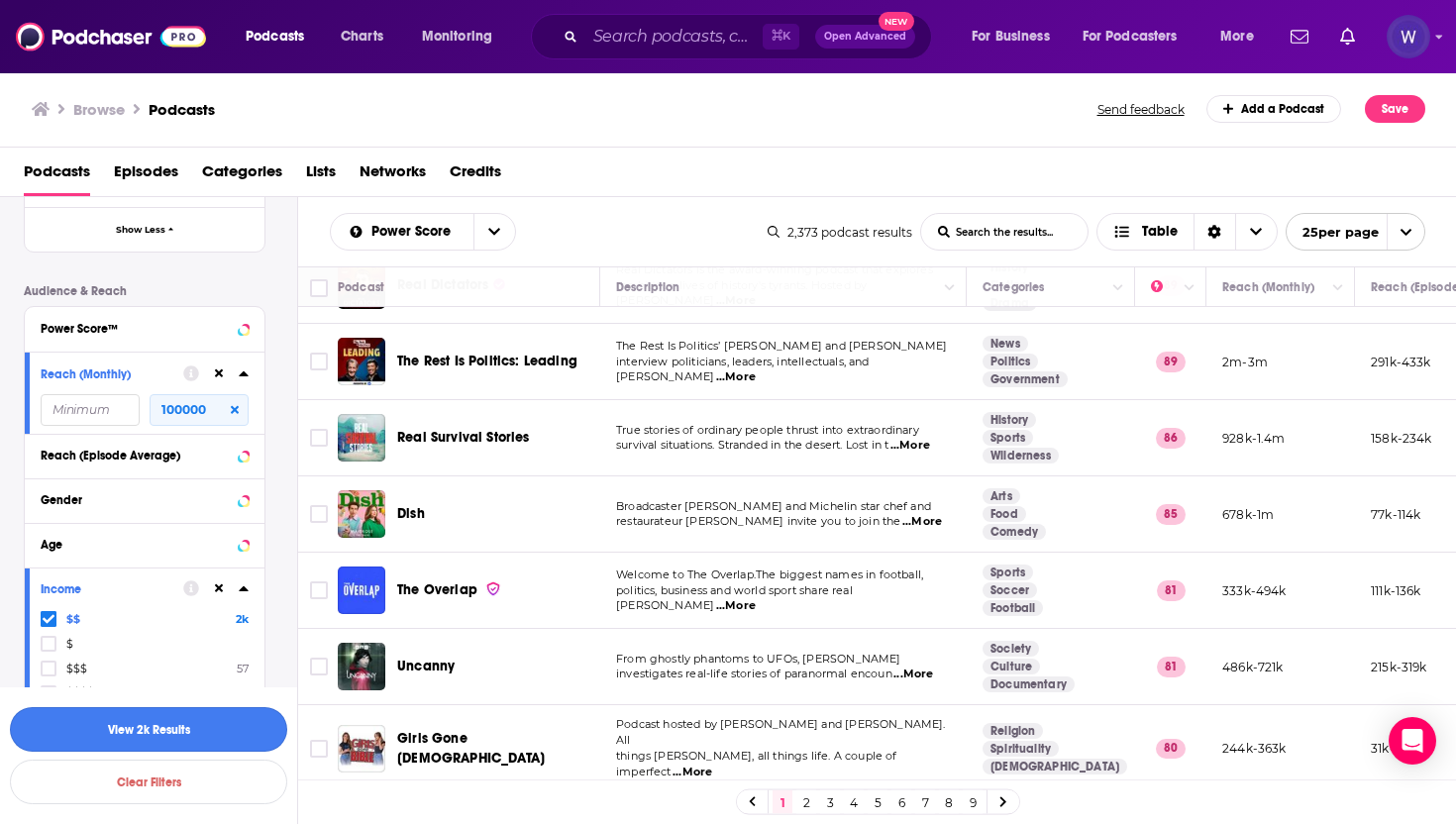 click on "View 2k Results" at bounding box center (149, 729) 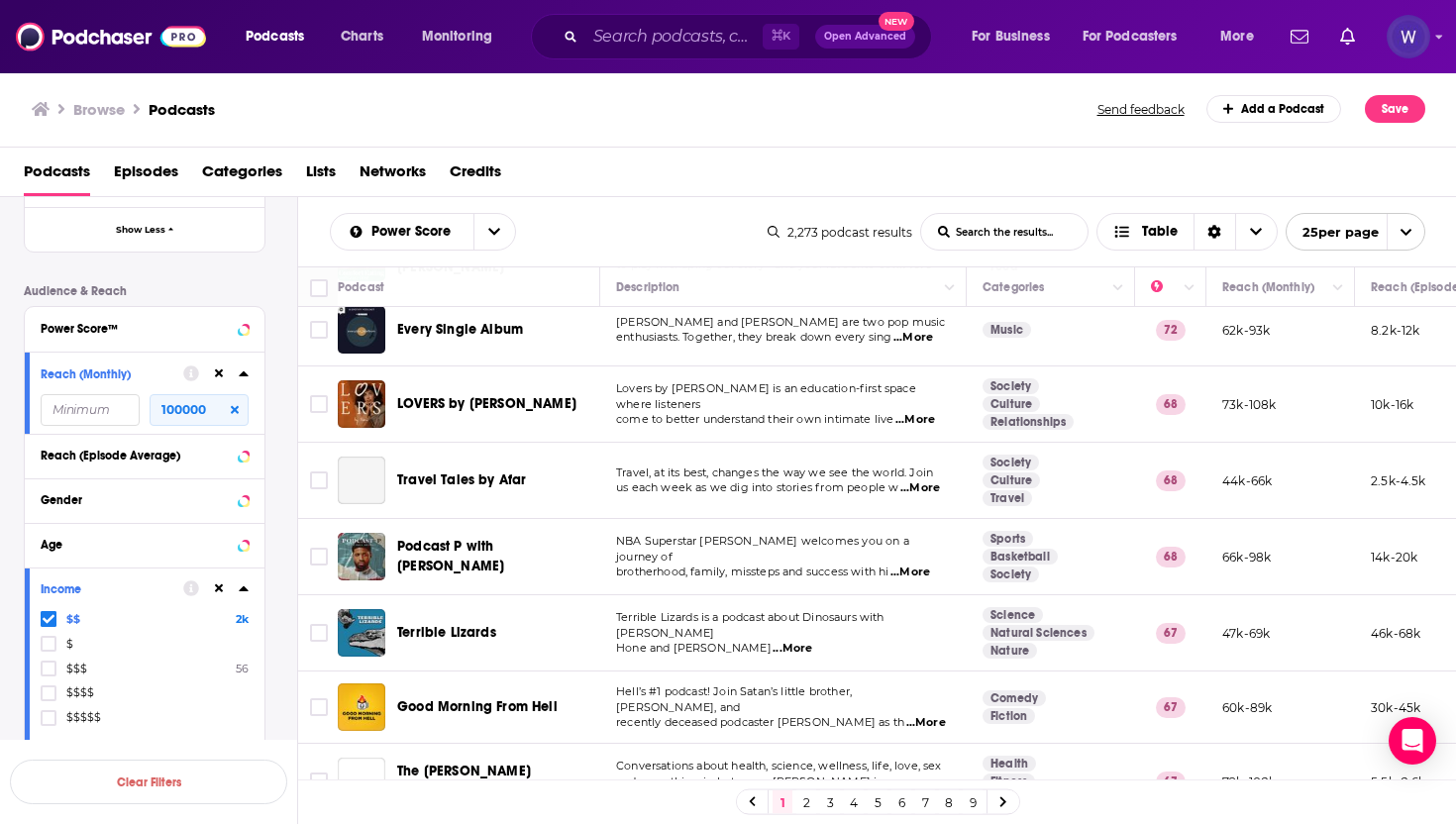 scroll, scrollTop: 91, scrollLeft: 0, axis: vertical 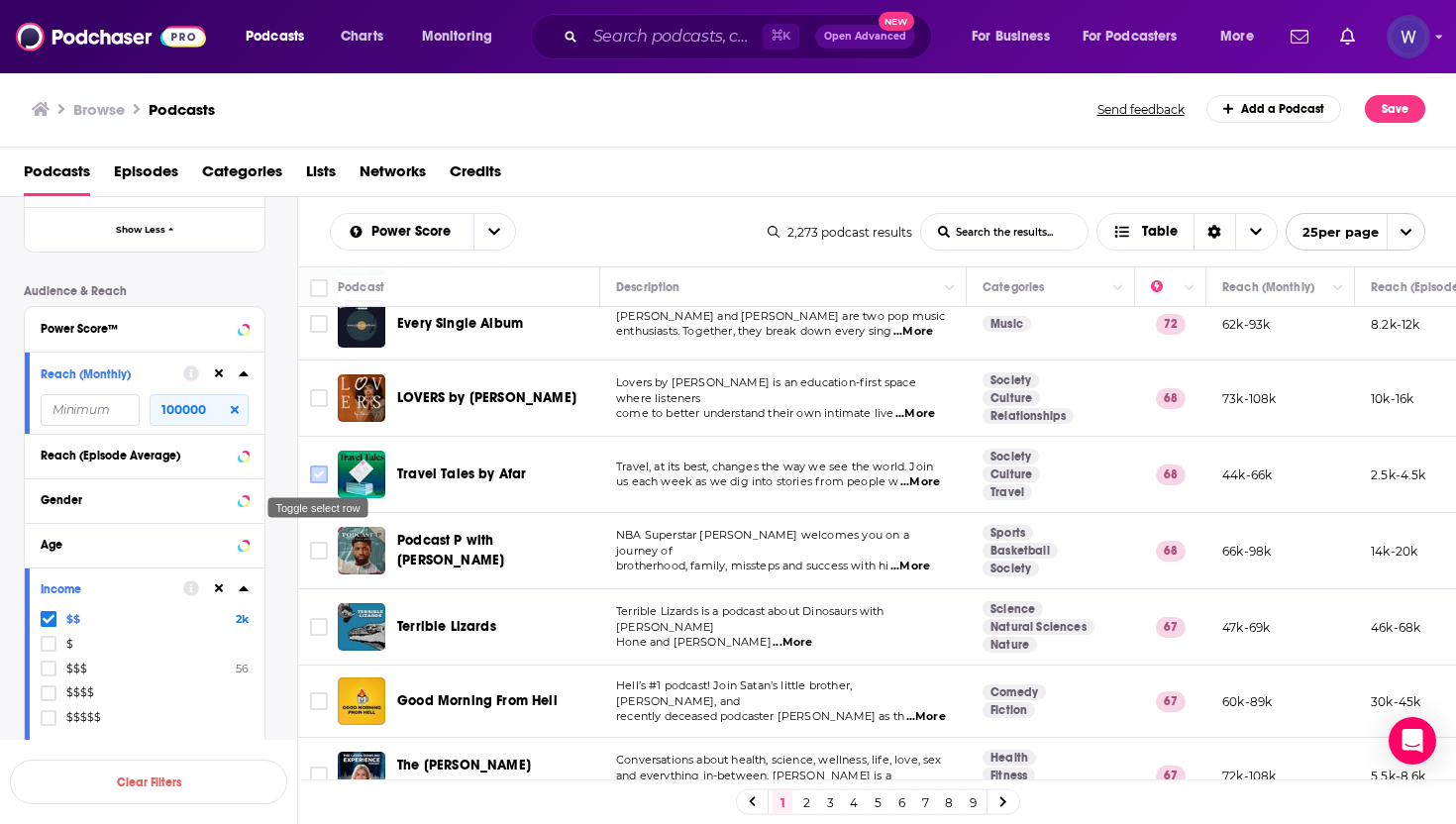 click at bounding box center (319, 474) 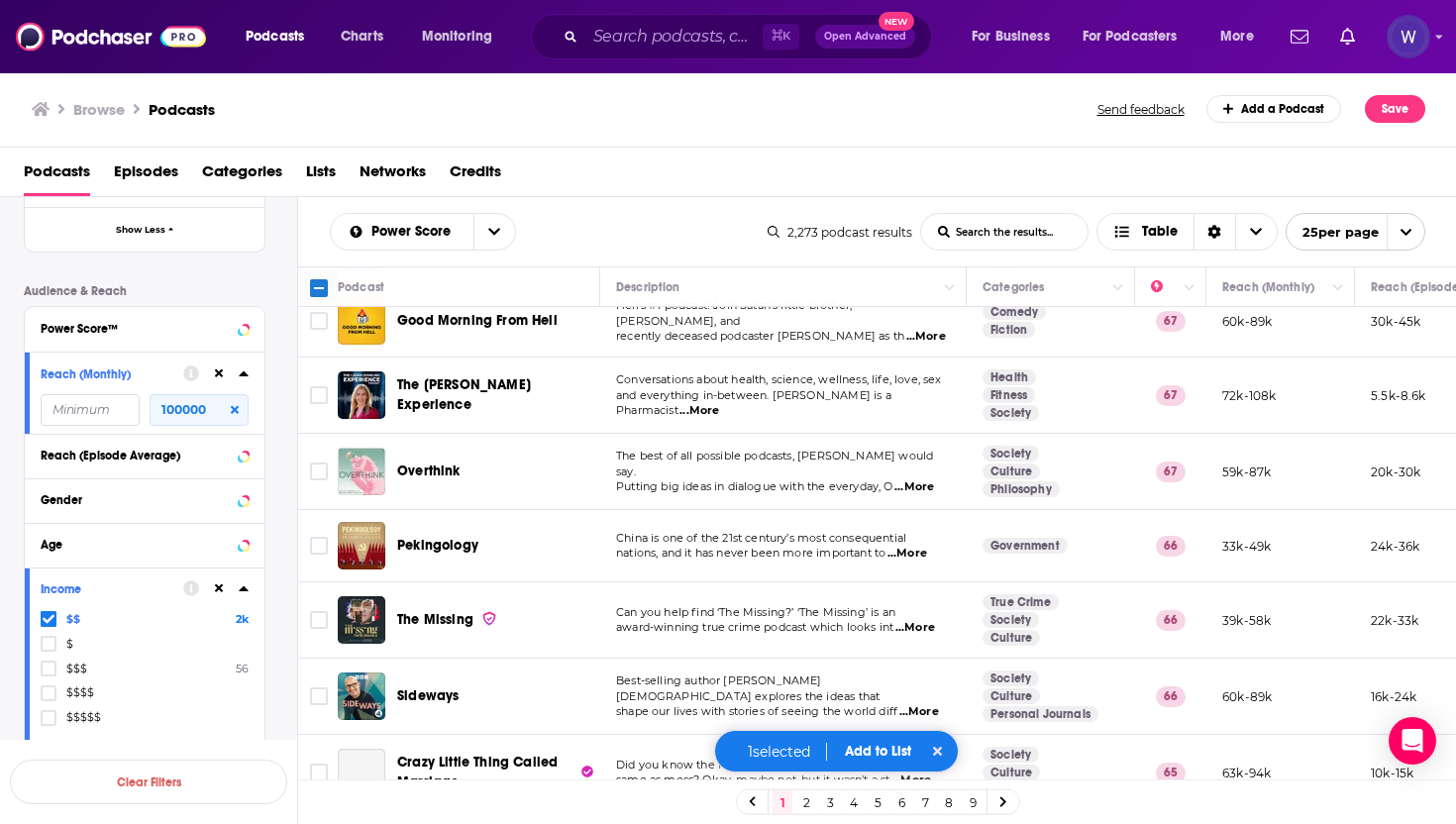 scroll, scrollTop: 472, scrollLeft: 0, axis: vertical 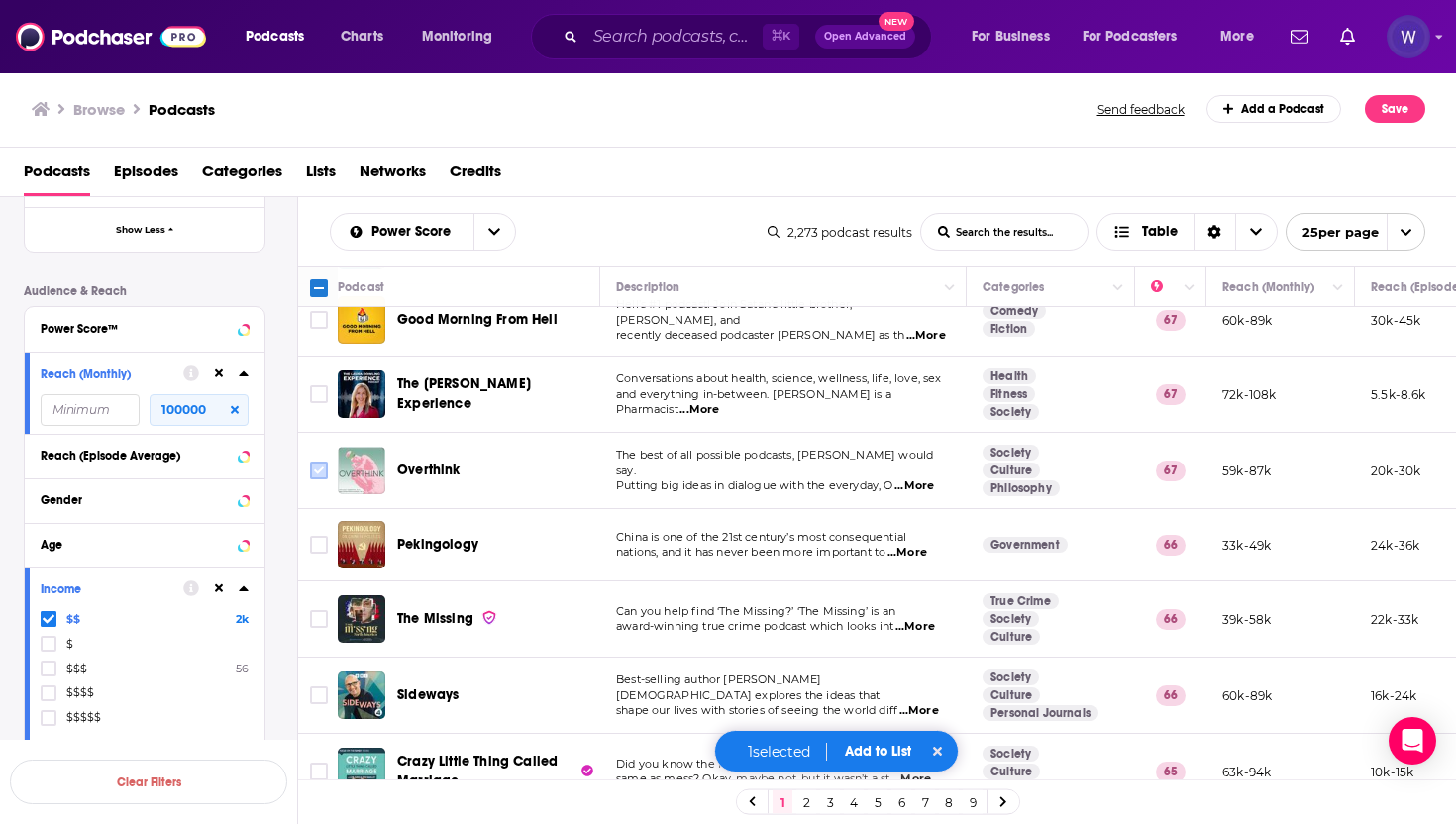 click at bounding box center (319, 470) 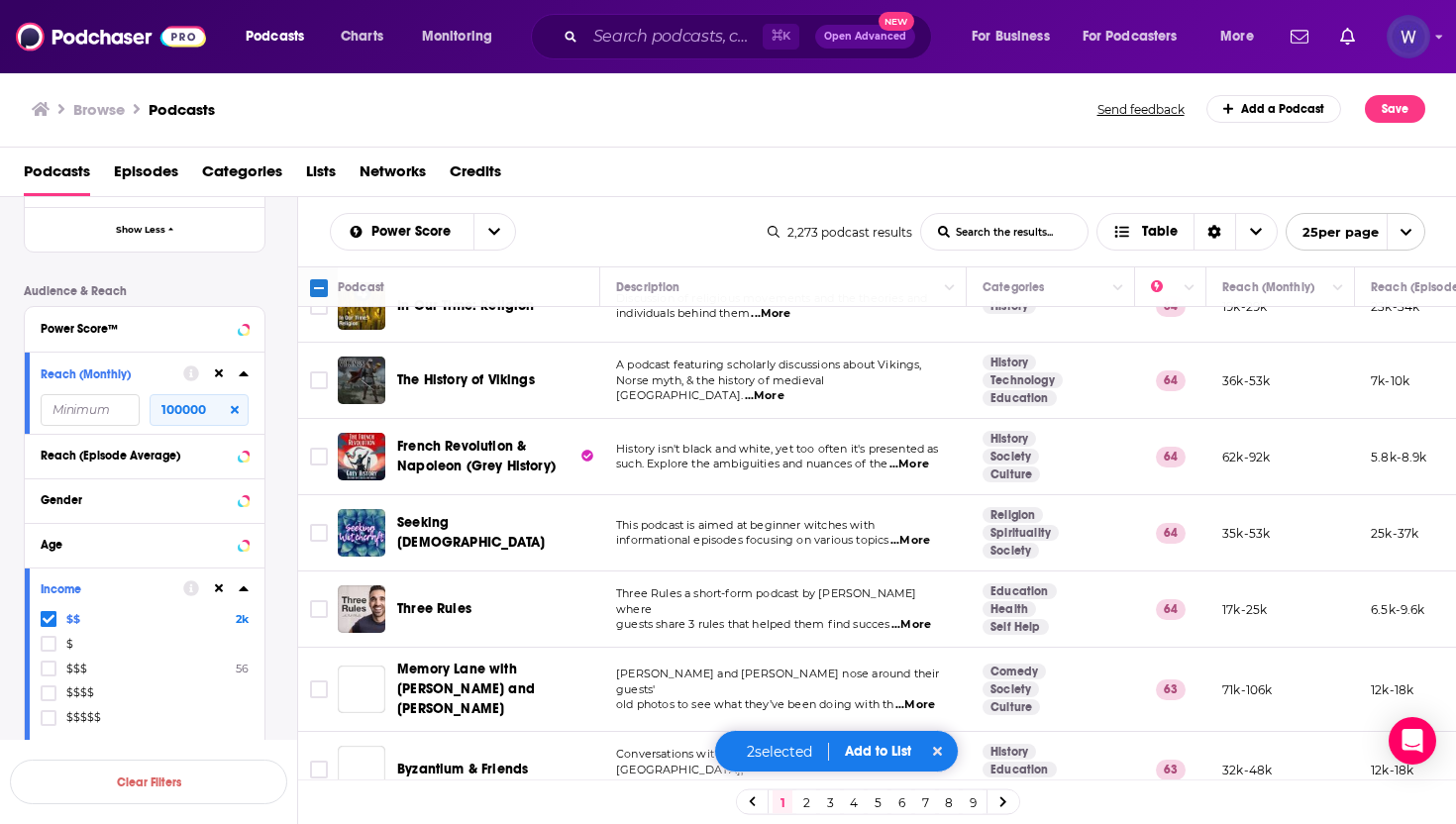 scroll, scrollTop: 1406, scrollLeft: 0, axis: vertical 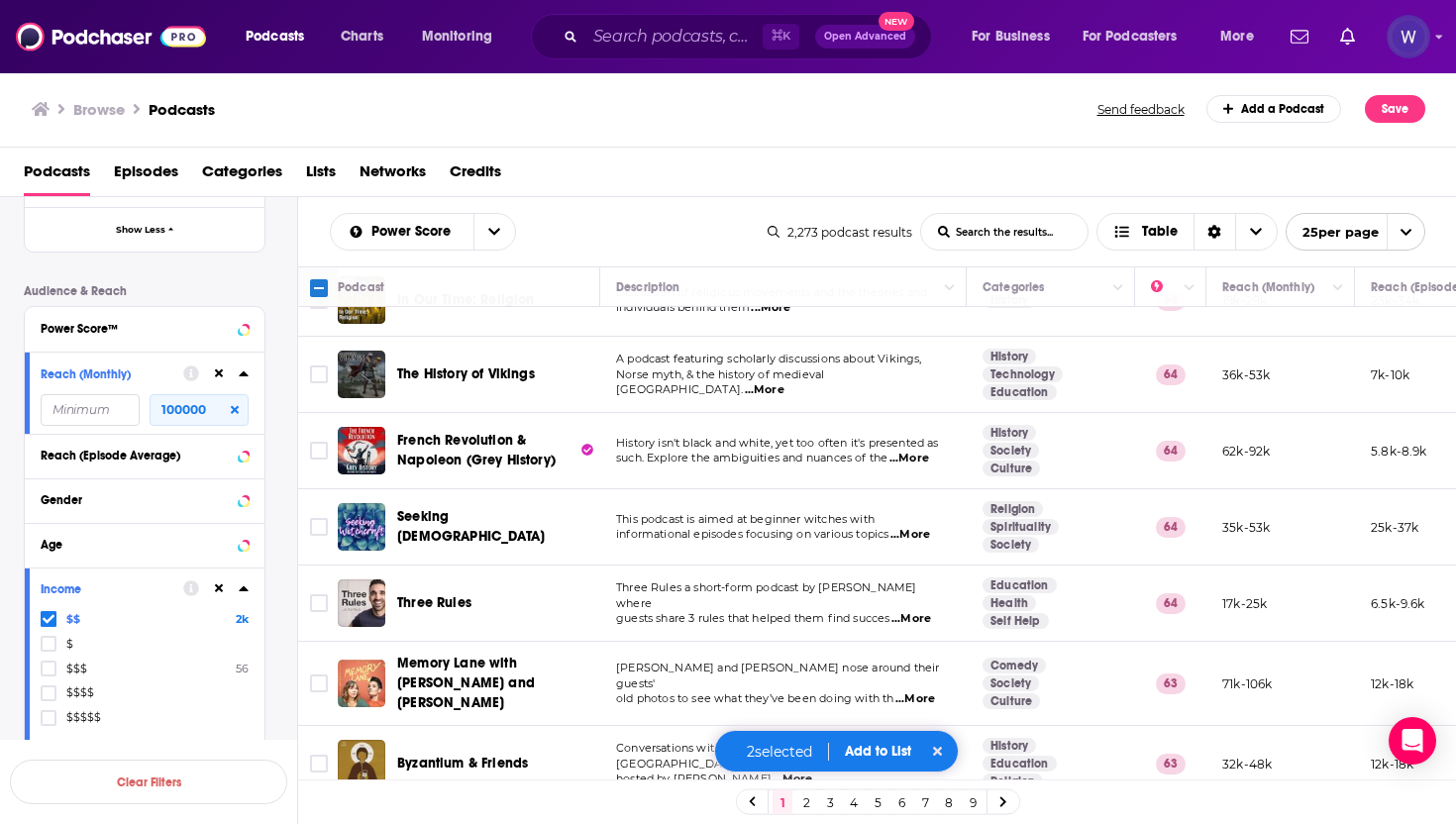click on "Add to List" at bounding box center [878, 751] 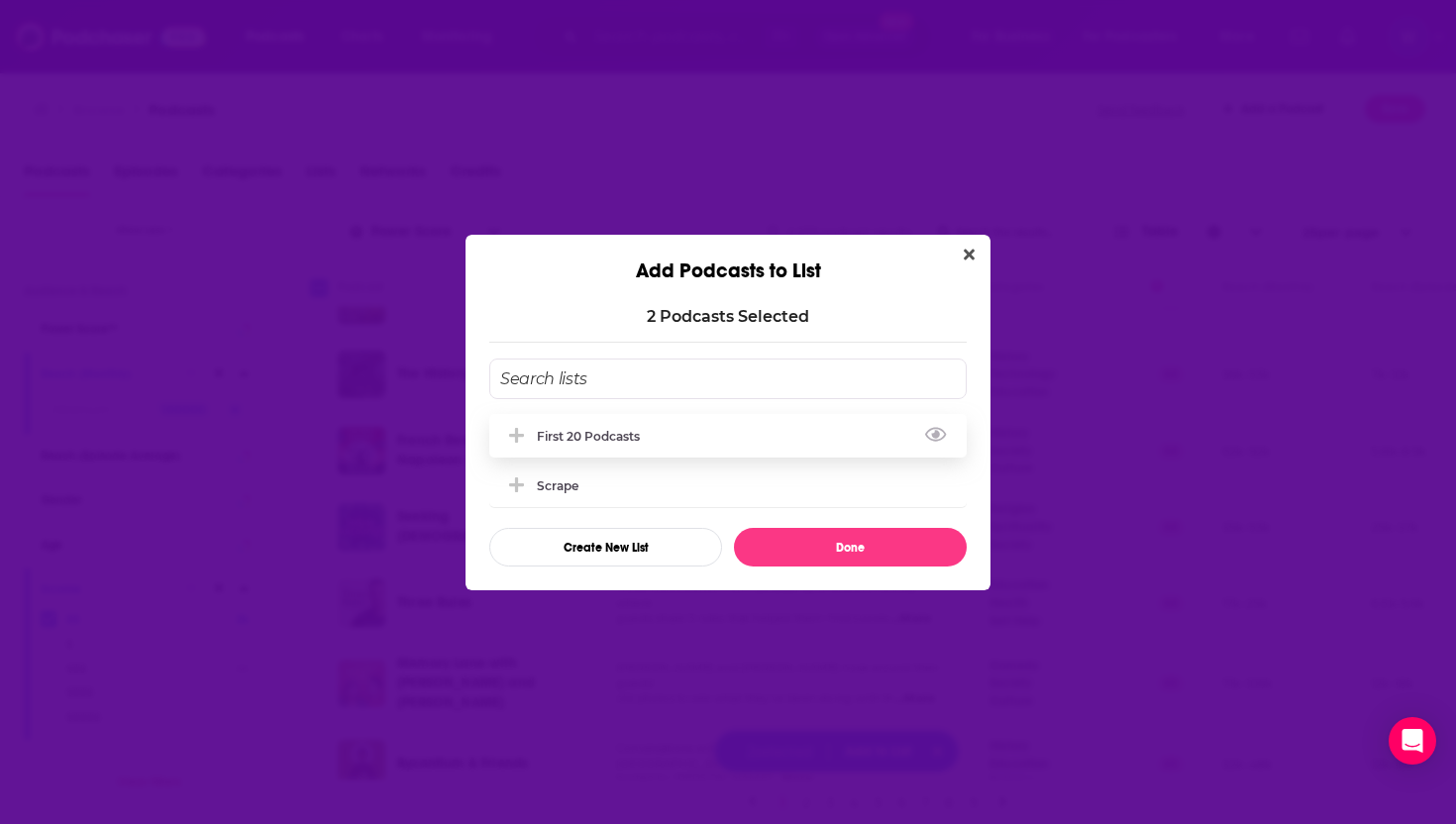 click on "First 20 Podcasts" at bounding box center [728, 436] 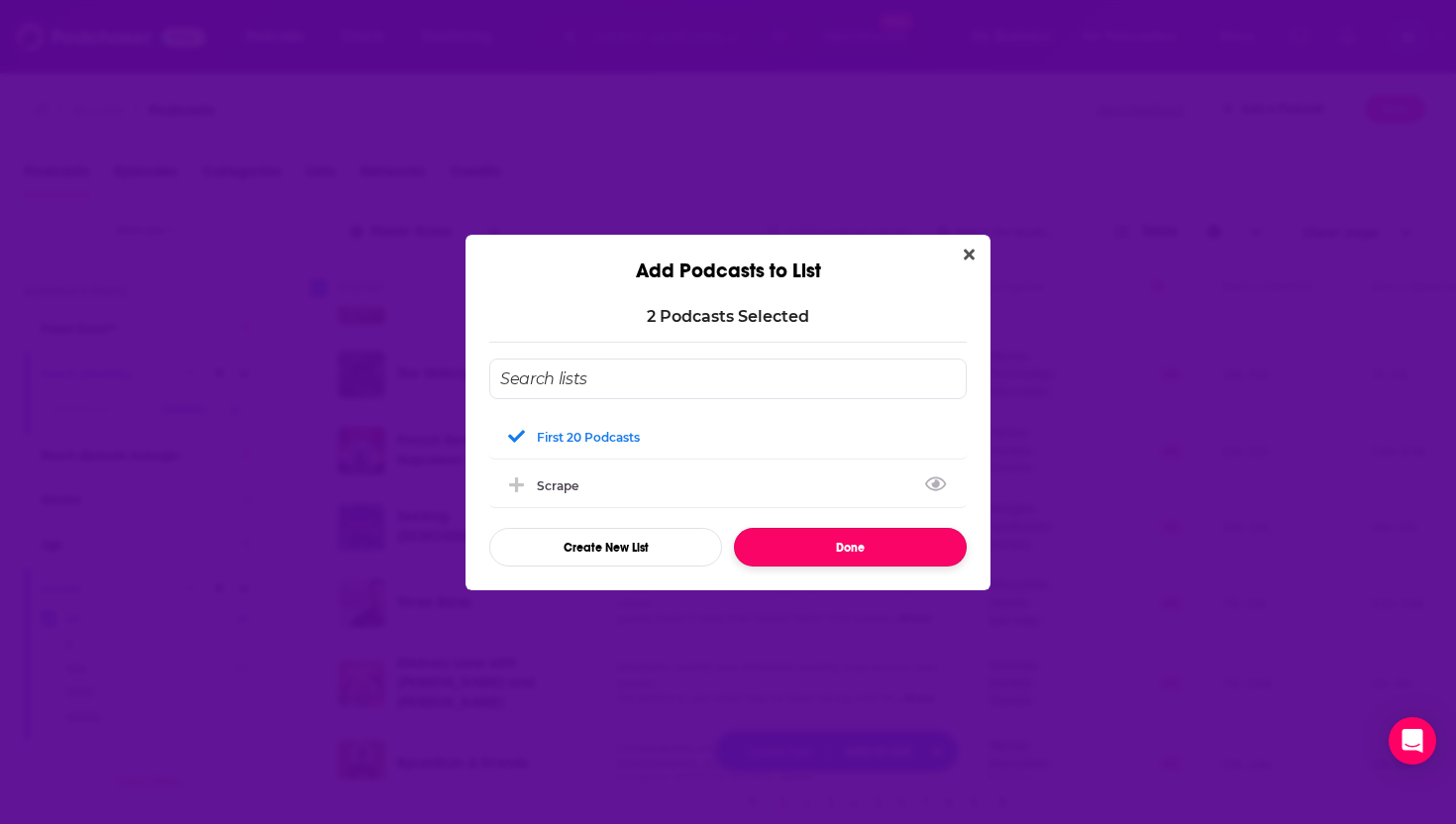 click on "Done" at bounding box center [850, 547] 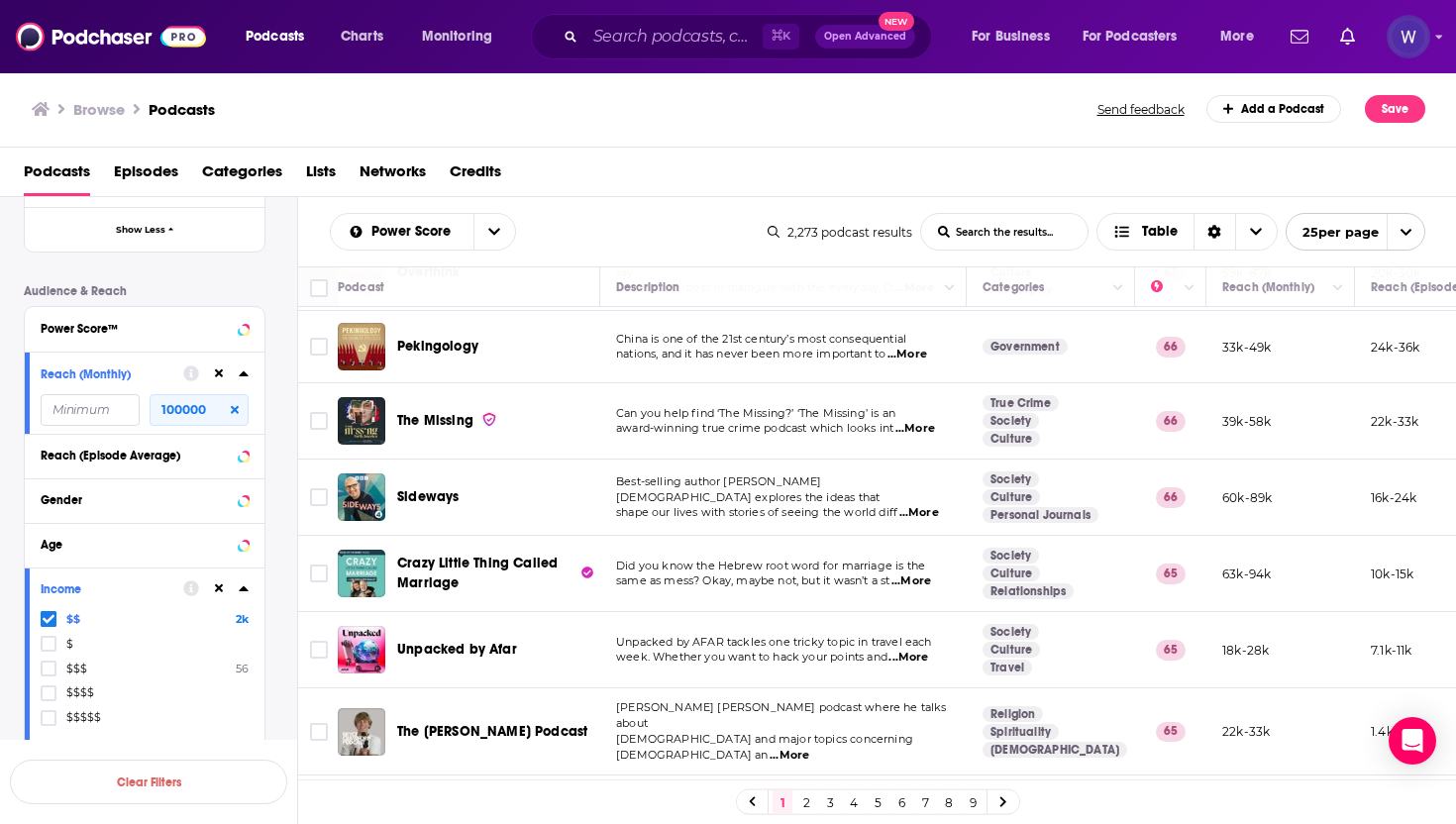 scroll, scrollTop: 0, scrollLeft: 0, axis: both 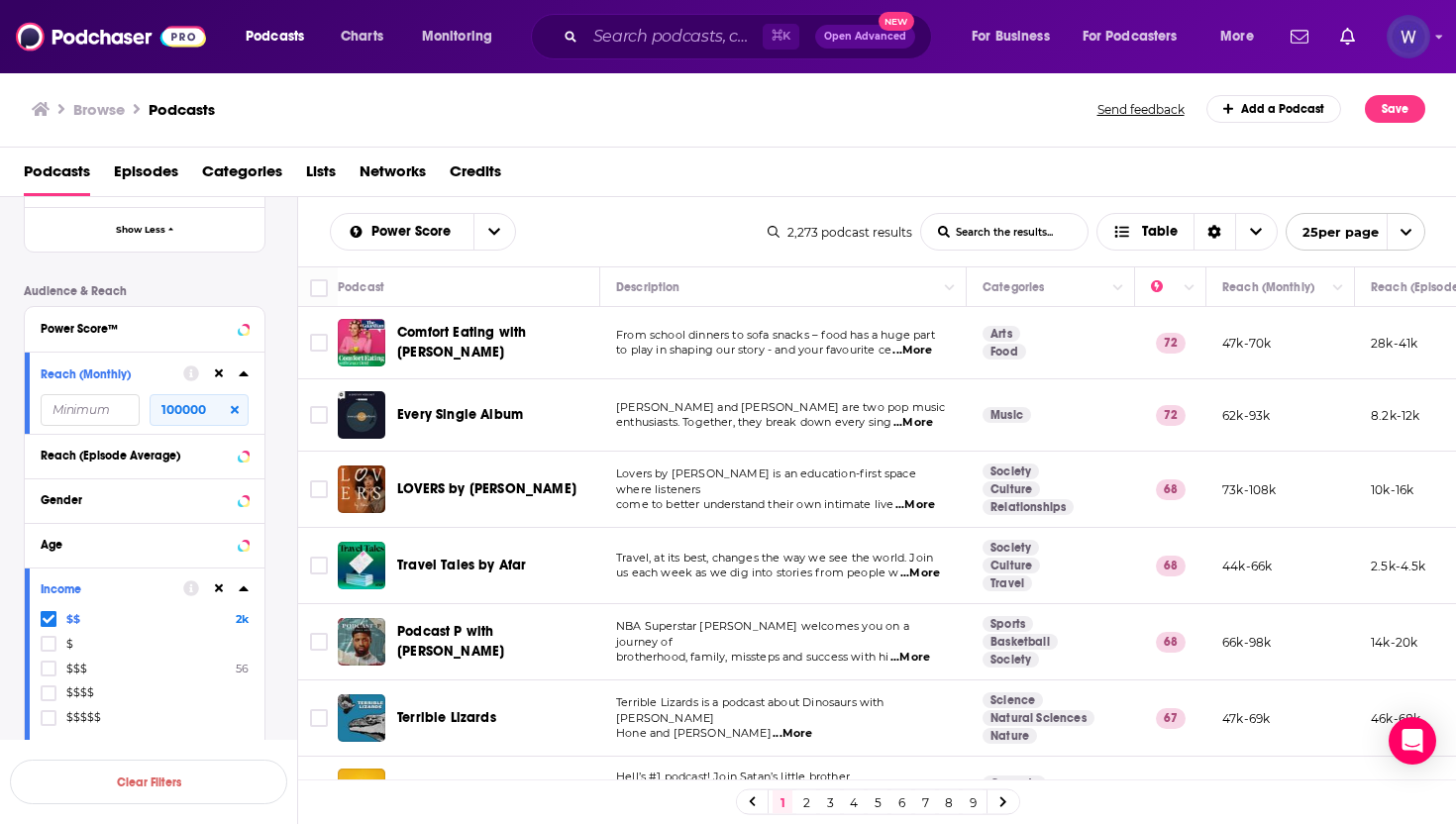click on "3" at bounding box center [830, 802] 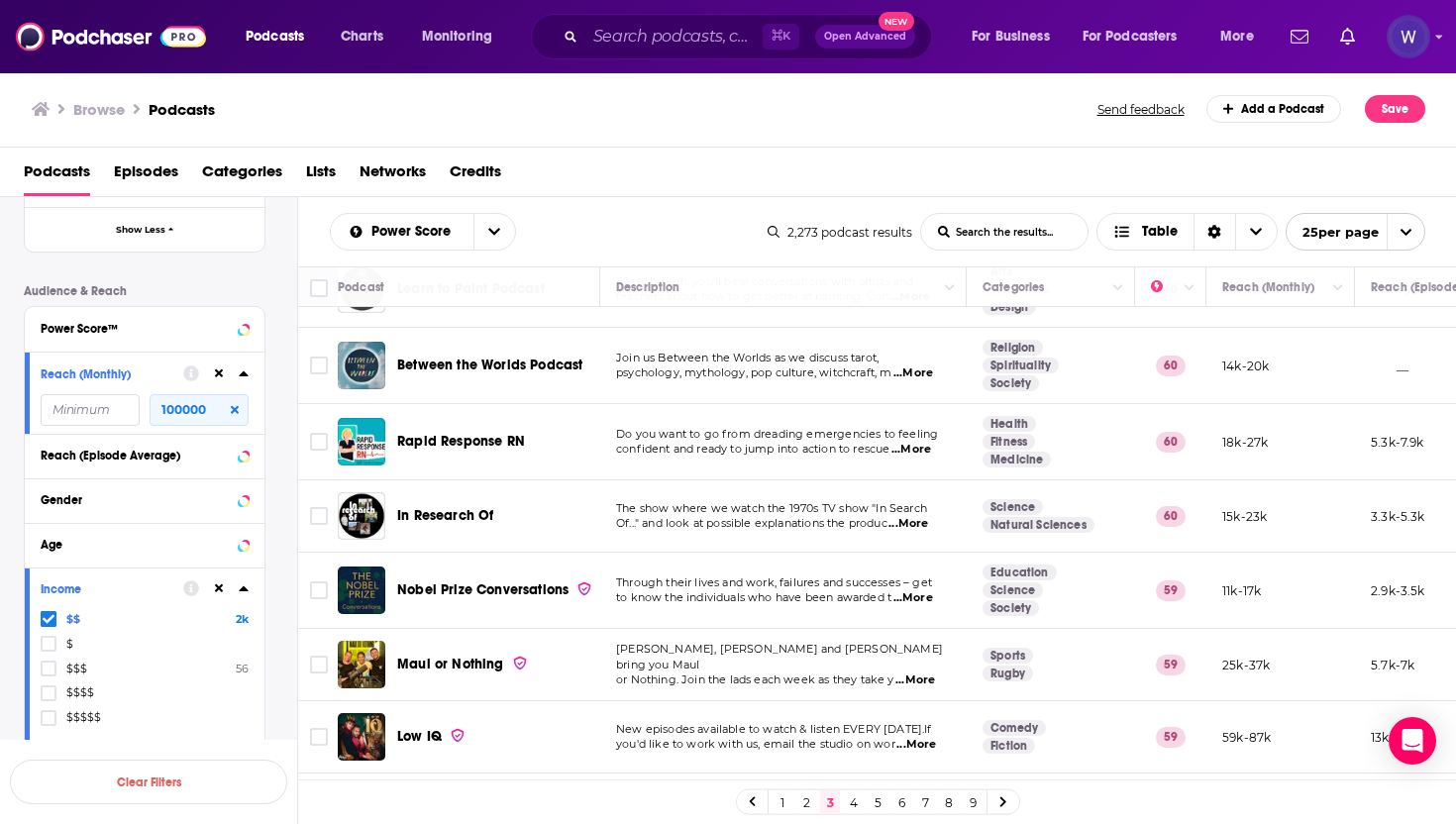 scroll, scrollTop: 959, scrollLeft: 0, axis: vertical 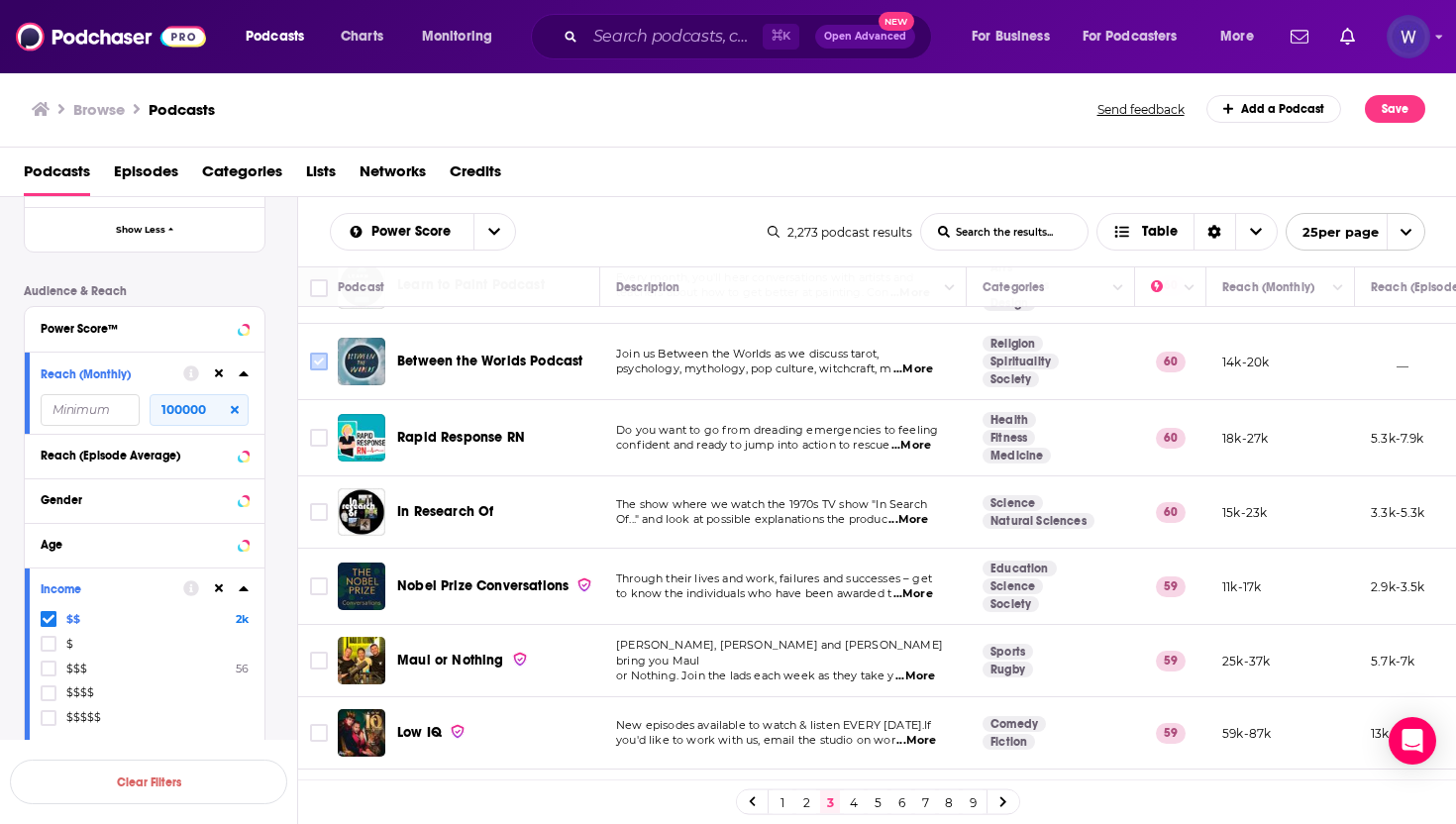 click at bounding box center (319, 361) 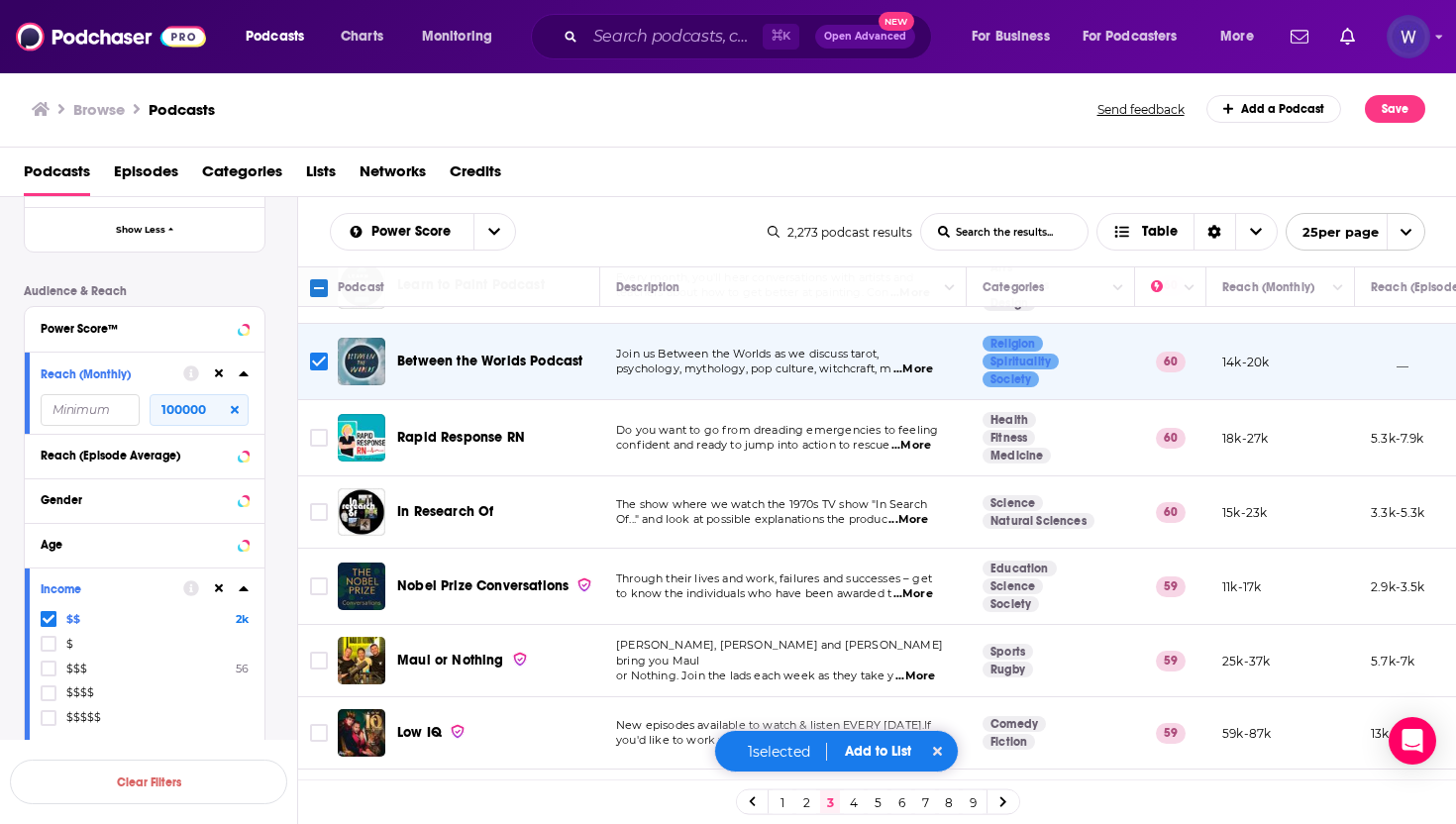 click on "New episodes available to watch & listen EVERY Thursday.If you'd like to work with us, email the studio on wor  ...More" at bounding box center [783, 733] 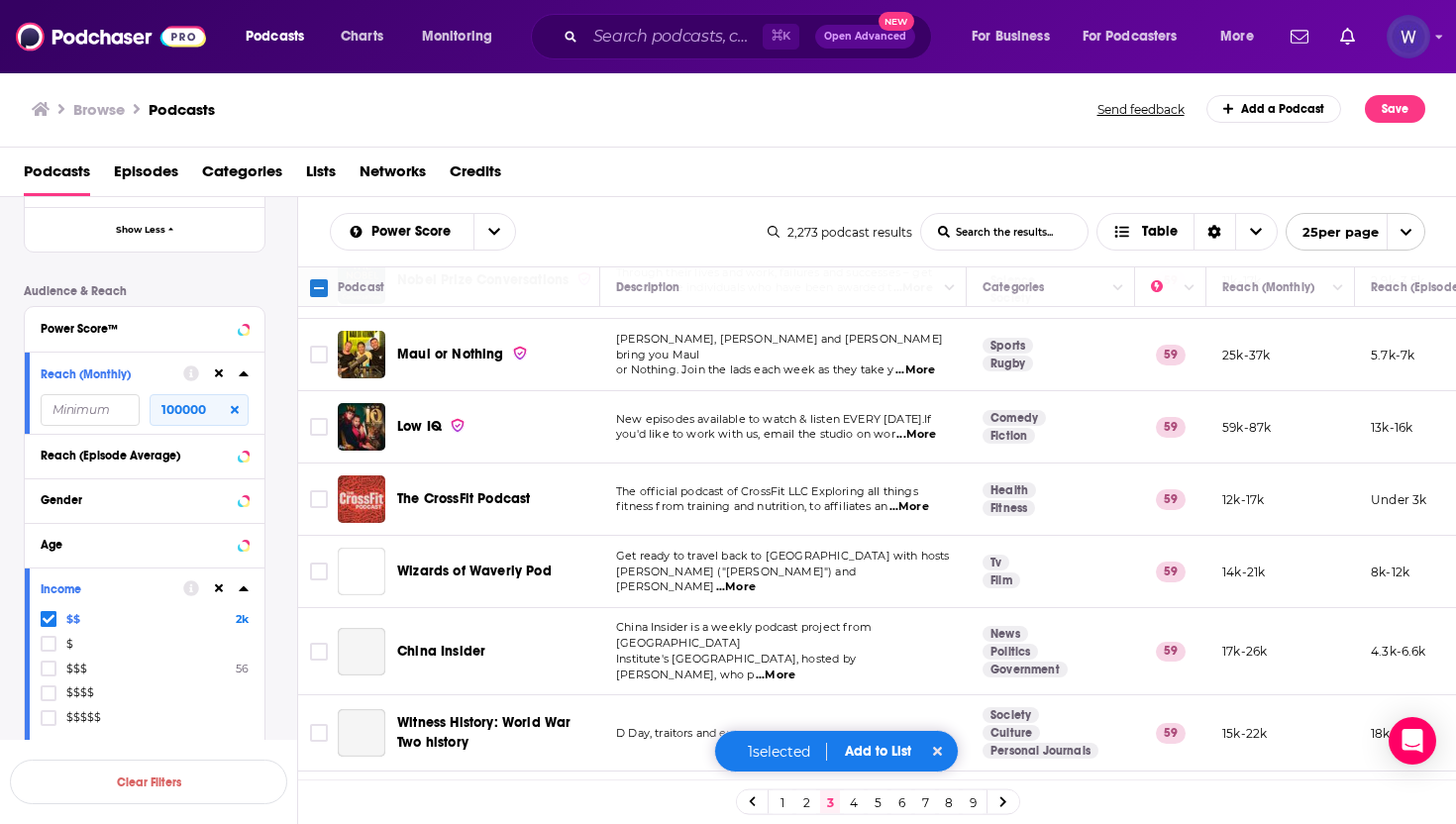 scroll, scrollTop: 1379, scrollLeft: 0, axis: vertical 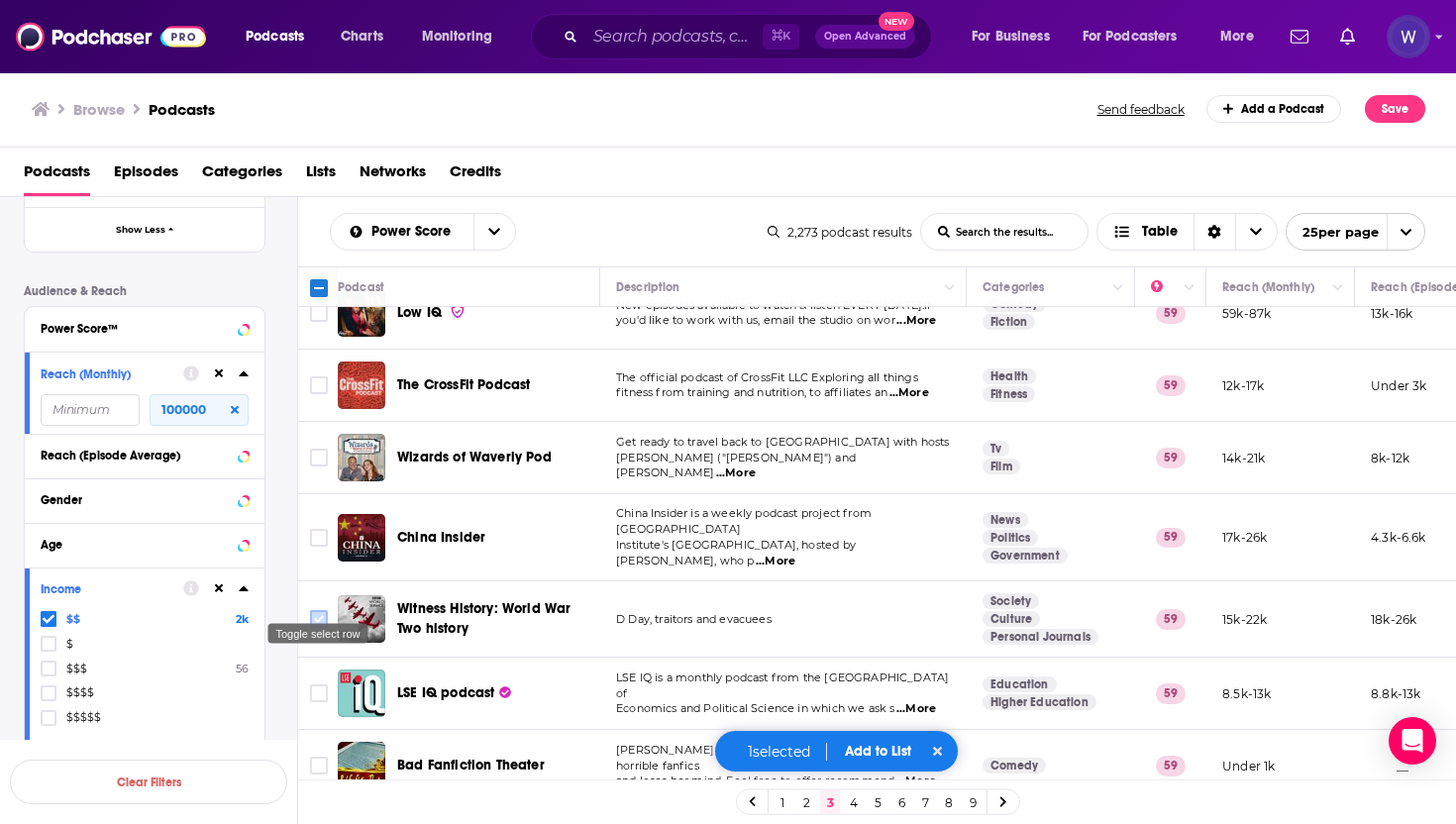 click at bounding box center (319, 619) 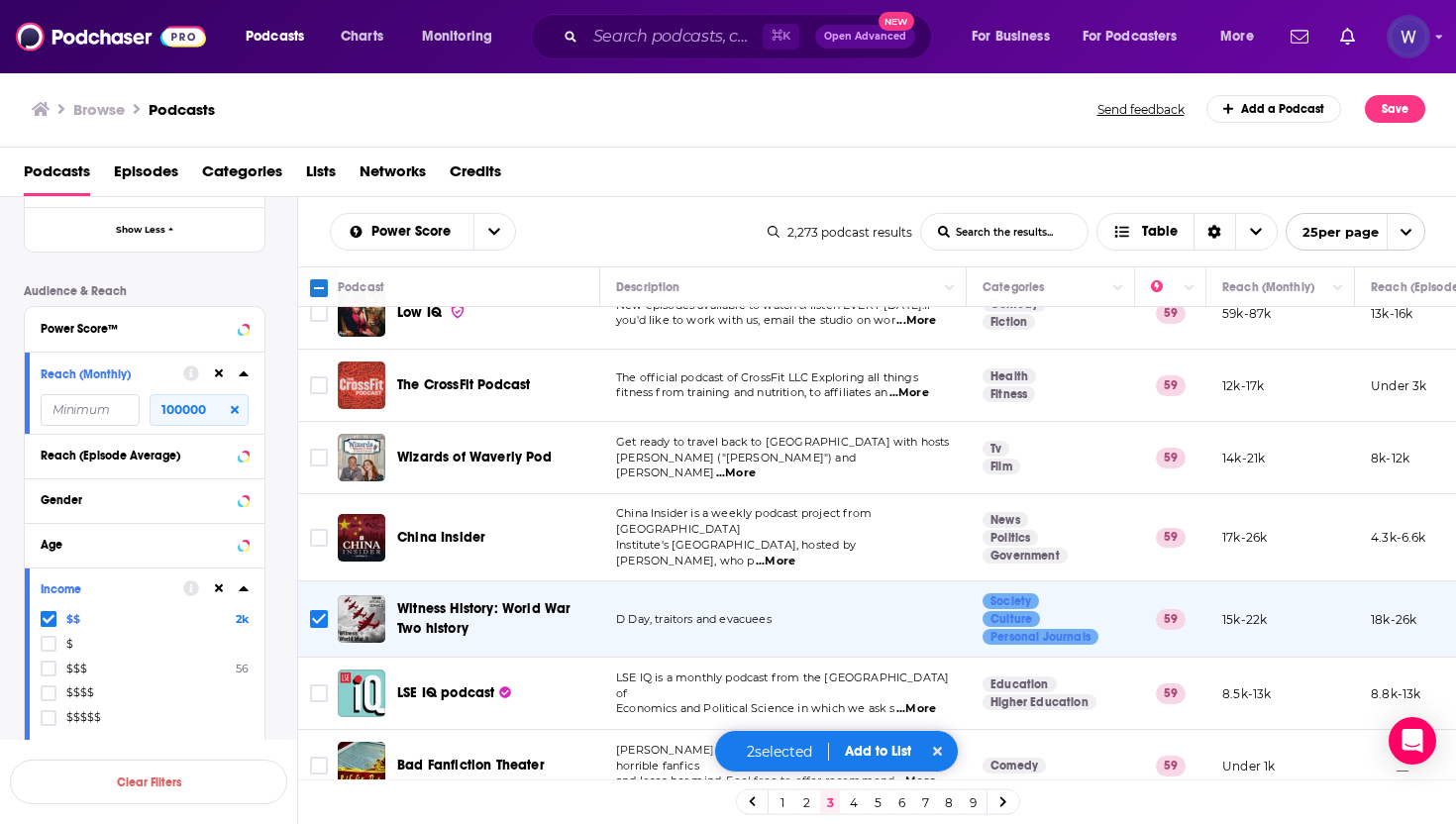 click on "Add to List" at bounding box center (878, 751) 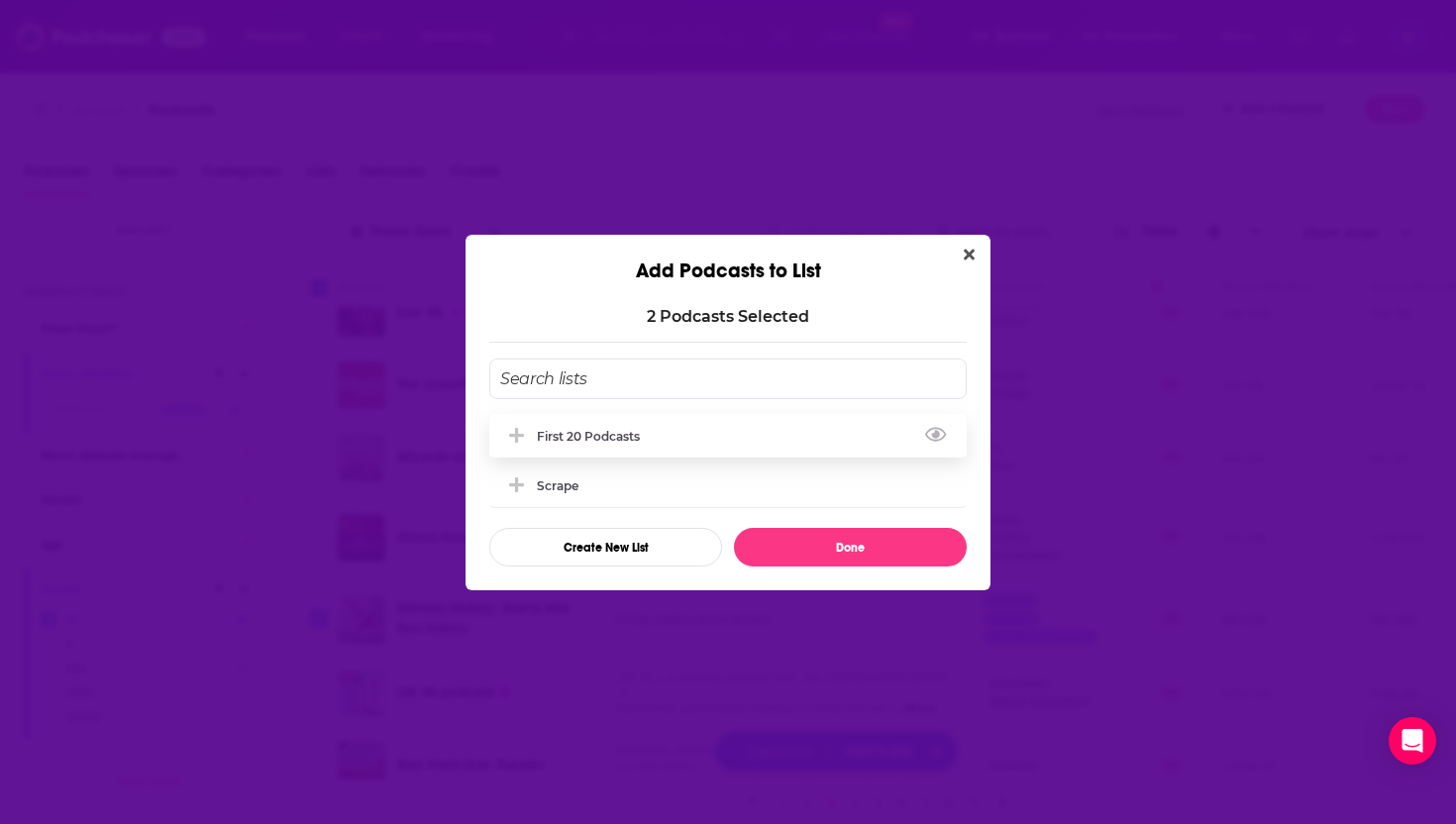 click on "First 20 Podcasts" at bounding box center [728, 436] 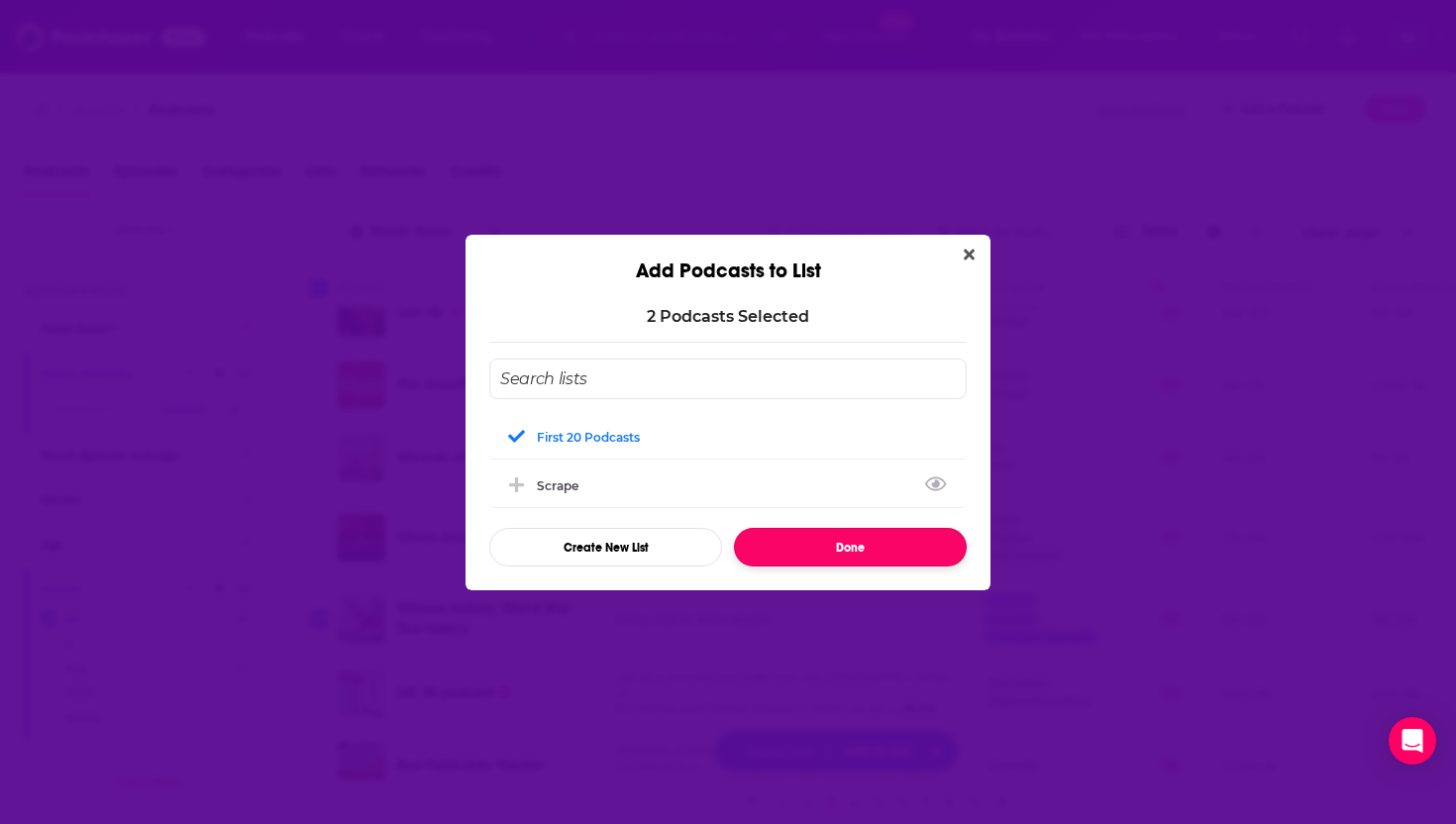 click on "Done" at bounding box center [850, 547] 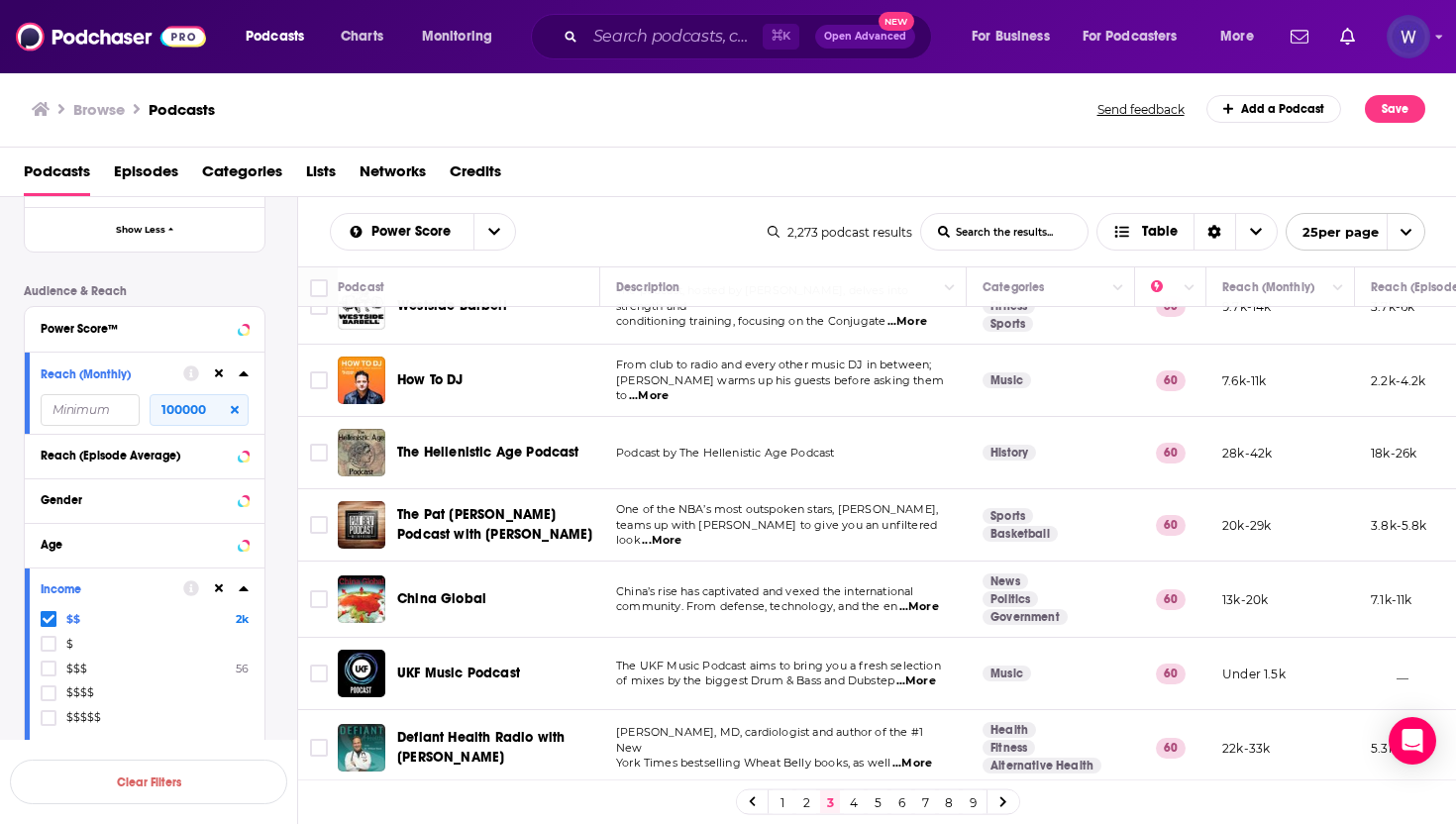 scroll, scrollTop: 237, scrollLeft: 0, axis: vertical 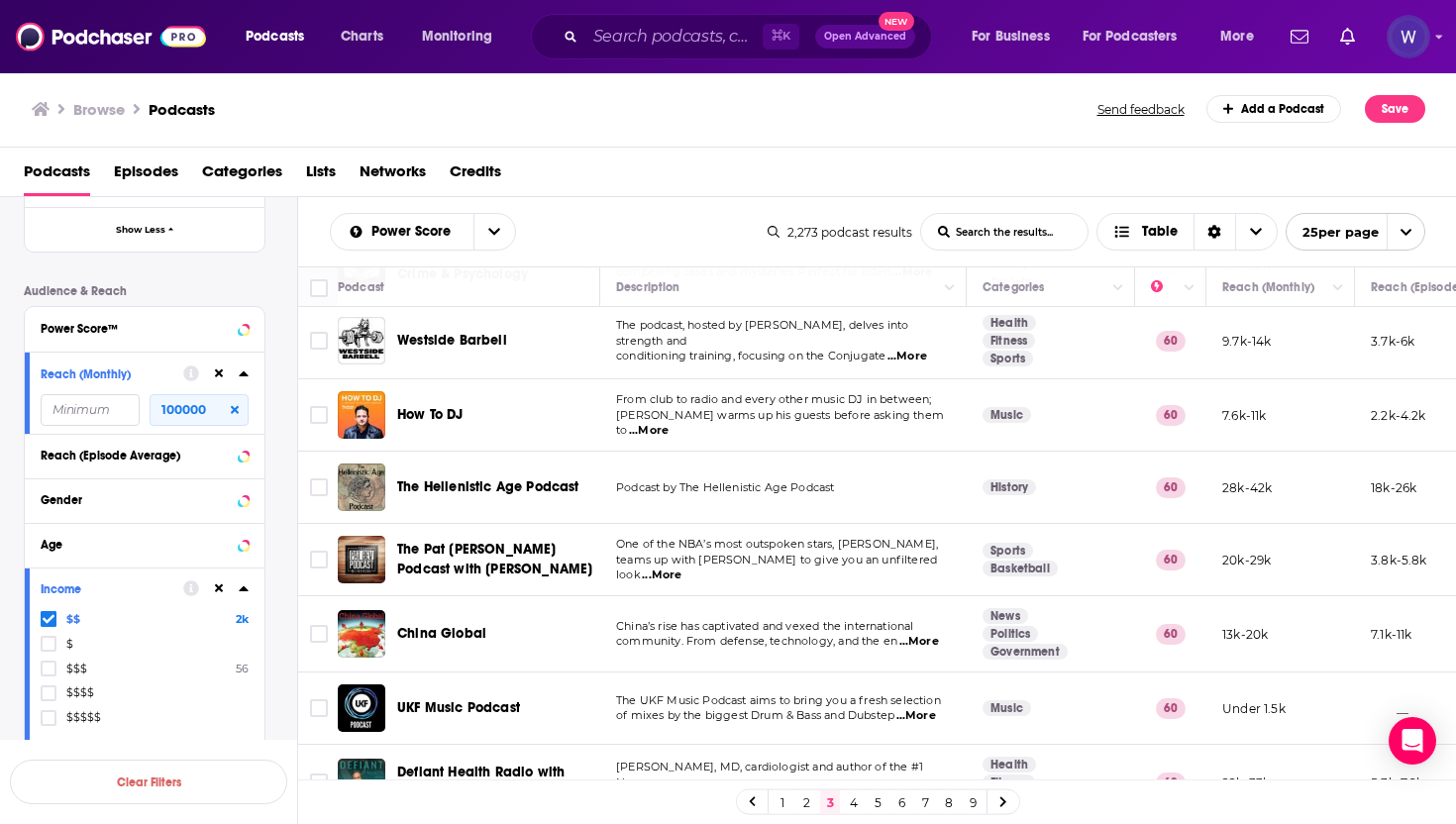 click on "5" at bounding box center (878, 802) 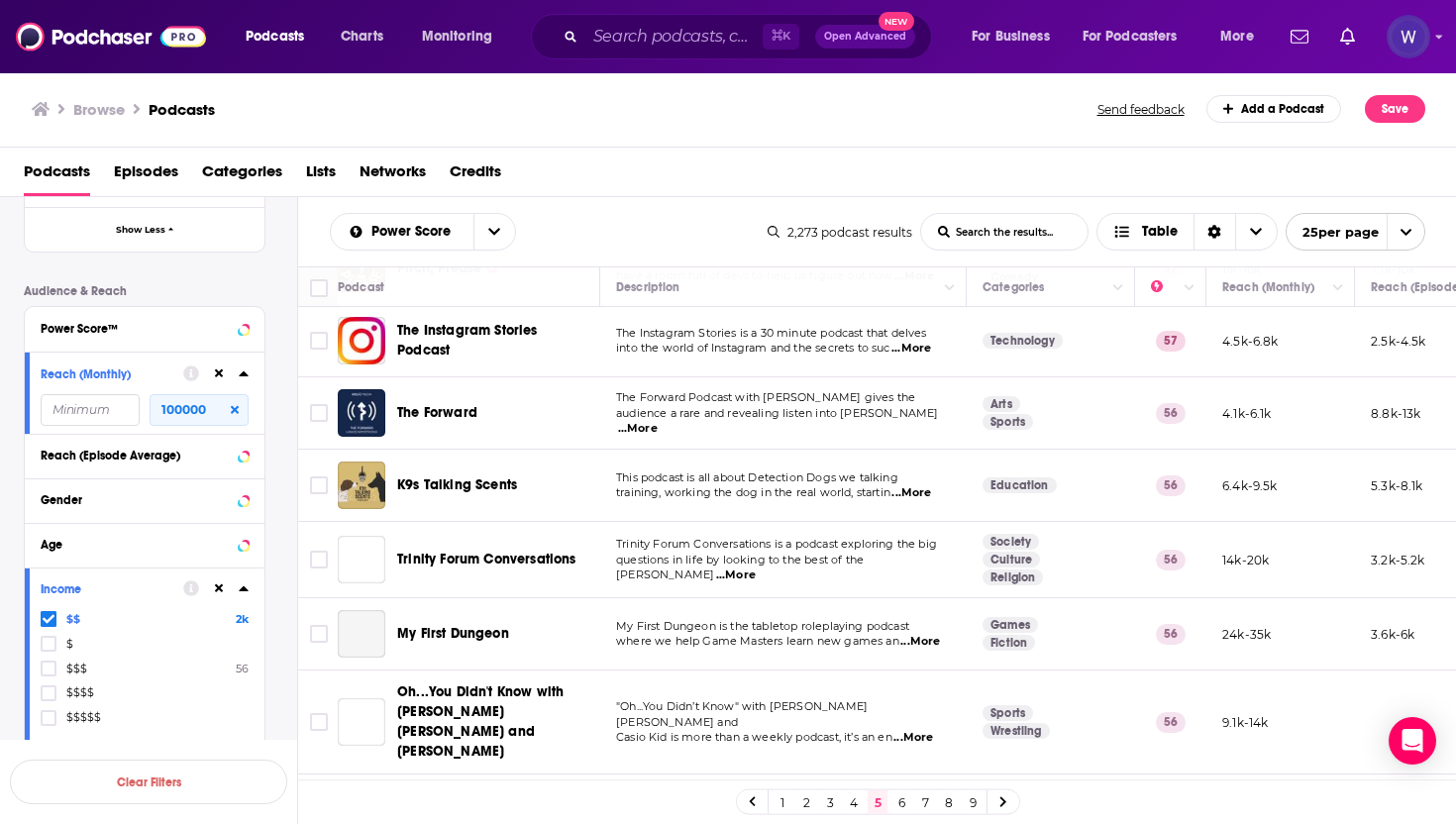 scroll, scrollTop: 684, scrollLeft: 0, axis: vertical 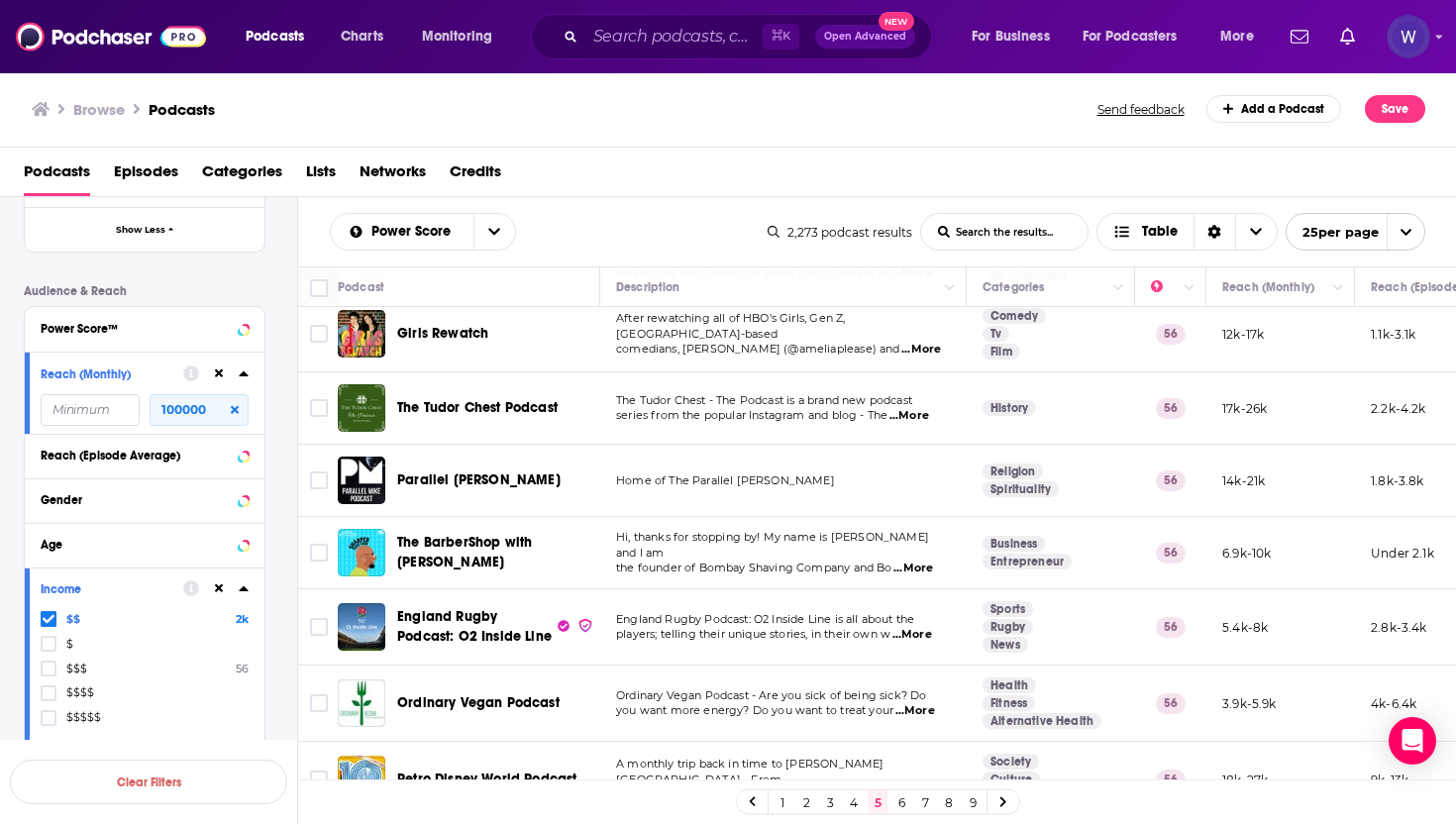 click on "3" at bounding box center (830, 802) 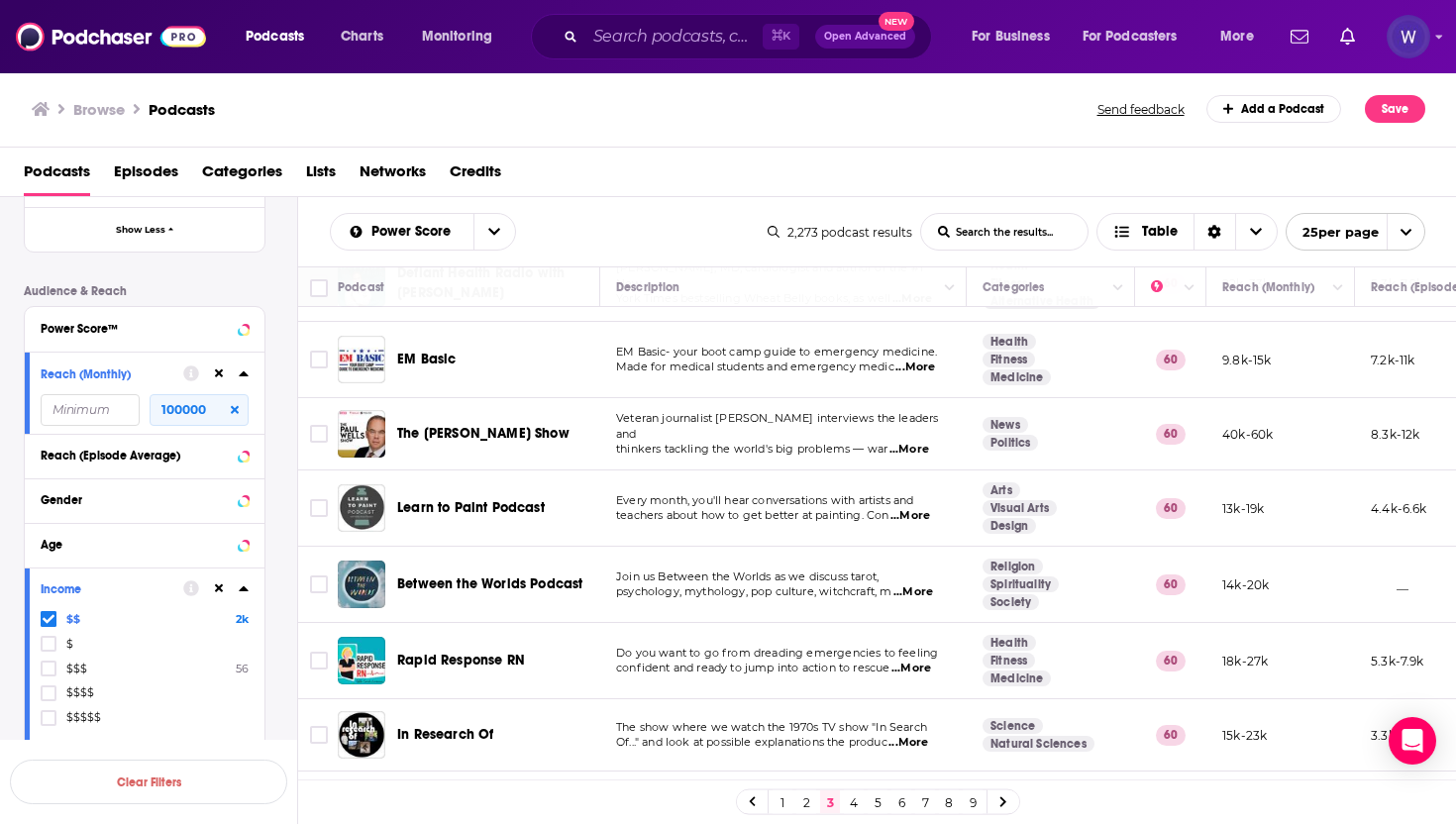 scroll, scrollTop: 739, scrollLeft: 0, axis: vertical 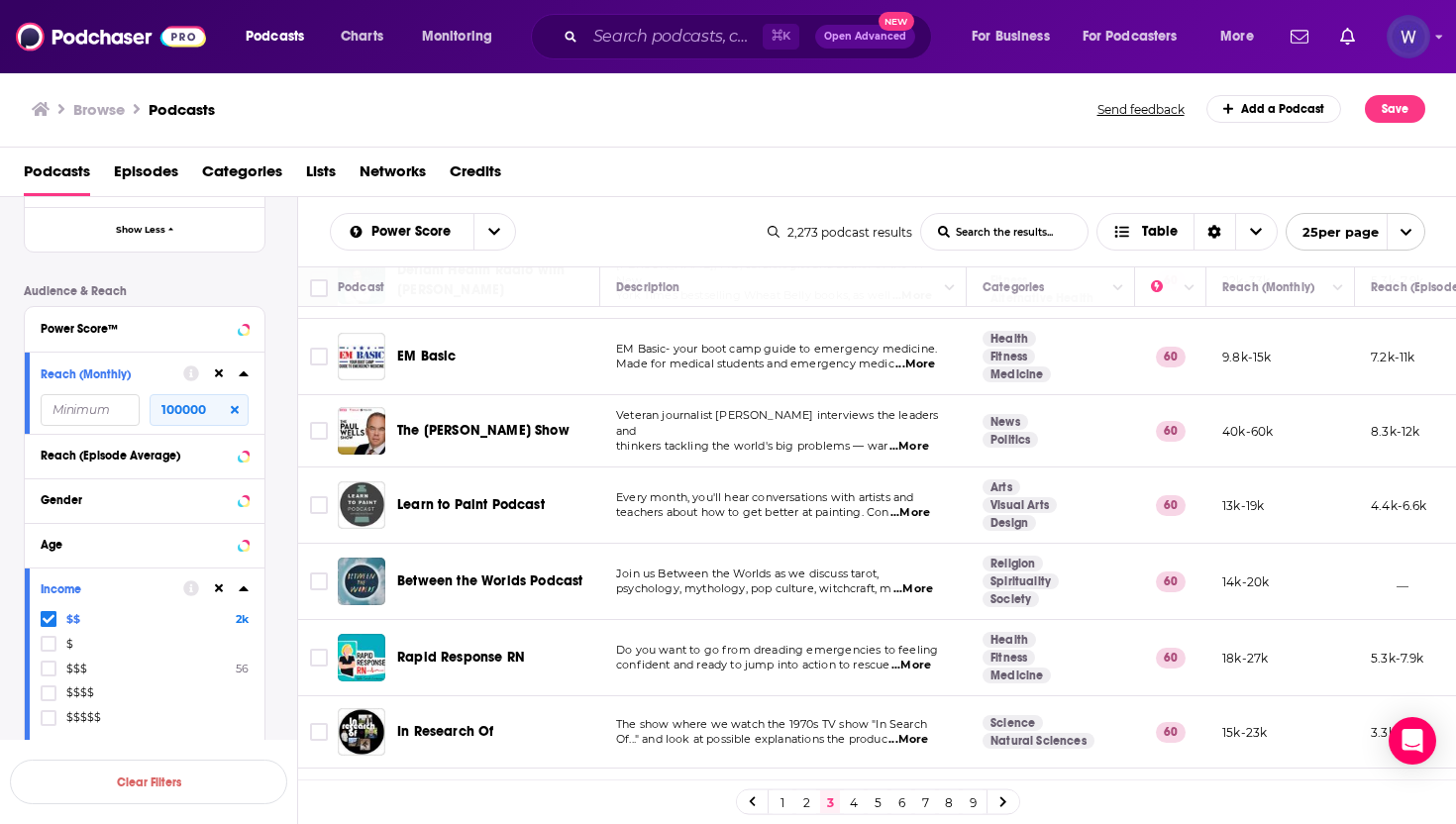 click on "2" at bounding box center [806, 802] 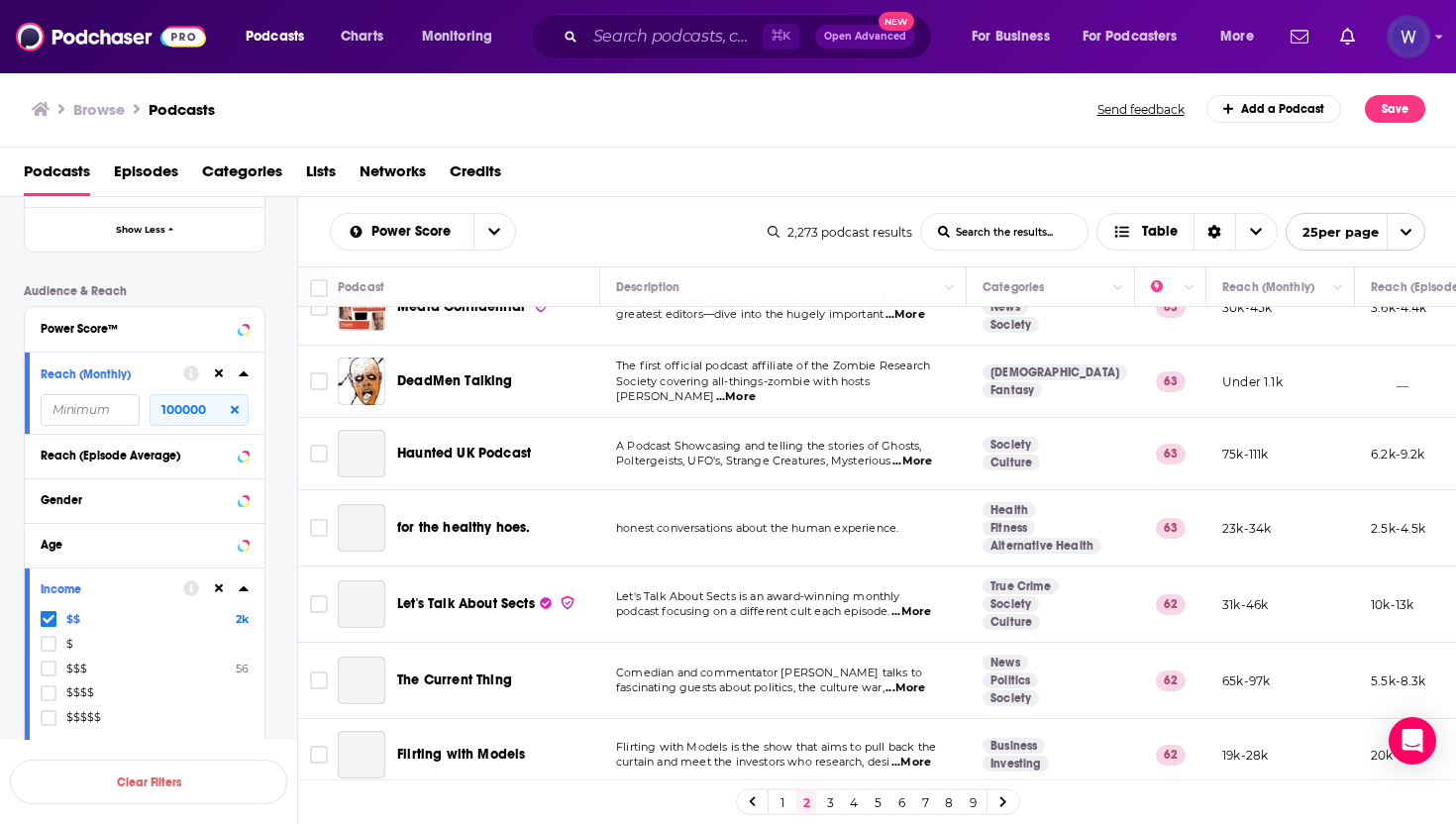 scroll, scrollTop: 786, scrollLeft: 0, axis: vertical 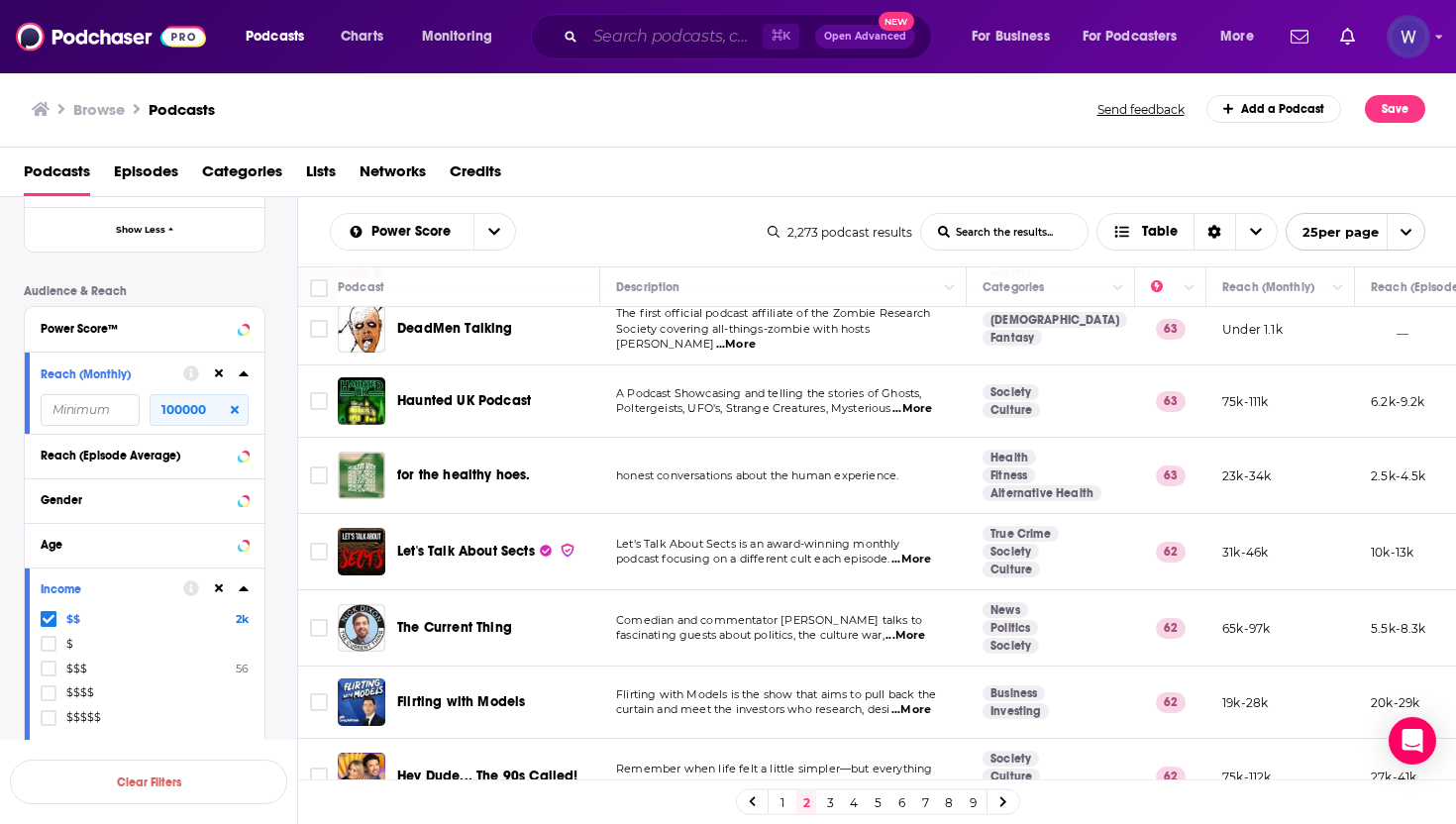 click at bounding box center [674, 37] 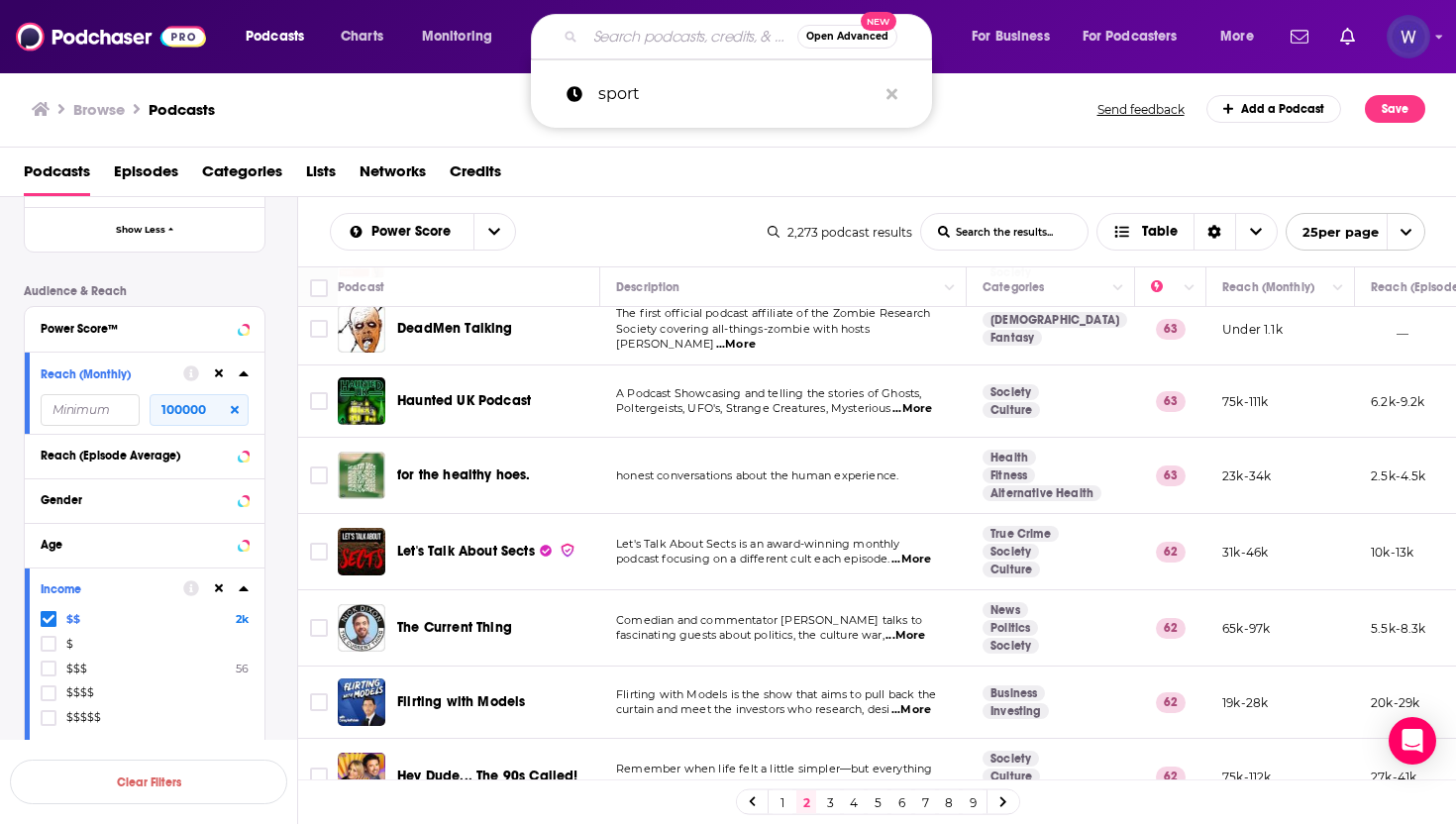 paste on "The Disruptive Entrepreneur" 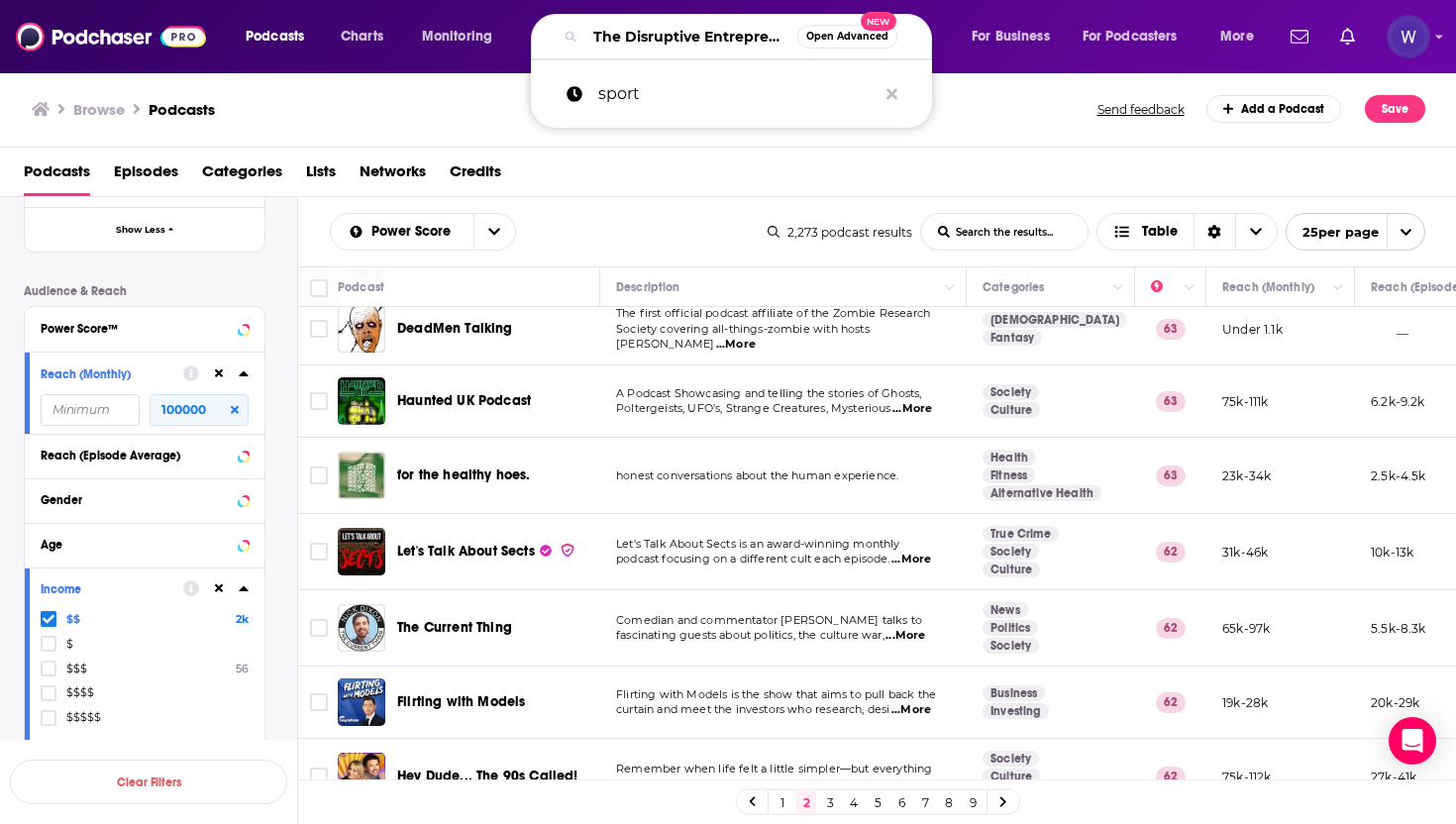 scroll, scrollTop: 0, scrollLeft: 60, axis: horizontal 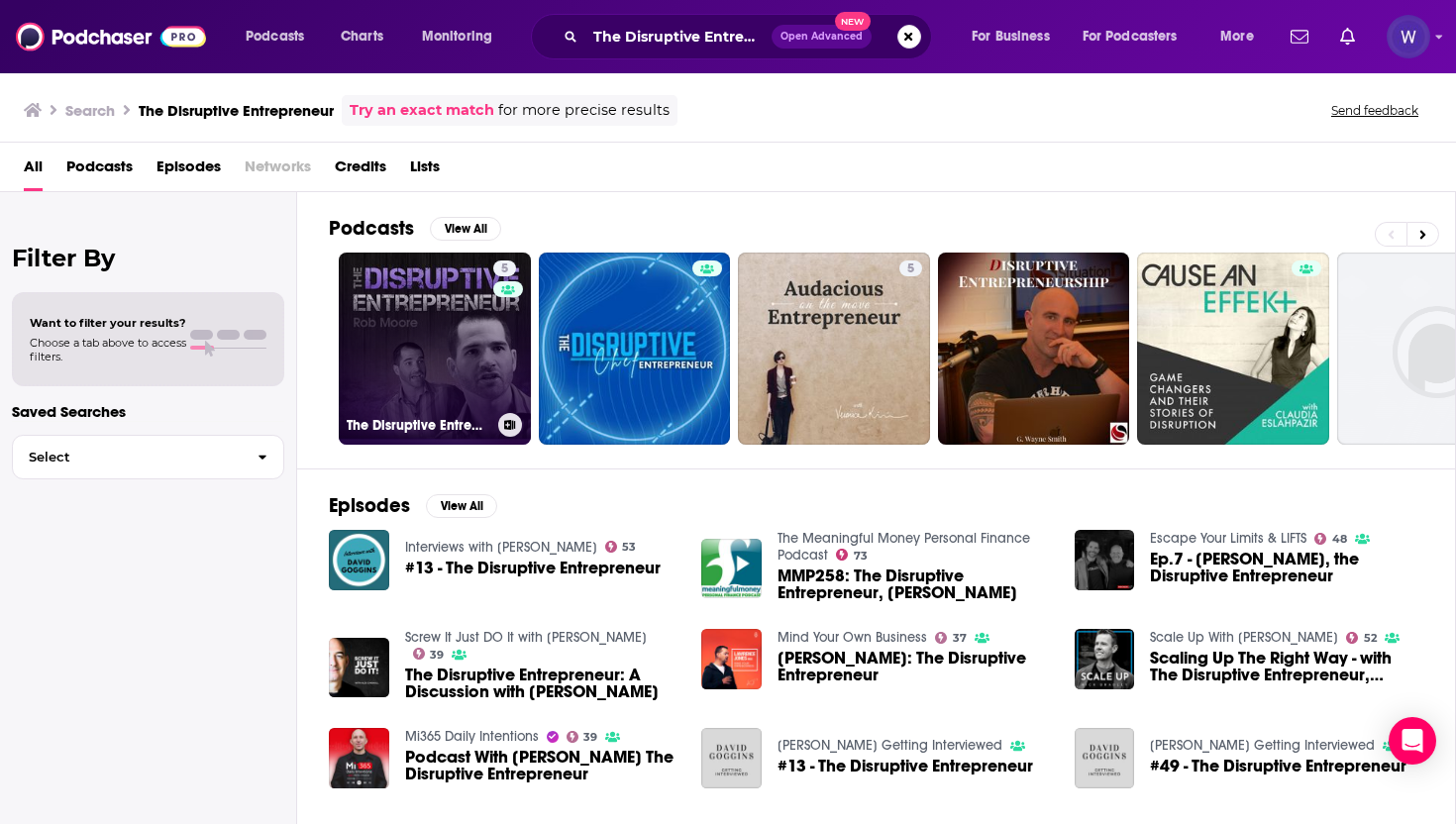 click on "5 The Disruptive Entrepreneur Videos" at bounding box center [435, 349] 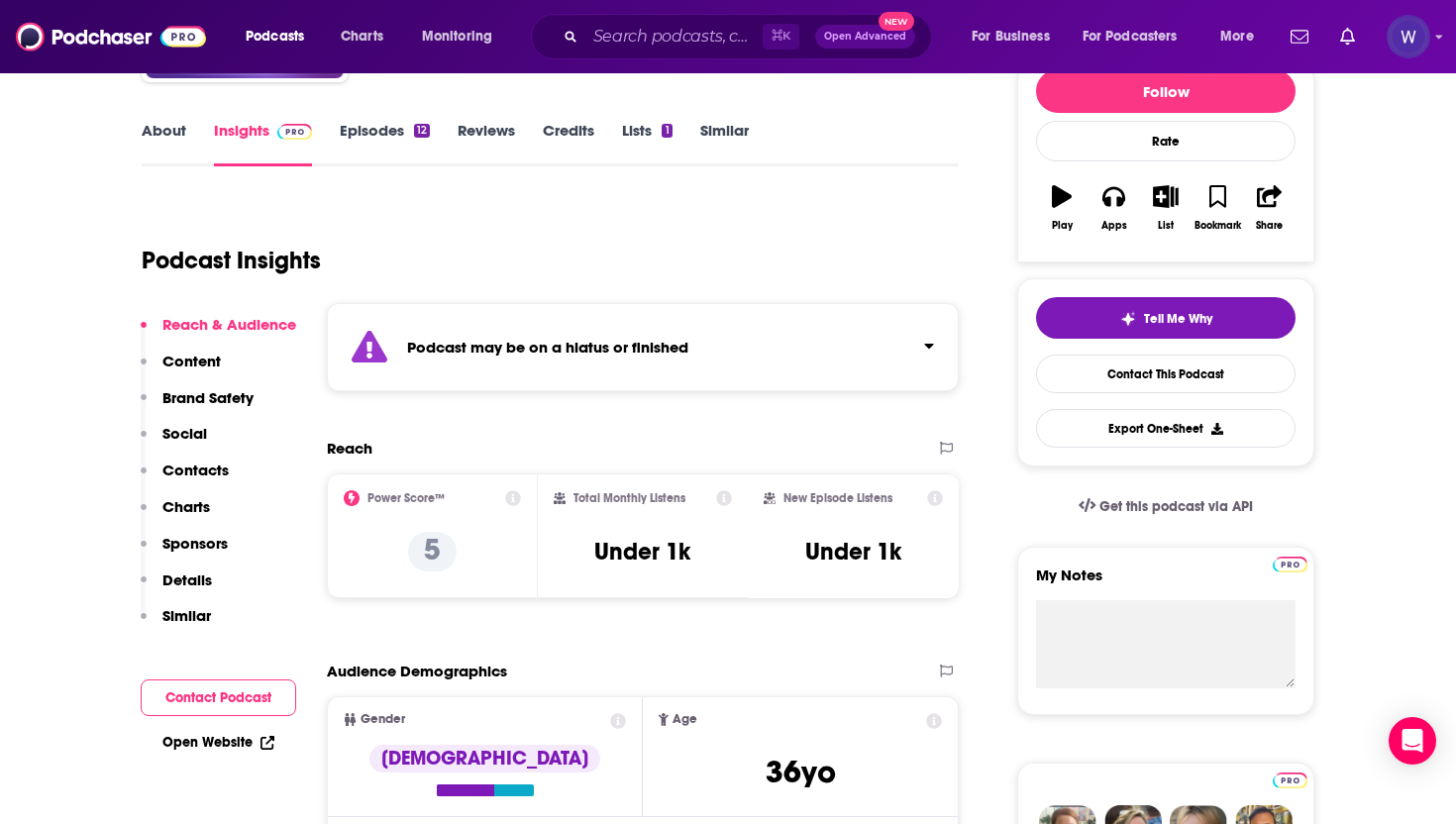 scroll, scrollTop: 0, scrollLeft: 0, axis: both 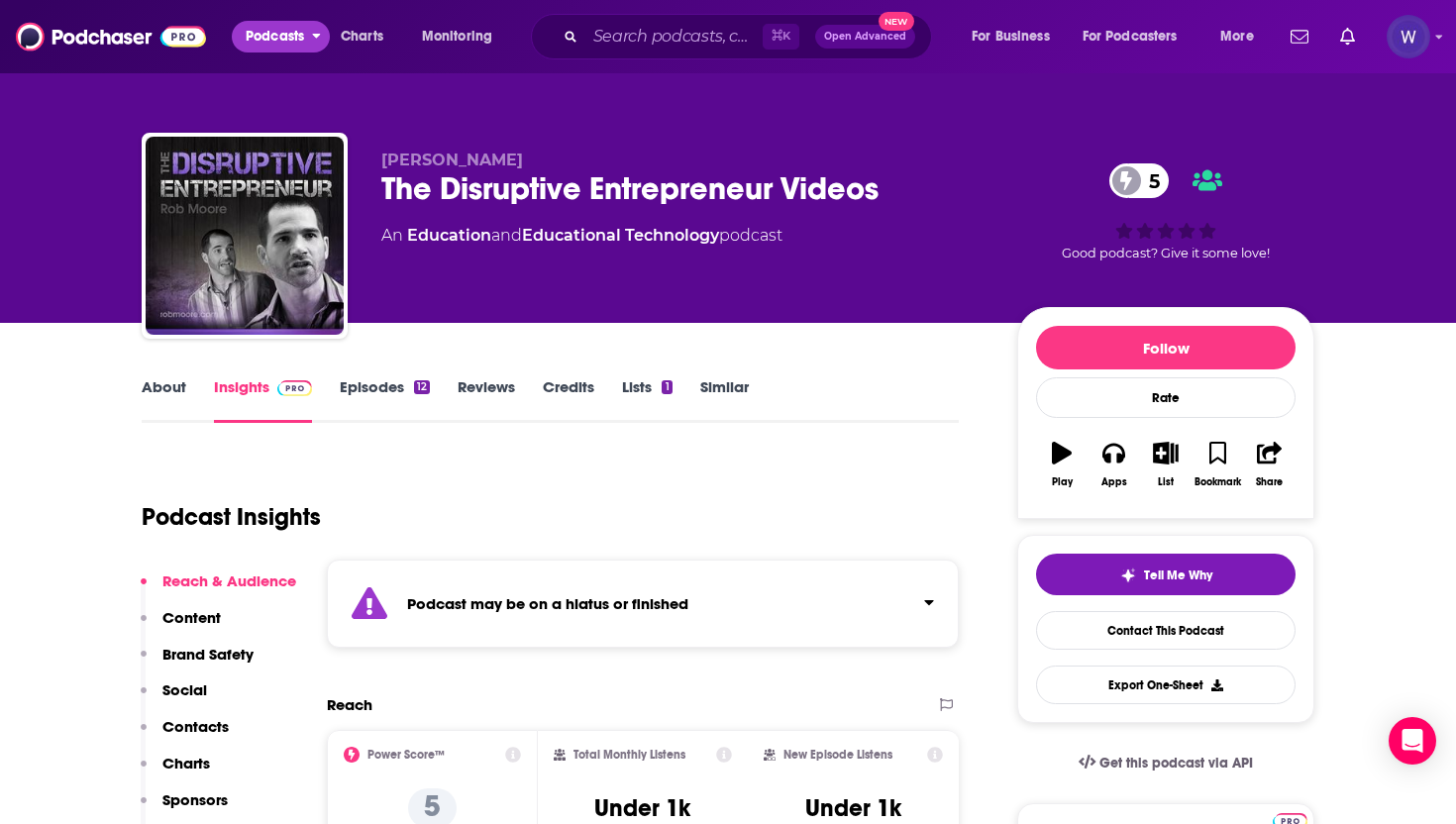 click on "Podcasts" at bounding box center (274, 37) 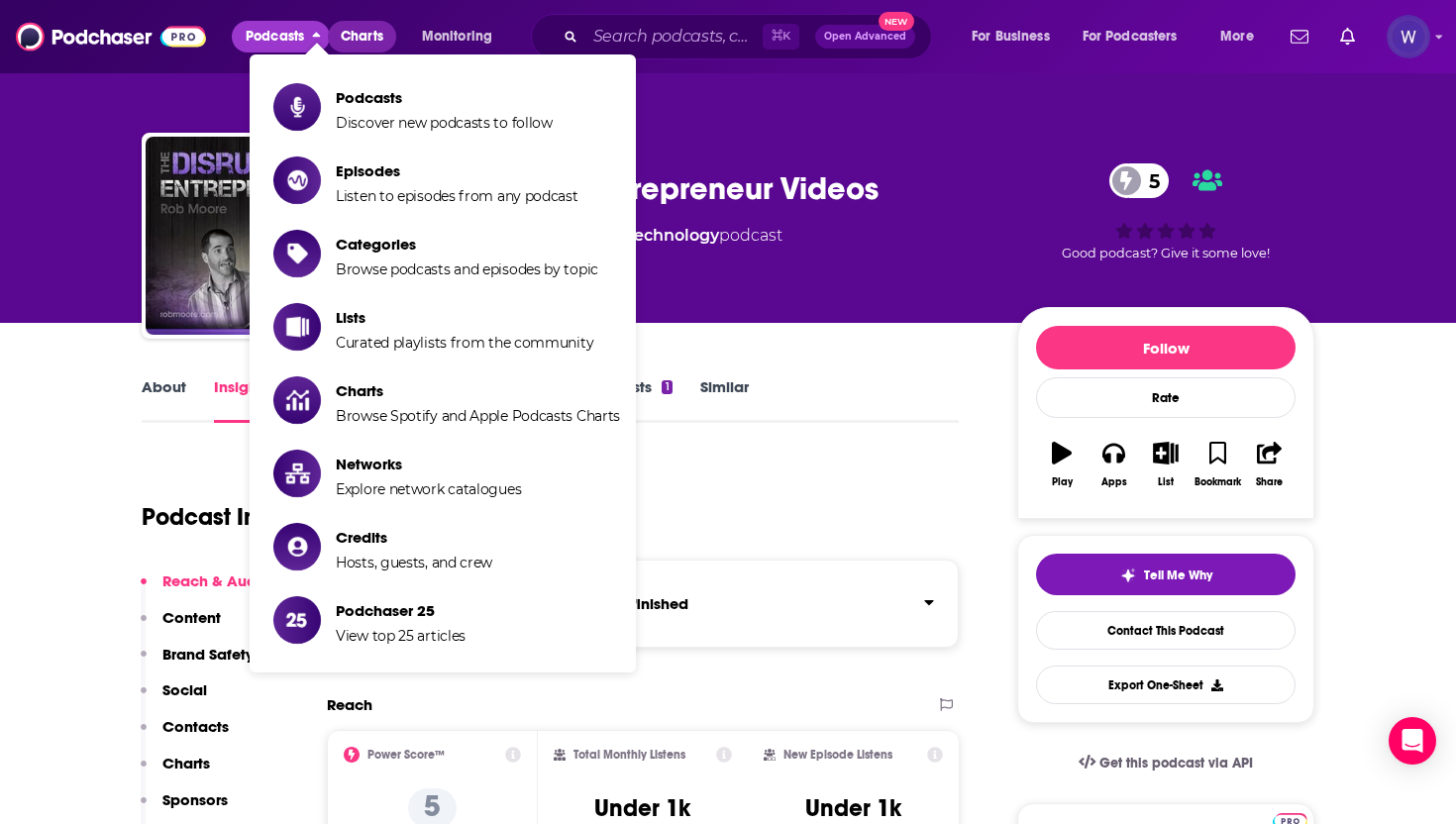 click on "Charts" at bounding box center [362, 37] 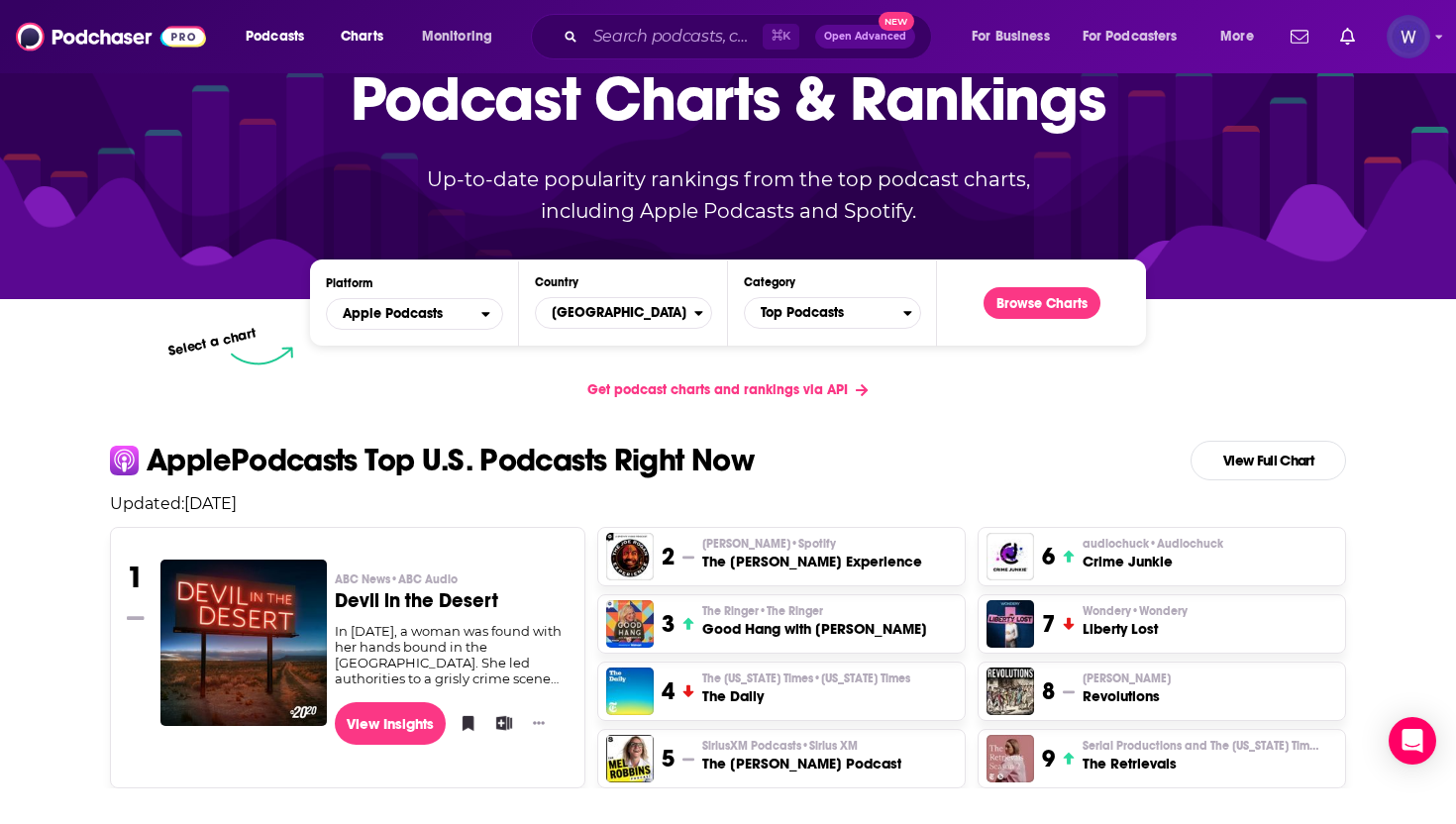 scroll, scrollTop: 104, scrollLeft: 0, axis: vertical 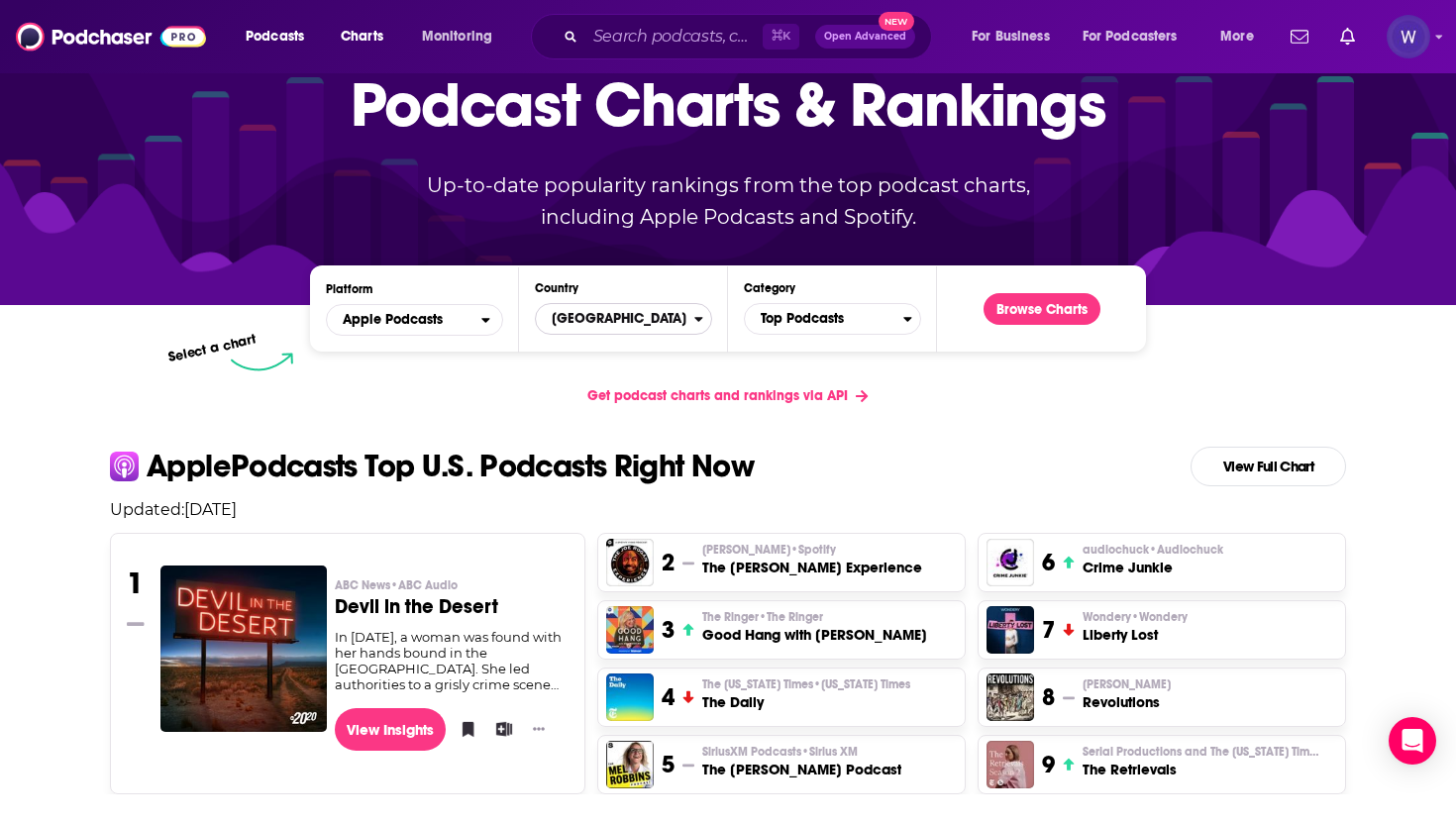 click on "[GEOGRAPHIC_DATA]" at bounding box center (615, 319) 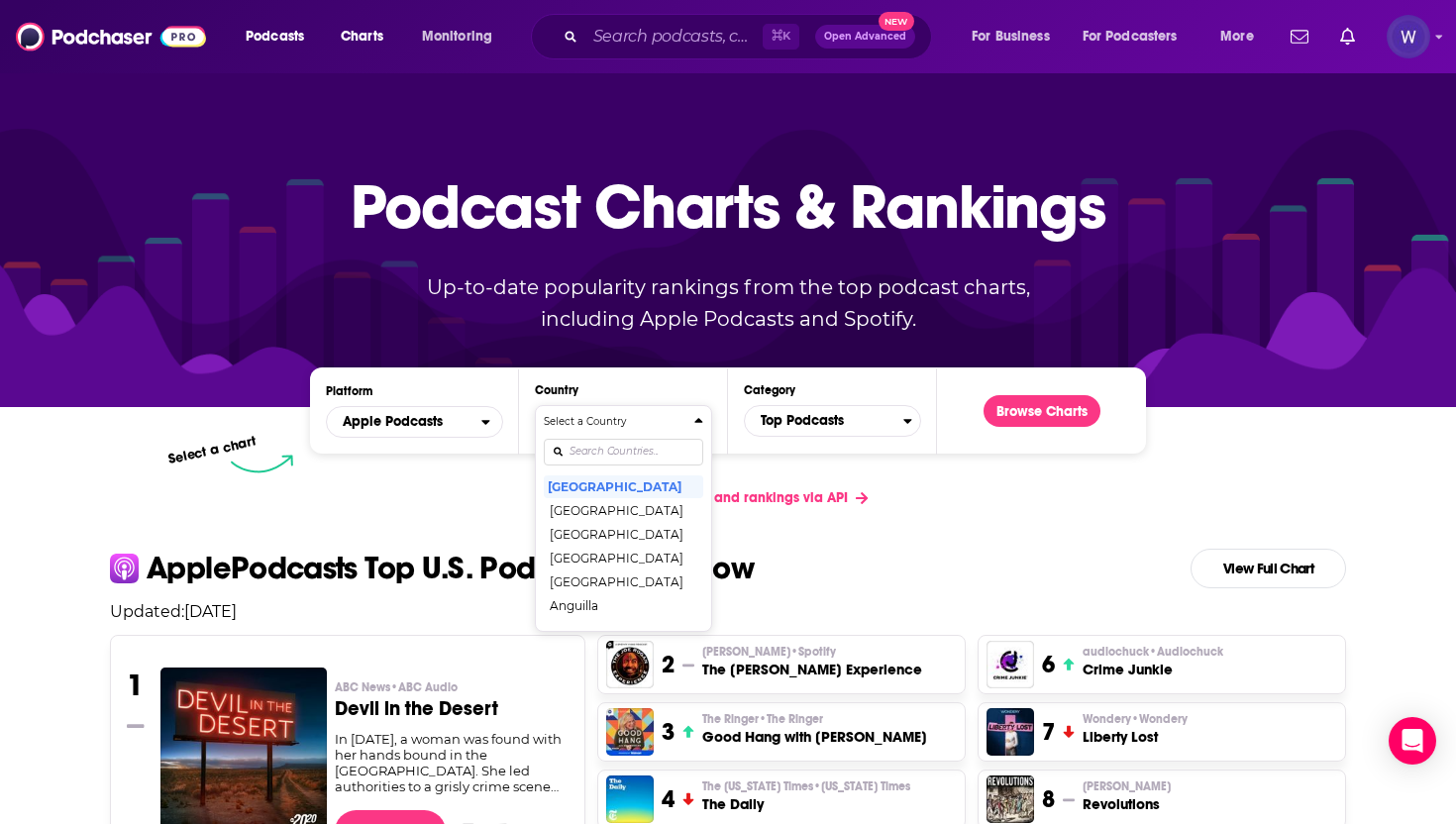 scroll, scrollTop: 0, scrollLeft: 0, axis: both 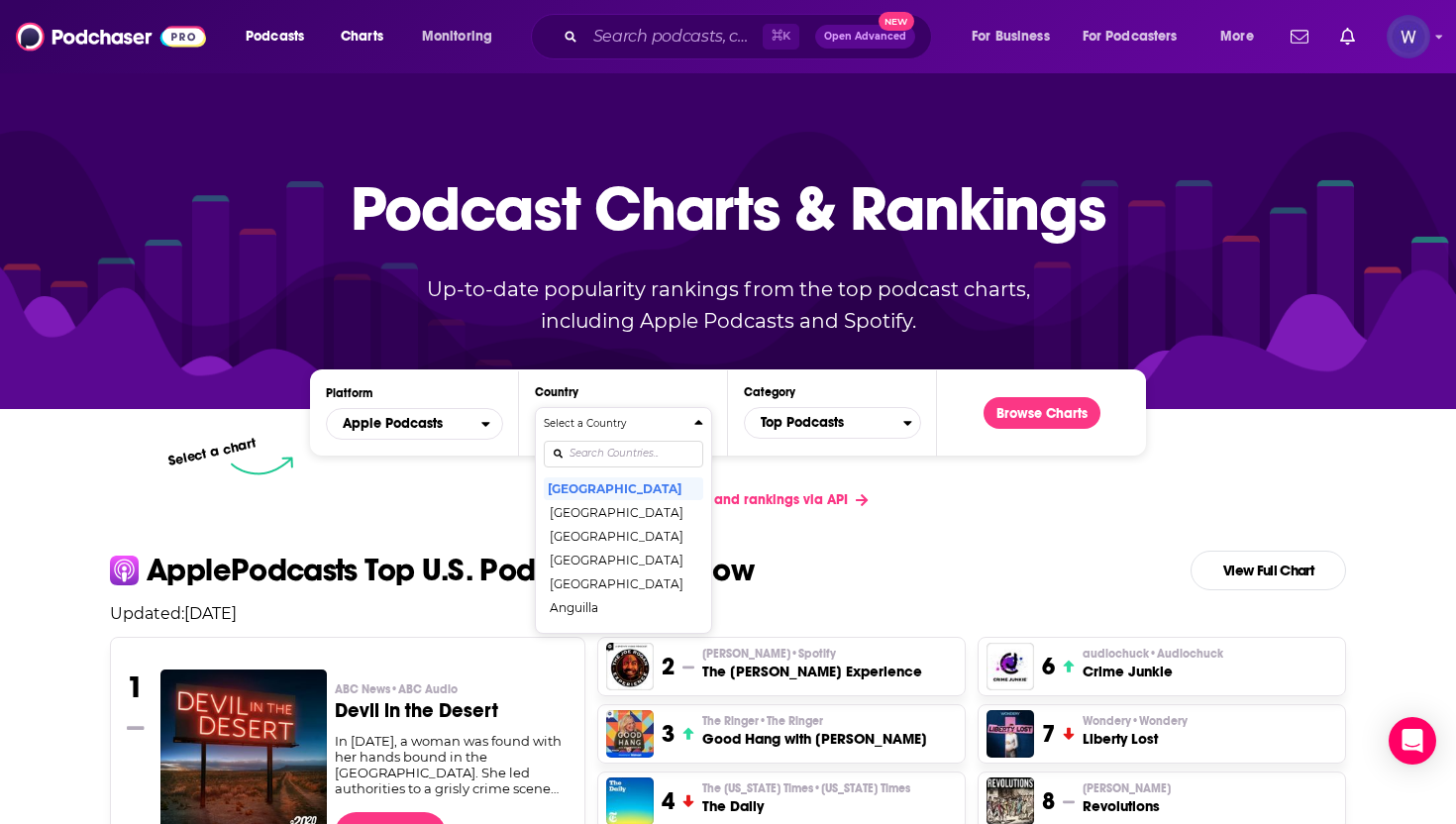 click at bounding box center (623, 454) 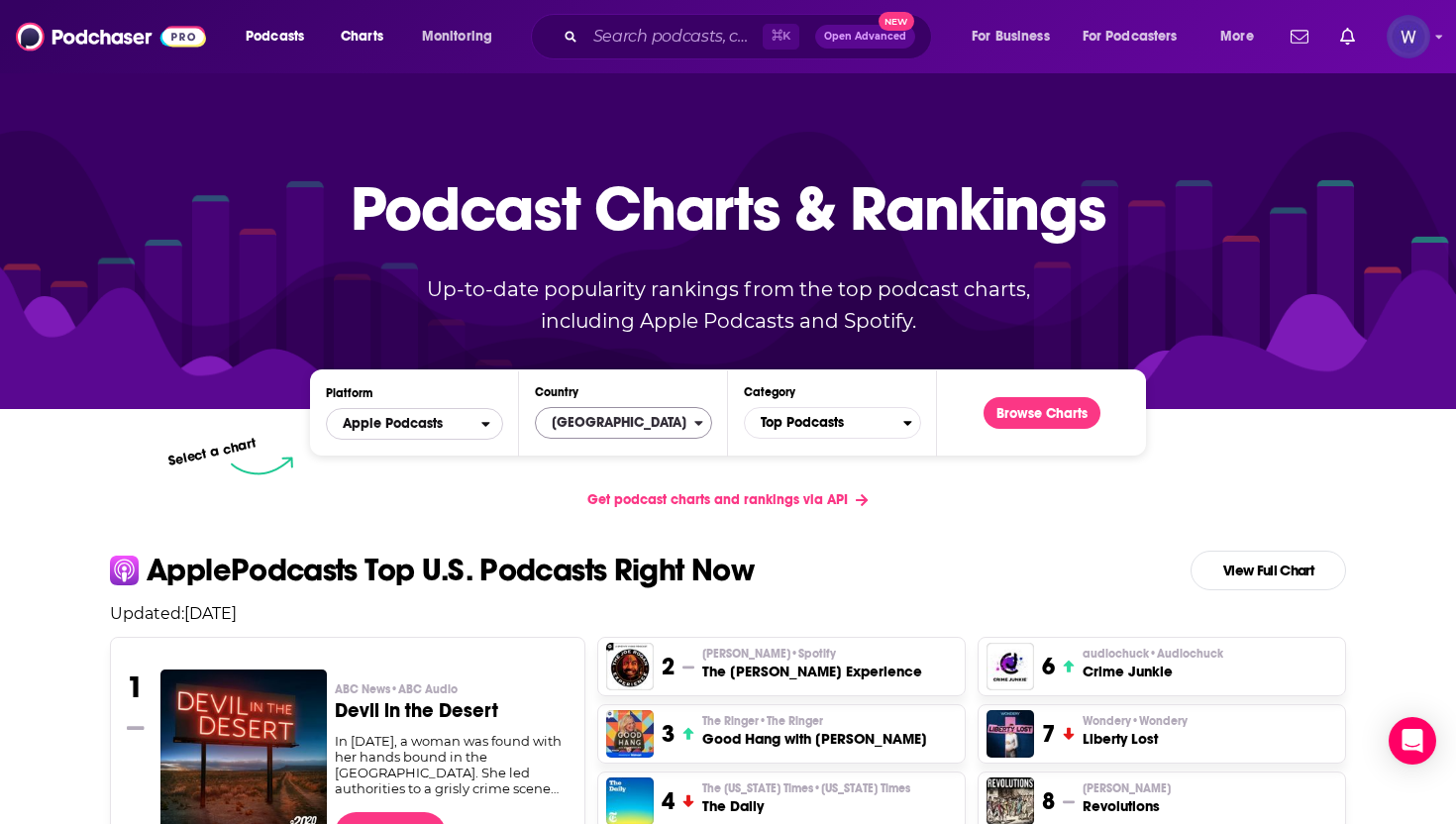 click on "Apple Podcasts" at bounding box center (404, 424) 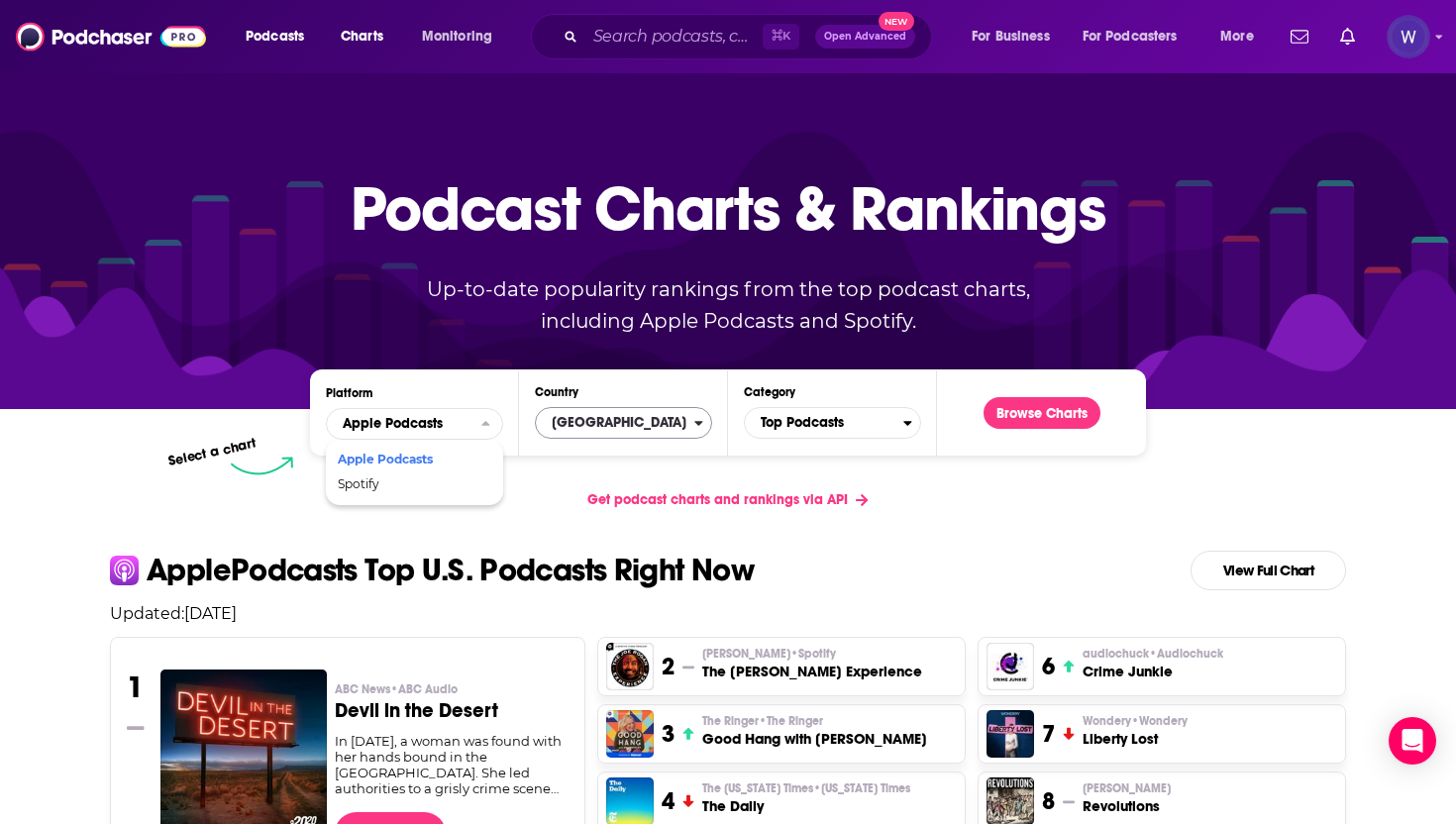 click on "Podcast Charts & Rankings Up-to-date popularity rankings from the top podcast charts, including Apple Podcasts and Spotify. Browse Charts" at bounding box center (728, 240) 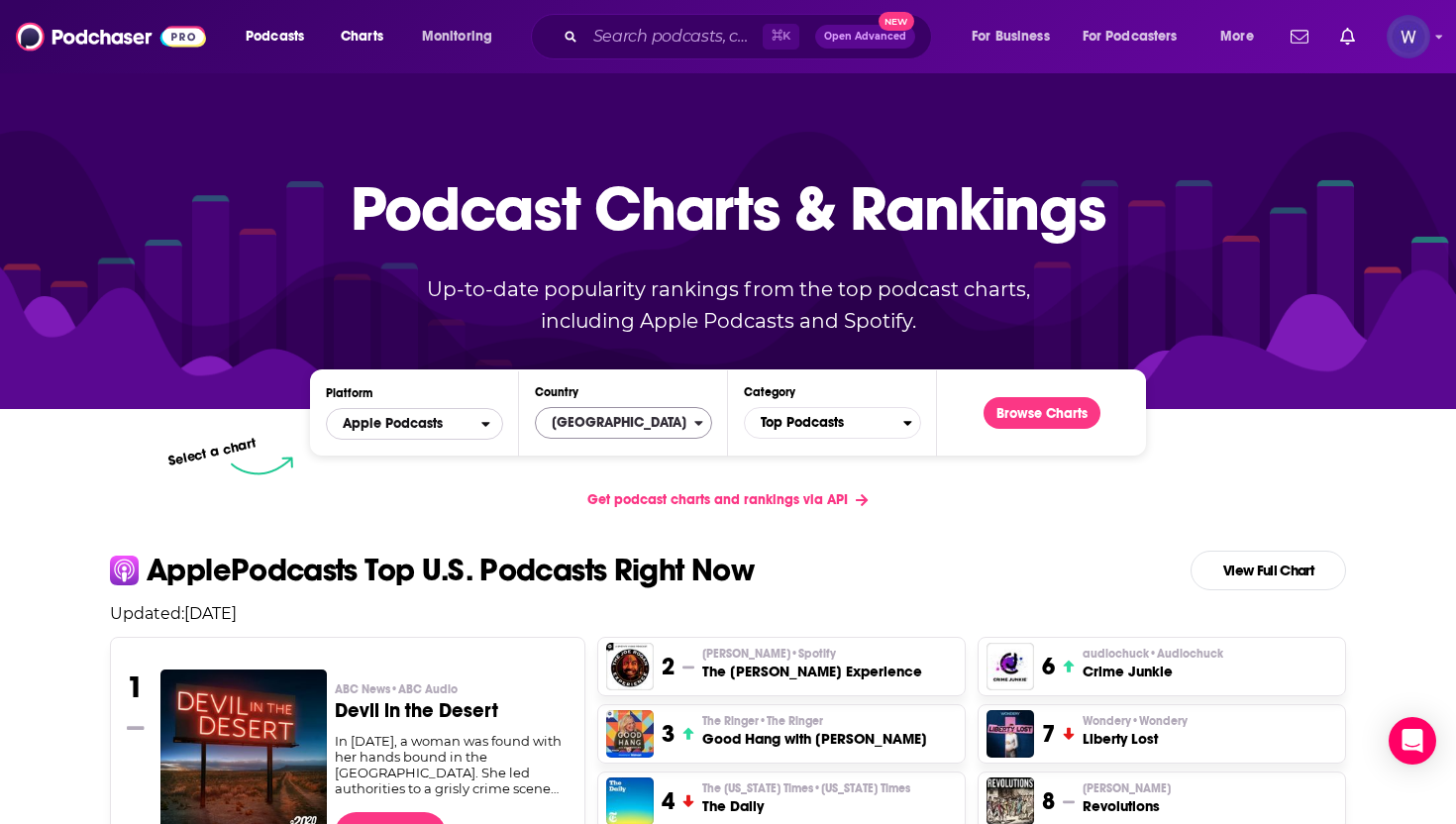 click on "Apple Podcasts" at bounding box center (404, 424) 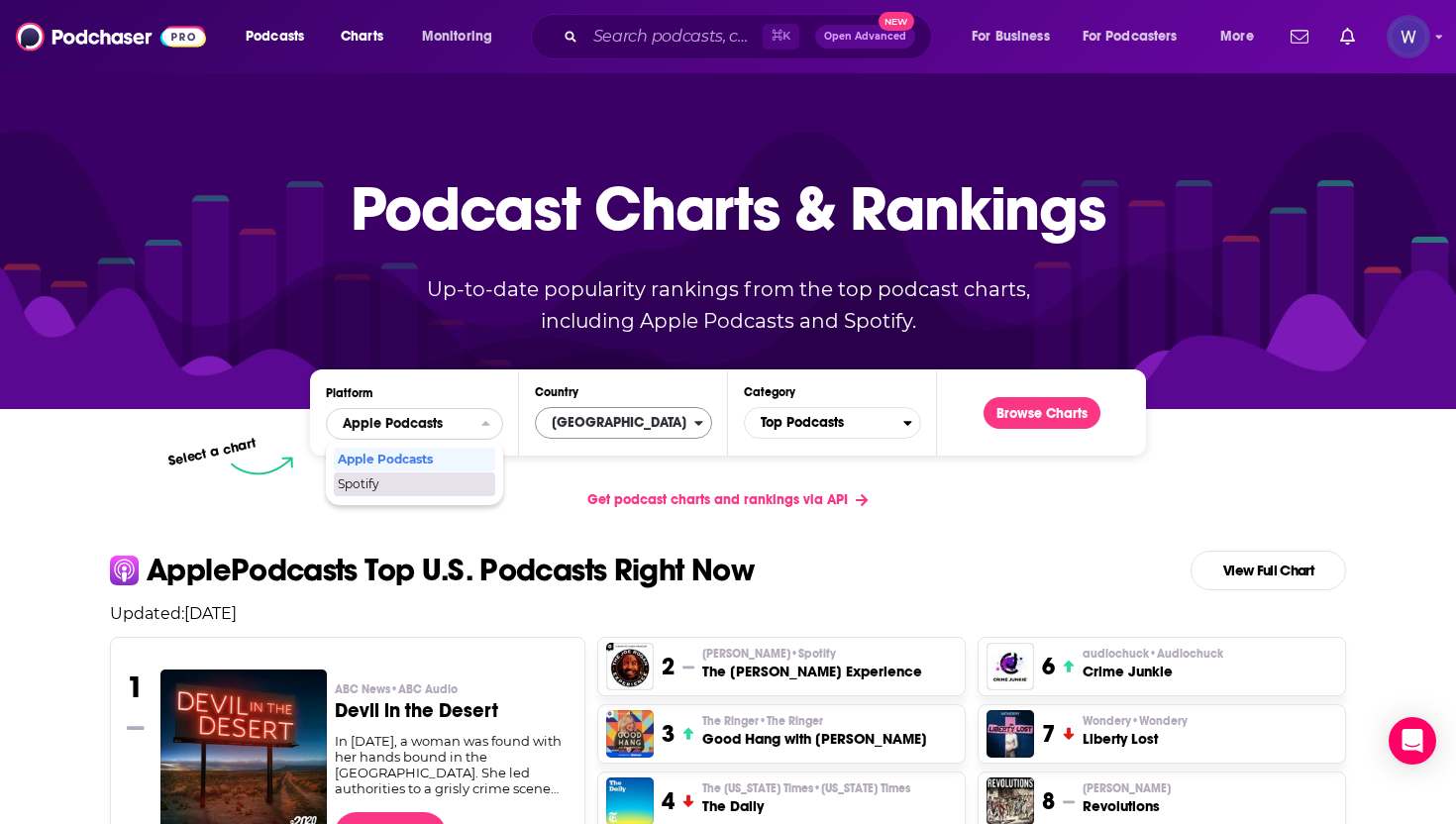 click on "Spotify" at bounding box center [413, 484] 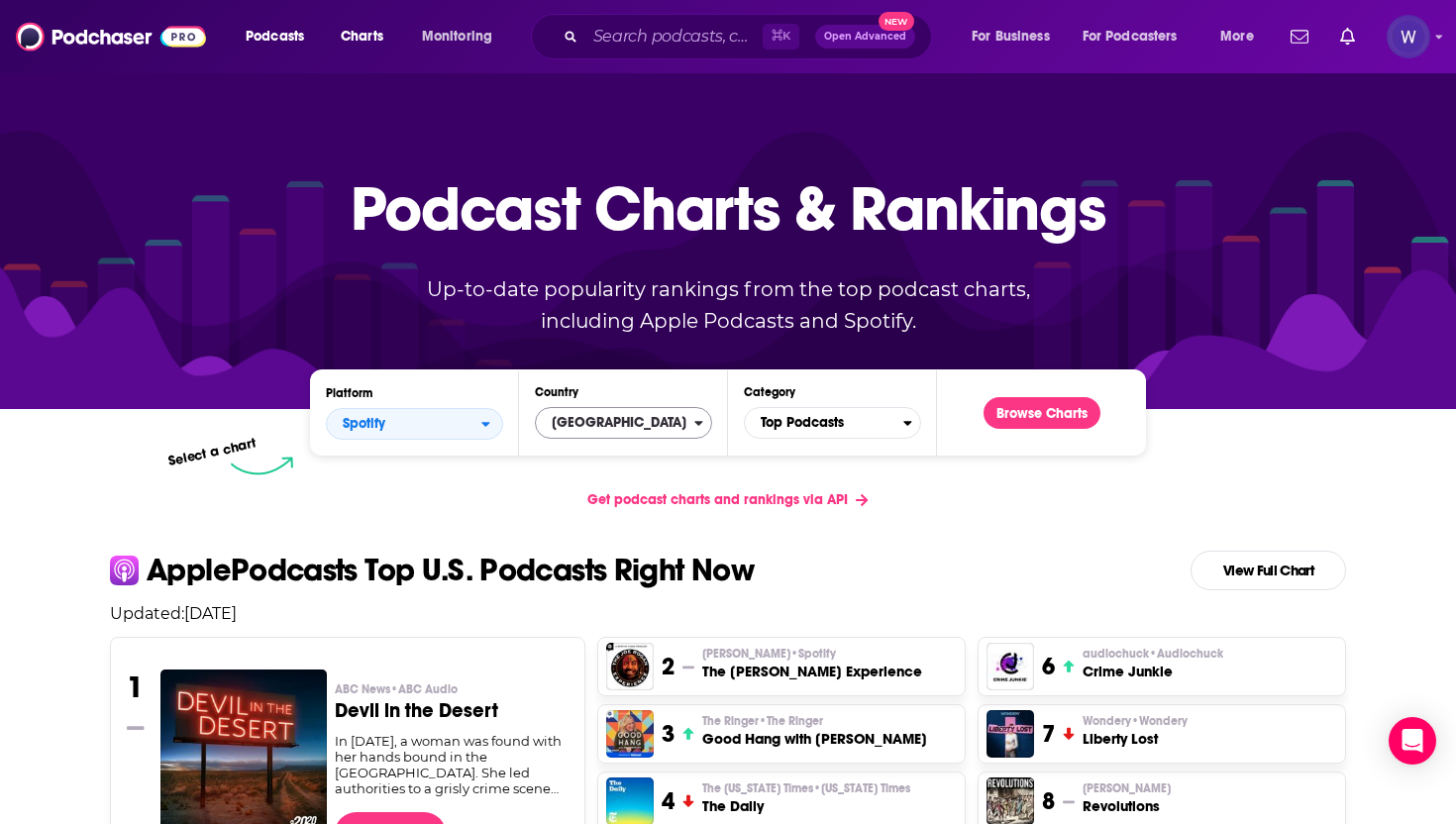 click on "Platform Spotify Country United States Category Top Podcasts Browse Charts" at bounding box center [728, 412] 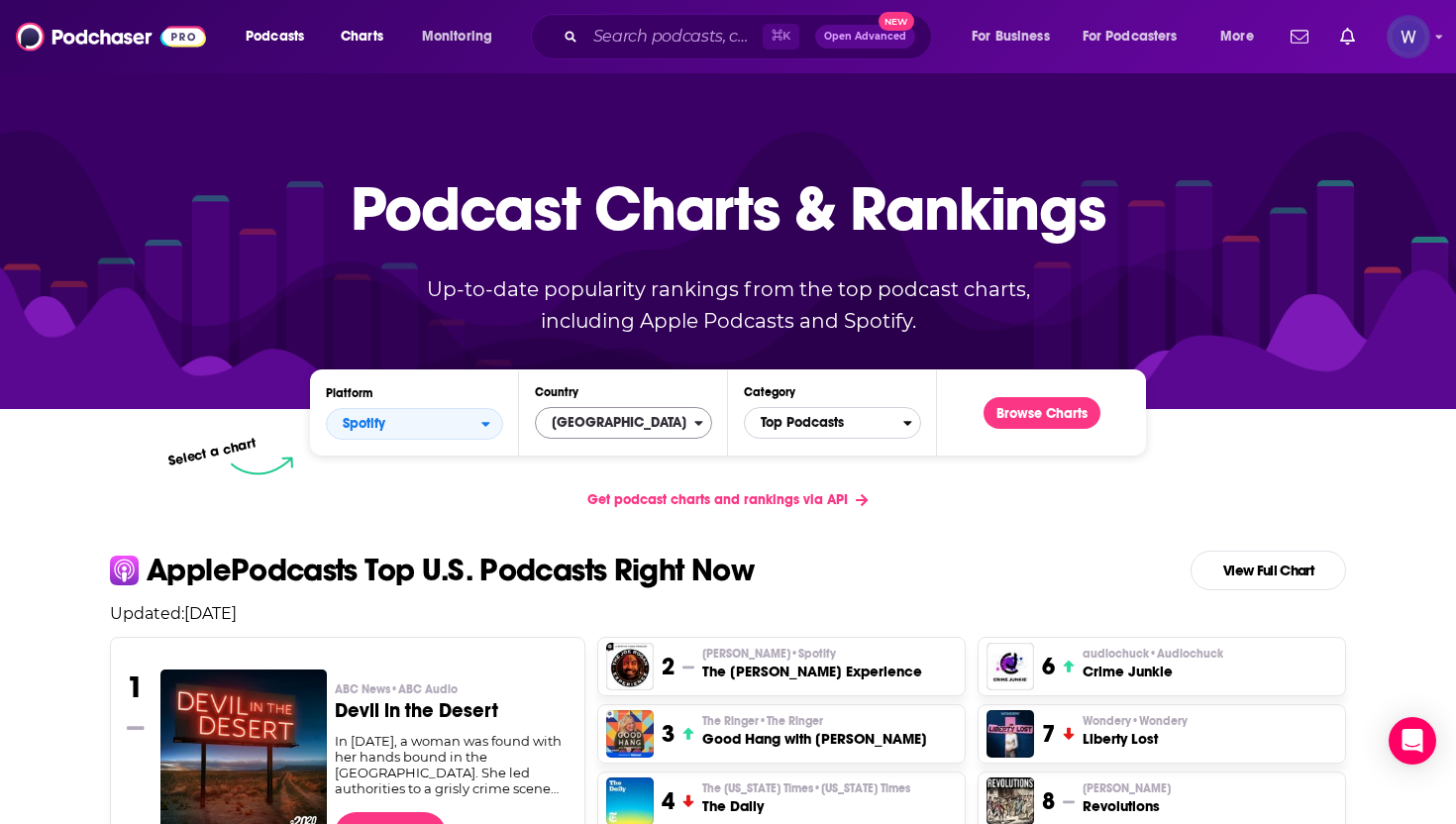 click on "Top Podcasts" at bounding box center (824, 423) 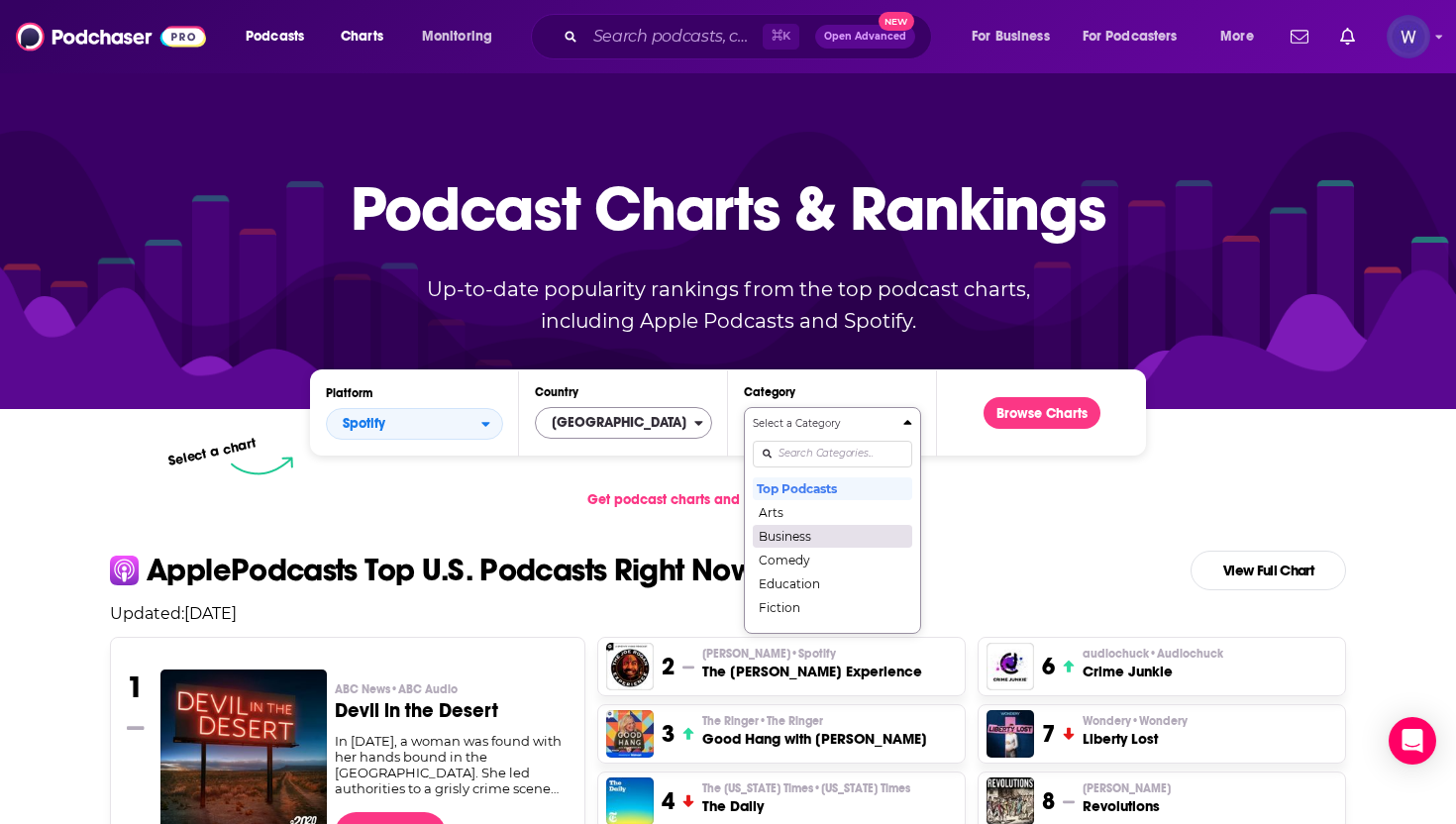 click on "Business" at bounding box center [832, 536] 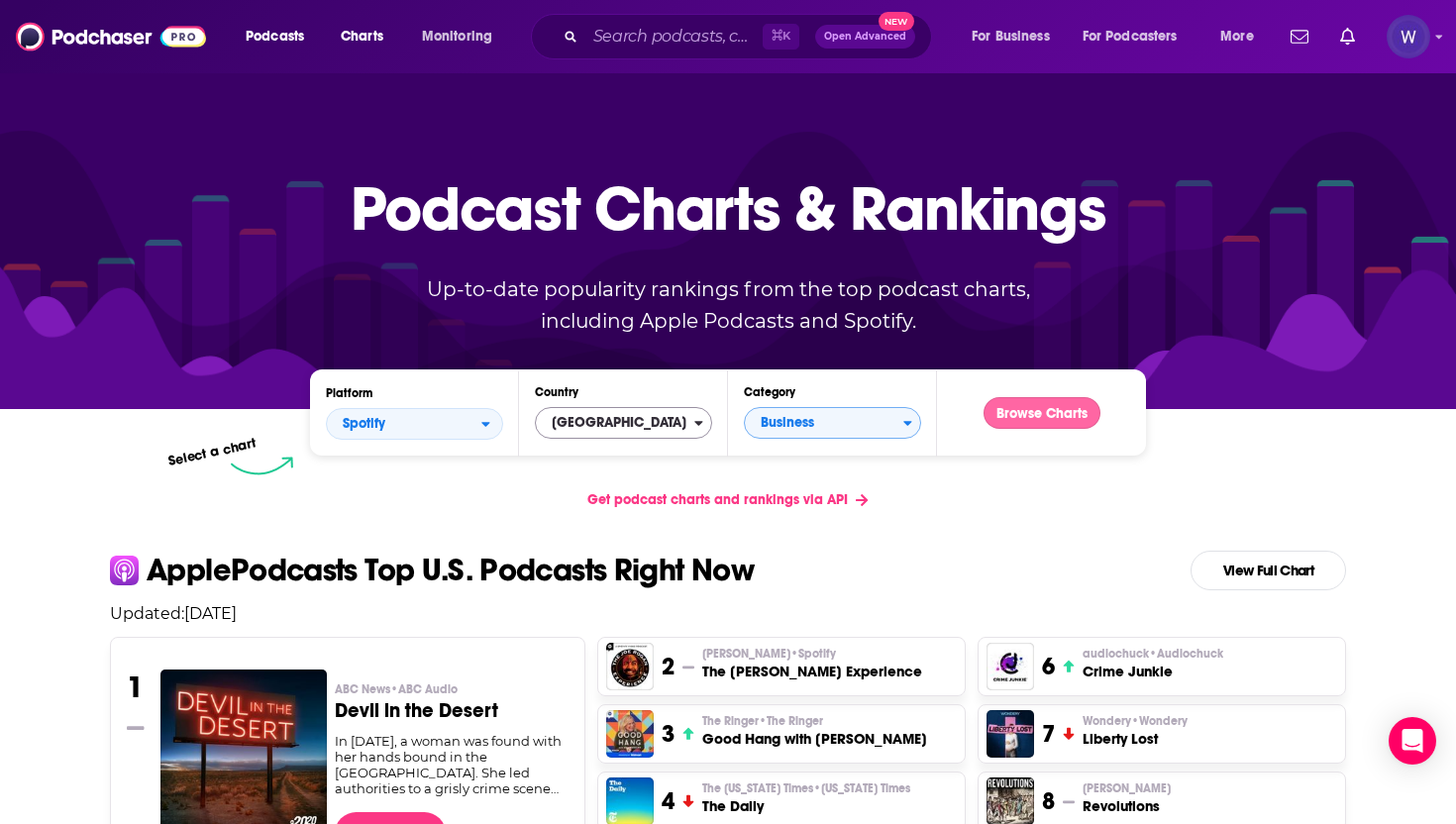 click on "Browse Charts" at bounding box center (1042, 413) 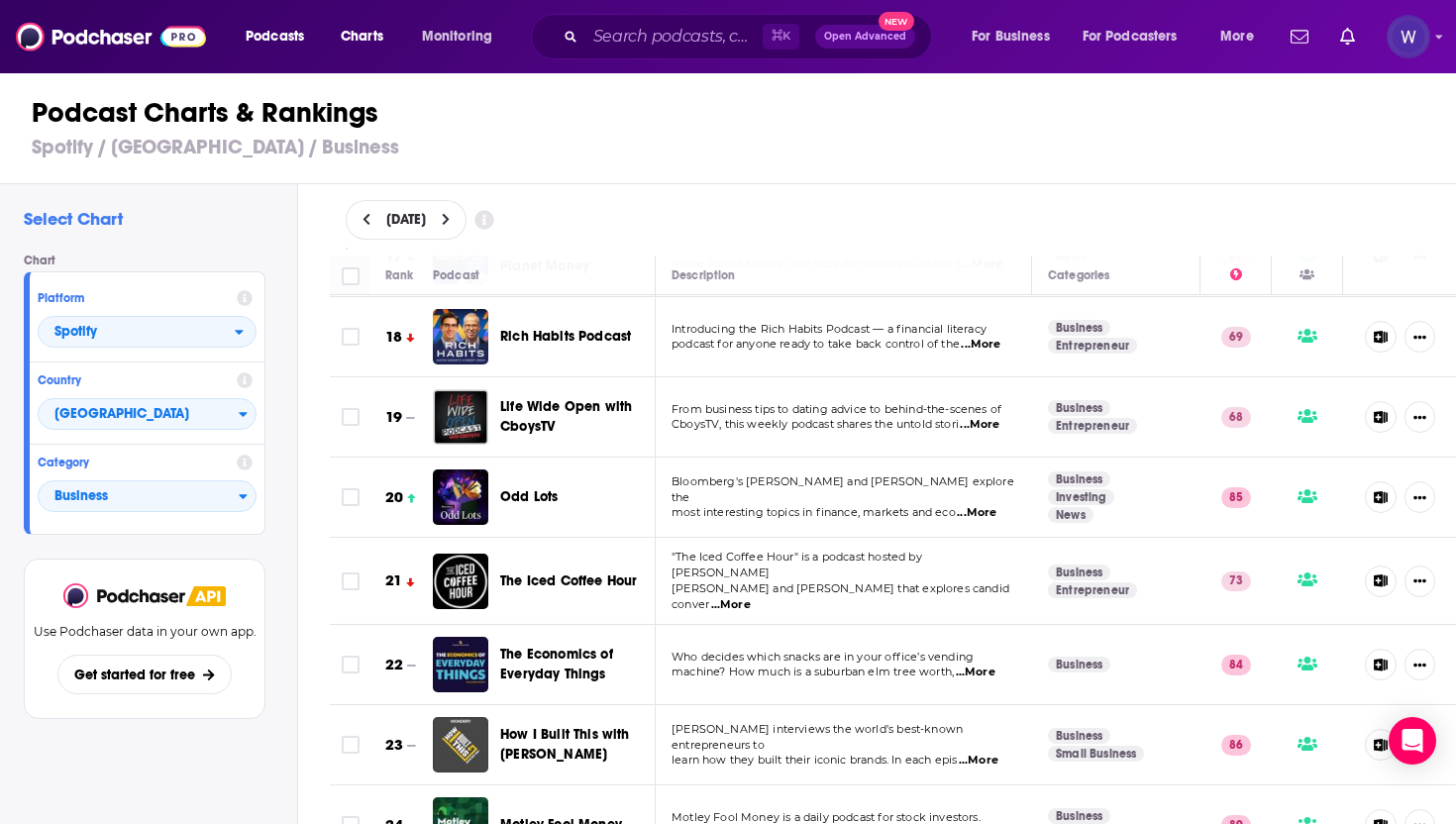 scroll, scrollTop: 0, scrollLeft: 0, axis: both 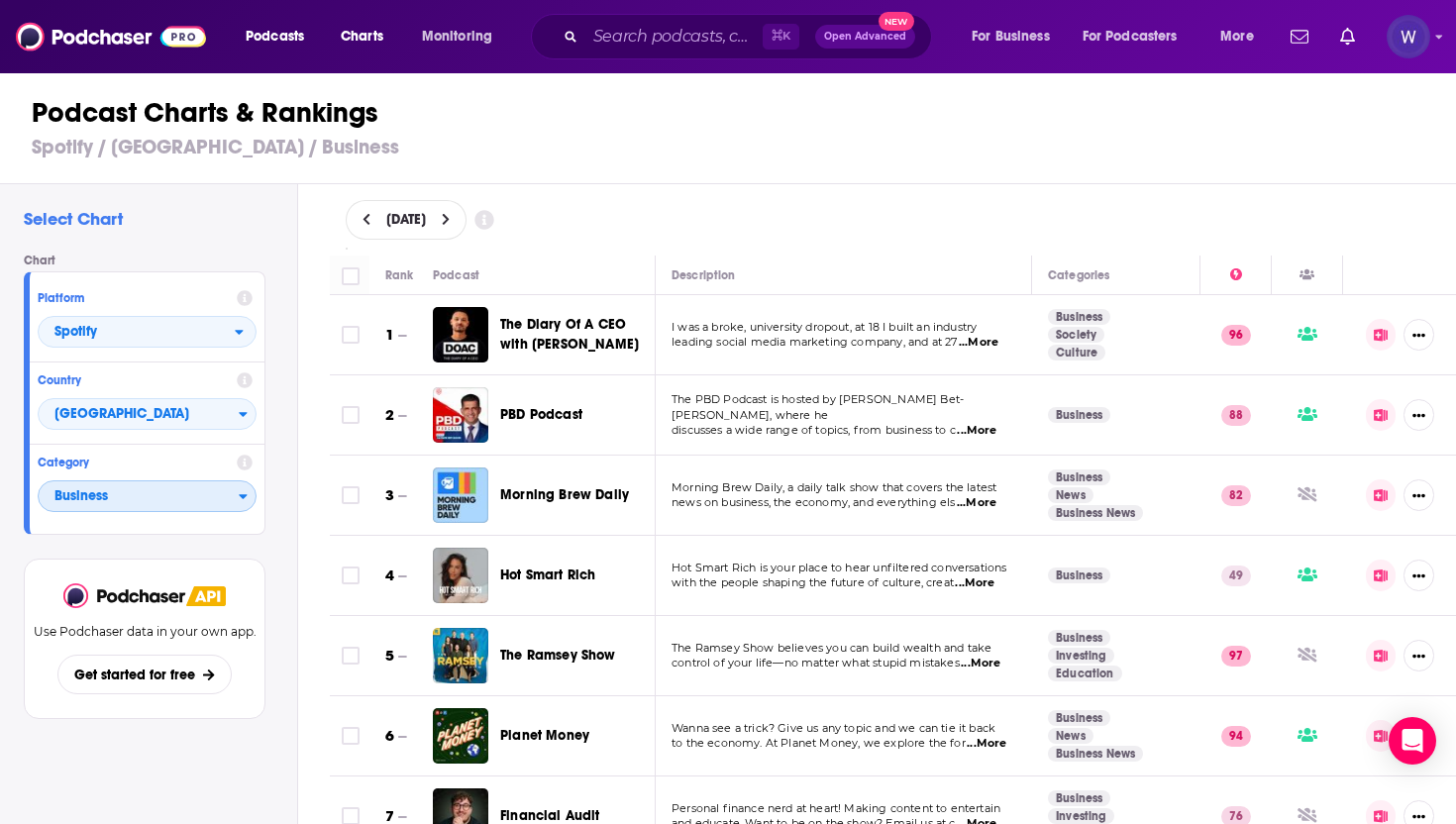click on "Business" at bounding box center (139, 497) 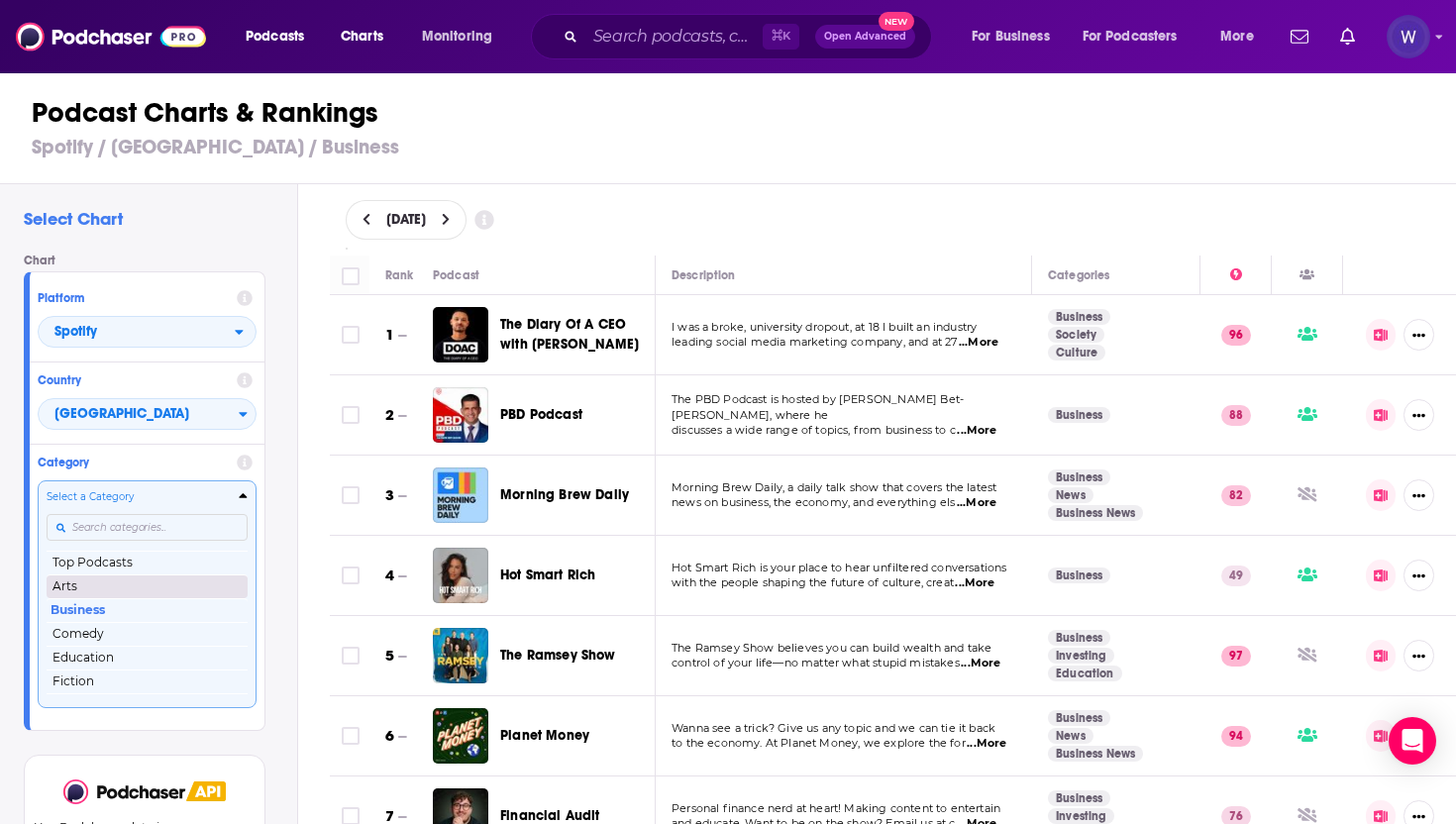 click on "Arts" at bounding box center (147, 586) 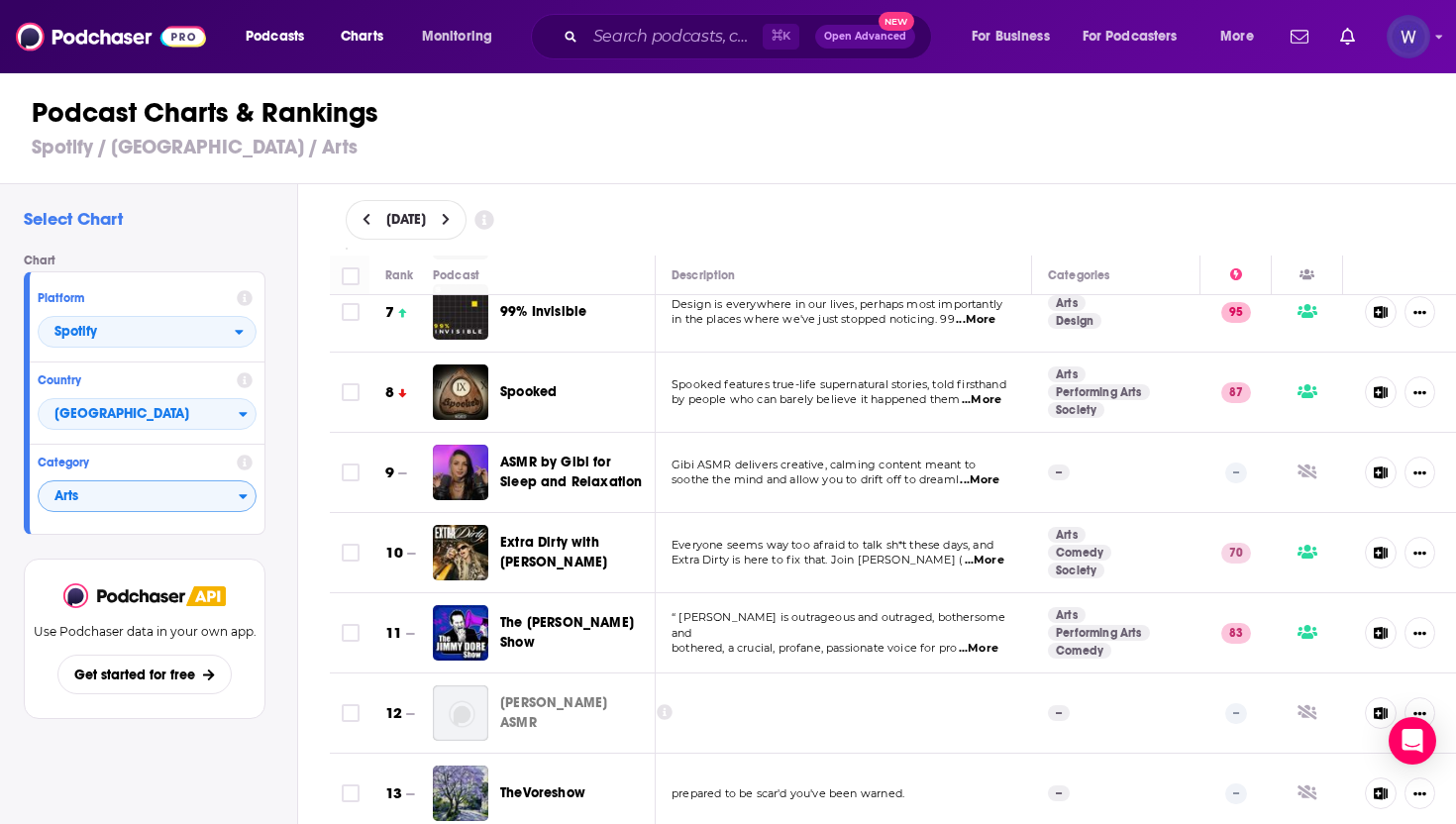 scroll, scrollTop: 0, scrollLeft: 0, axis: both 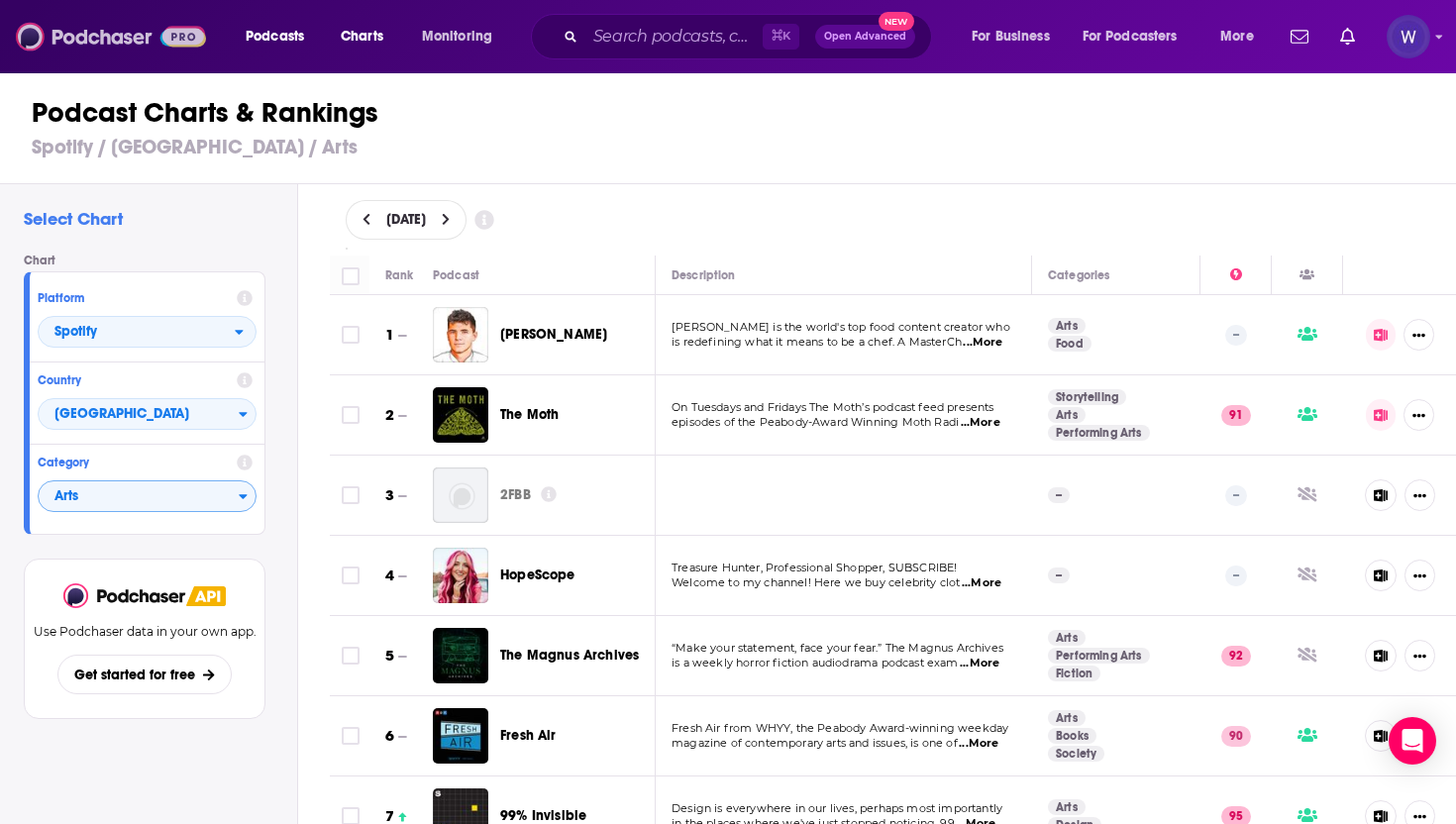 click at bounding box center [111, 37] 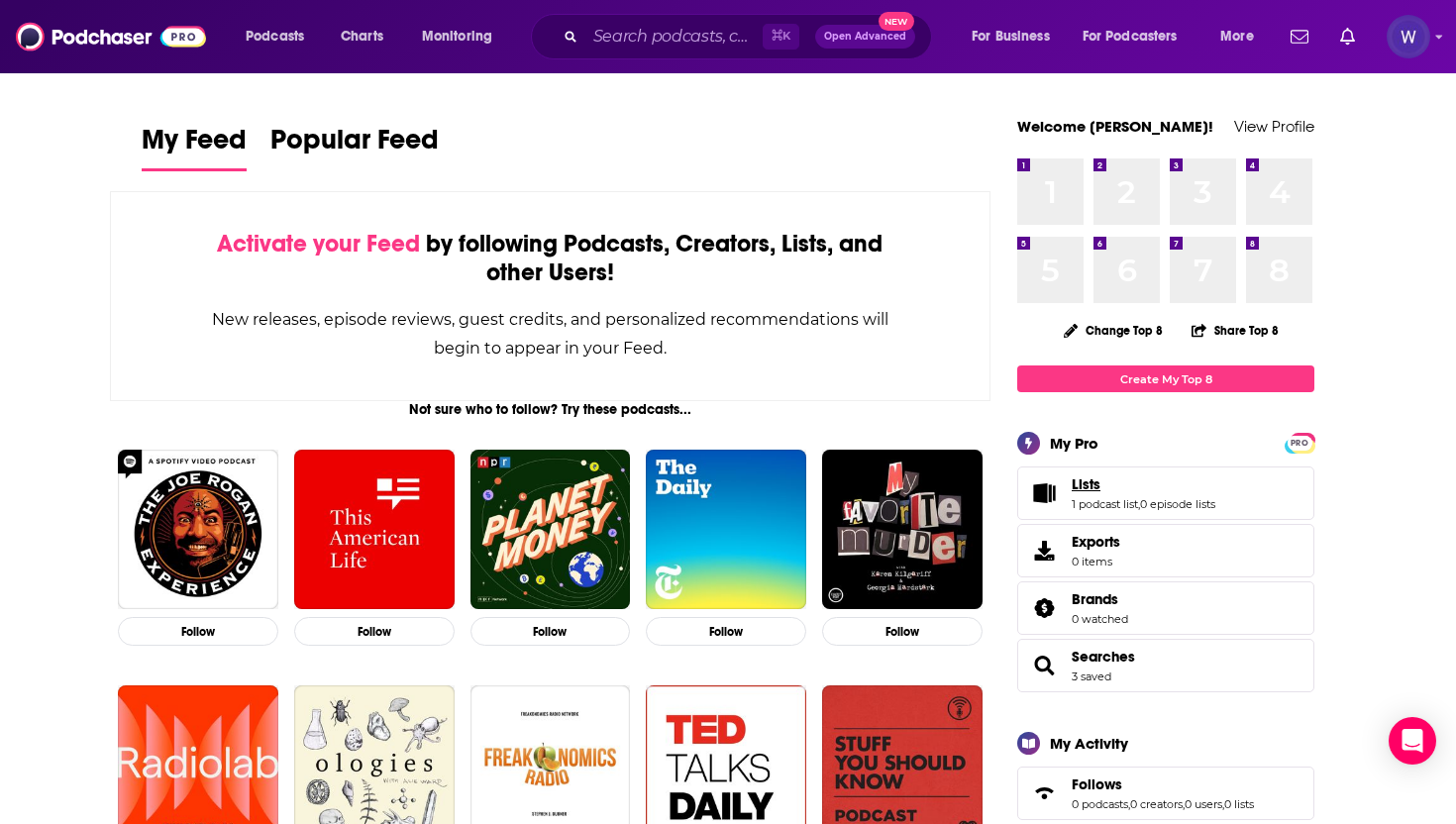 click on "Lists" at bounding box center [1143, 484] 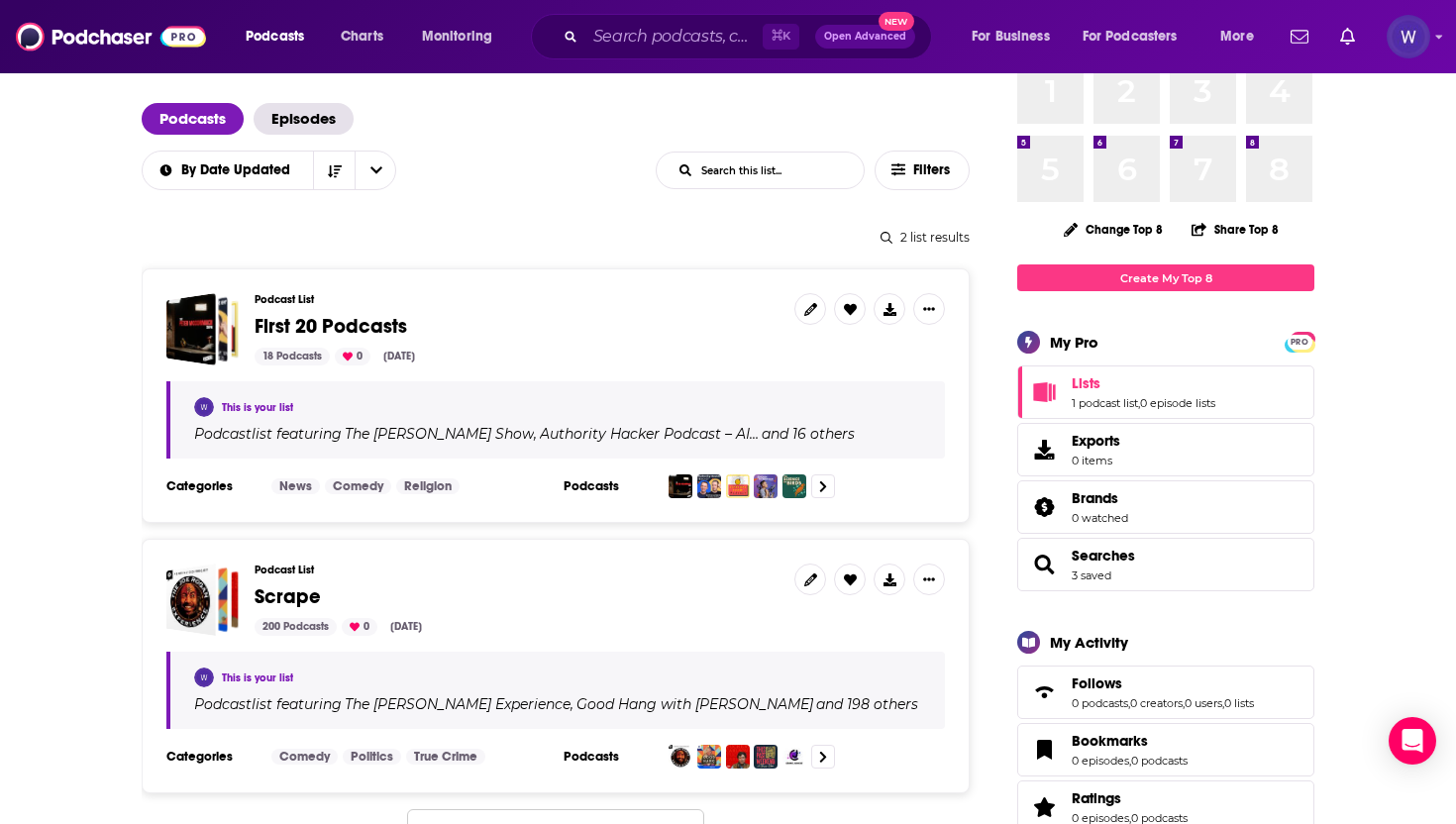 scroll, scrollTop: 81, scrollLeft: 0, axis: vertical 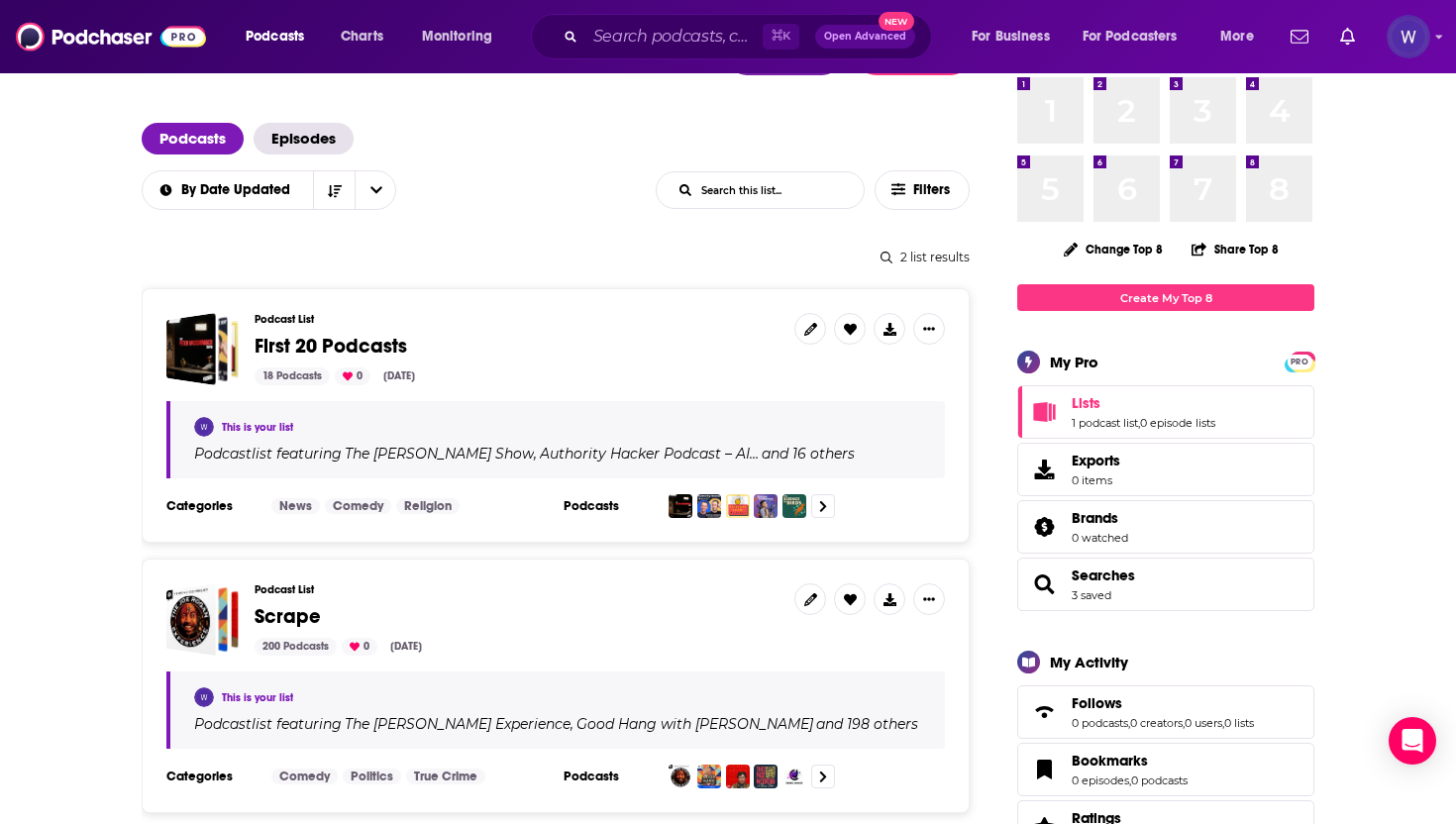 click on "Podcast List First 20 Podcasts 18   Podcasts 0 Jul 14, 2025" at bounding box center [516, 349] 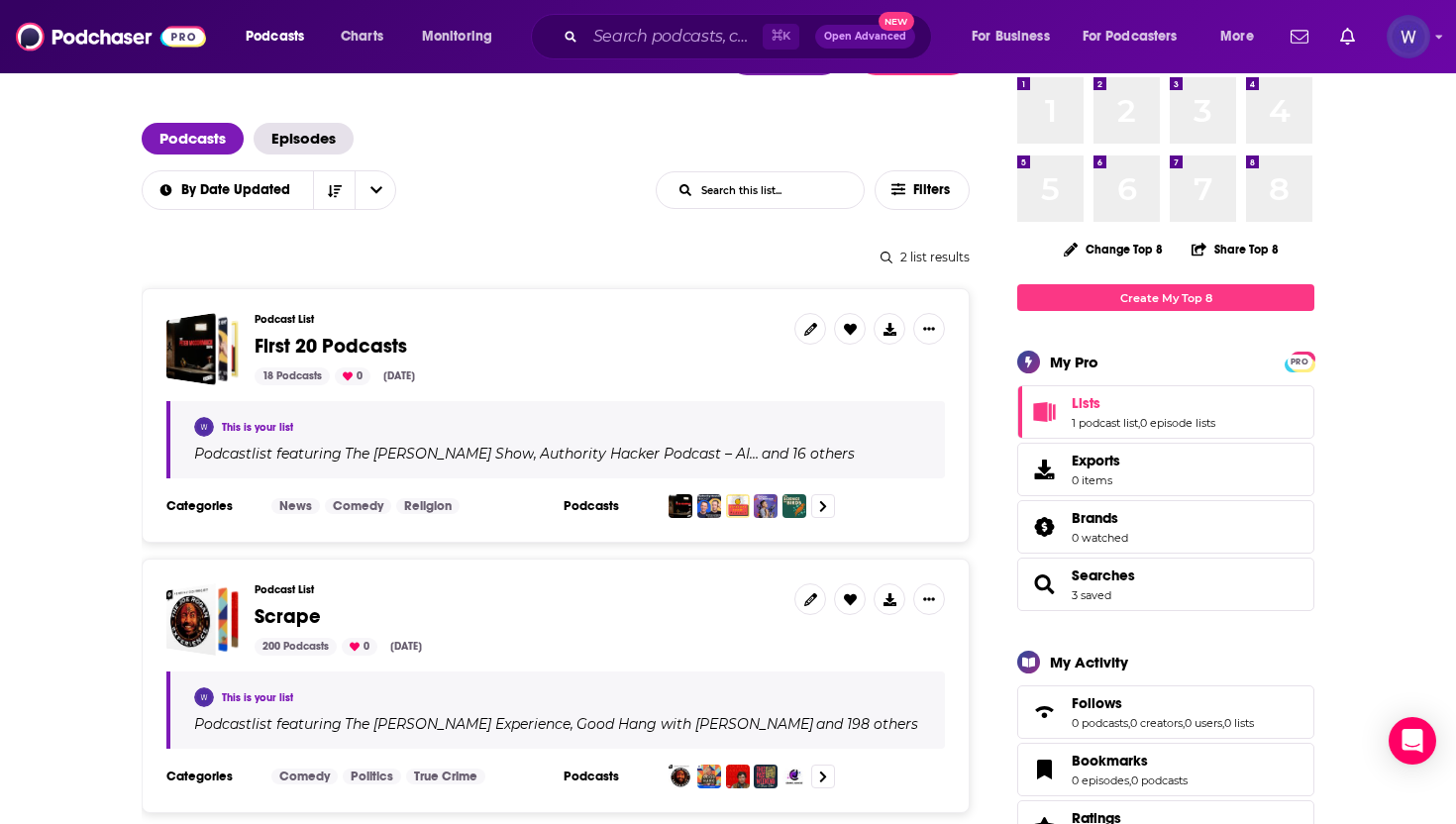 click on "First 20 Podcasts" at bounding box center (331, 346) 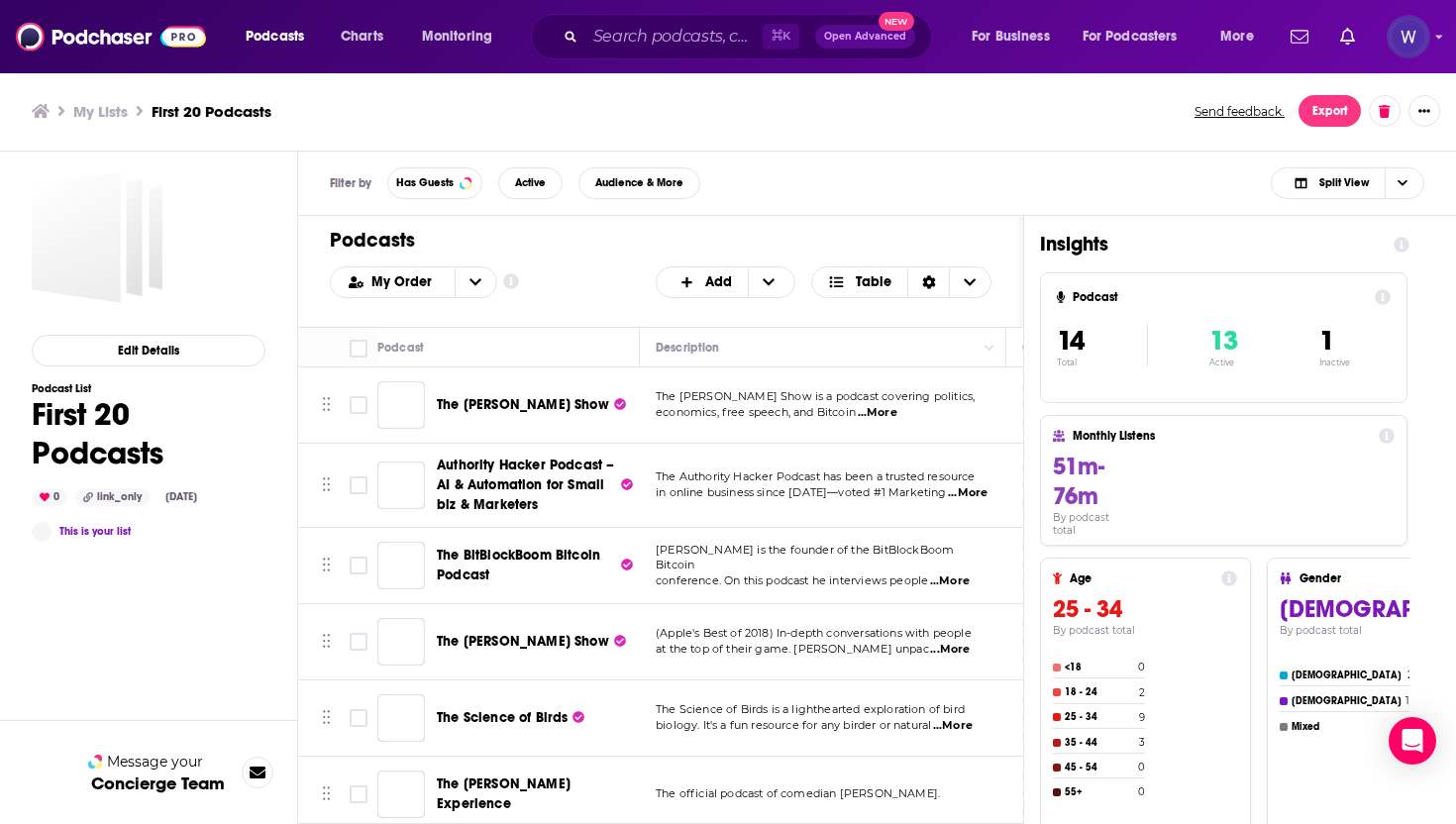 scroll, scrollTop: 0, scrollLeft: 0, axis: both 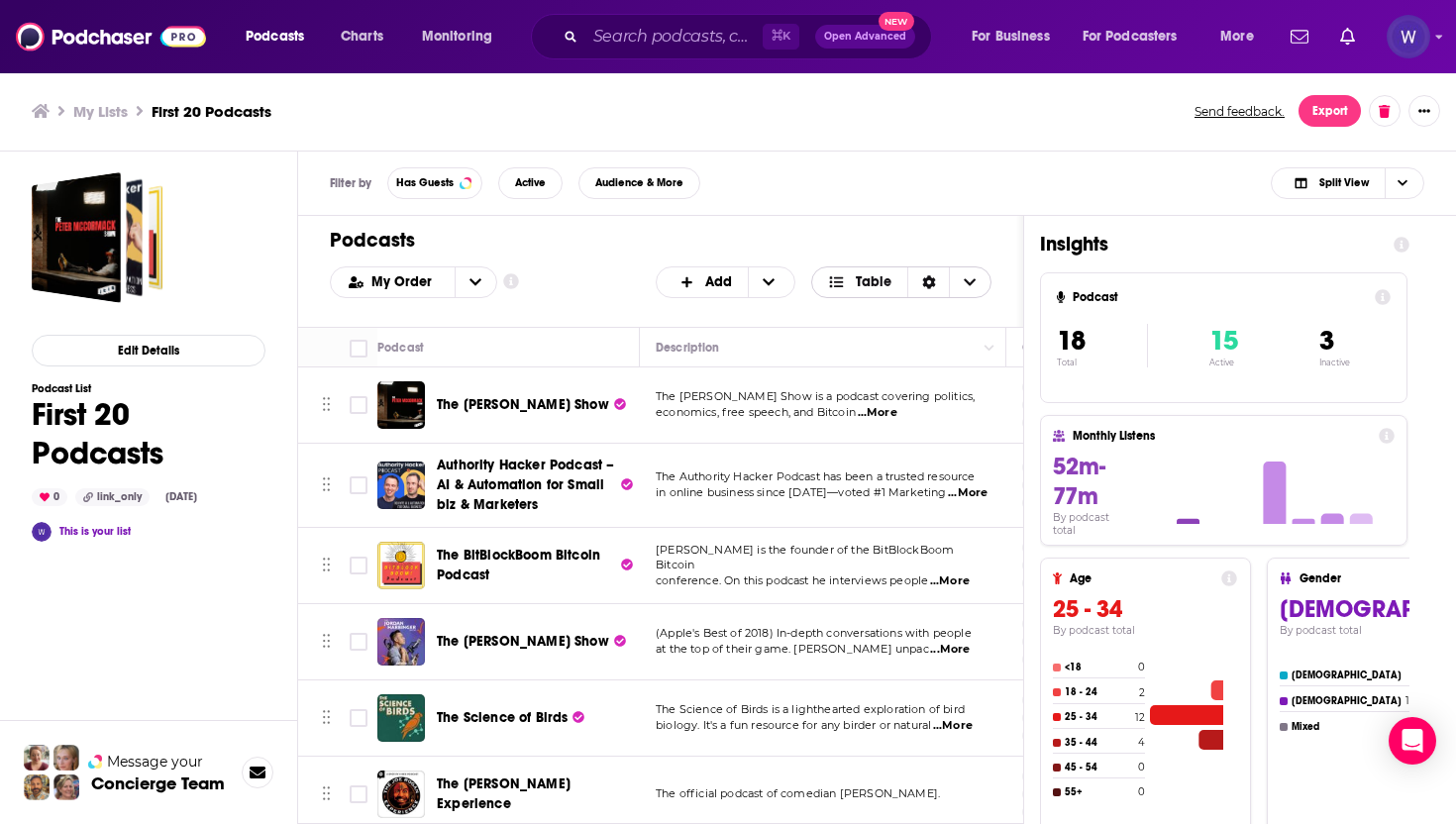 click 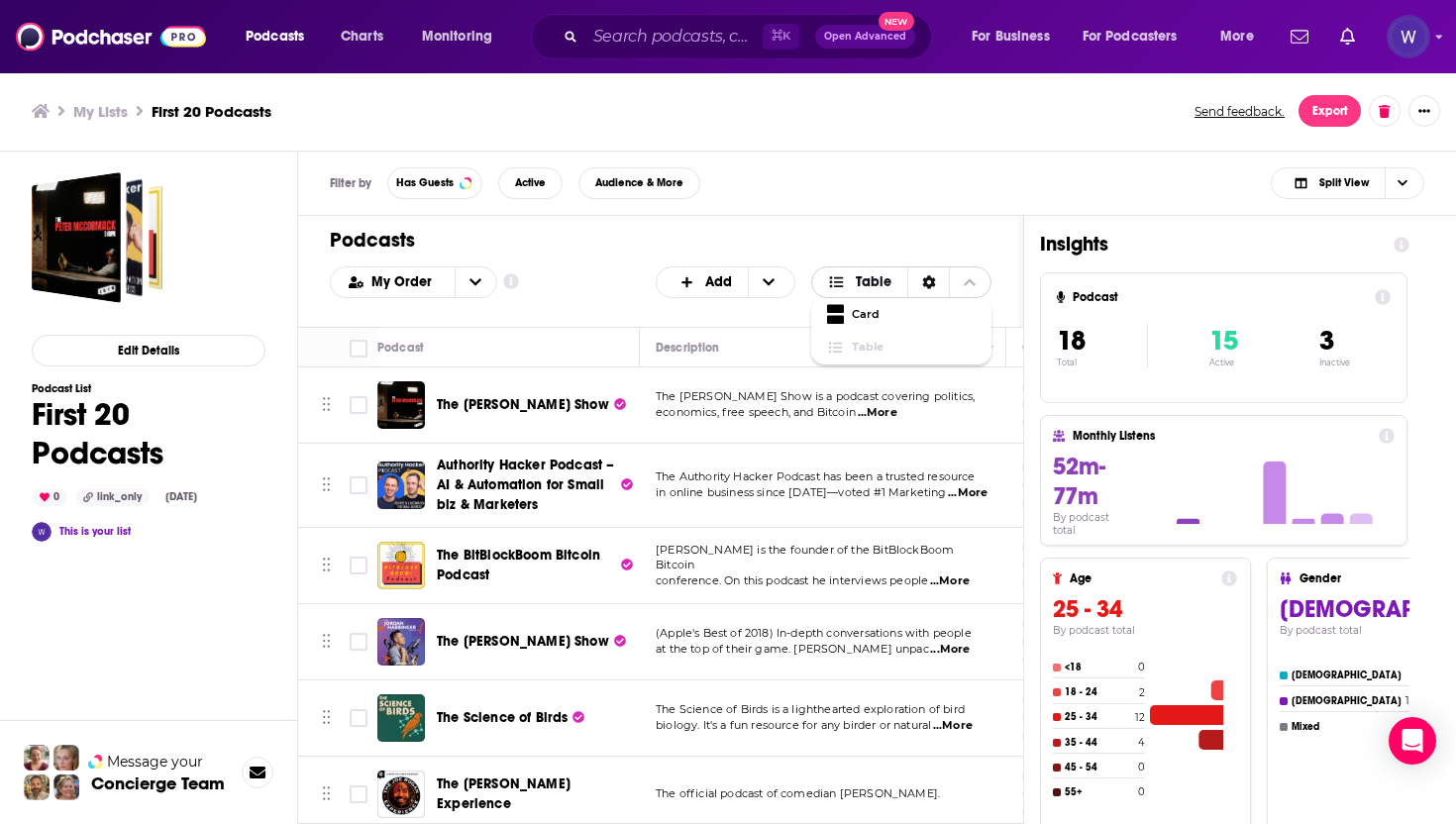 click 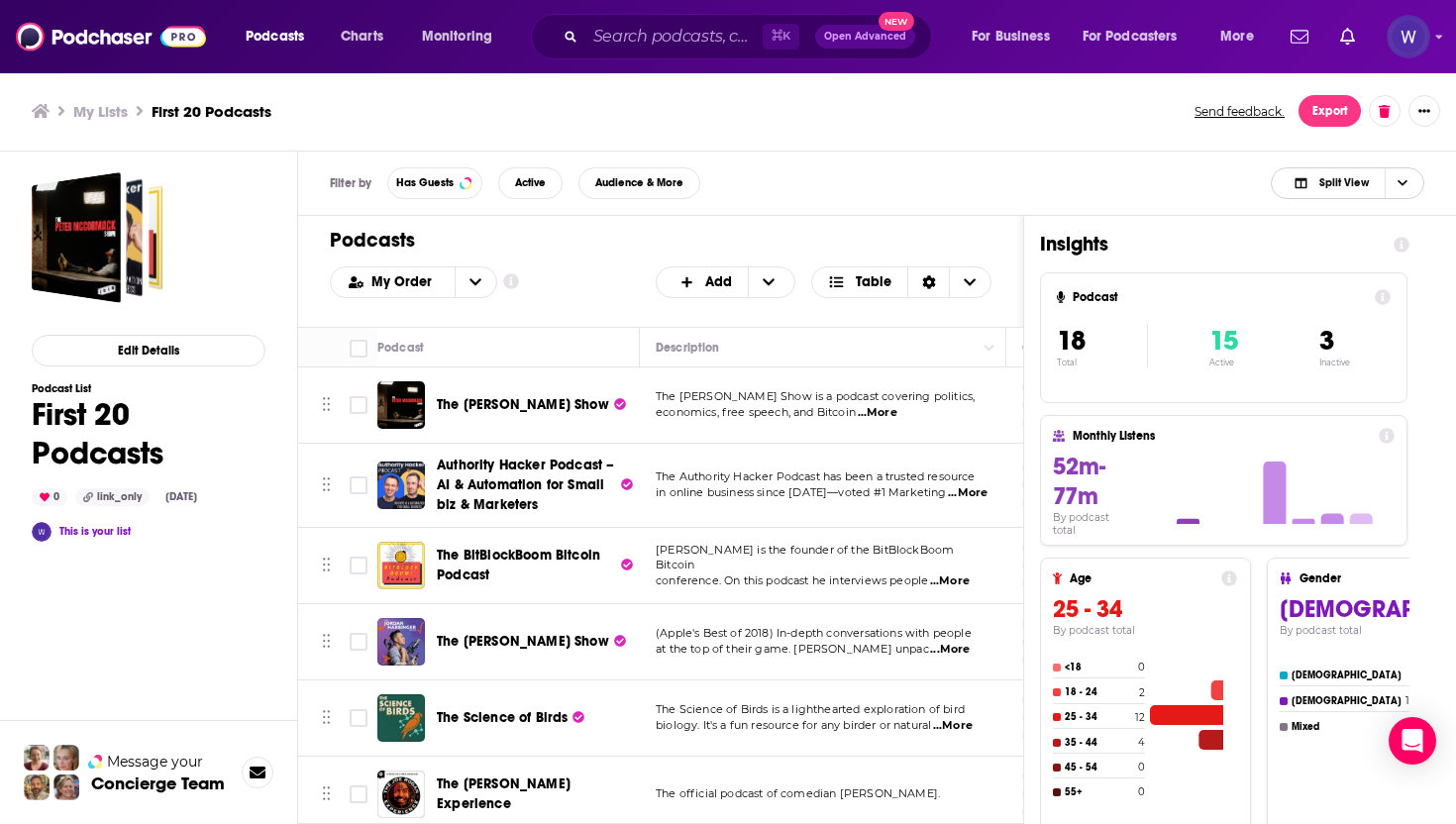 click on "Split View" at bounding box center [1331, 183] 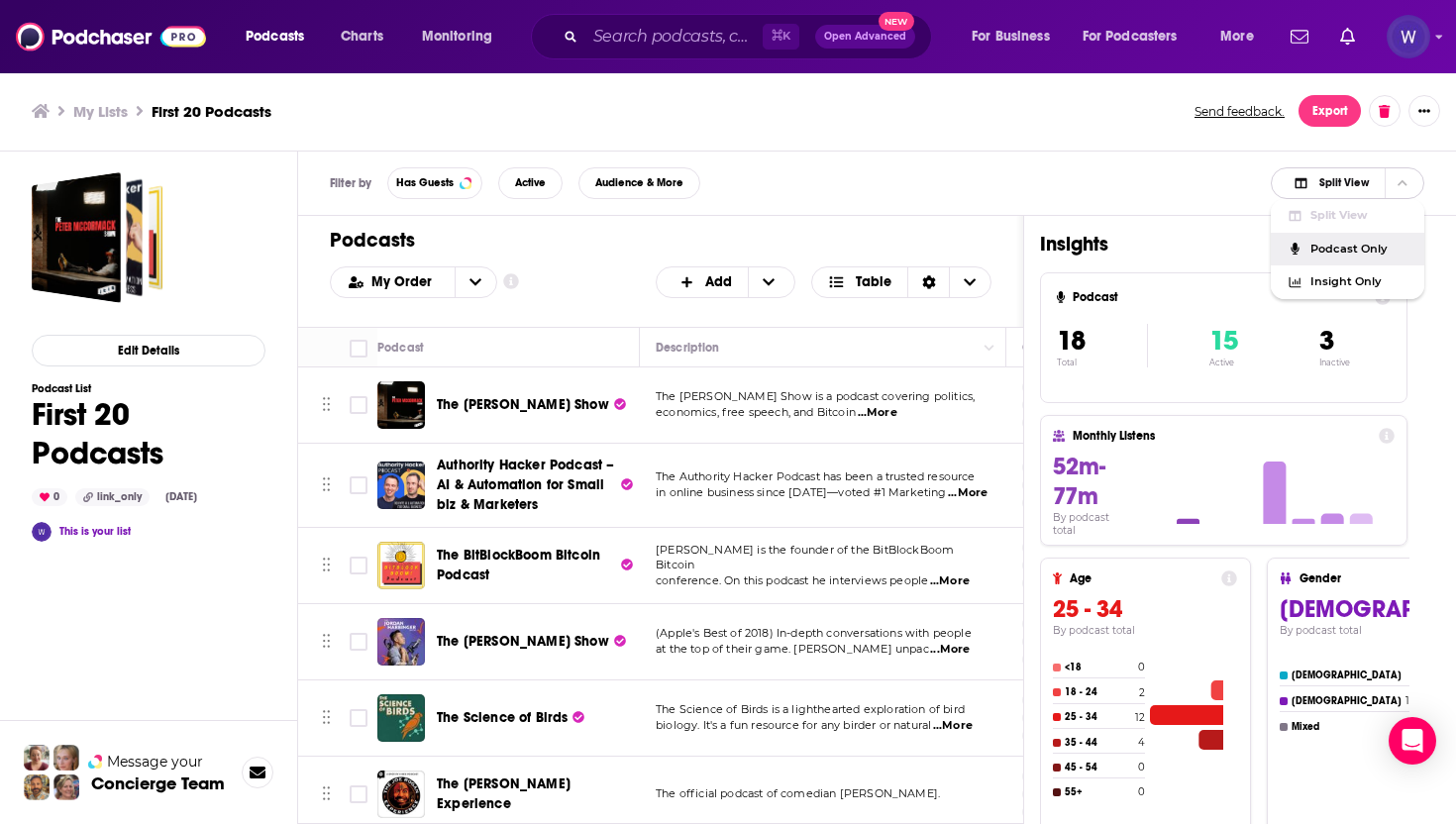 click on "Podcast Only" at bounding box center [1359, 249] 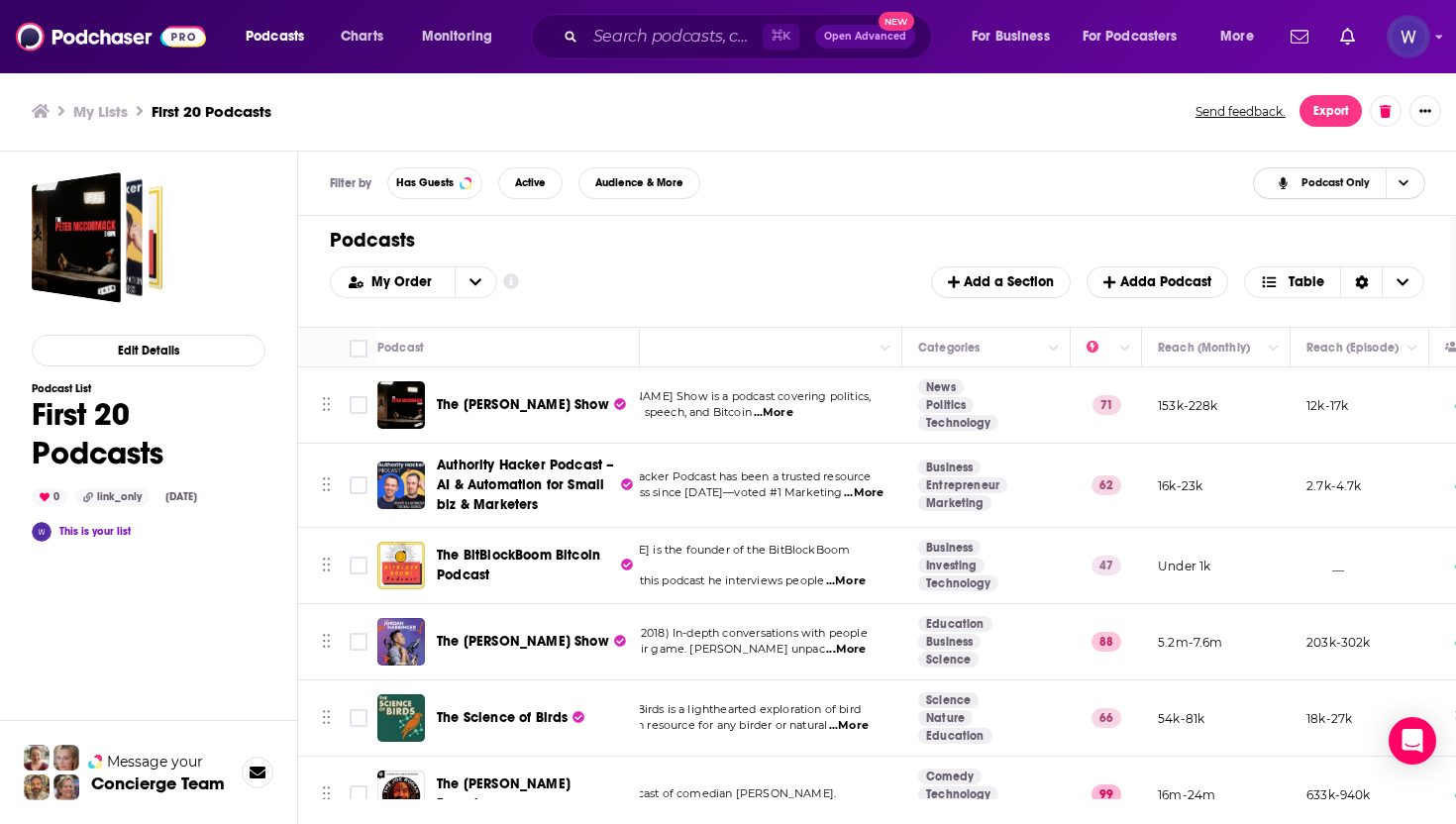 scroll, scrollTop: 0, scrollLeft: 0, axis: both 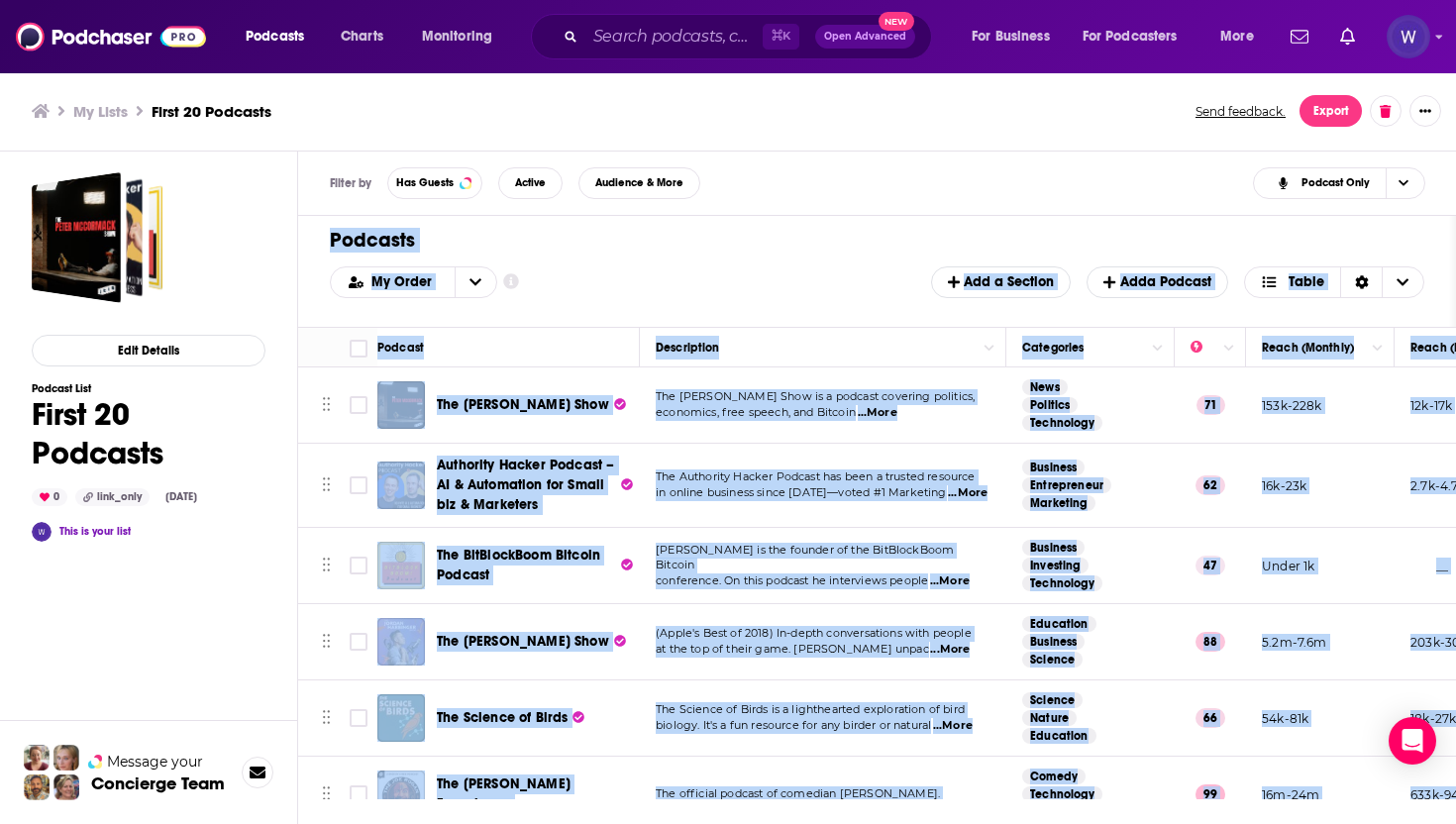 drag, startPoint x: 324, startPoint y: 238, endPoint x: 1432, endPoint y: 811, distance: 1247.3945 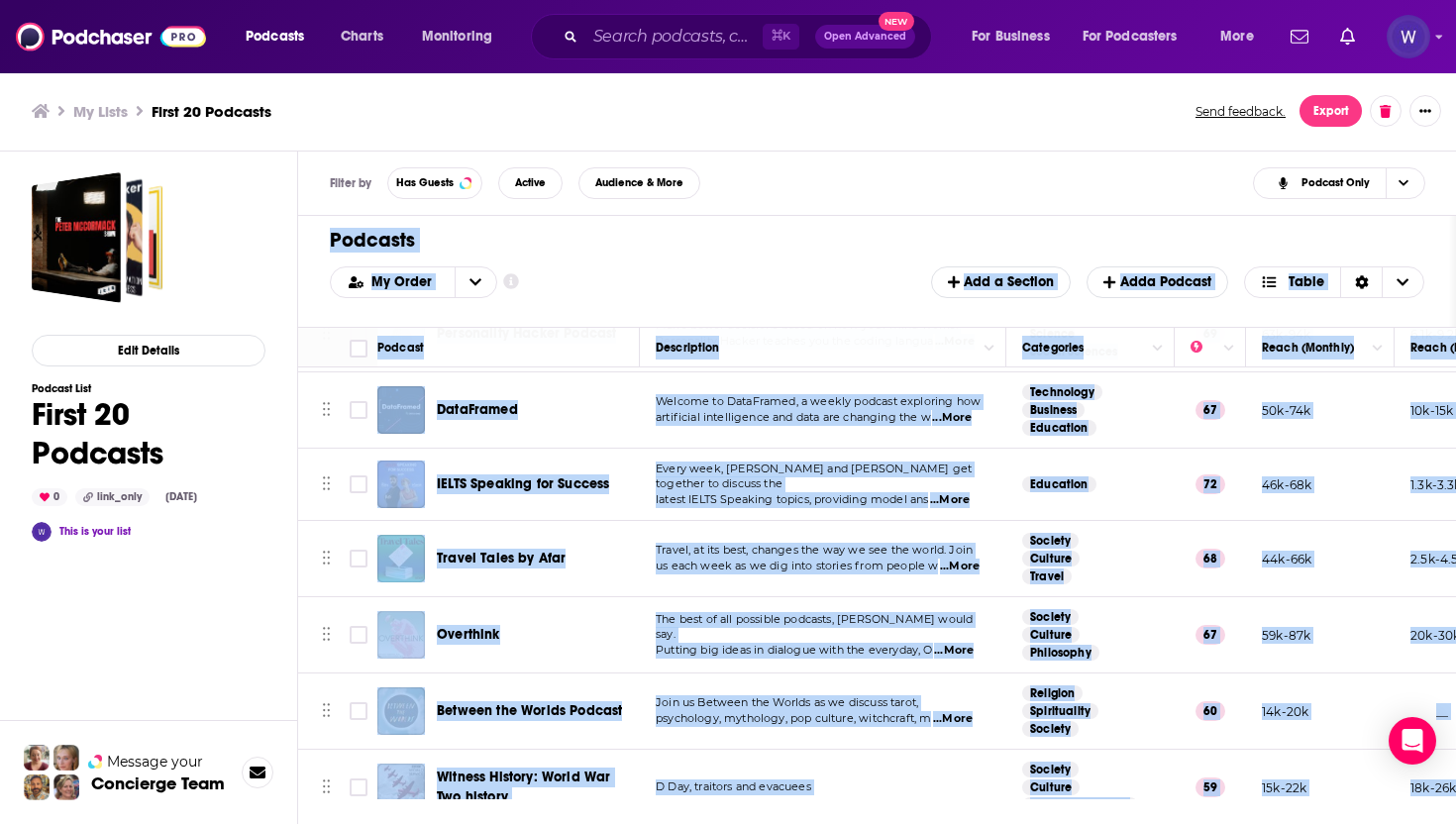 scroll, scrollTop: 912, scrollLeft: 0, axis: vertical 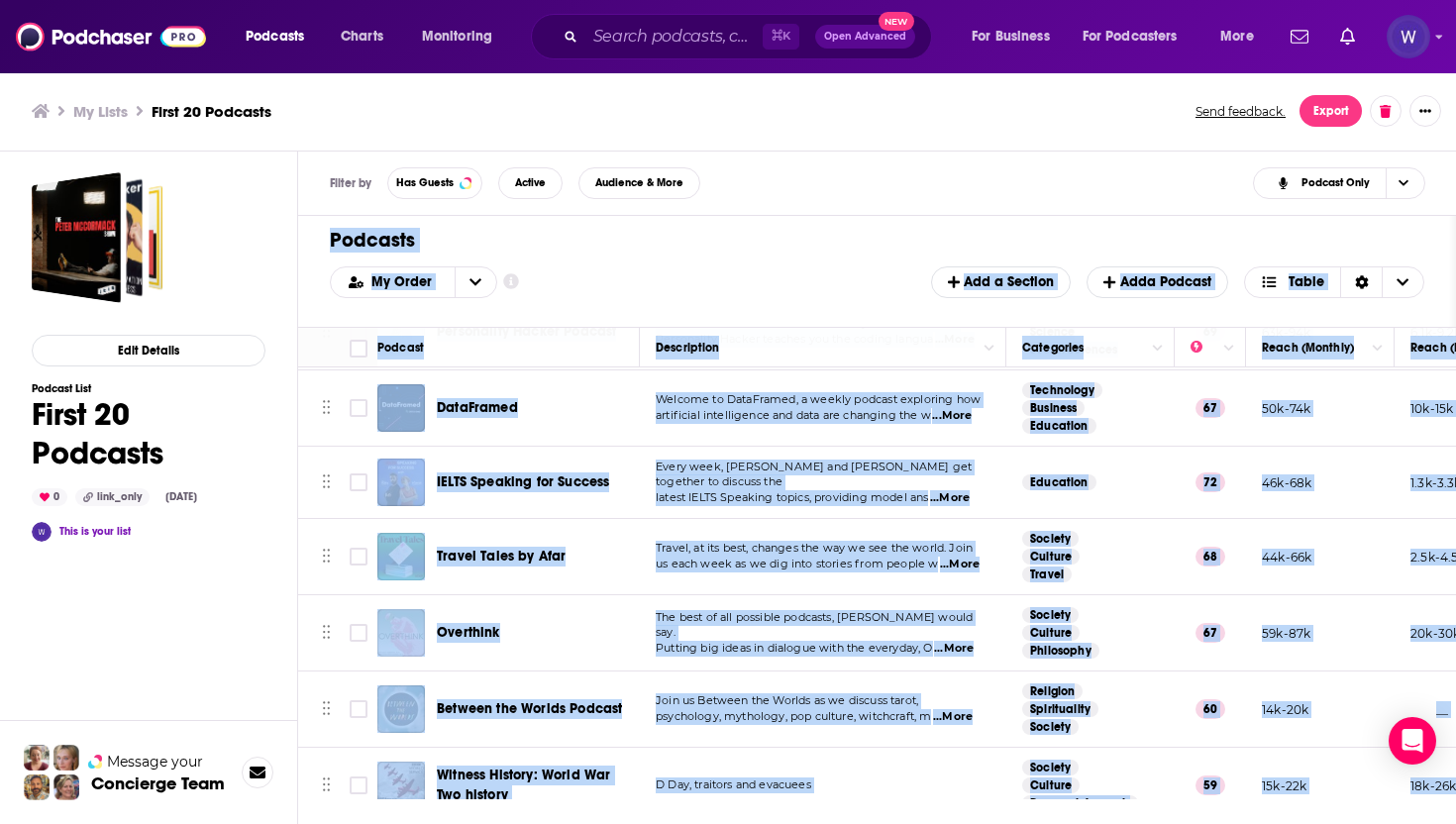 copy on "Podcasts Add My Order Customize Your List Order Select the  “My Order”  sort and remove all filters to enable drag-and-drop reordering. Add a Section Add  a   Podcast Table Move Podcast Description Categories Reach (Monthly) Reach (Episode) Contacts Your Notes The Peter McCormack Show The Peter McCormack Show is a podcast covering politics, economics, free speech, and Bitcoin  ...More News Politics Technology 71 153k-228k 12k-17k 3   Contacts Authority Hacker Podcast – AI & Automation for Small biz & Marketers The Authority Hacker Podcast has been a trusted resource in online business since 2016—voted #1 Marketing   ...More Business Entrepreneur Marketing 62 16k-23k 2.7k-4.7k 4   Contacts The BitBlockBoom Bitcoin Podcast Gary Leland is the founder of the BitBlockBoom Bitcoin conference.  On this podcast he interviews people   ...More Business Investing Technology 47 Under 1k __ 1   Contact The Jordan Harbinger Show (Apple's Best of 2018) In-depth conversations with people at the top of their game. Jordan H..." 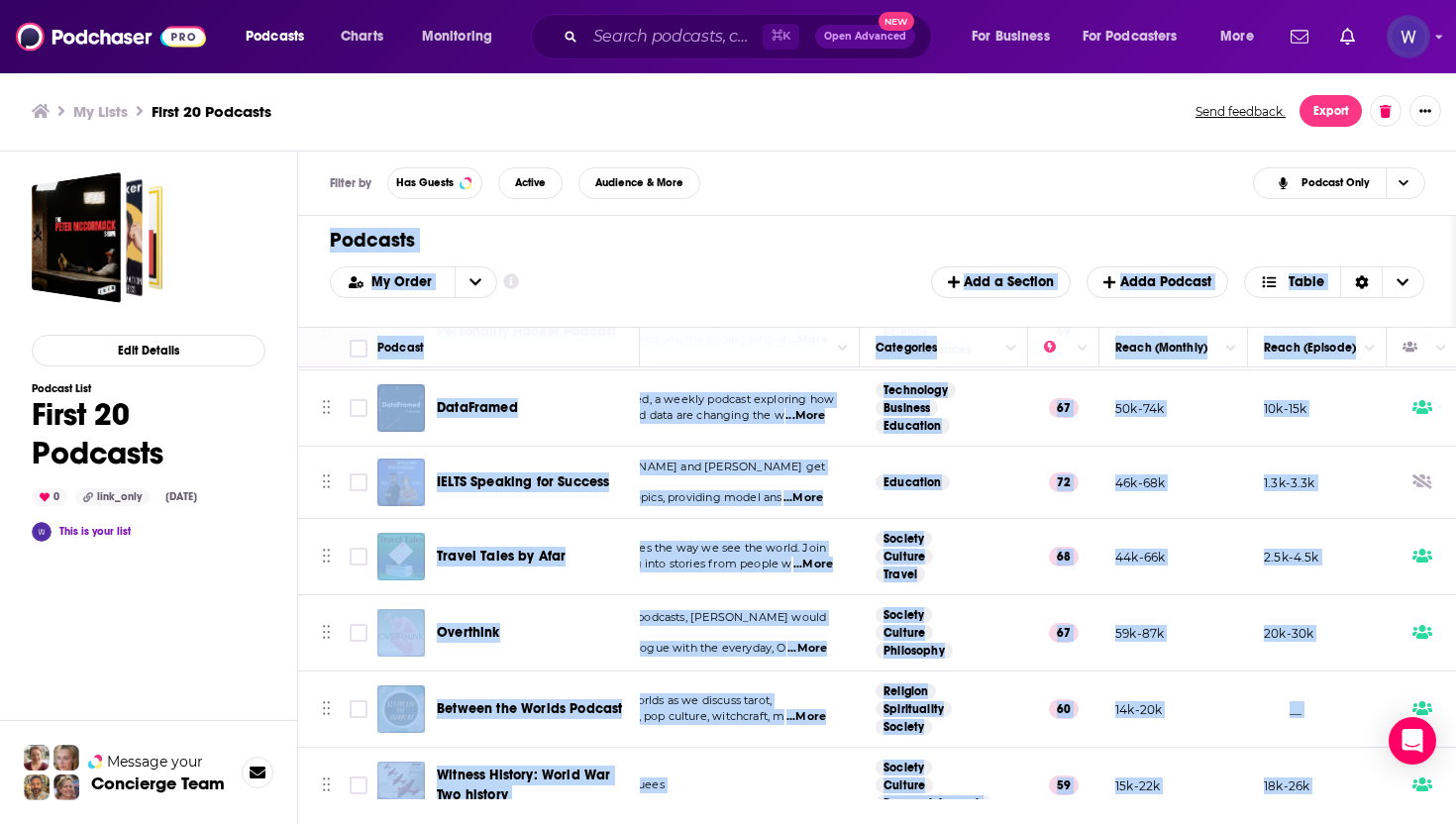scroll, scrollTop: 912, scrollLeft: 0, axis: vertical 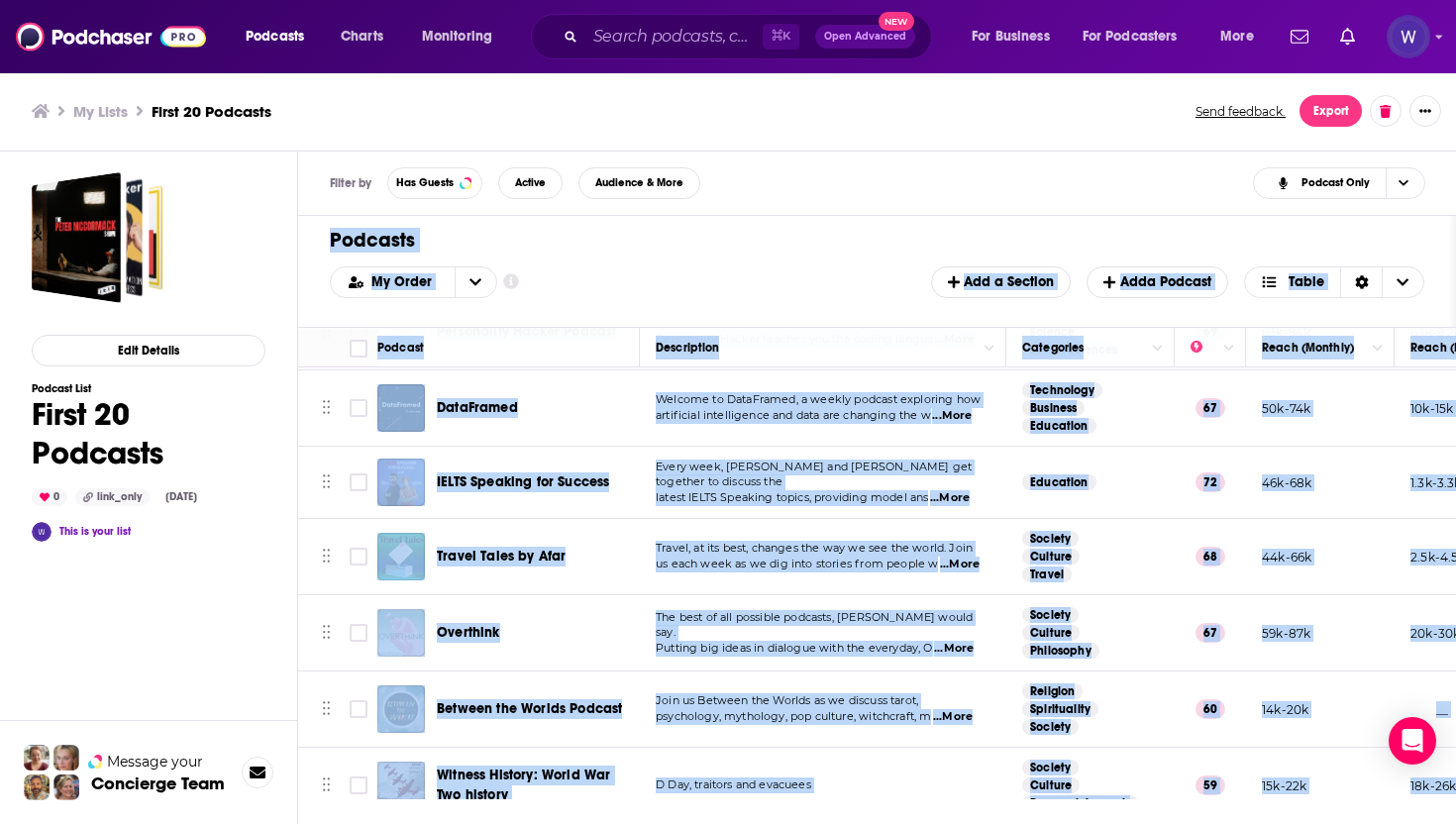 click on "Podcasts" at bounding box center [869, 240] 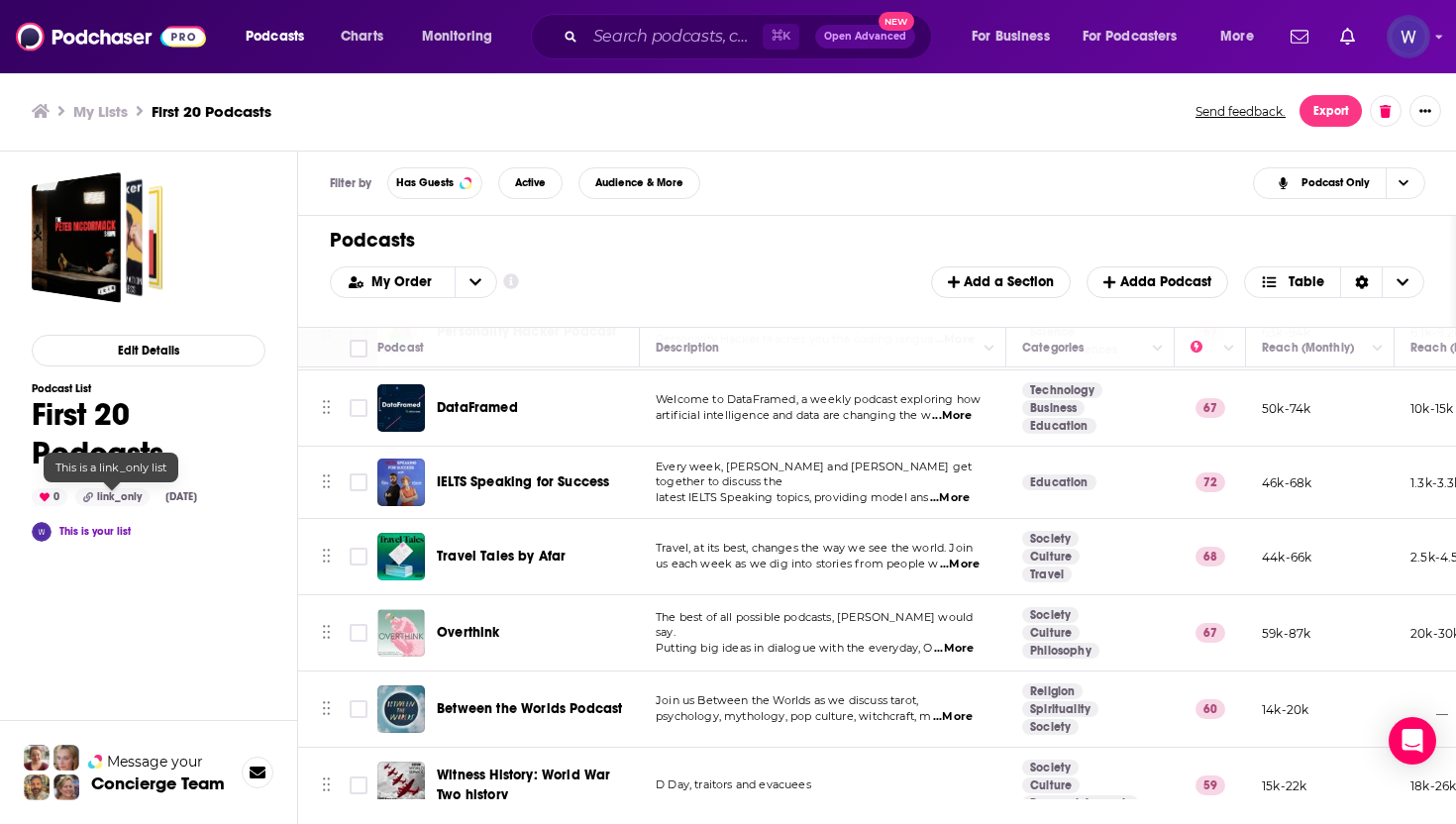 click on "link_only" at bounding box center (112, 497) 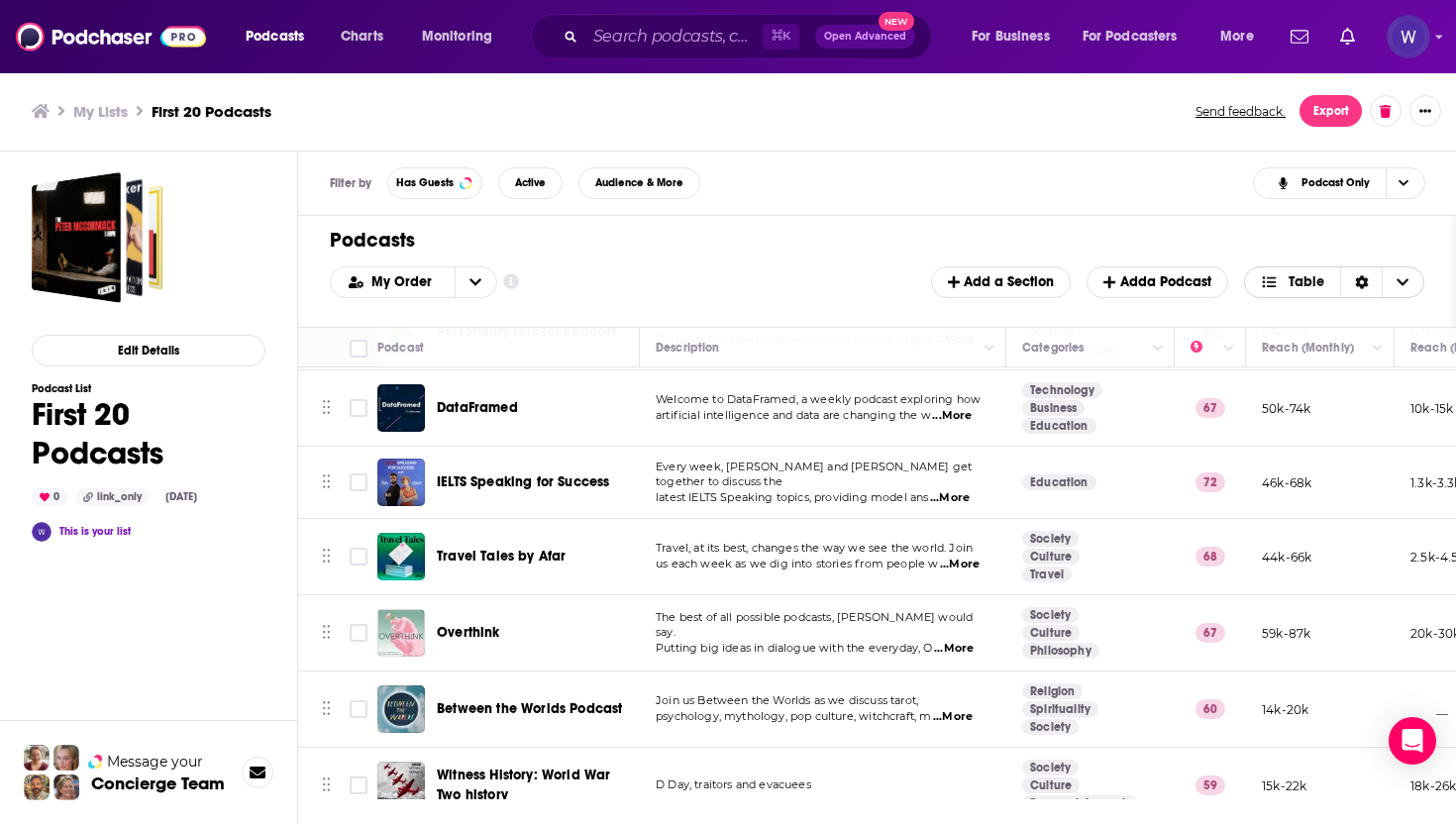 click 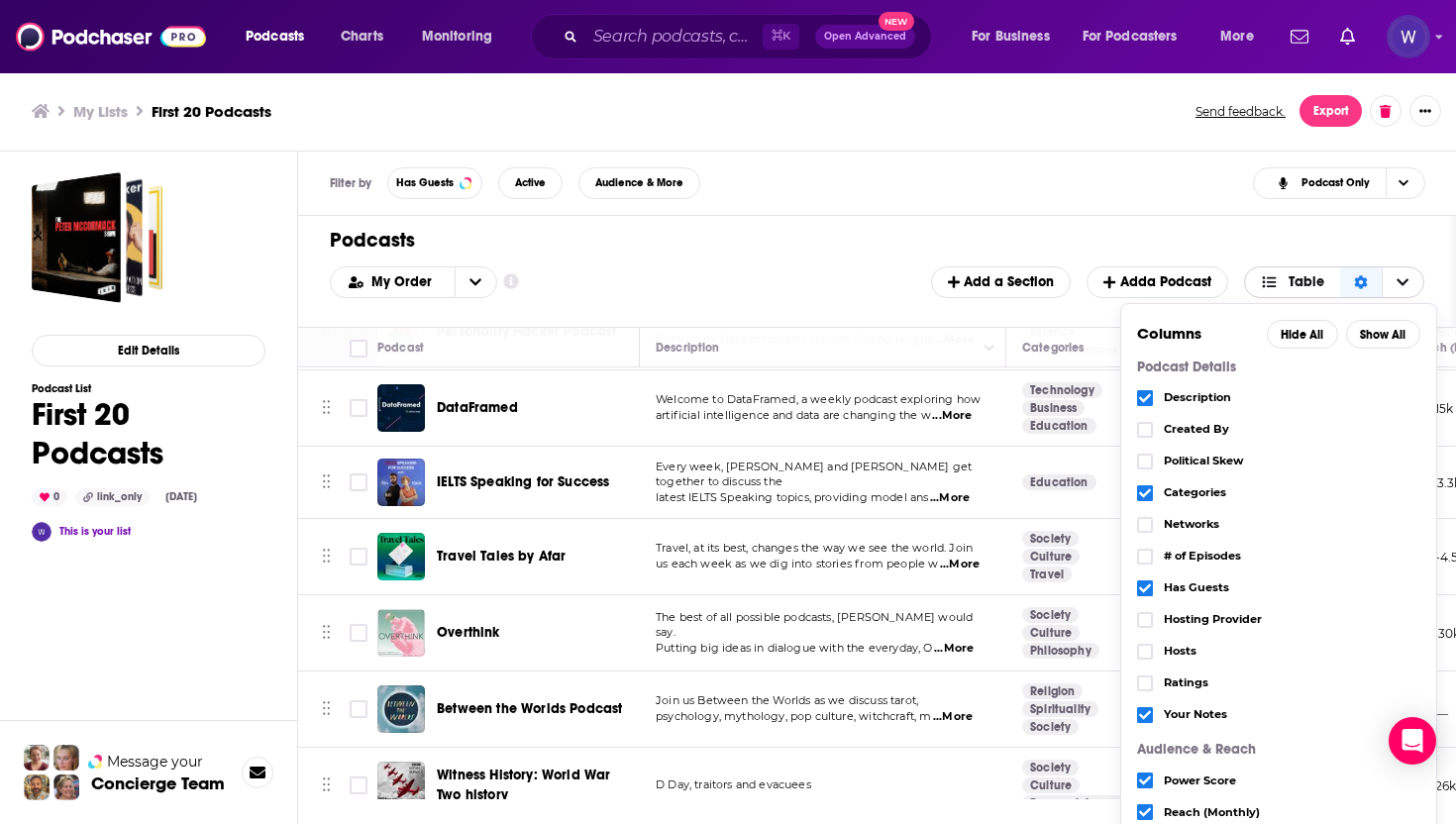 click 